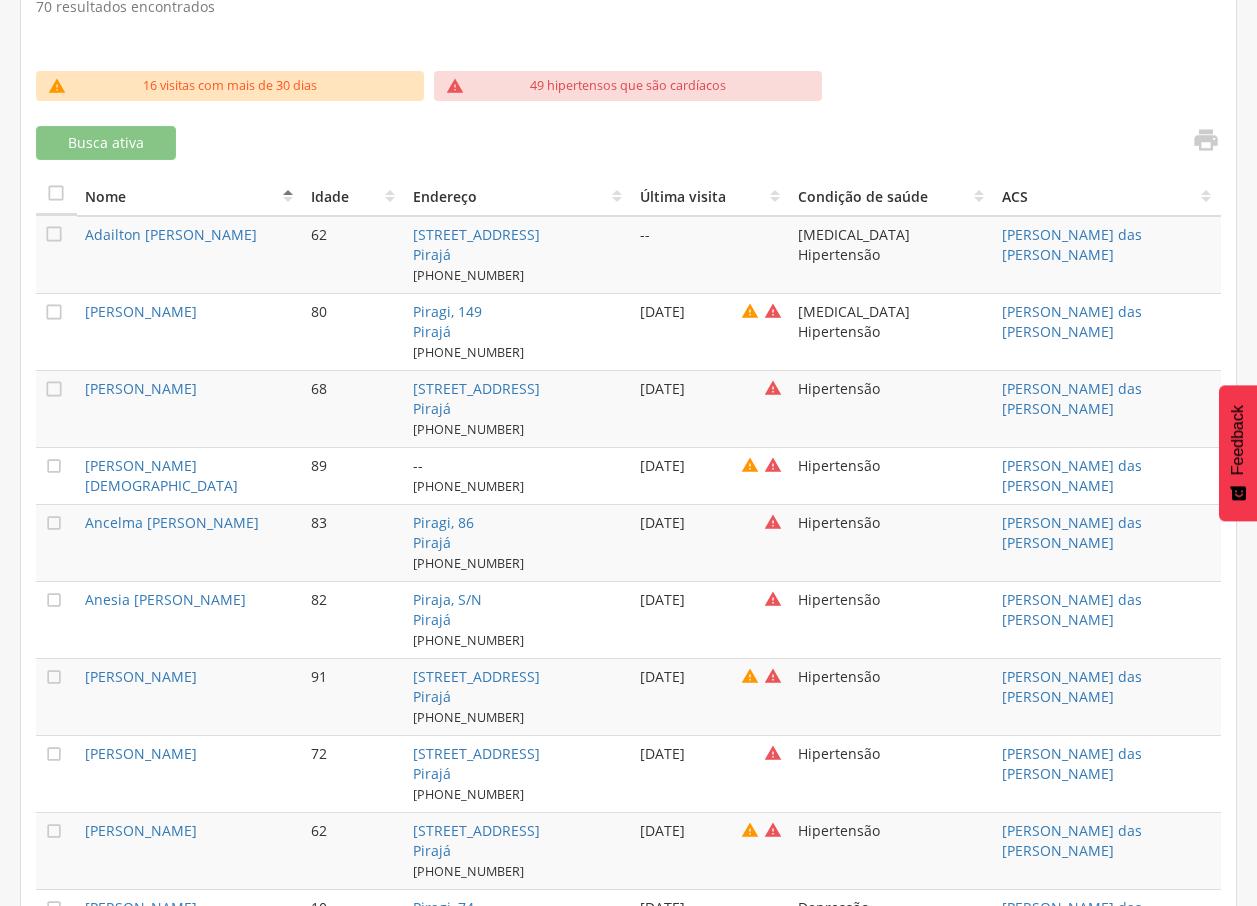 scroll, scrollTop: 605, scrollLeft: 0, axis: vertical 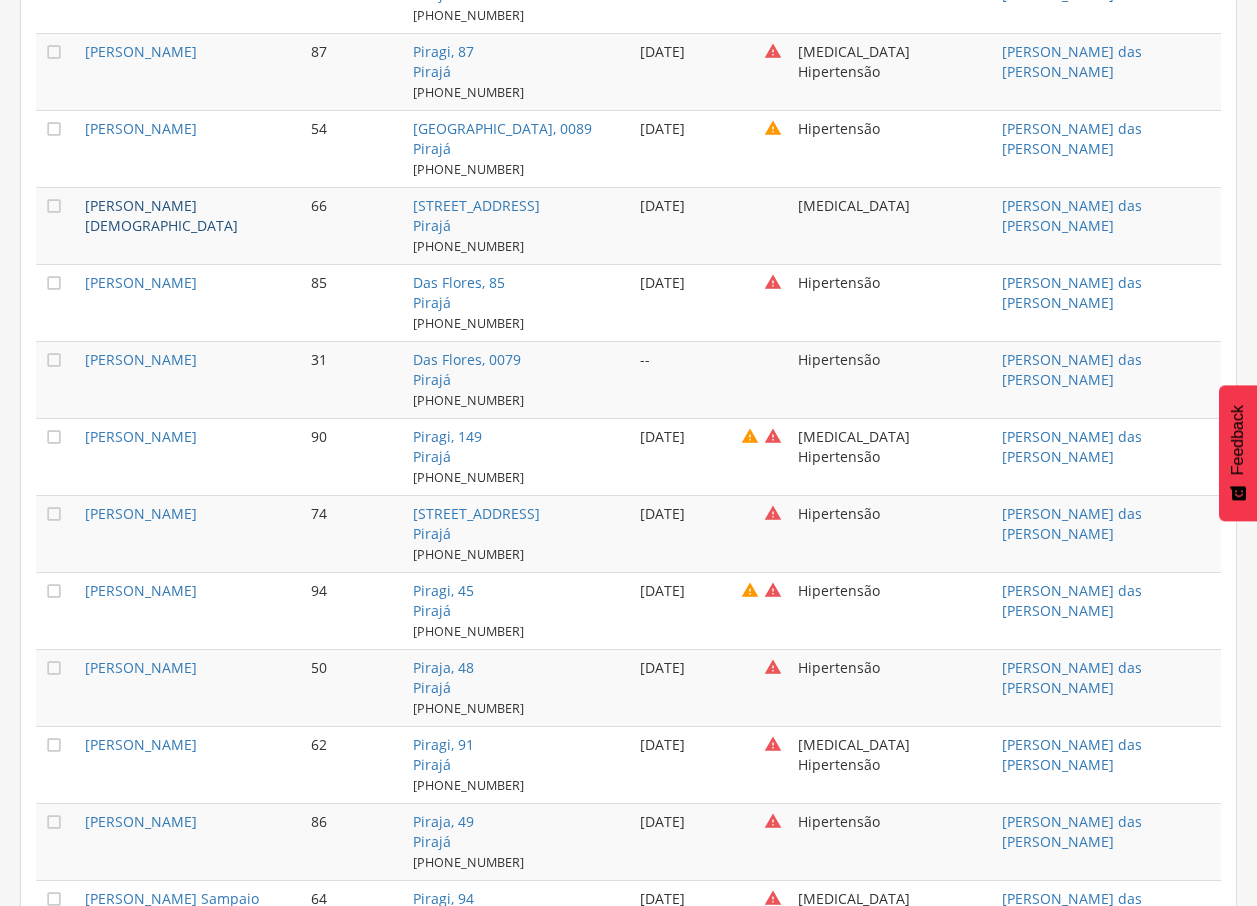 click on "[PERSON_NAME][DEMOGRAPHIC_DATA]" at bounding box center (161, 215) 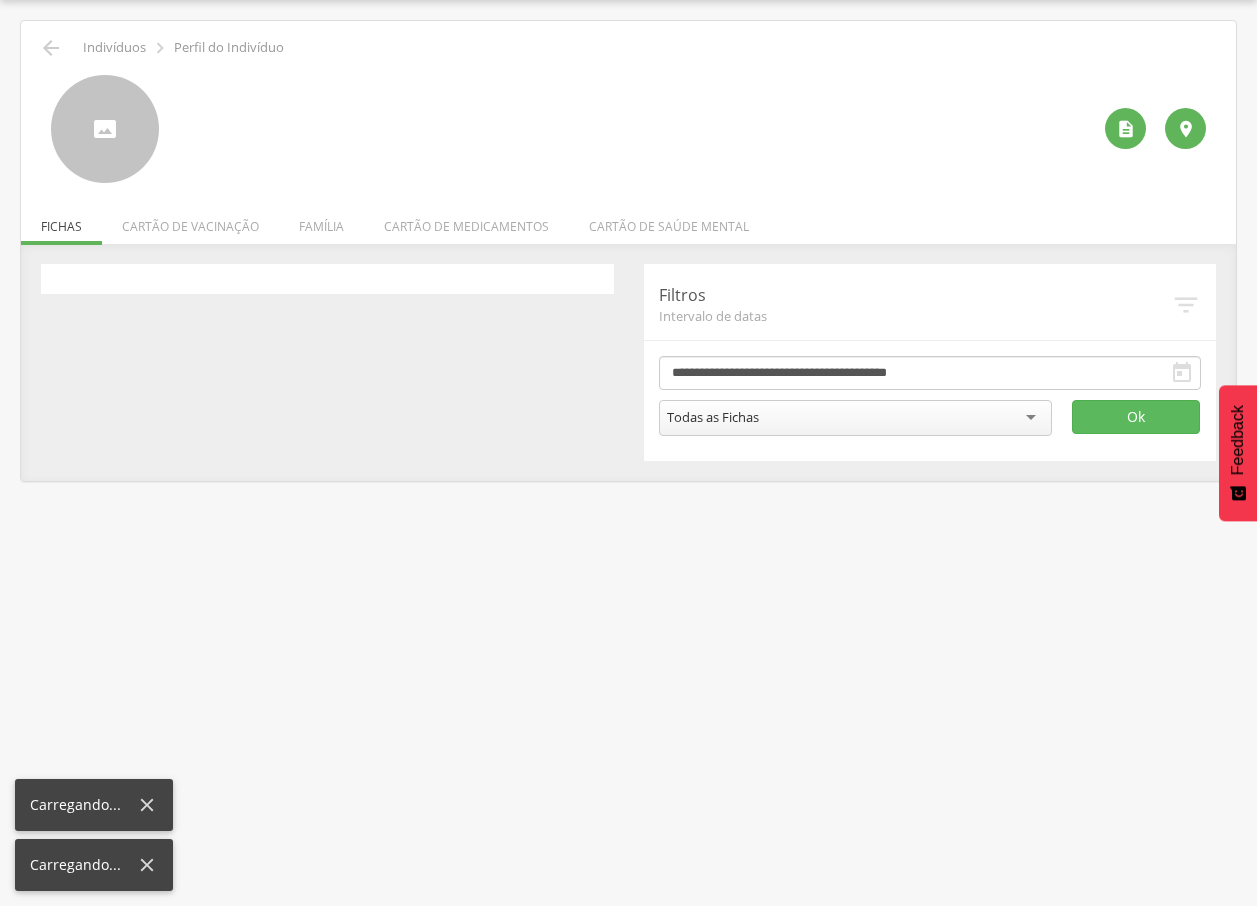 scroll, scrollTop: 60, scrollLeft: 0, axis: vertical 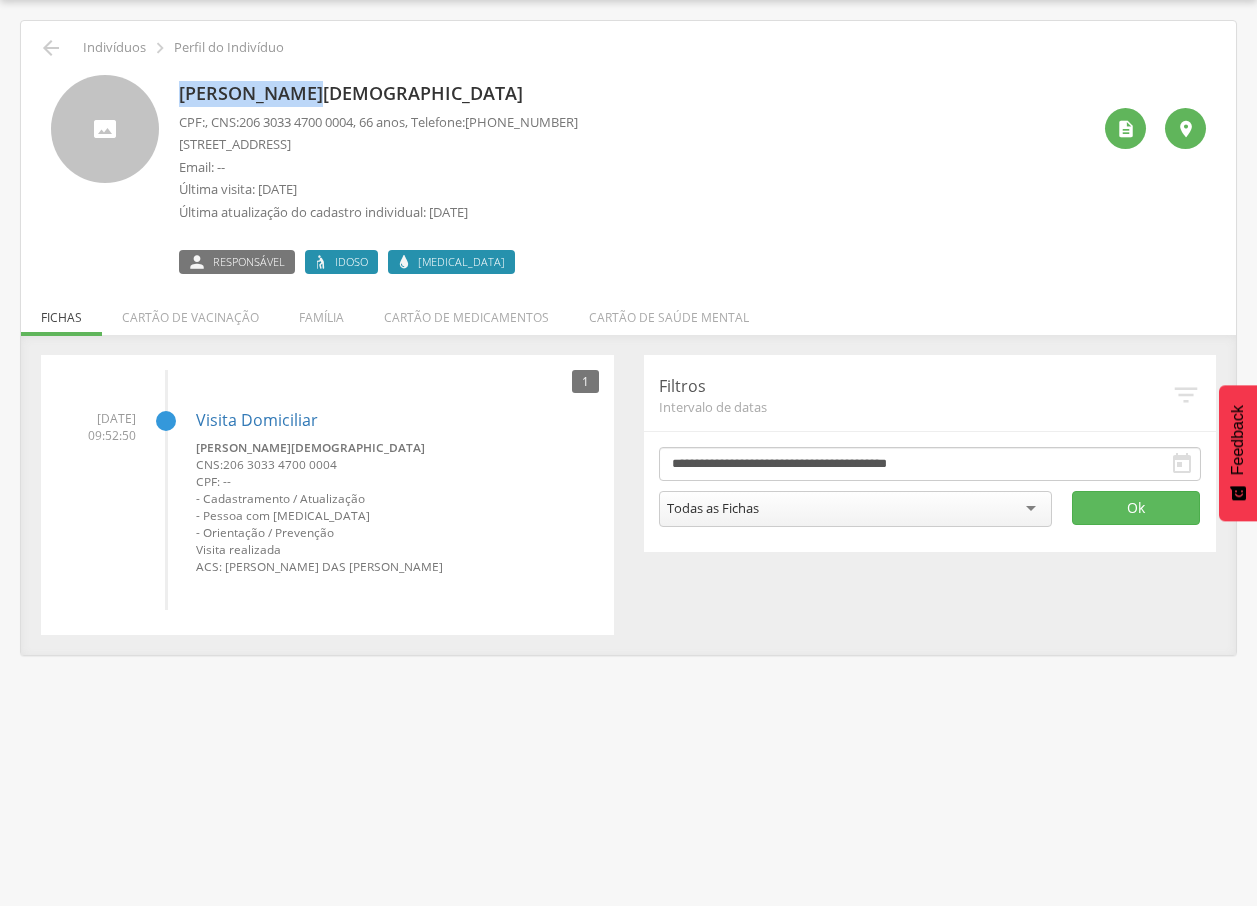 drag, startPoint x: 175, startPoint y: 90, endPoint x: 303, endPoint y: 95, distance: 128.09763 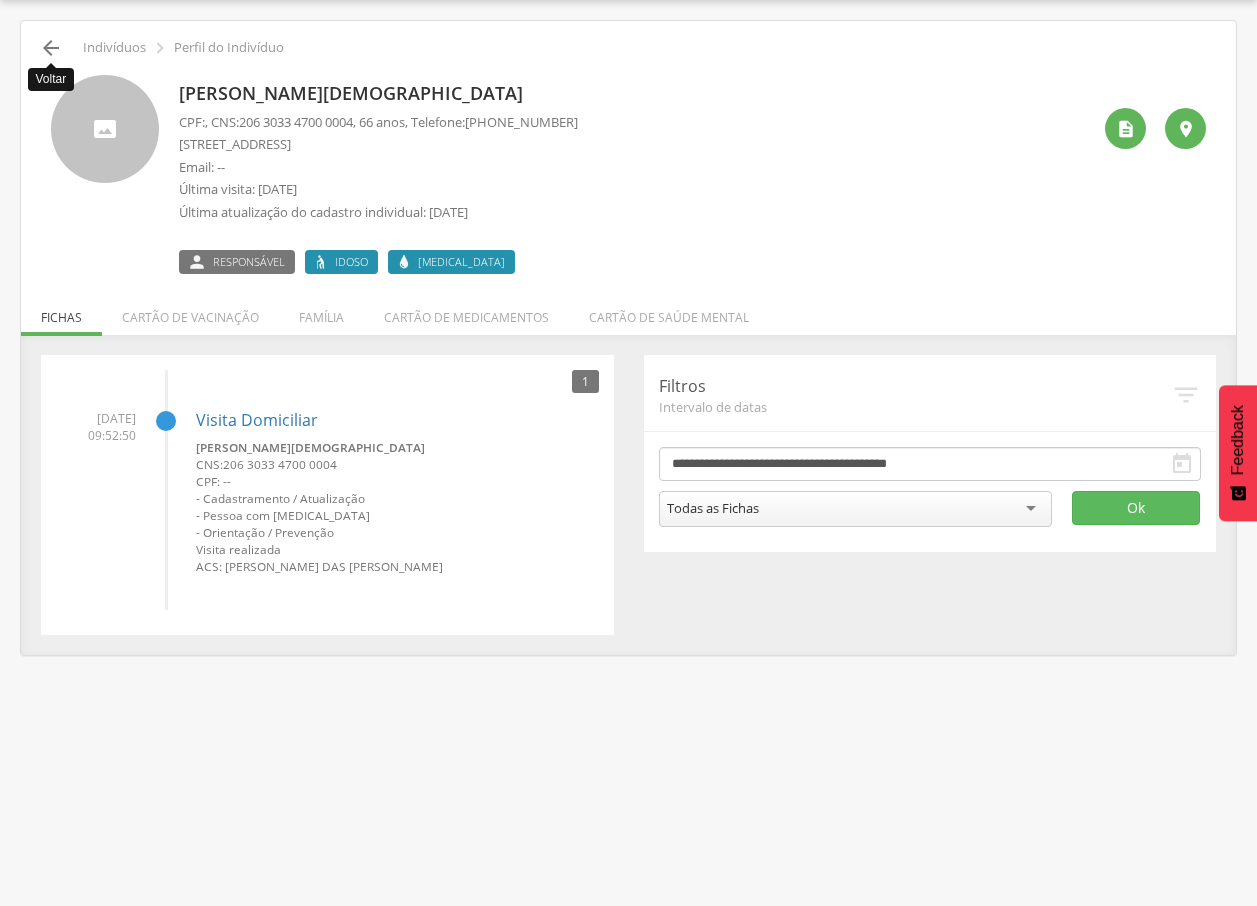 click on "" at bounding box center (51, 48) 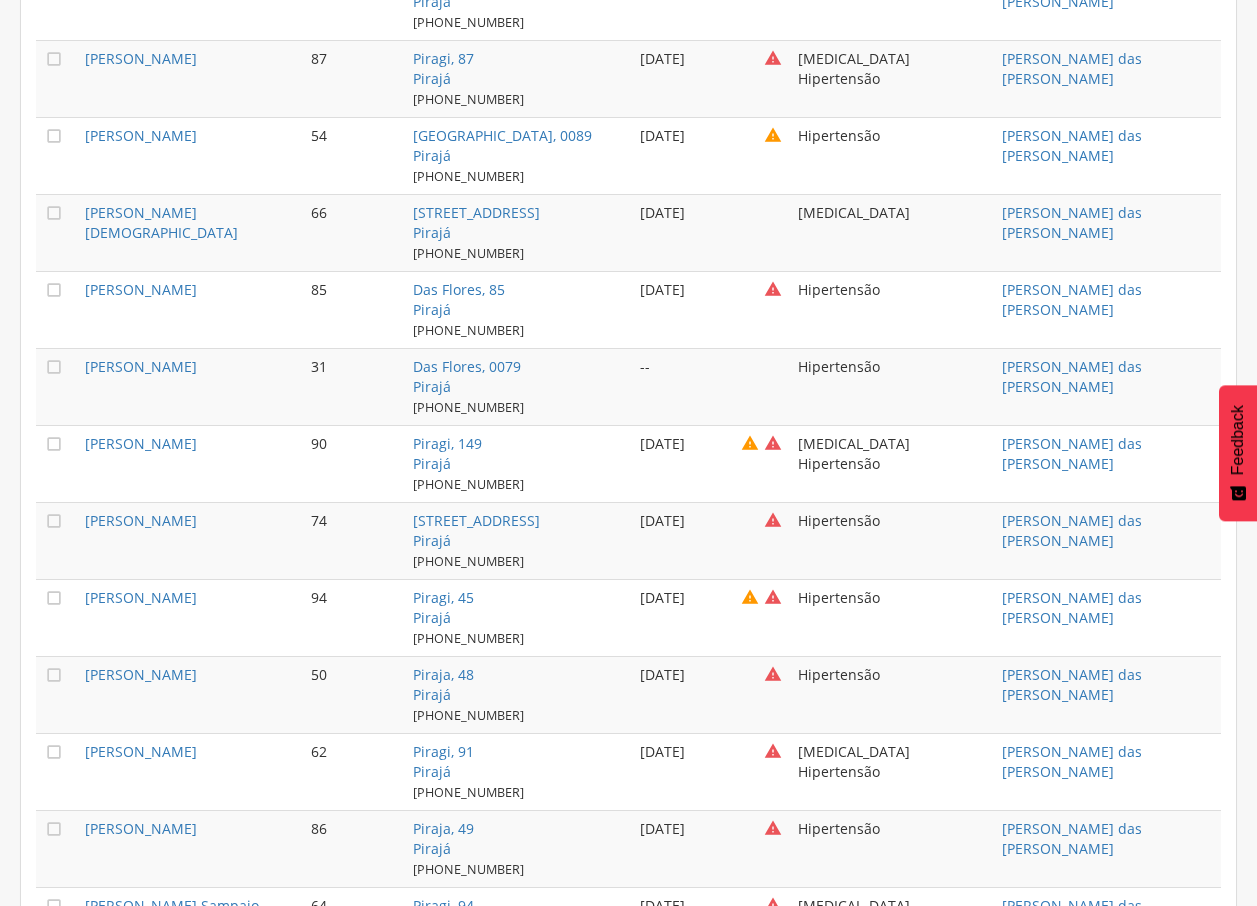 scroll, scrollTop: 60, scrollLeft: 0, axis: vertical 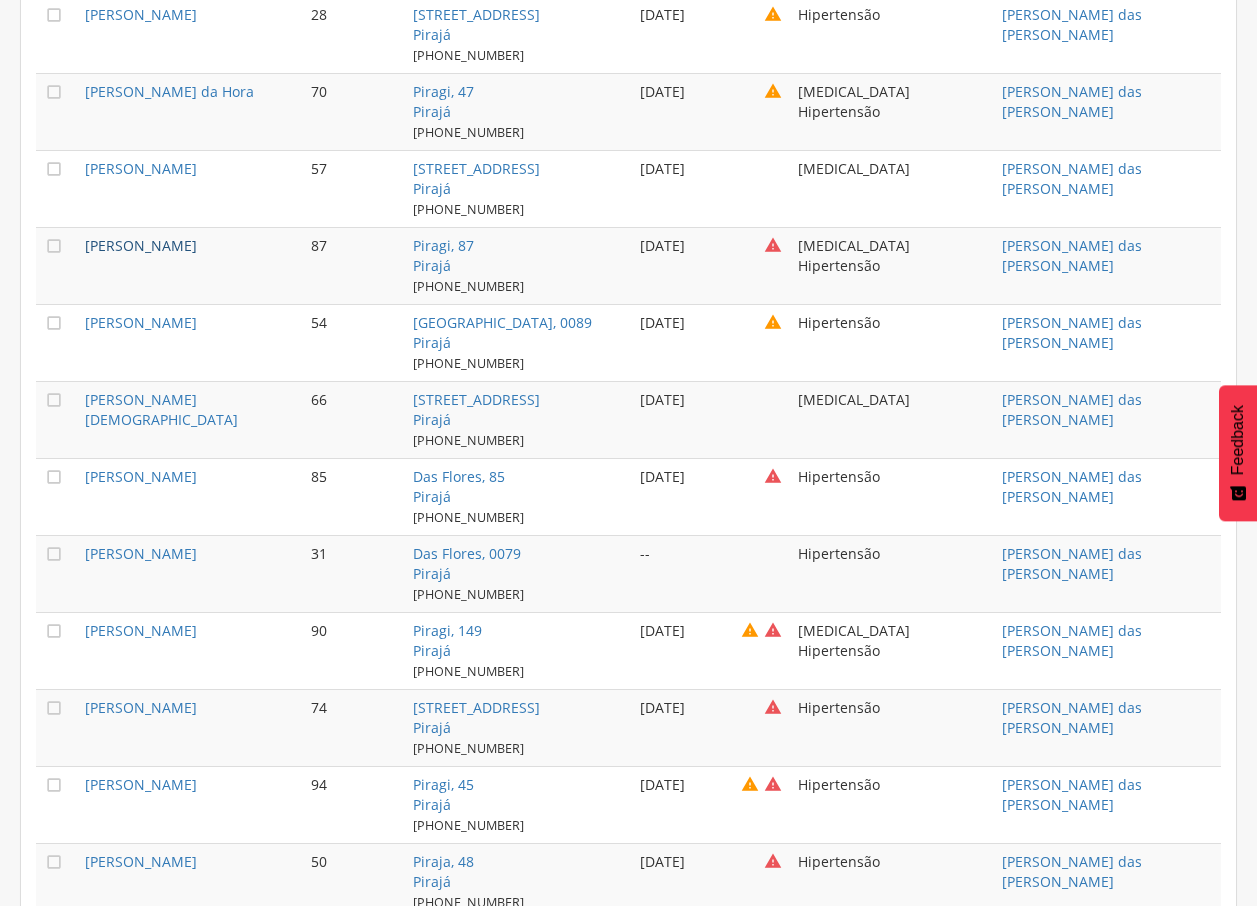 click on "[PERSON_NAME]" at bounding box center (141, 245) 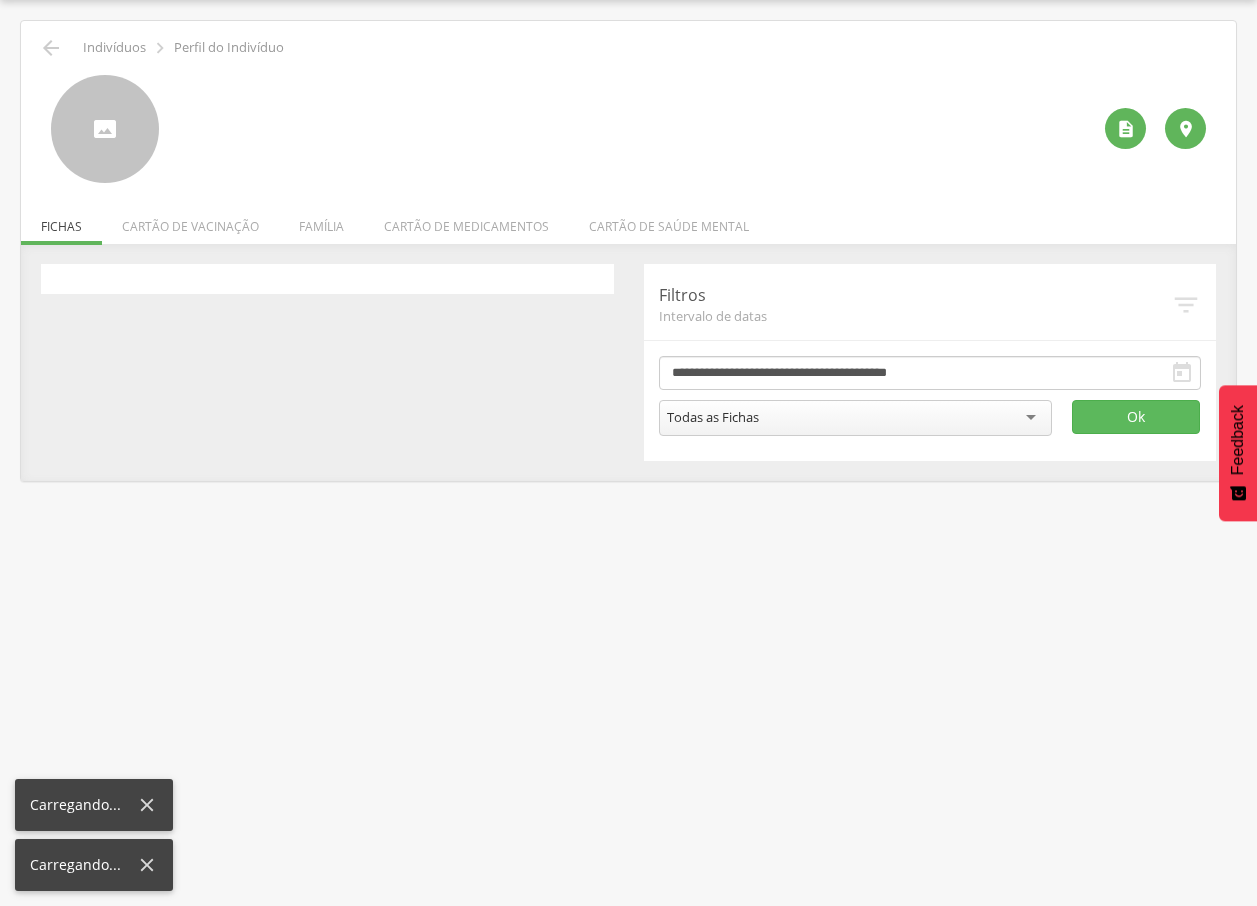 scroll, scrollTop: 60, scrollLeft: 0, axis: vertical 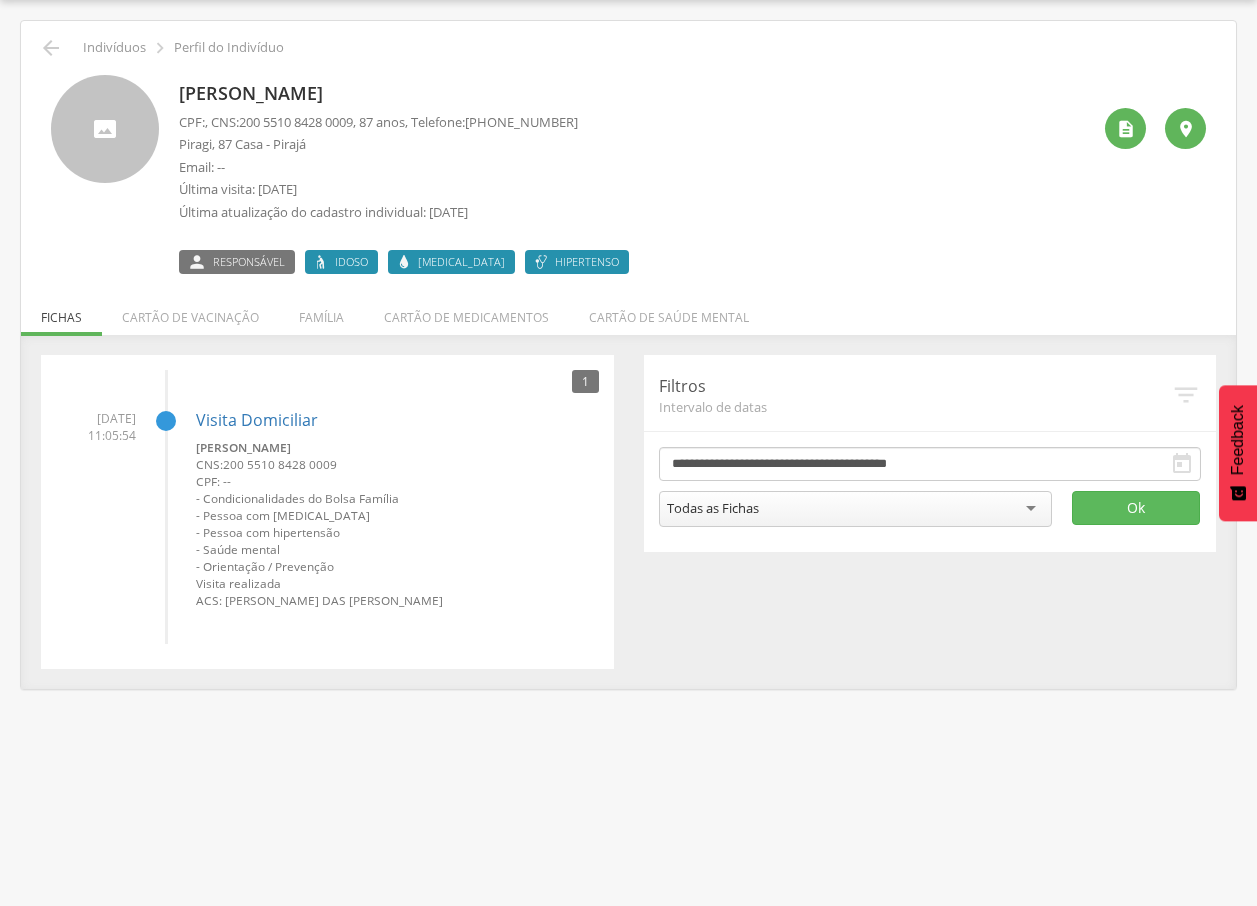 drag, startPoint x: 180, startPoint y: 97, endPoint x: 364, endPoint y: 94, distance: 184.02446 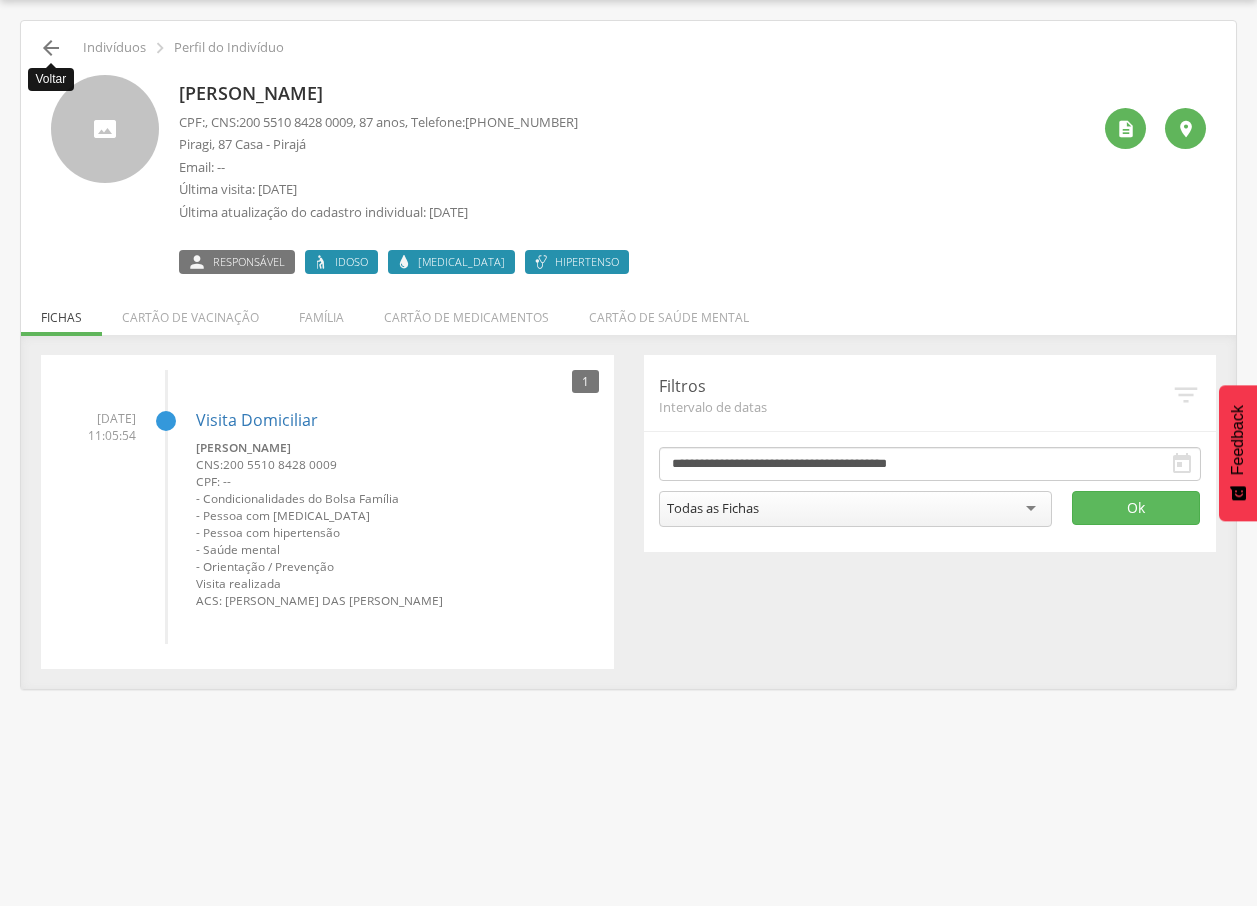 click on "" at bounding box center [51, 48] 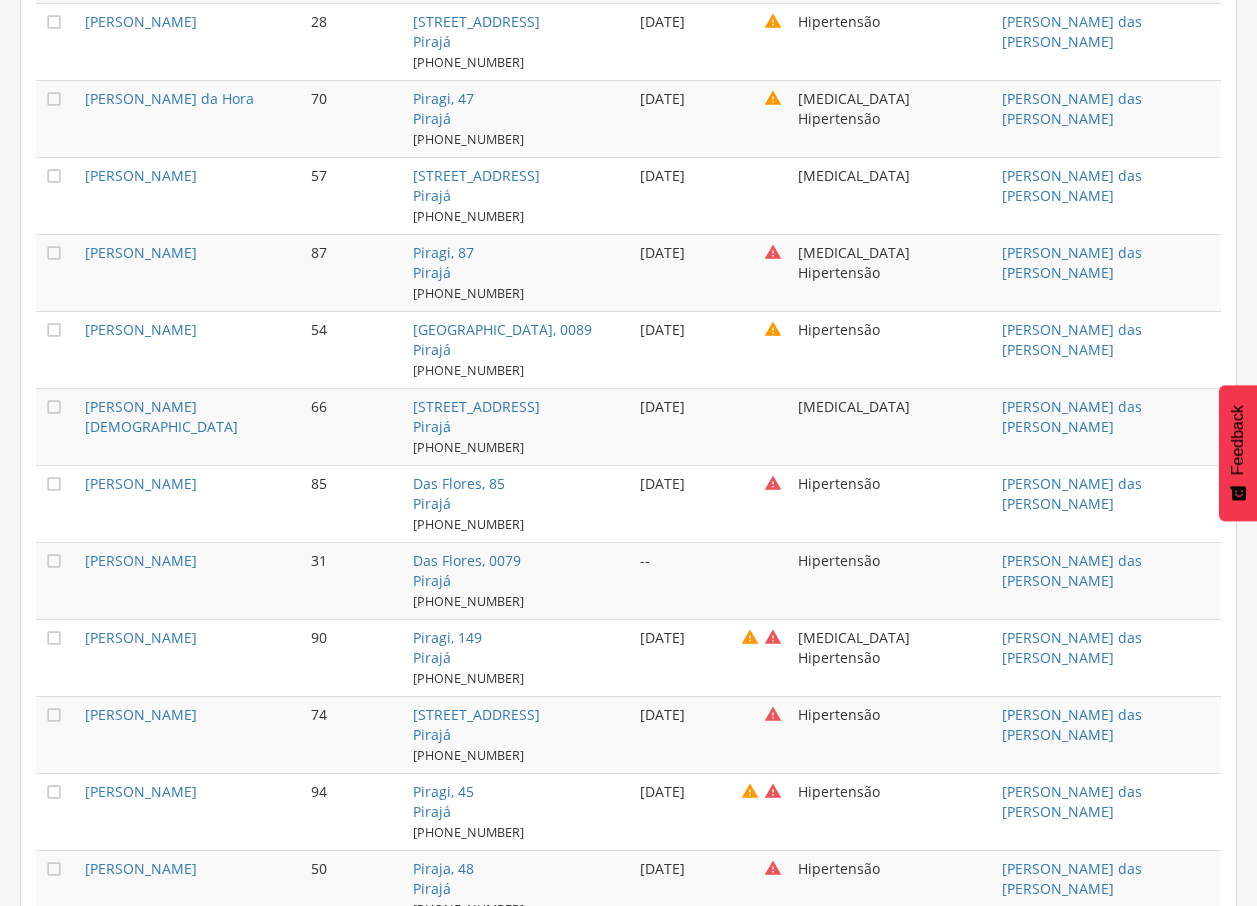 scroll, scrollTop: 3361, scrollLeft: 0, axis: vertical 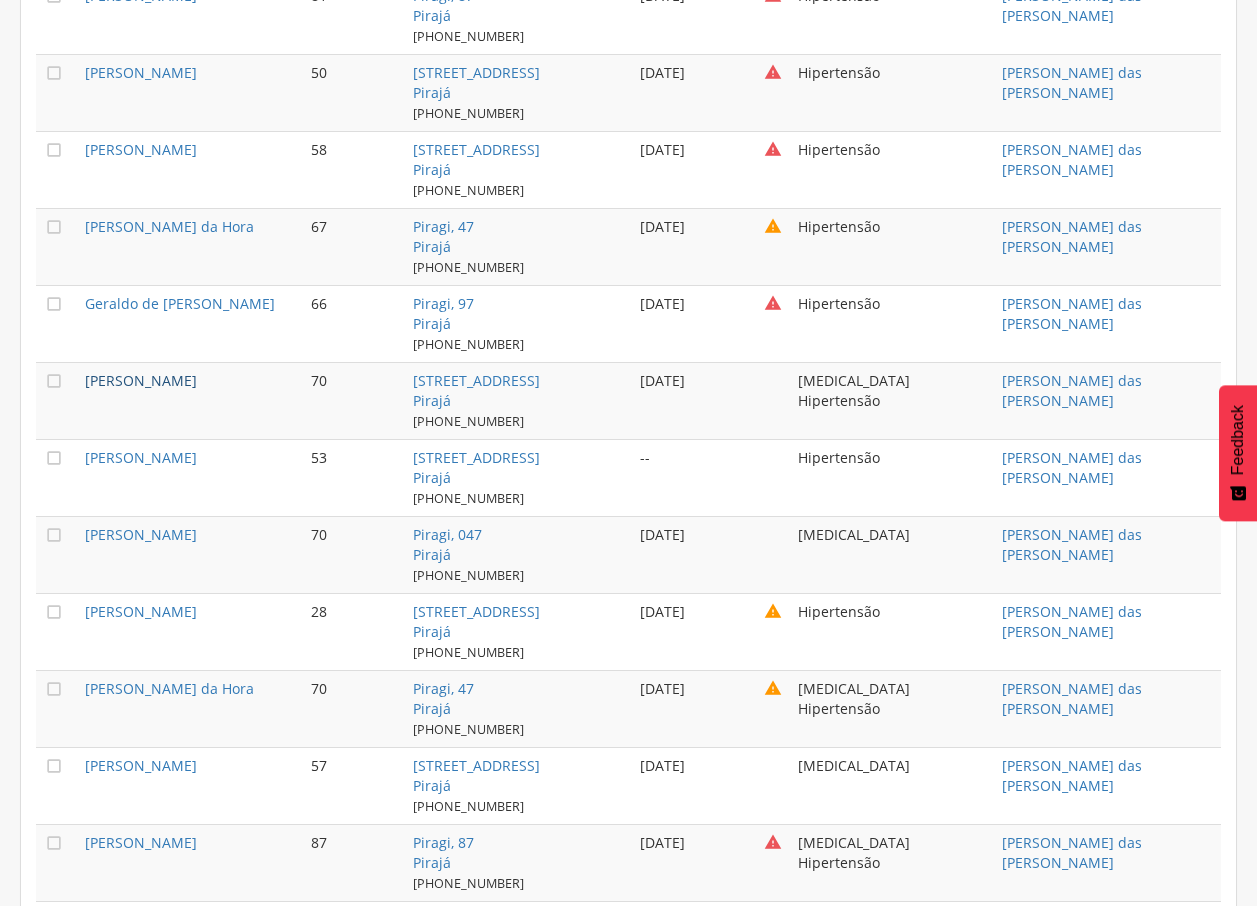 click on "[PERSON_NAME]" at bounding box center [141, 380] 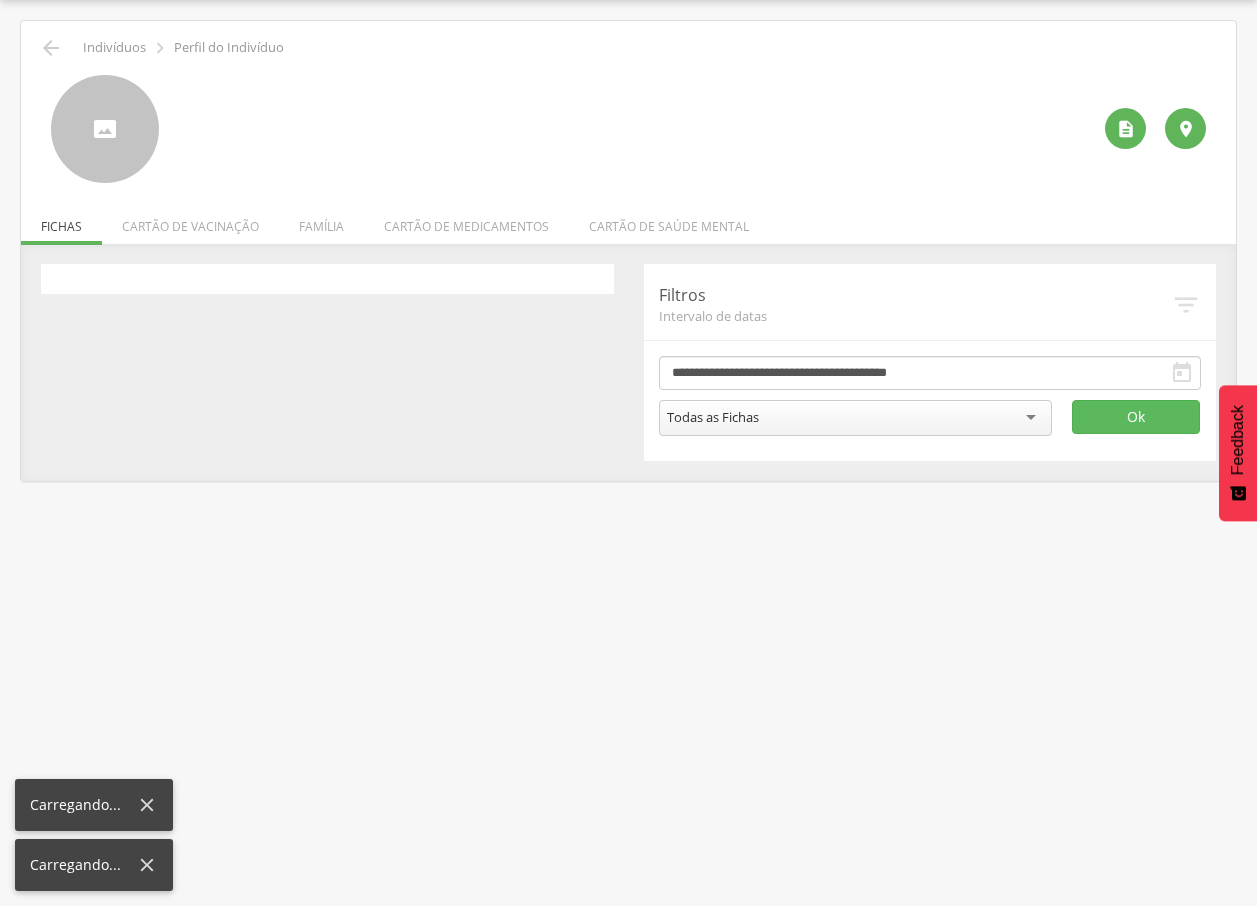 scroll, scrollTop: 60, scrollLeft: 0, axis: vertical 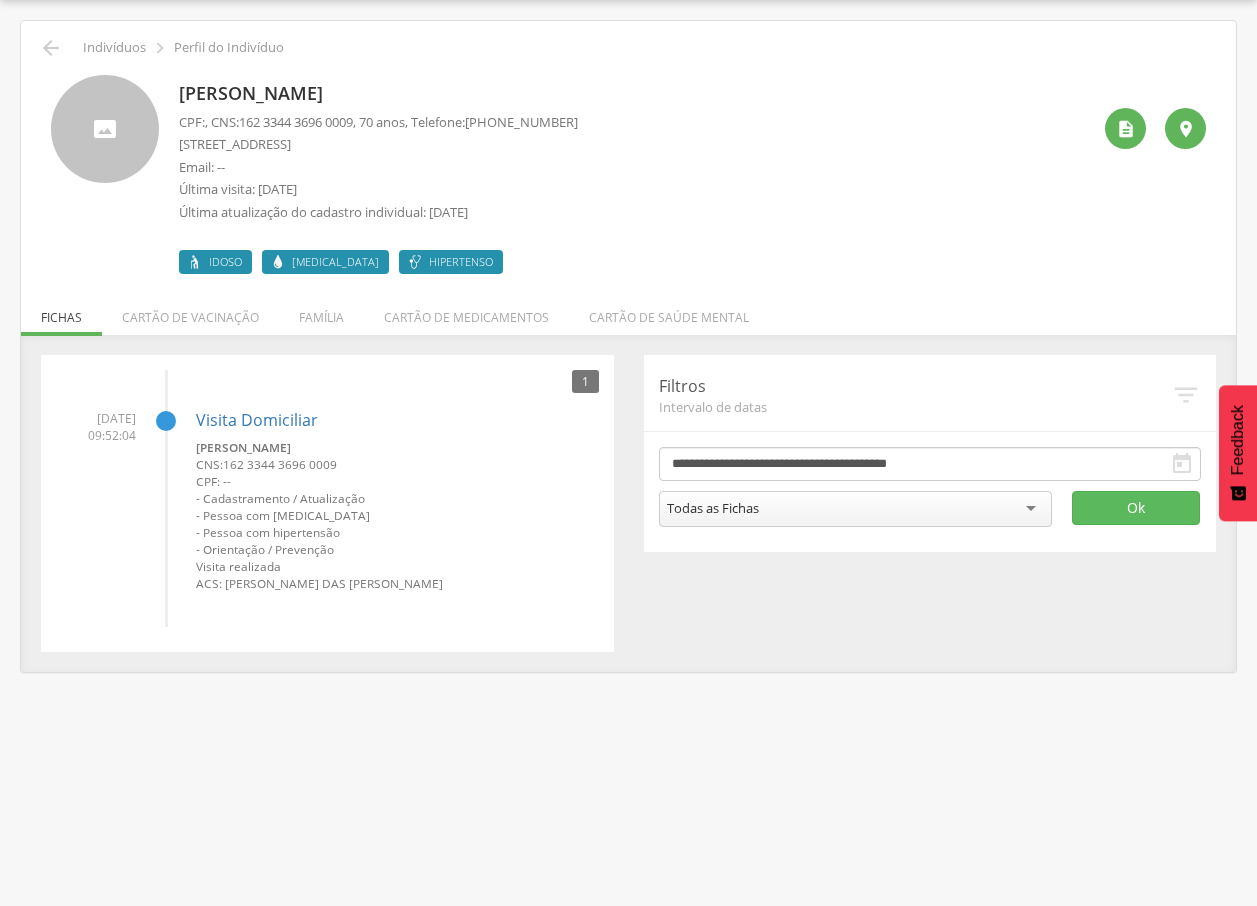 drag, startPoint x: 175, startPoint y: 84, endPoint x: 386, endPoint y: 84, distance: 211 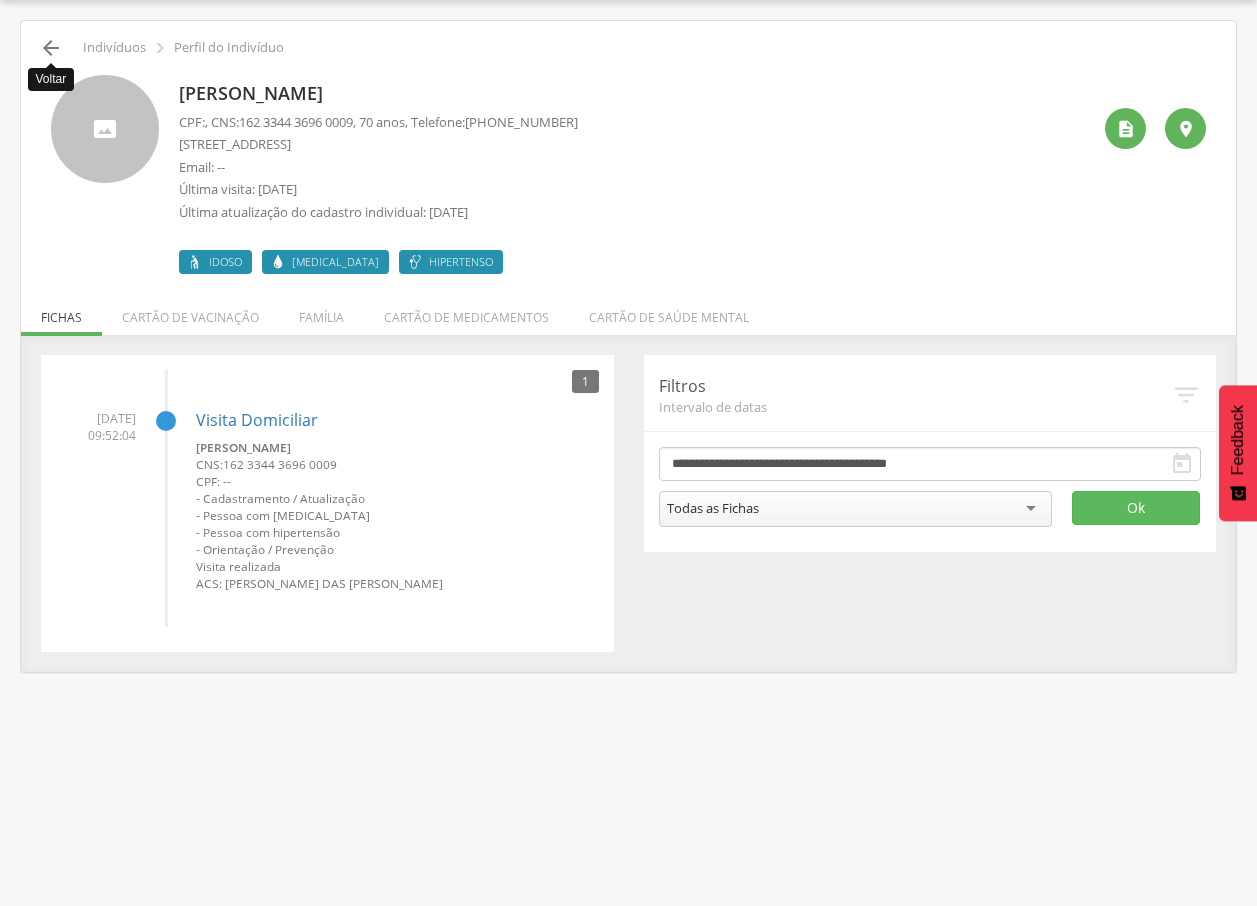 click on "" at bounding box center (51, 48) 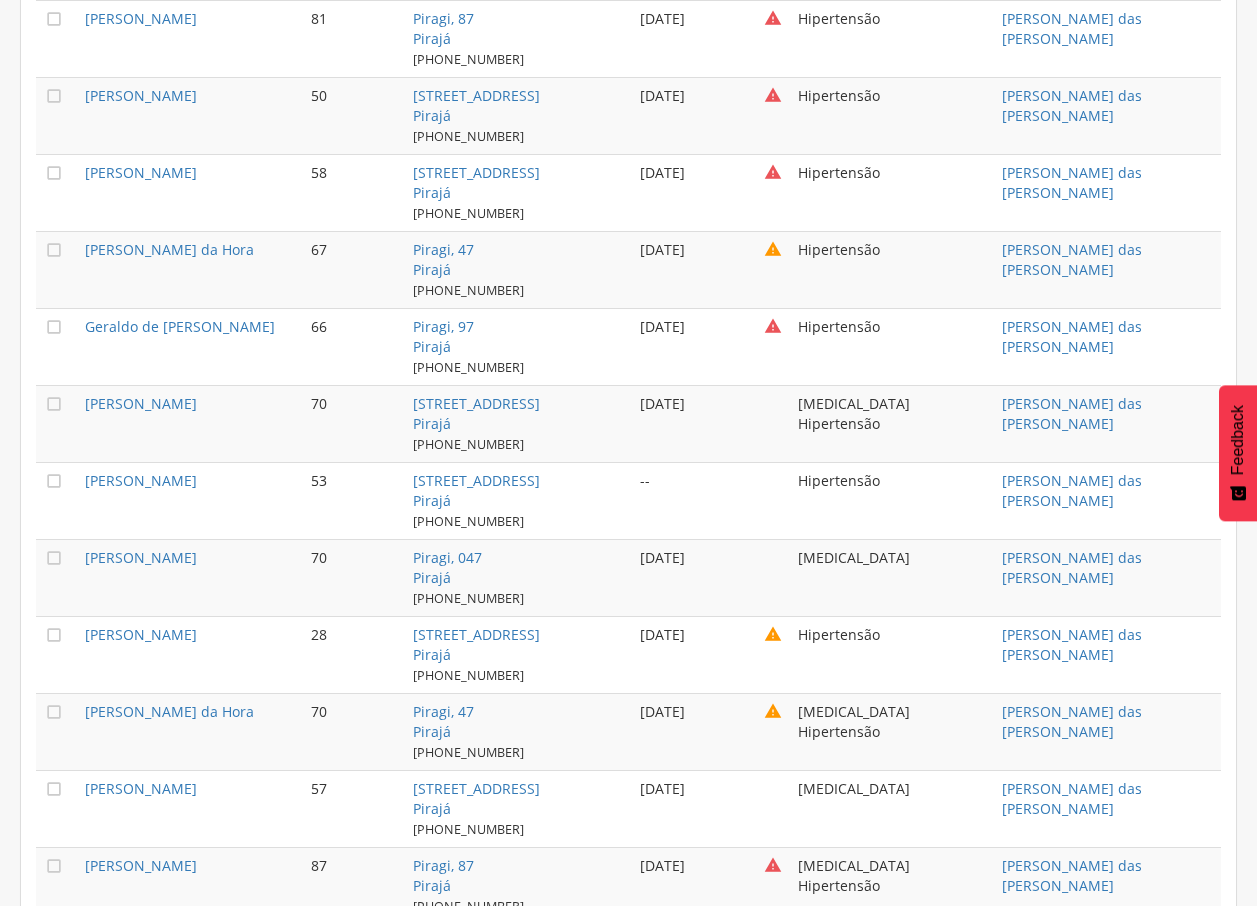 scroll, scrollTop: 2718, scrollLeft: 0, axis: vertical 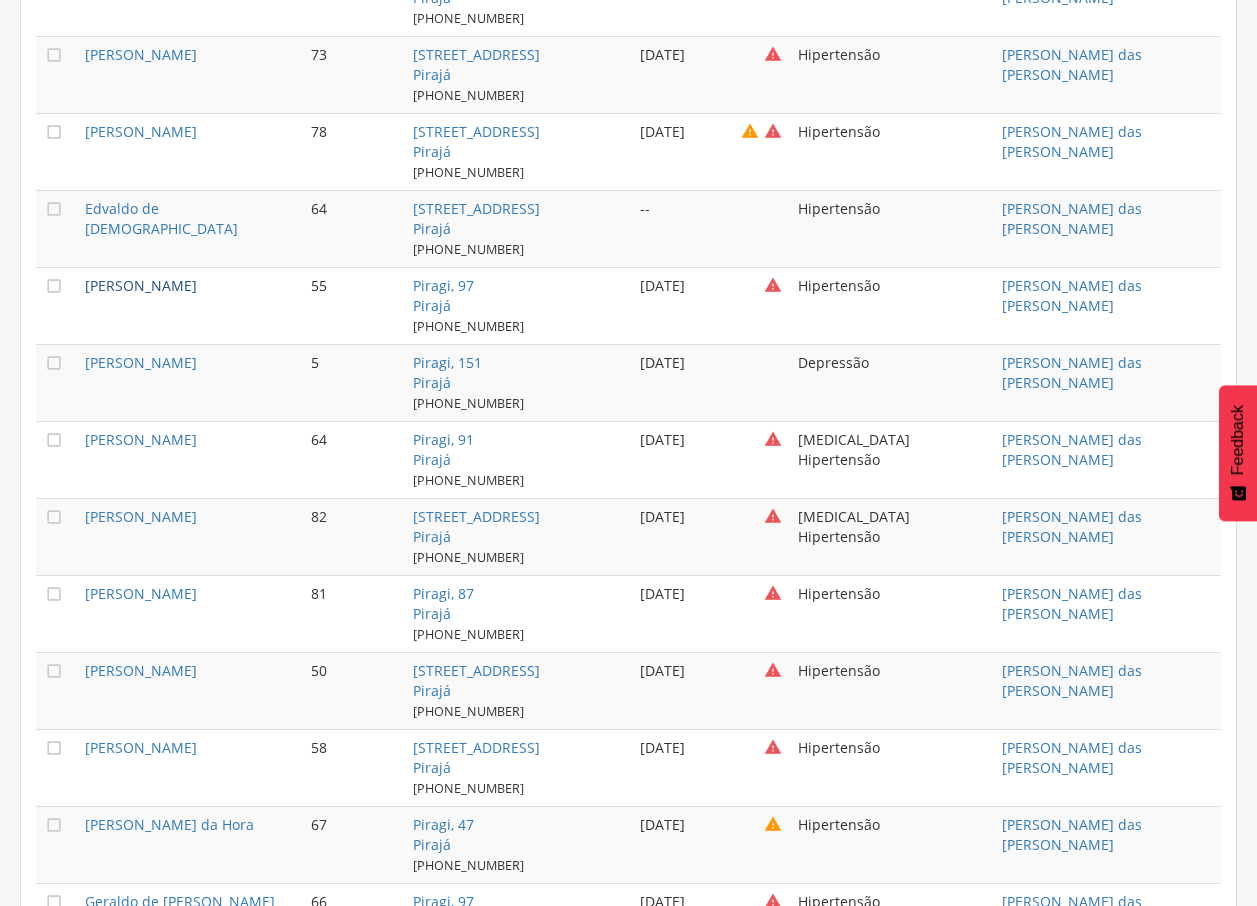 click on "[PERSON_NAME]" at bounding box center (141, 285) 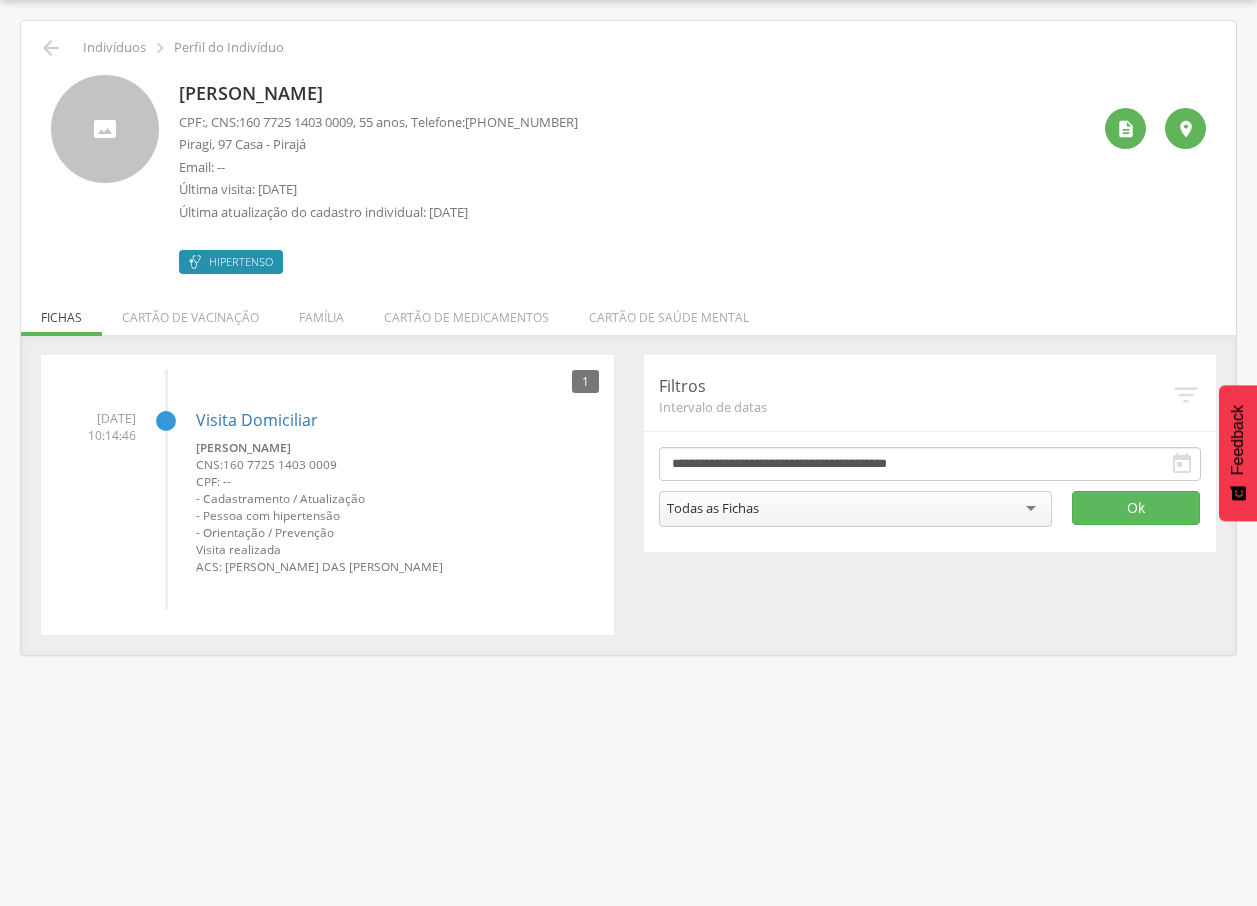 drag, startPoint x: 177, startPoint y: 94, endPoint x: 464, endPoint y: 95, distance: 287.00174 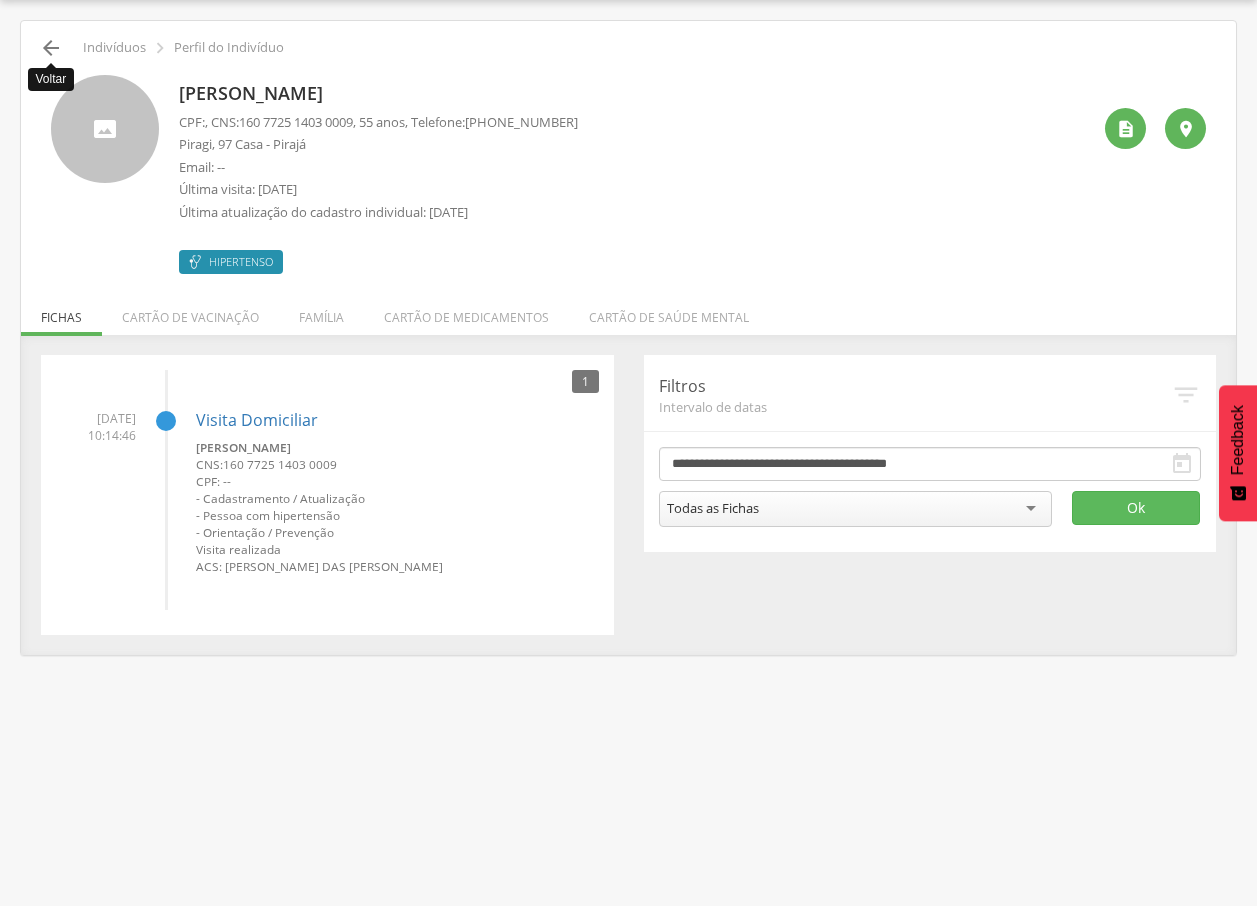 click on "" at bounding box center (51, 48) 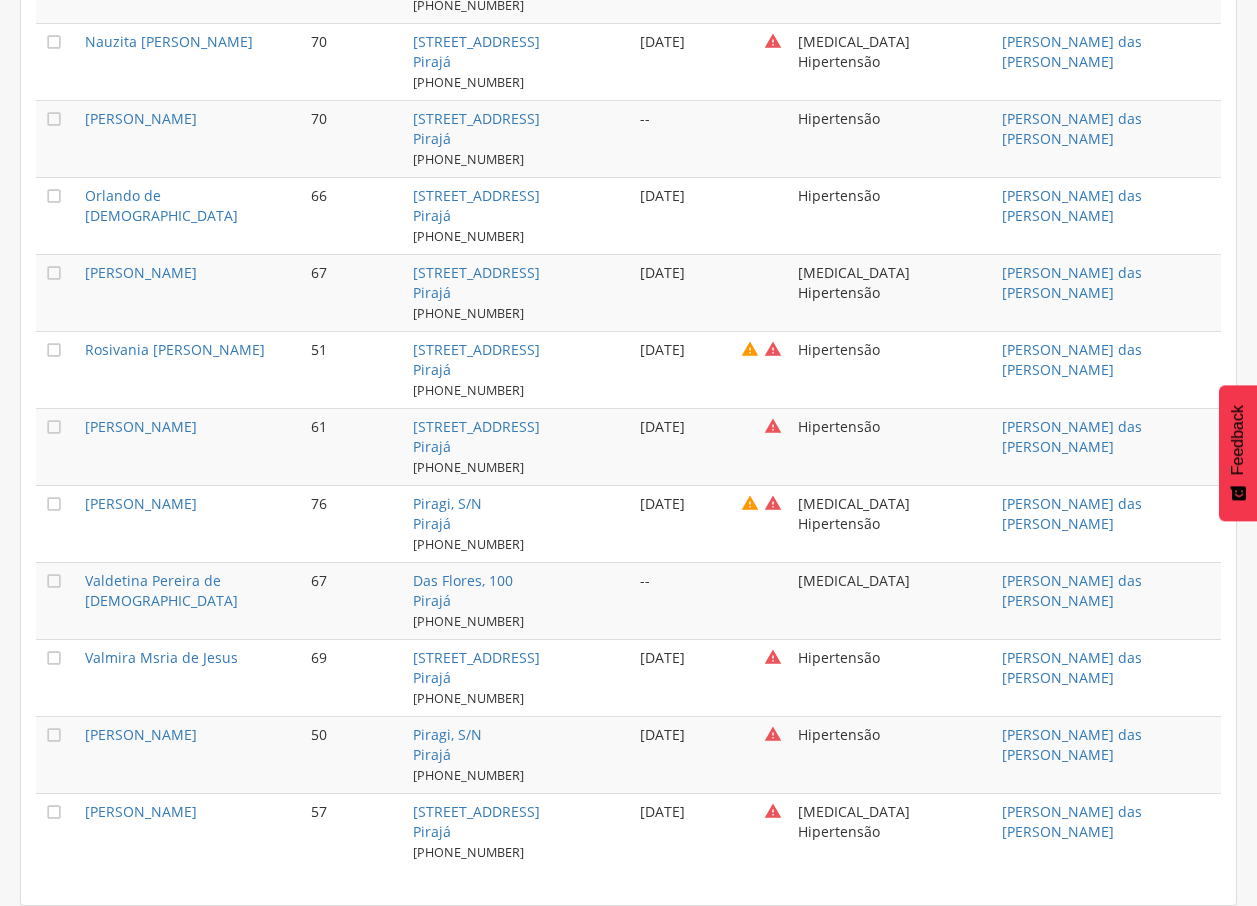 scroll, scrollTop: 5519, scrollLeft: 0, axis: vertical 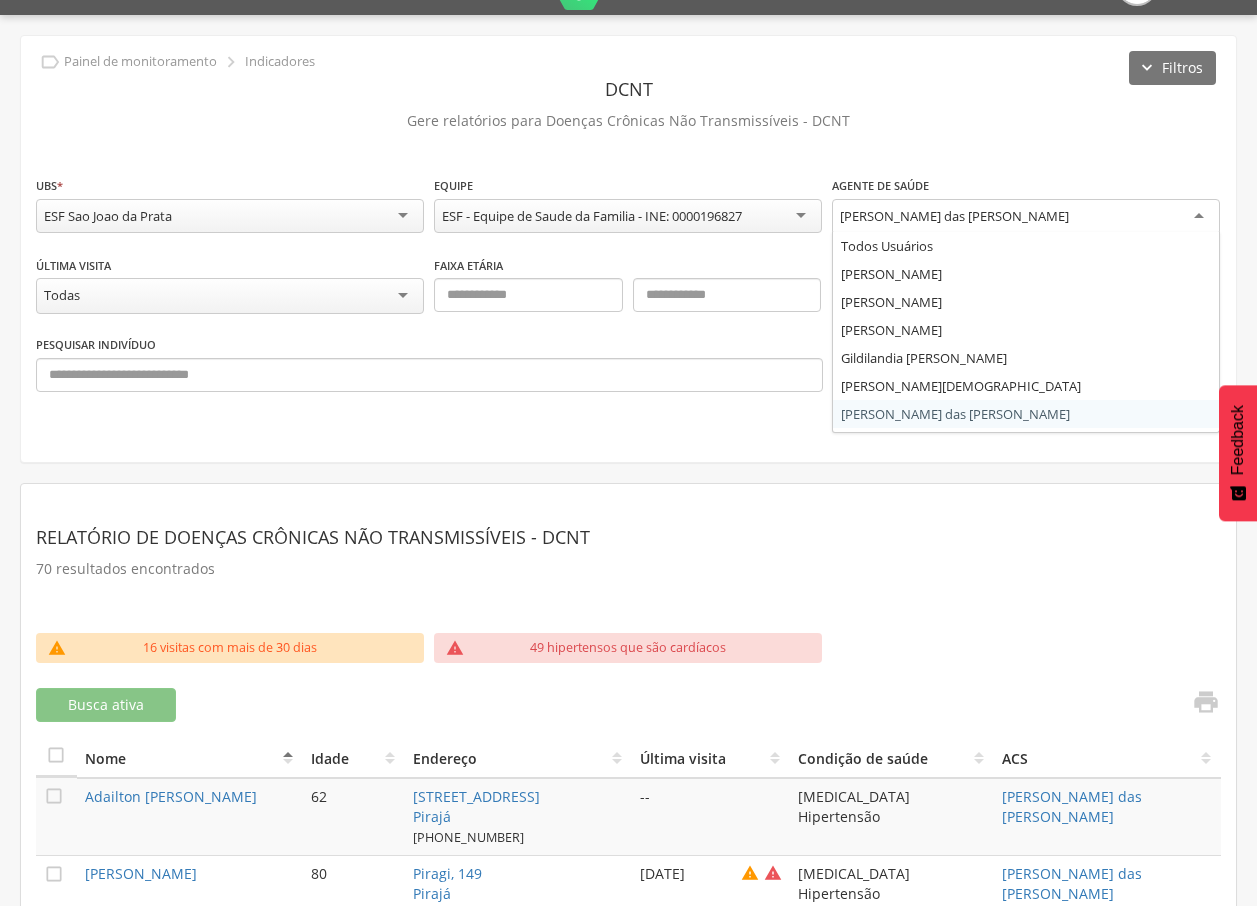 click on "[PERSON_NAME] das [PERSON_NAME]" at bounding box center [1026, 217] 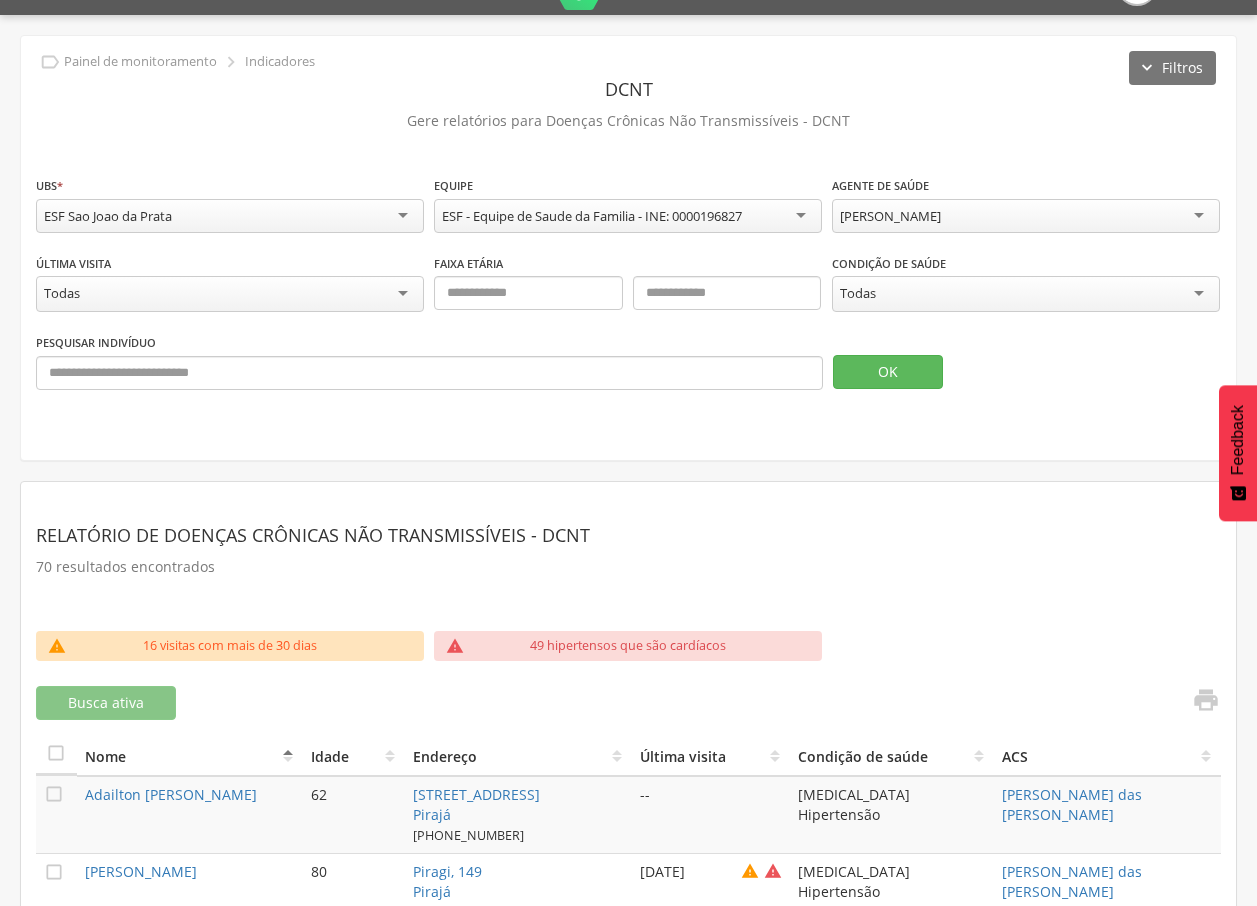 click on "OK" at bounding box center [1027, 360] 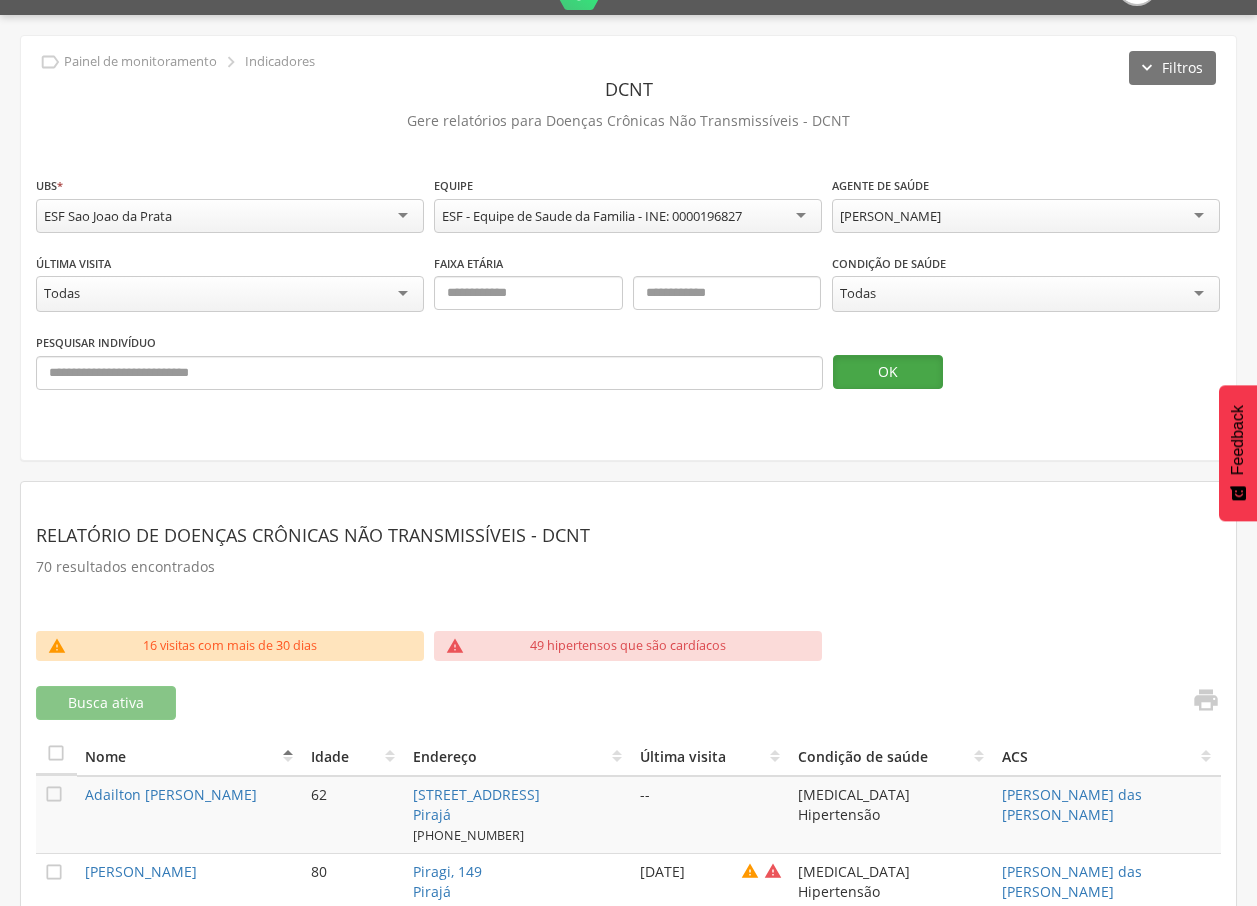 click on "OK" at bounding box center (888, 372) 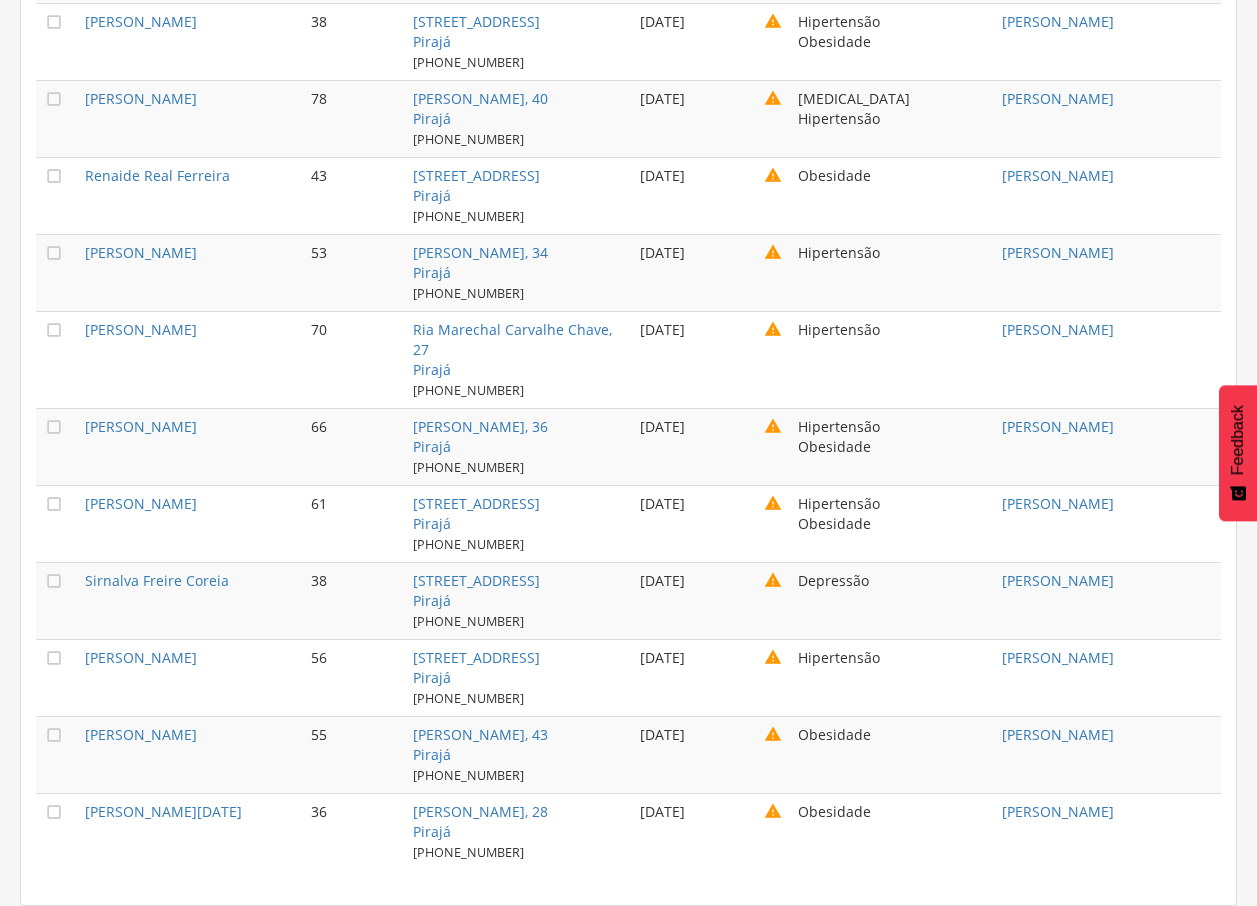 scroll, scrollTop: 5747, scrollLeft: 0, axis: vertical 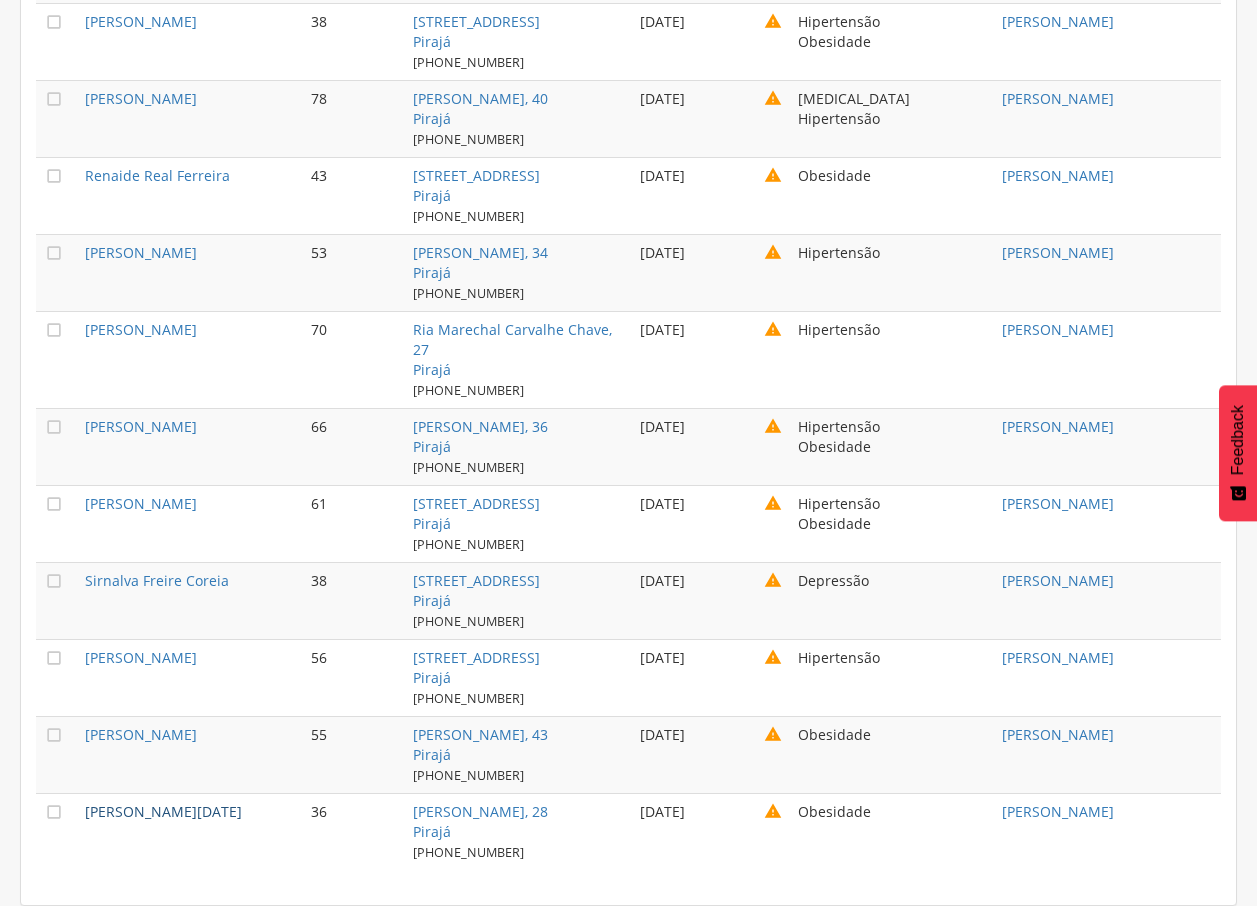 click on "[PERSON_NAME][DATE]" at bounding box center [163, 811] 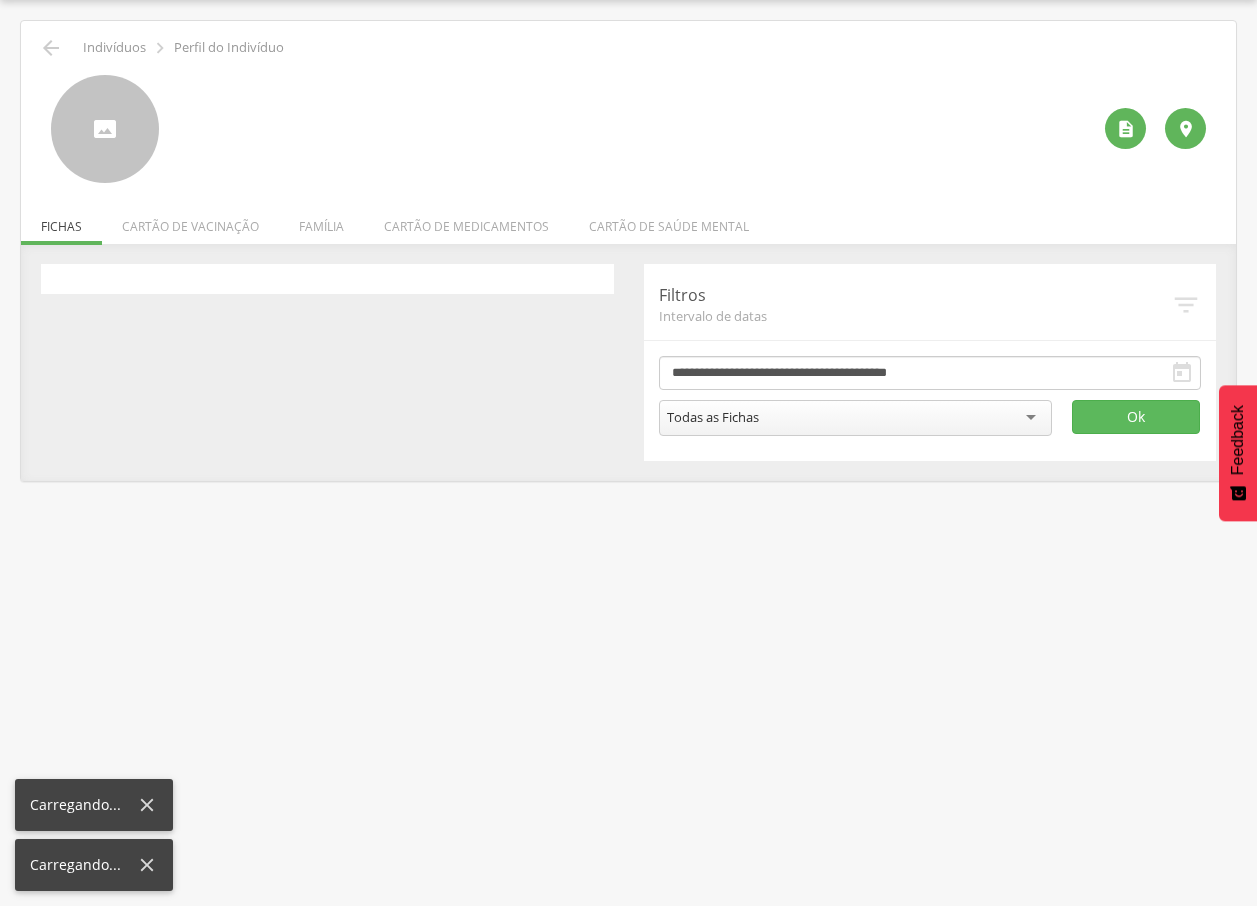 scroll, scrollTop: 60, scrollLeft: 0, axis: vertical 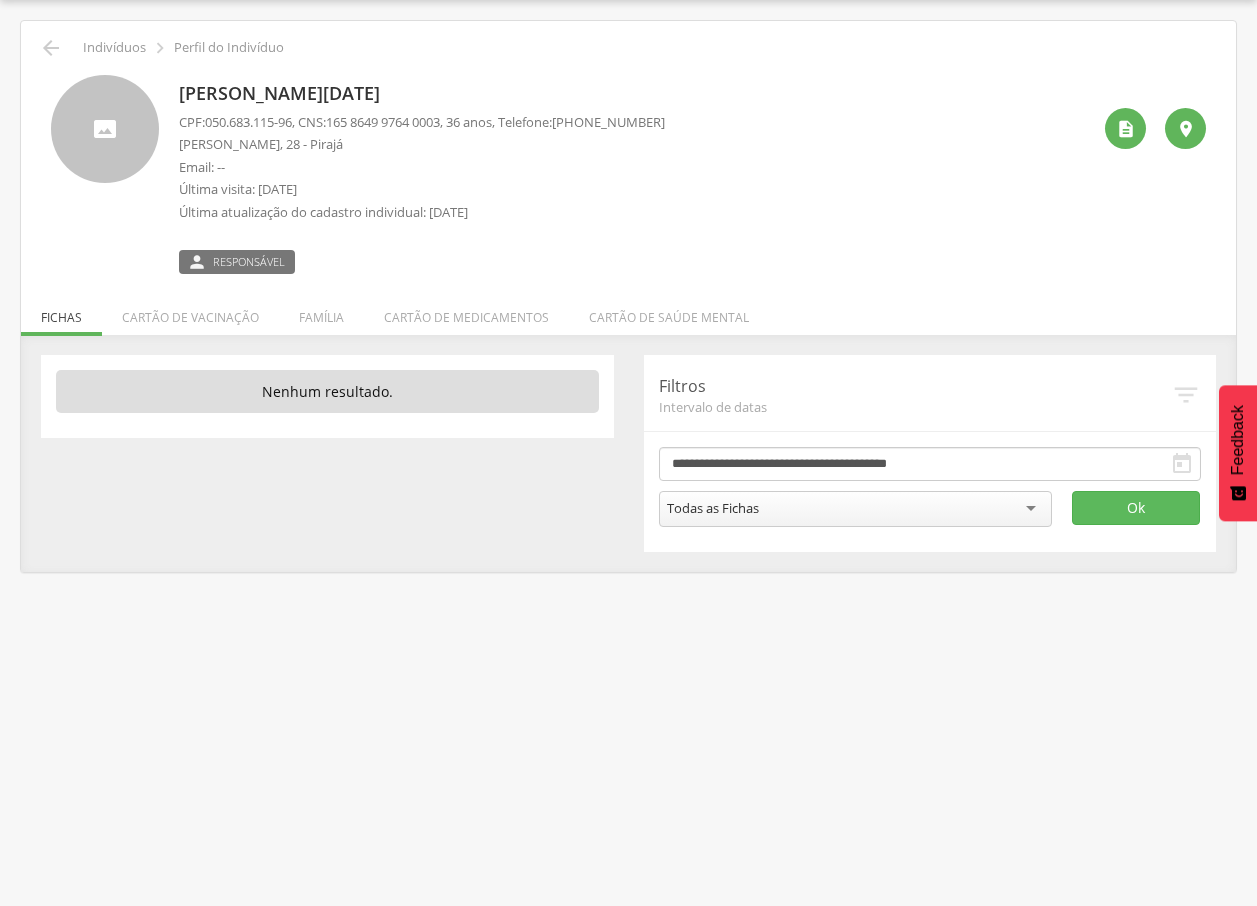drag, startPoint x: 176, startPoint y: 91, endPoint x: 426, endPoint y: 98, distance: 250.09798 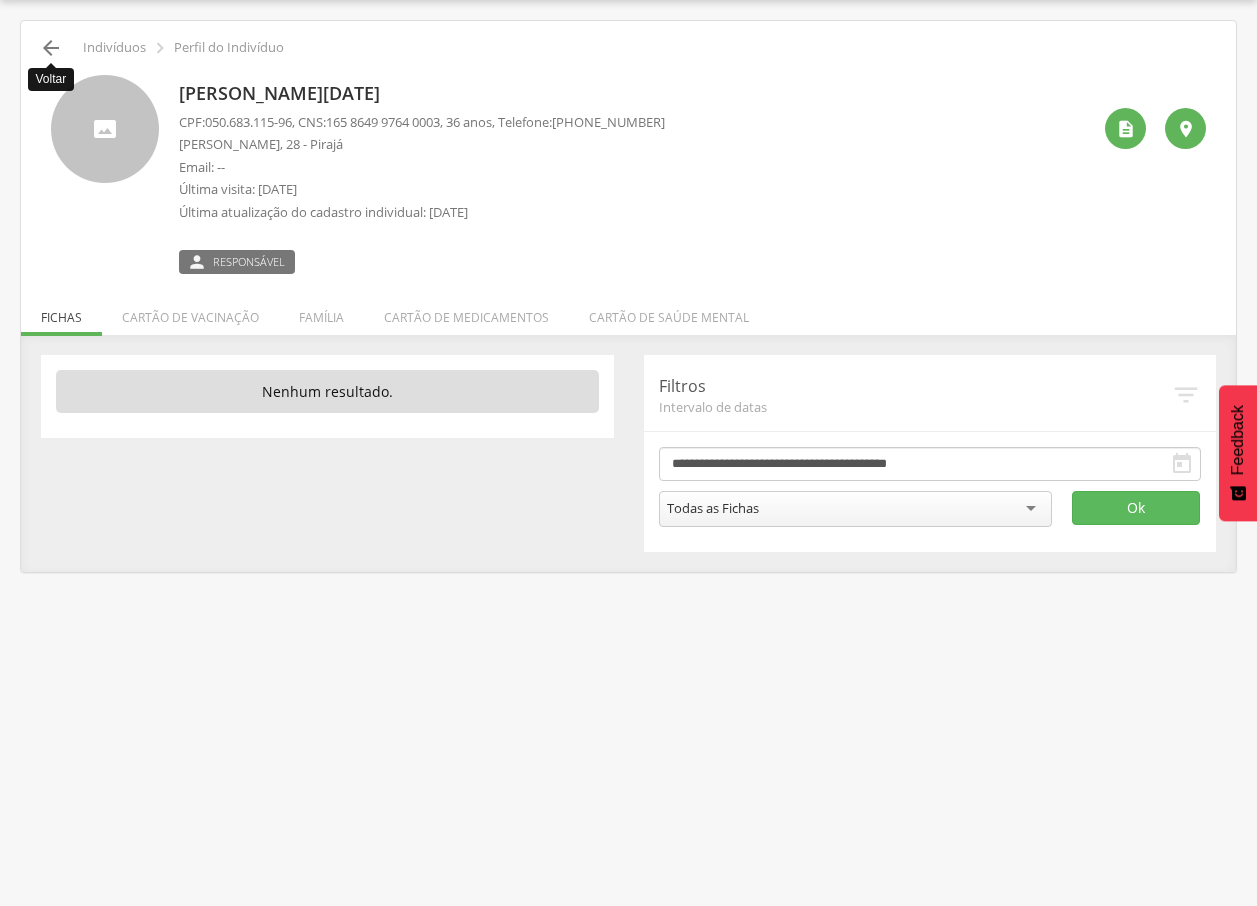 click on "" at bounding box center [51, 48] 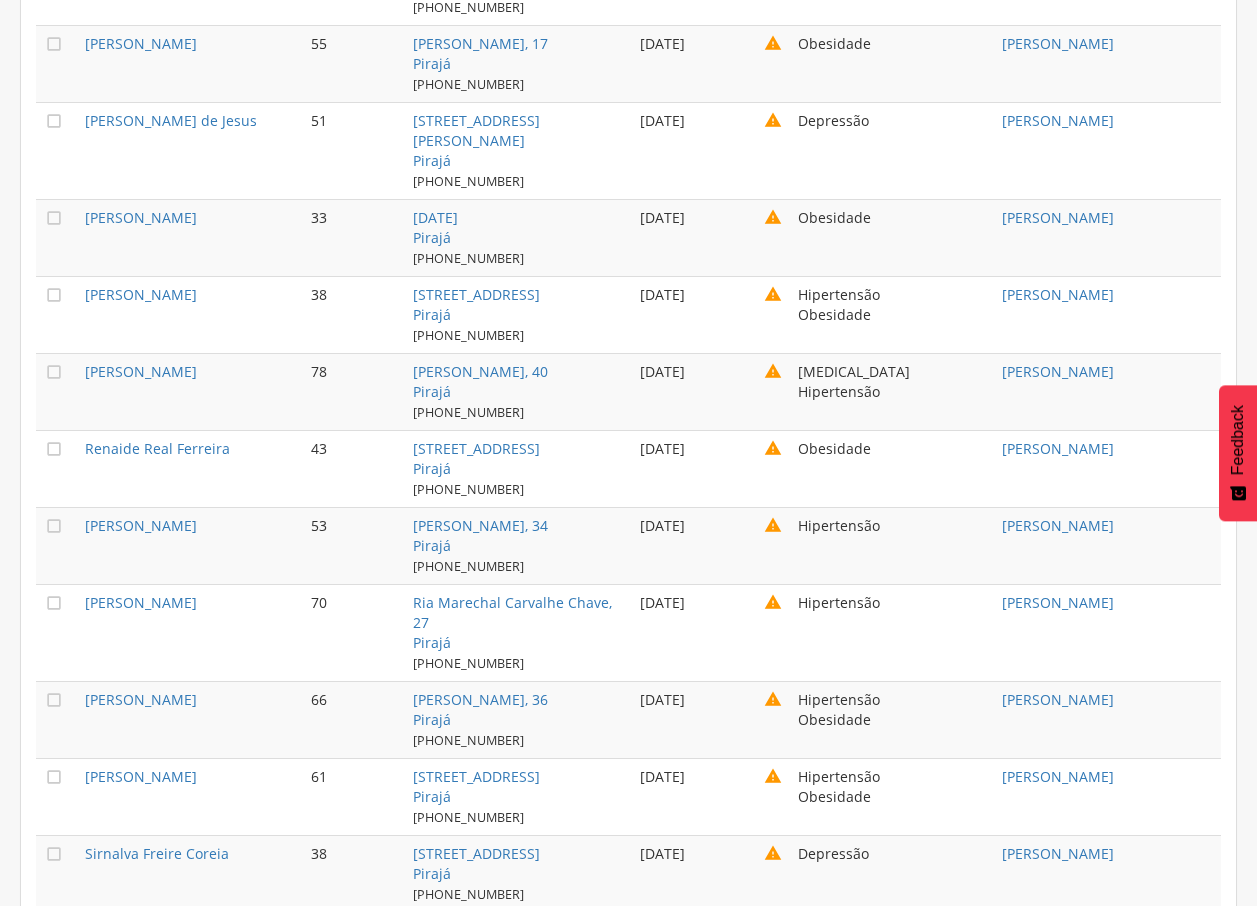 scroll, scrollTop: 5747, scrollLeft: 0, axis: vertical 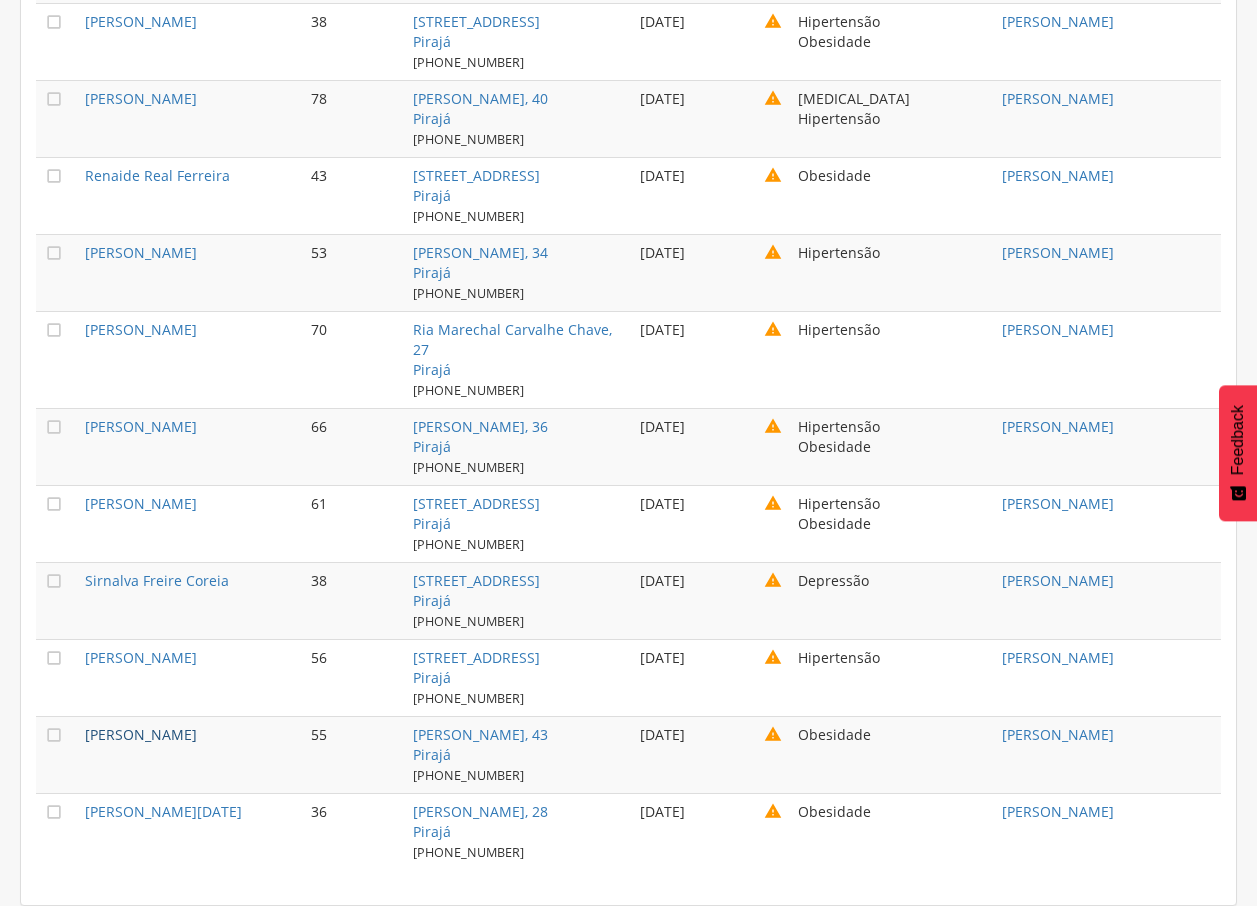 click on "[PERSON_NAME]" at bounding box center (141, 734) 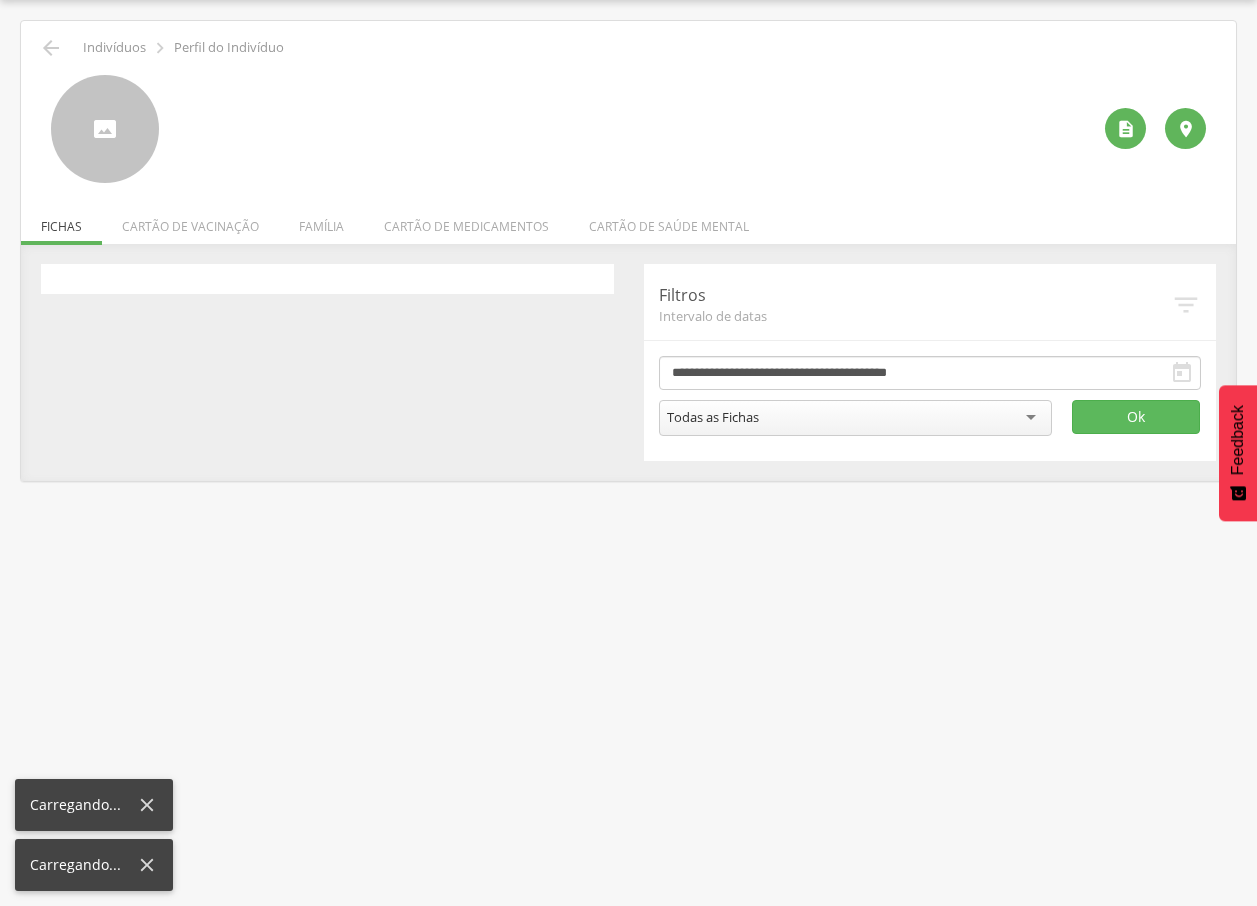 scroll, scrollTop: 60, scrollLeft: 0, axis: vertical 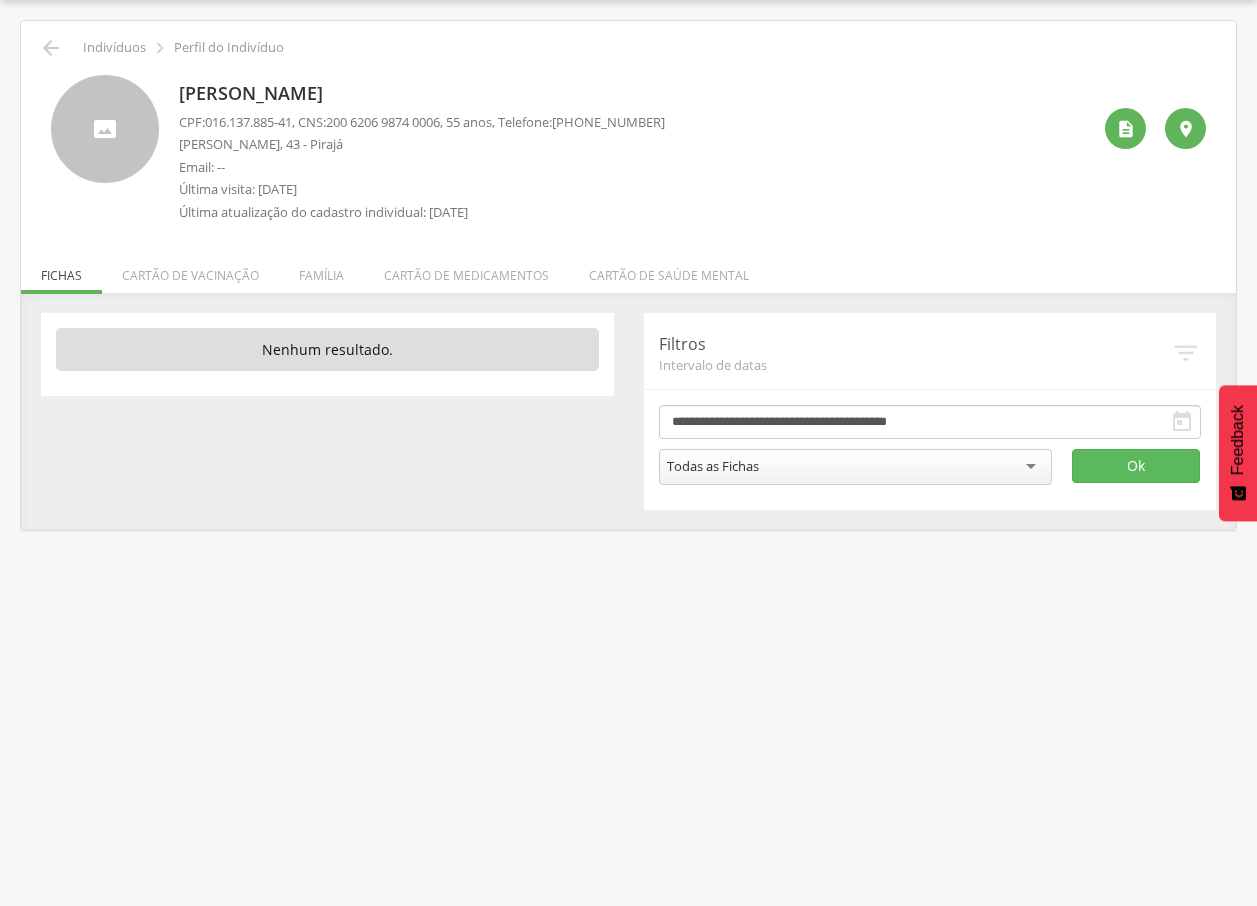 drag, startPoint x: 175, startPoint y: 85, endPoint x: 483, endPoint y: 82, distance: 308.01462 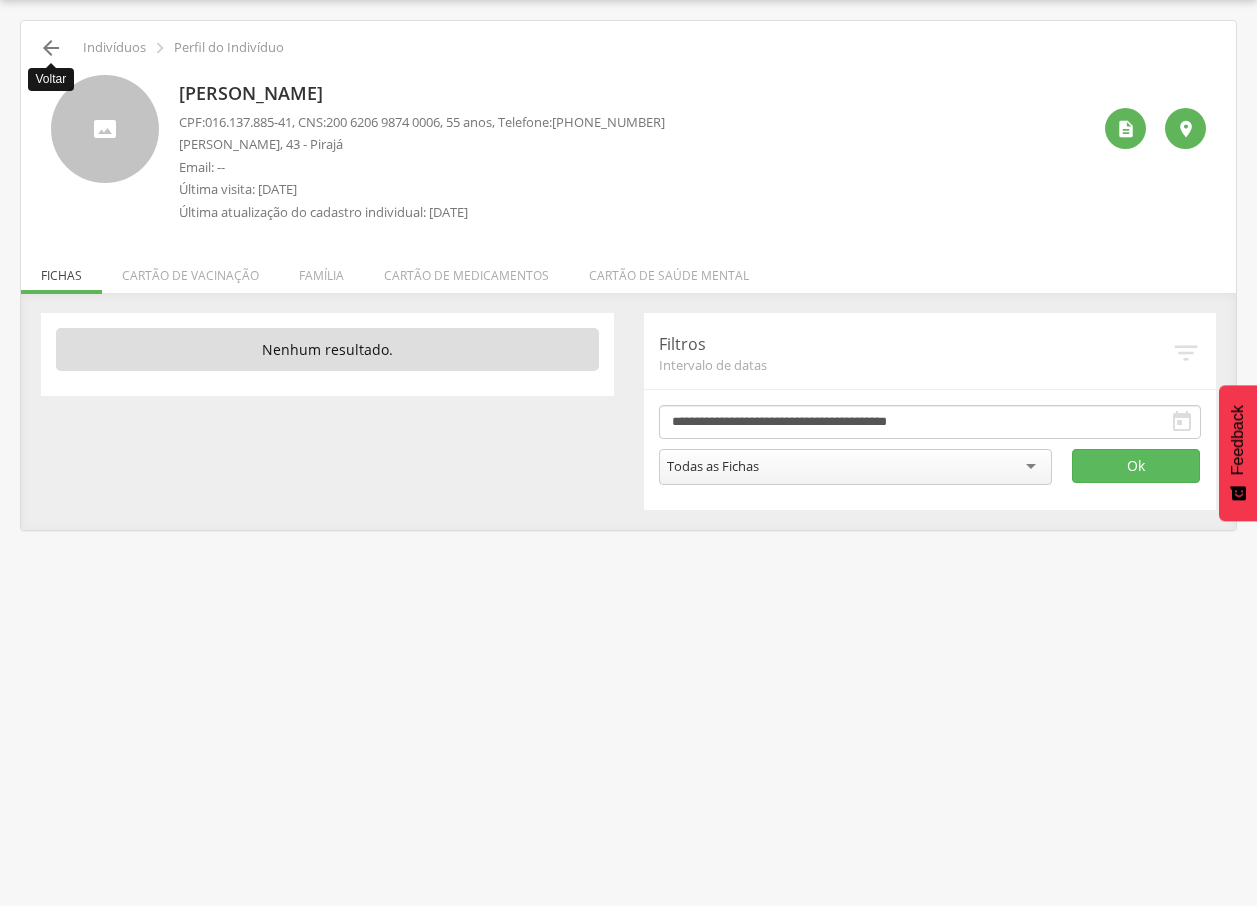 click on "" at bounding box center (51, 48) 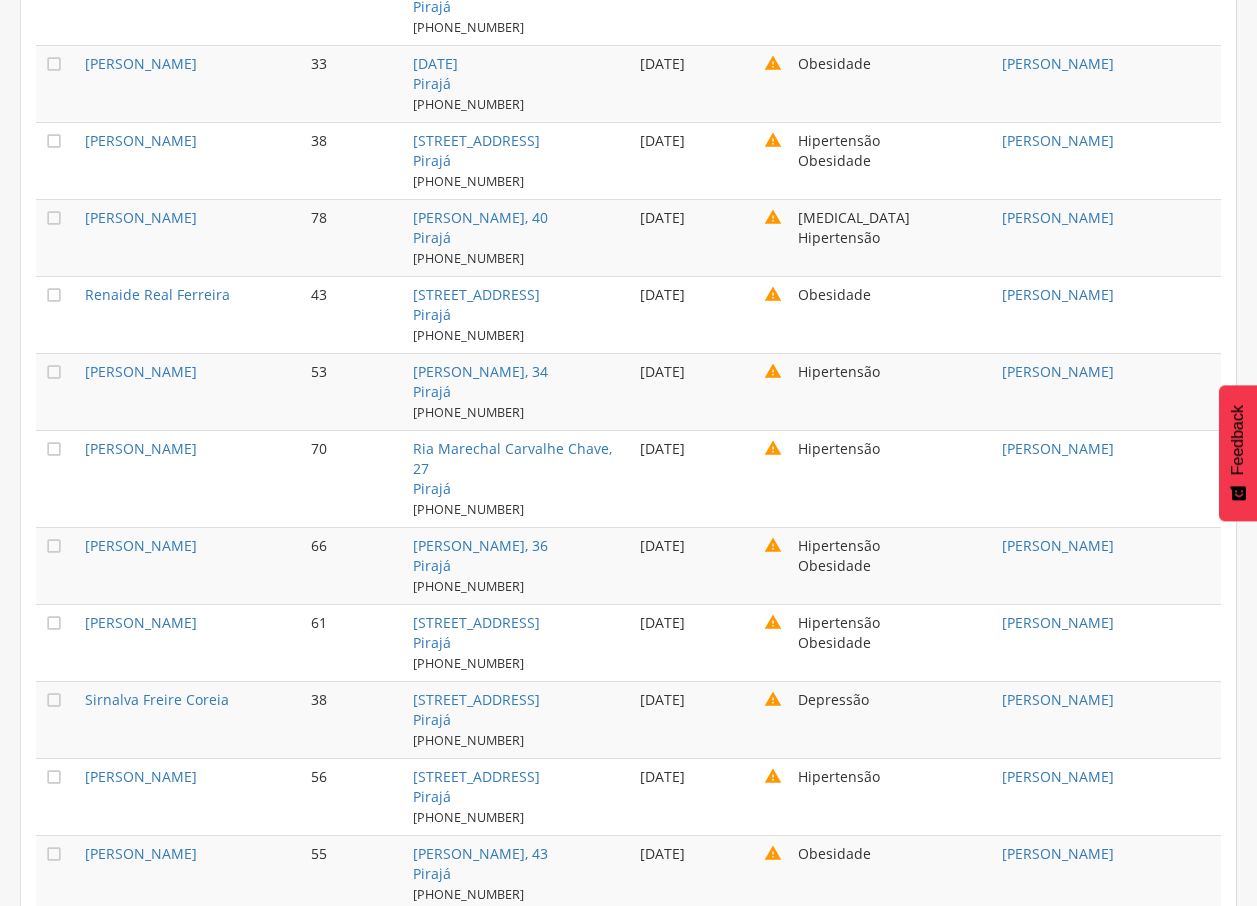 scroll, scrollTop: 5747, scrollLeft: 0, axis: vertical 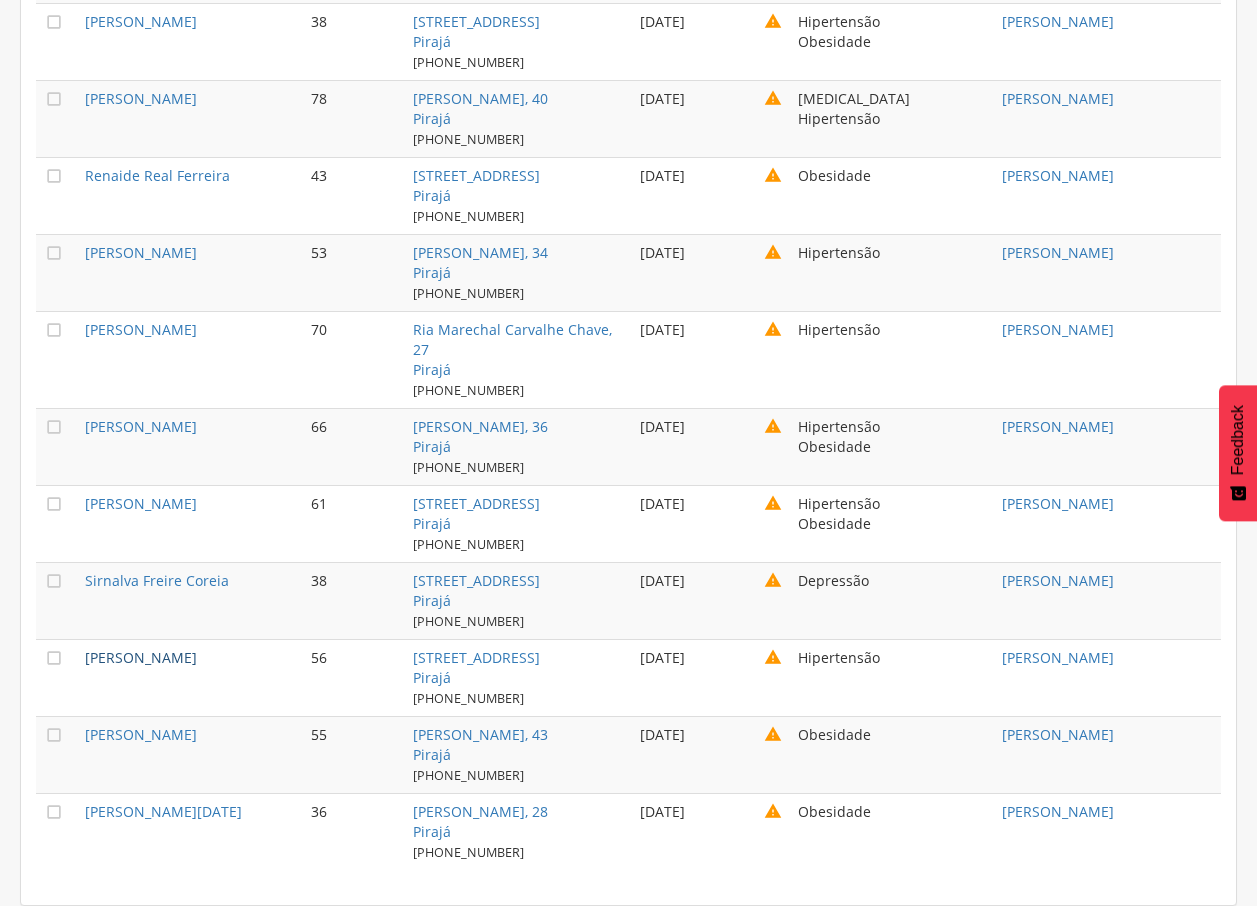 click on "[PERSON_NAME]" at bounding box center (141, 657) 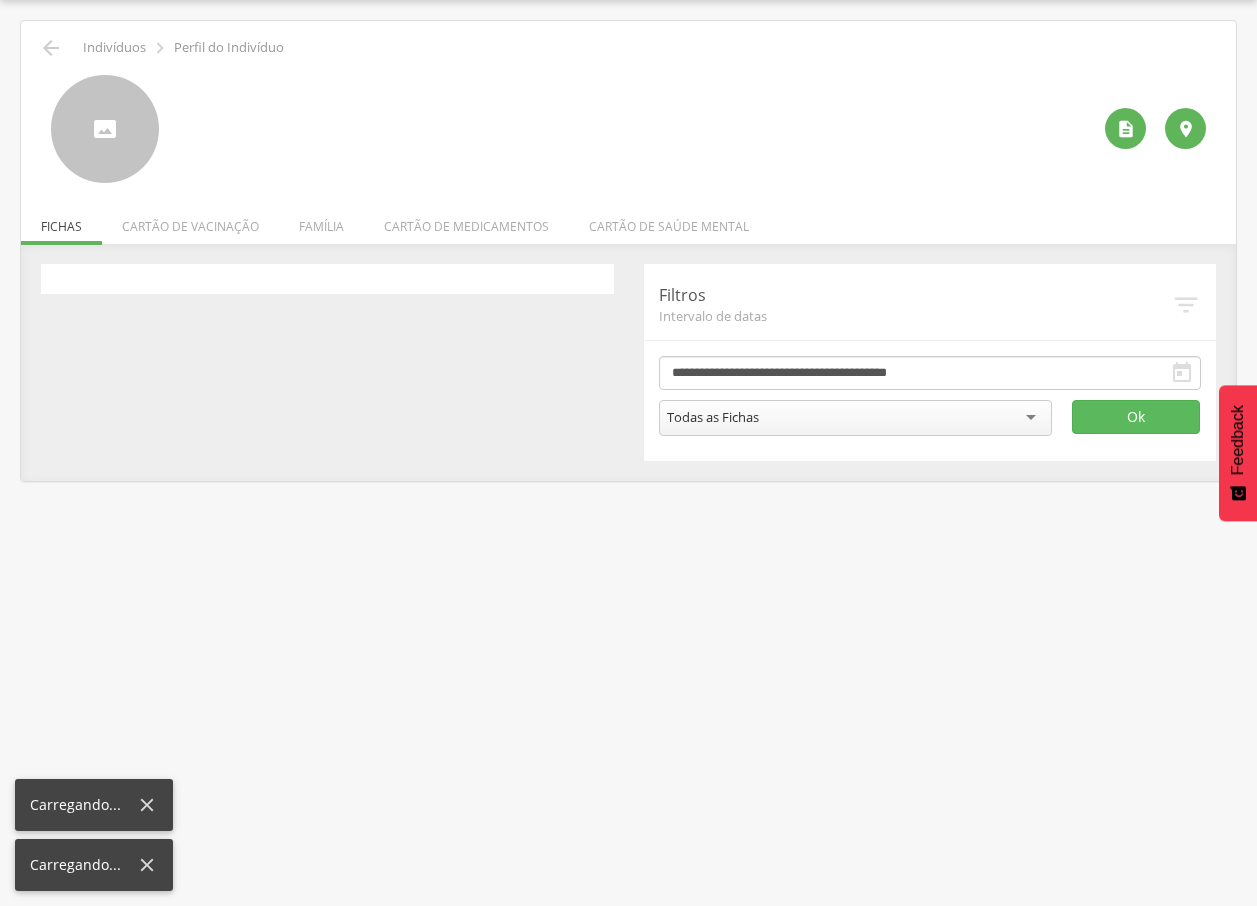 scroll, scrollTop: 60, scrollLeft: 0, axis: vertical 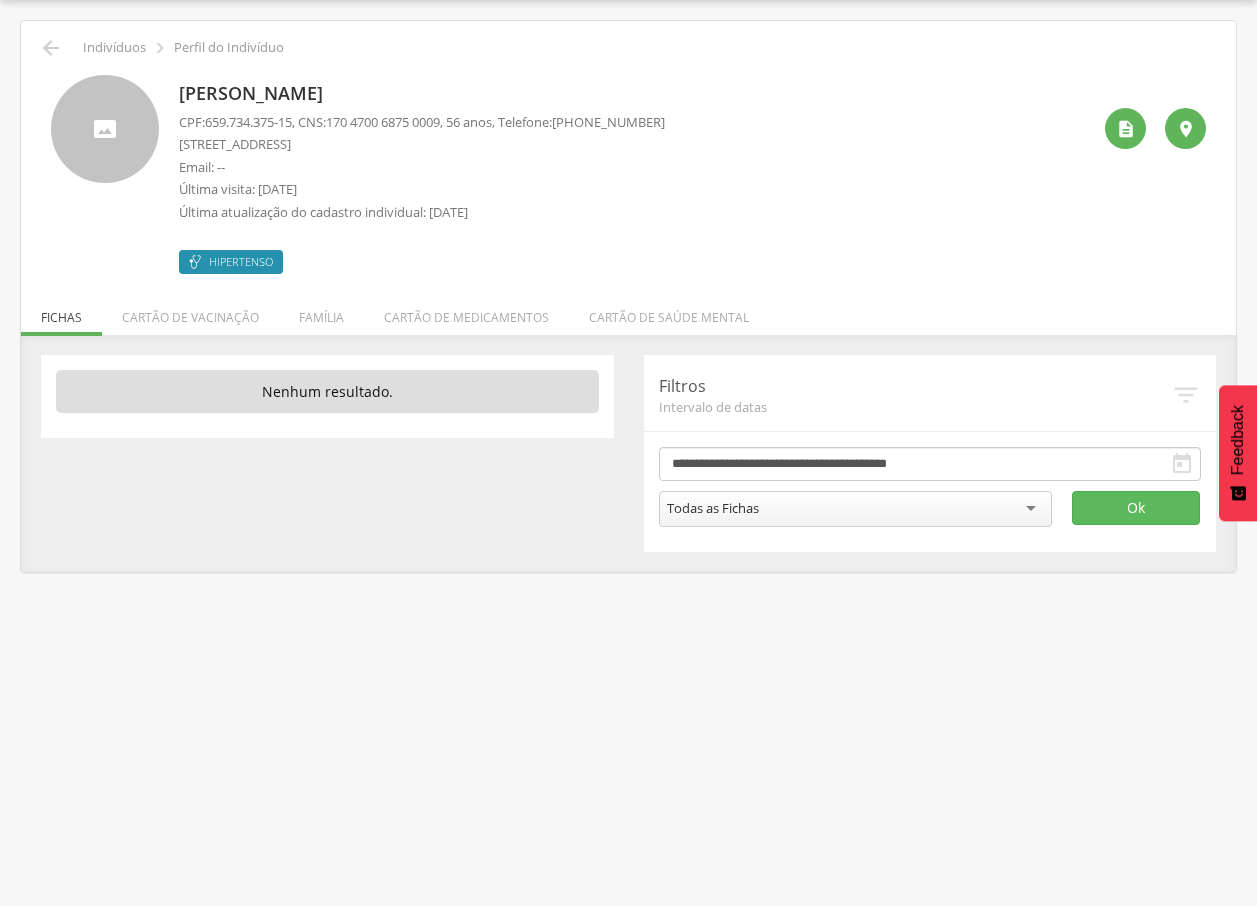 drag, startPoint x: 174, startPoint y: 91, endPoint x: 352, endPoint y: 89, distance: 178.01123 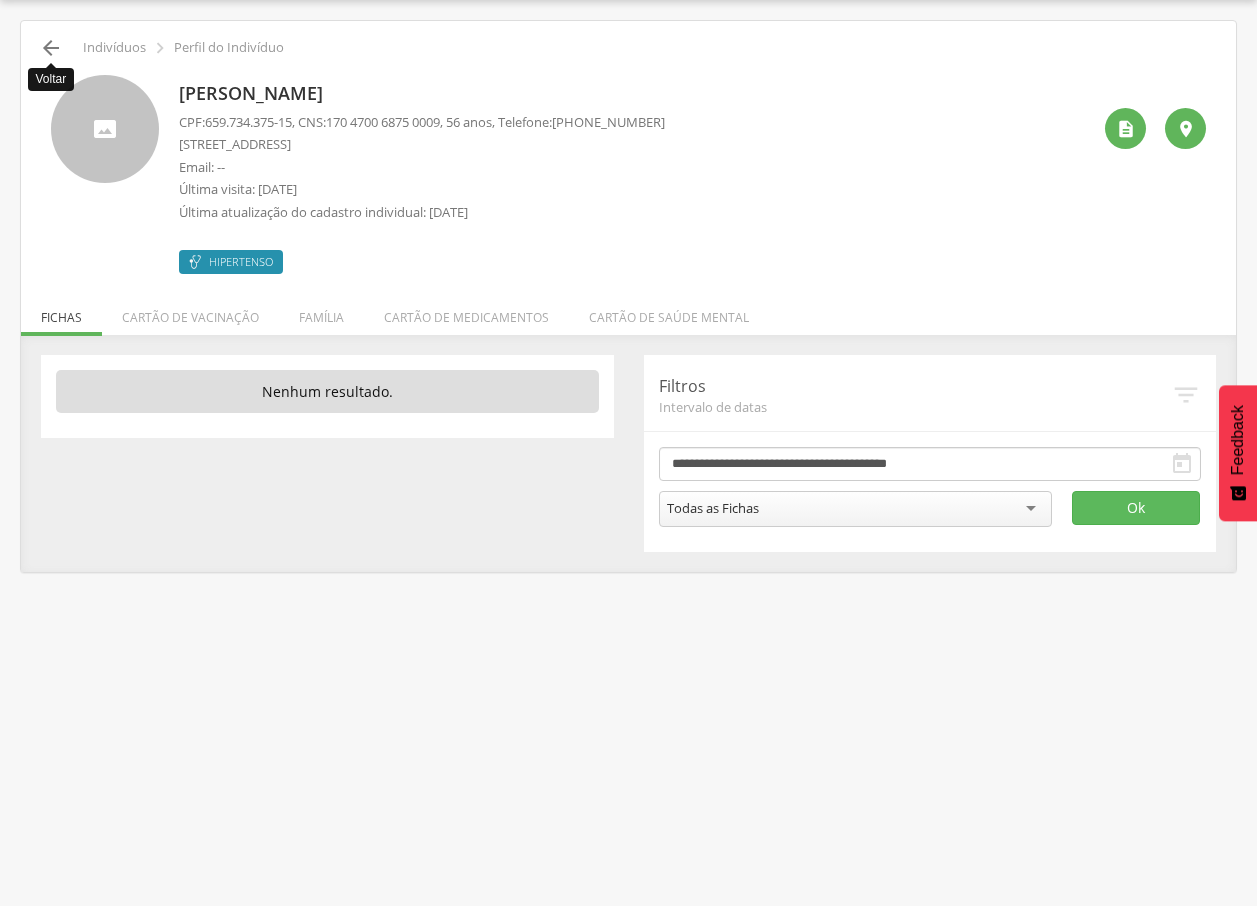 click on "" at bounding box center [51, 48] 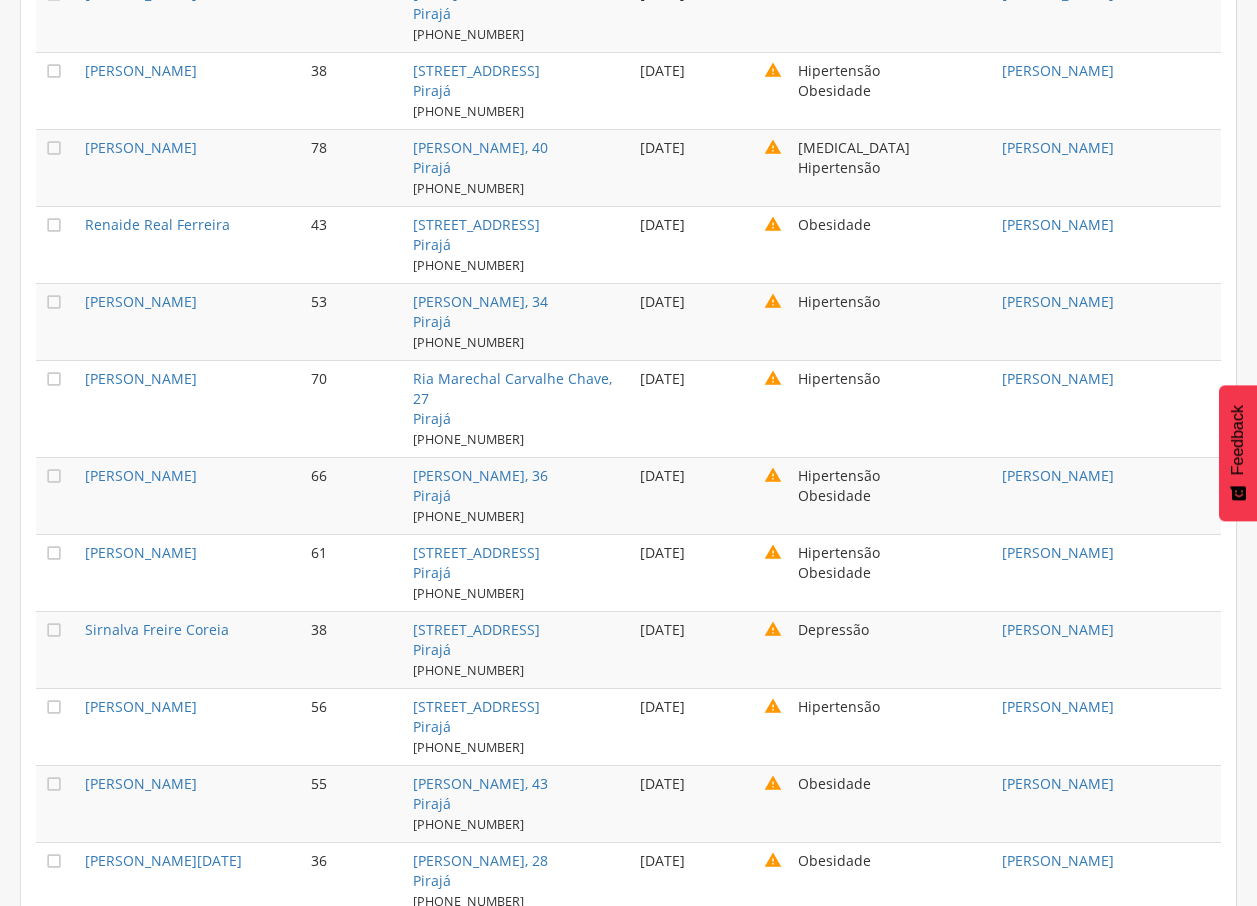 scroll, scrollTop: 5645, scrollLeft: 0, axis: vertical 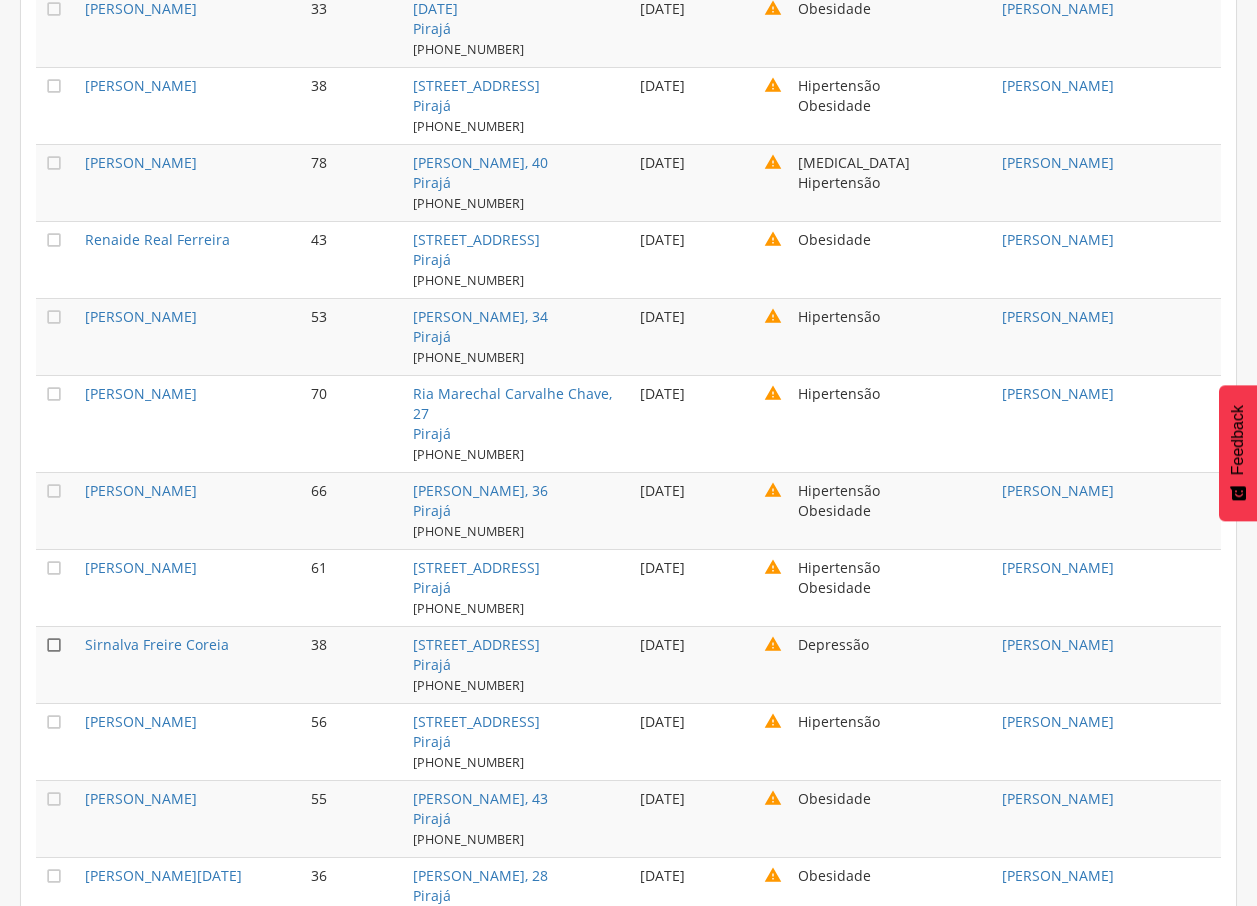 click on "" at bounding box center [54, 645] 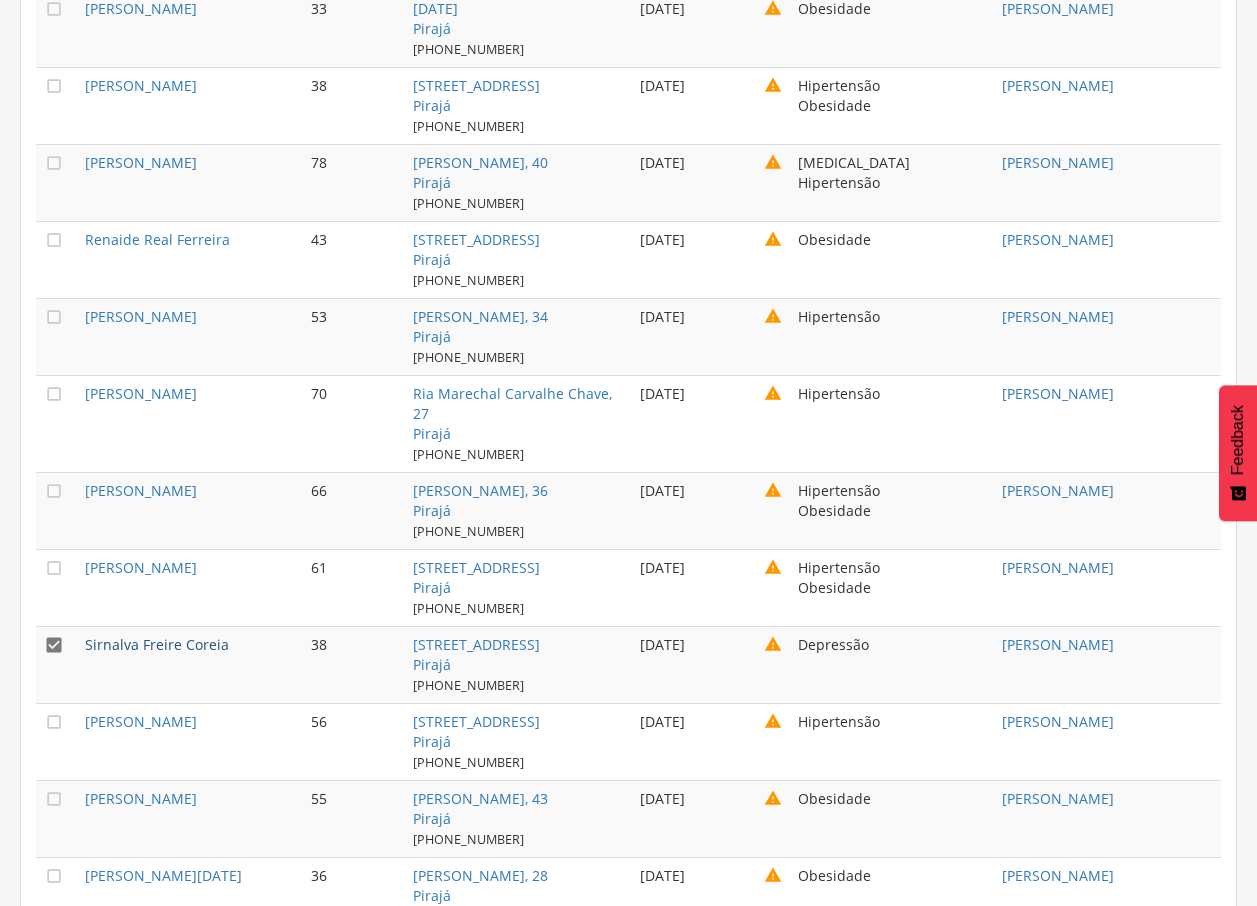 click on "Sirnalva Freire Coreia" at bounding box center (157, 644) 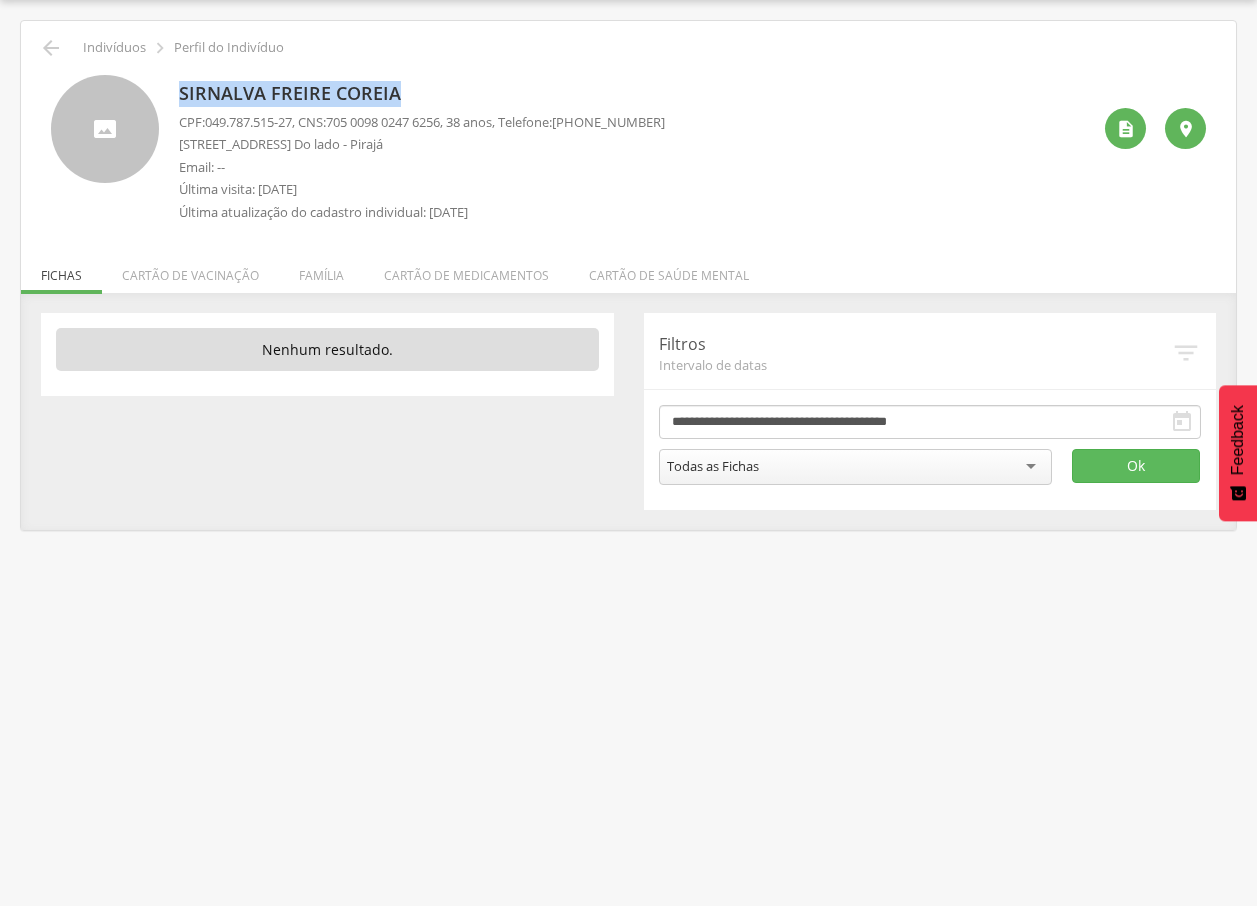 drag, startPoint x: 174, startPoint y: 89, endPoint x: 457, endPoint y: 103, distance: 283.34607 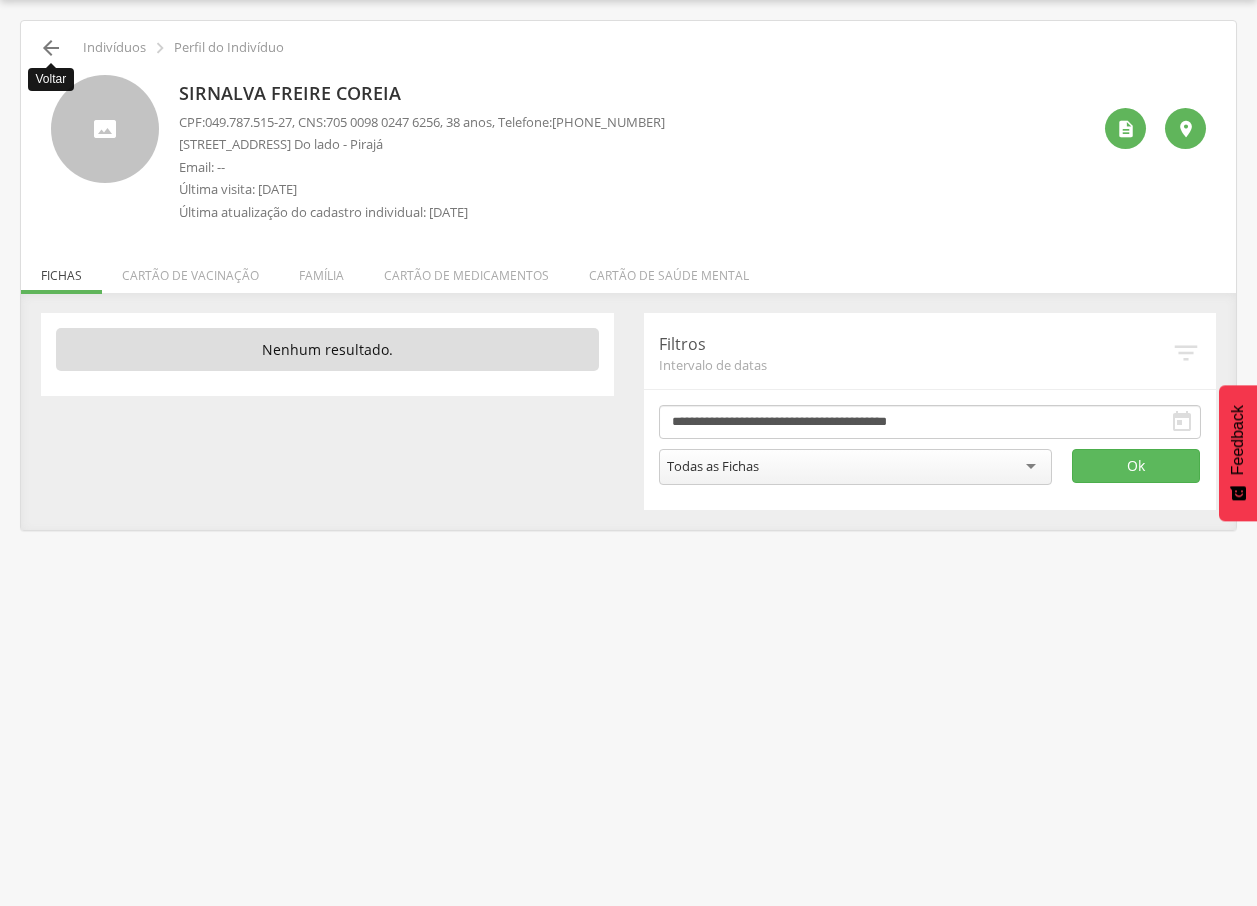click on "" at bounding box center (51, 48) 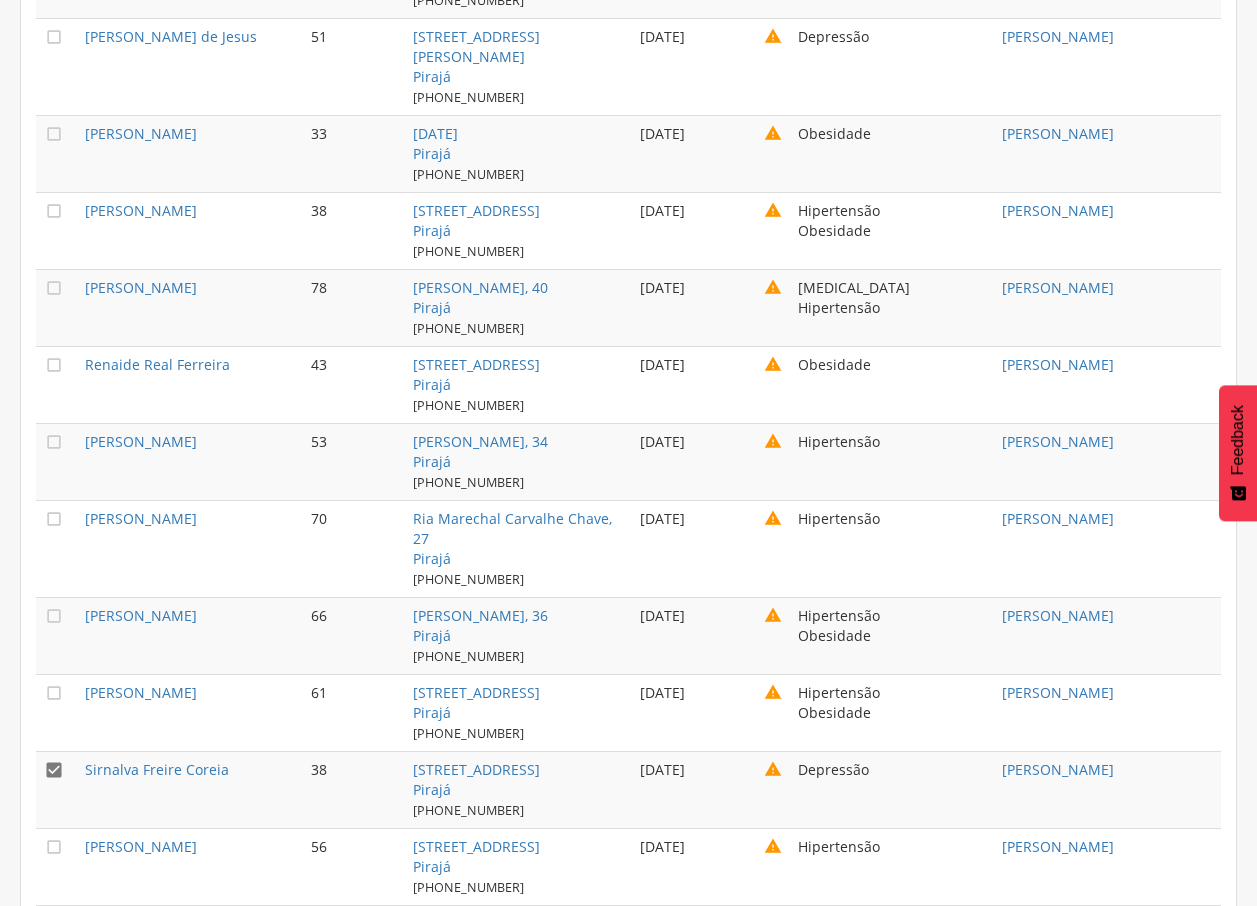 scroll, scrollTop: 5644, scrollLeft: 0, axis: vertical 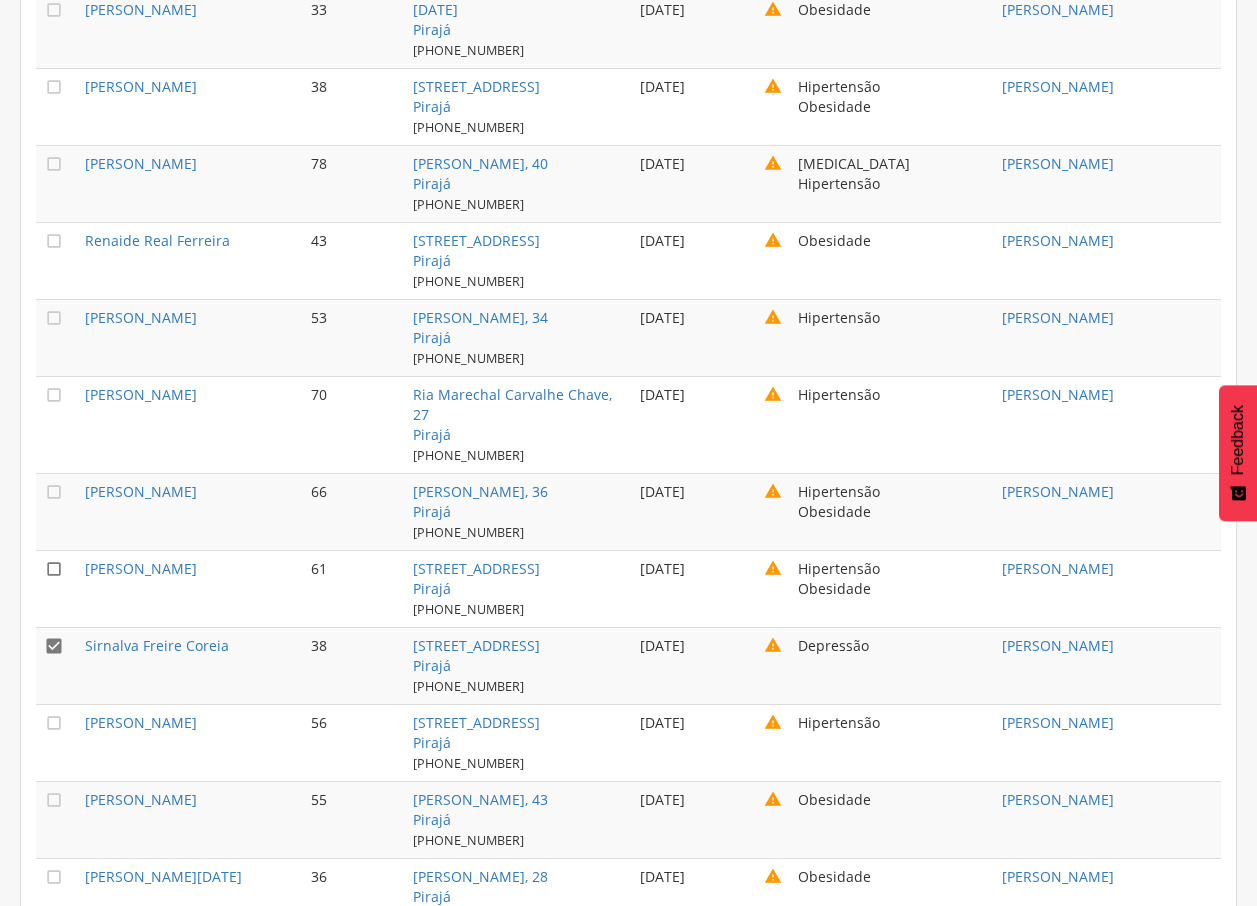 click on "" at bounding box center (54, 569) 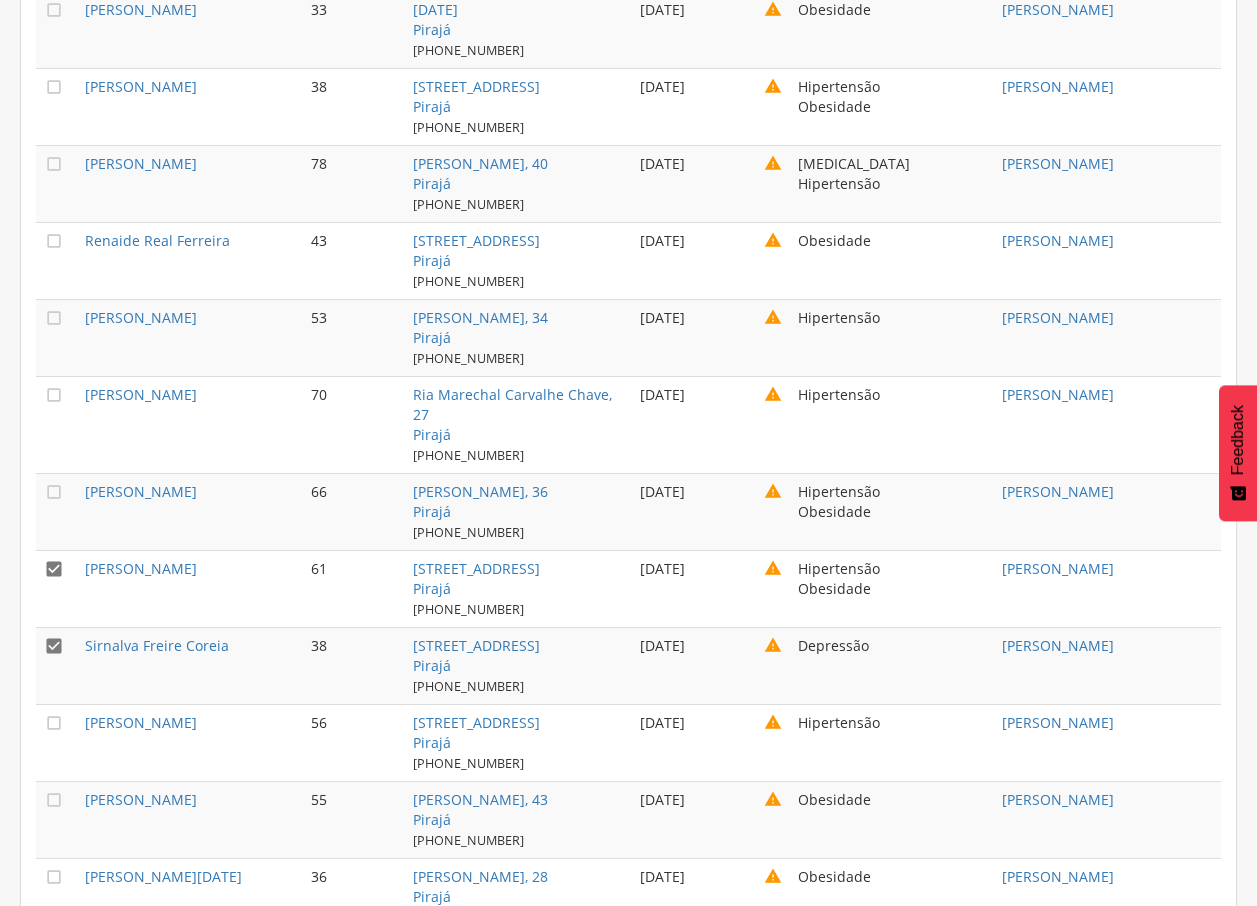 click on "" at bounding box center (54, 646) 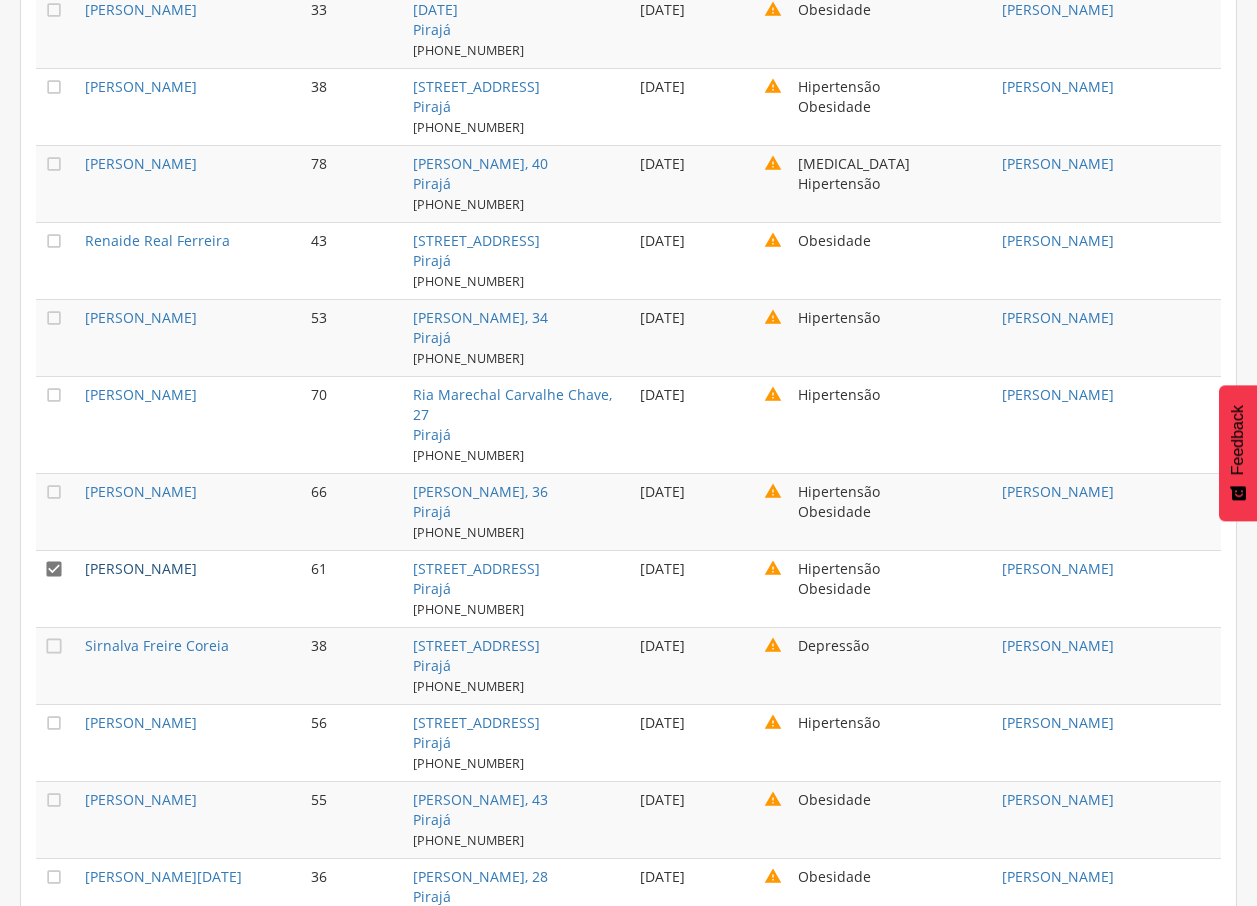 click on "[PERSON_NAME]" at bounding box center (141, 568) 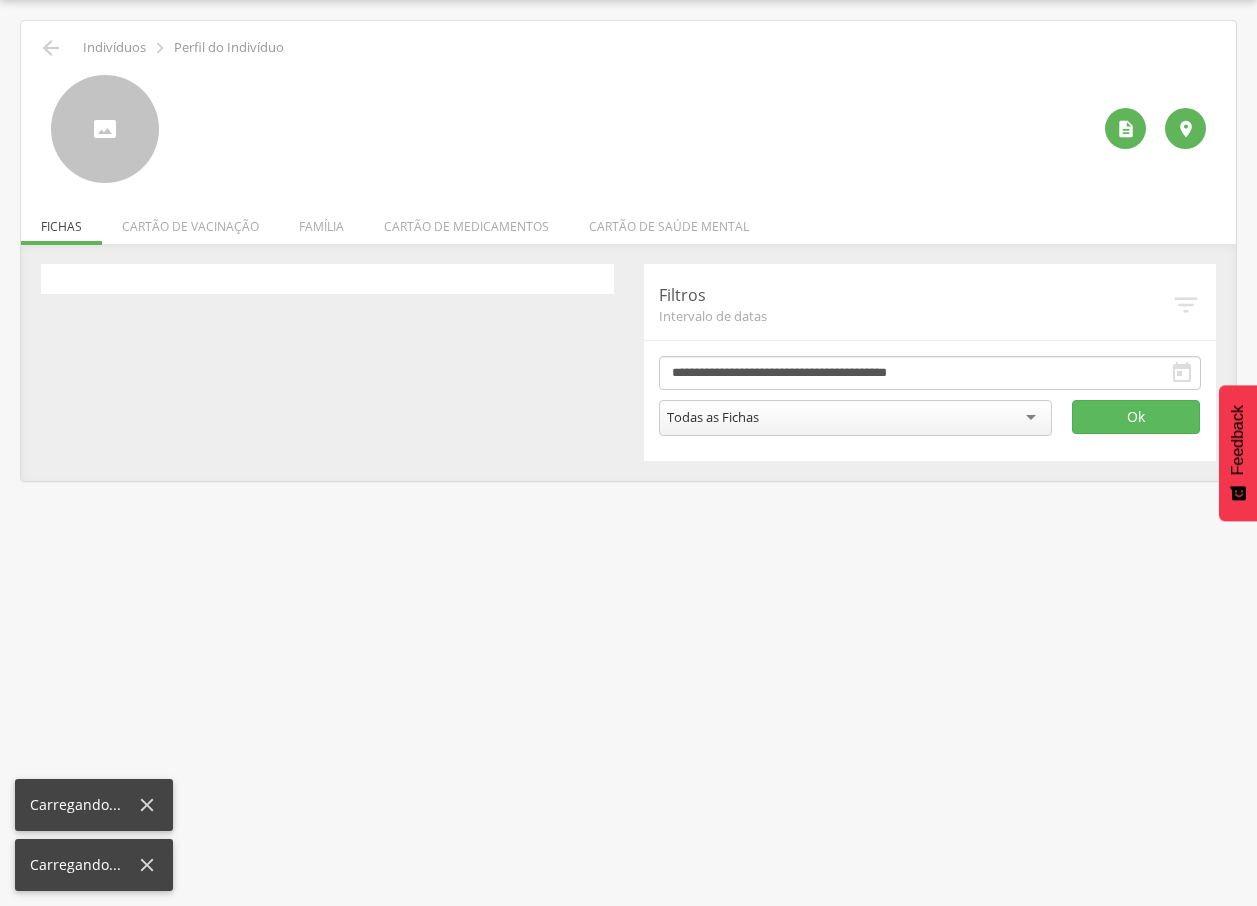 scroll, scrollTop: 60, scrollLeft: 0, axis: vertical 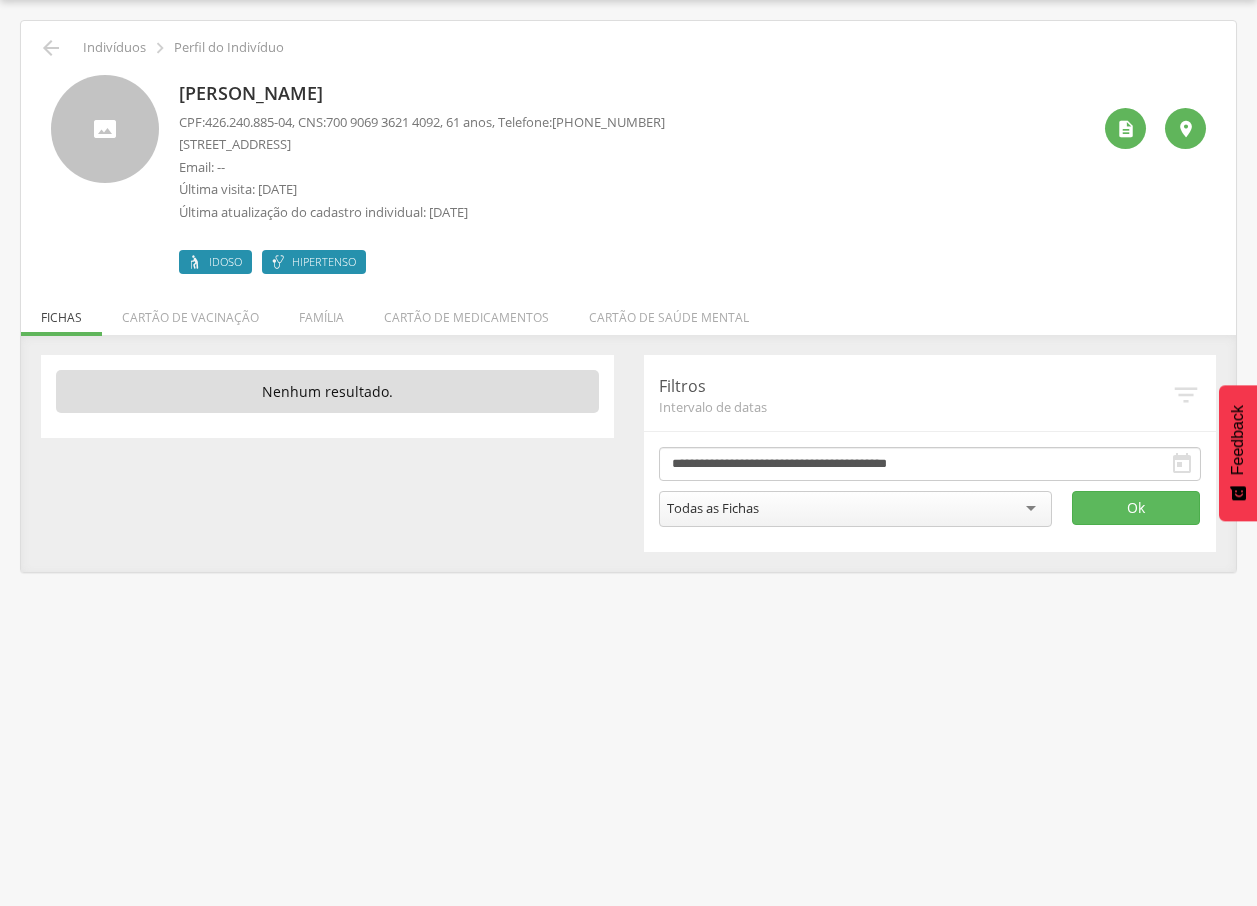 drag, startPoint x: 175, startPoint y: 84, endPoint x: 500, endPoint y: 86, distance: 325.00616 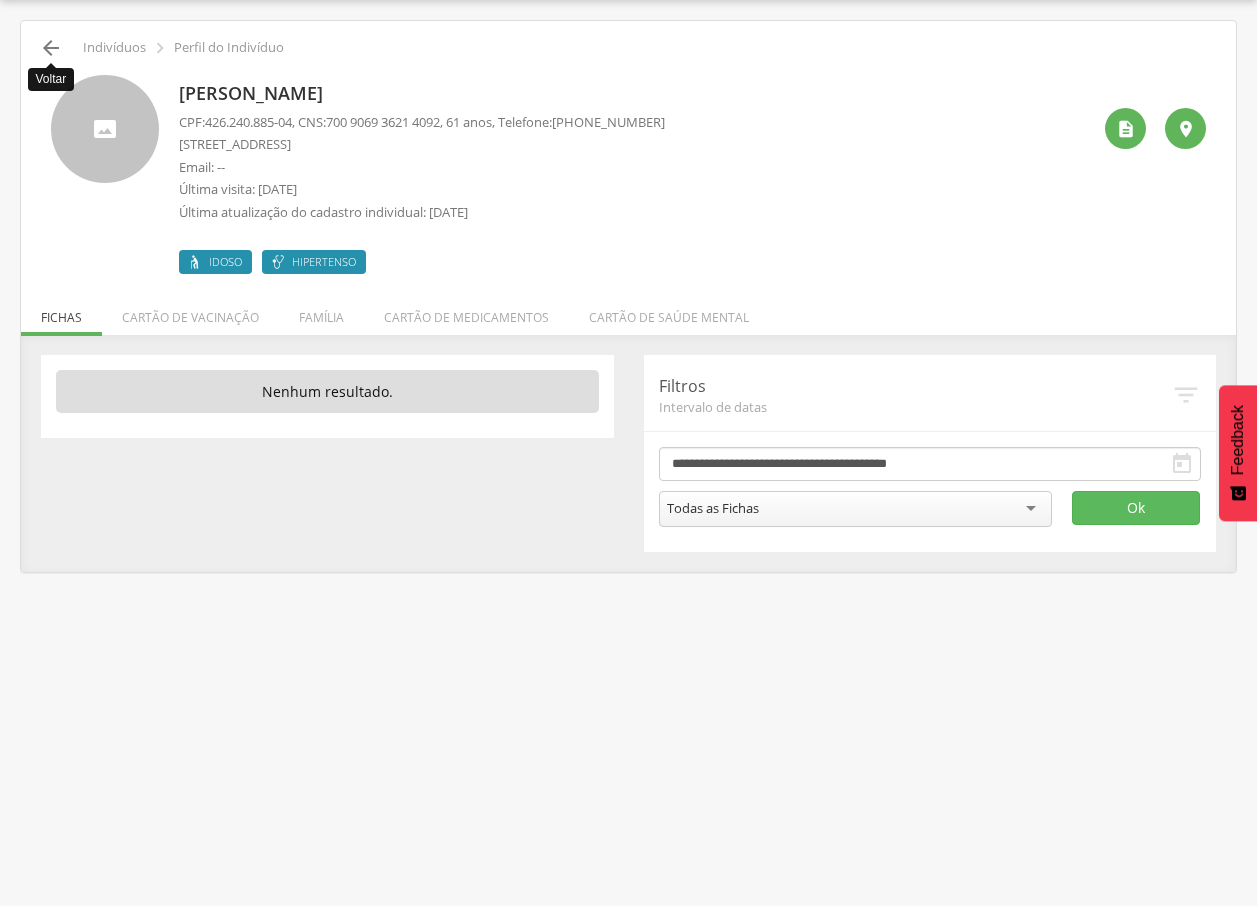 click on "" at bounding box center (51, 48) 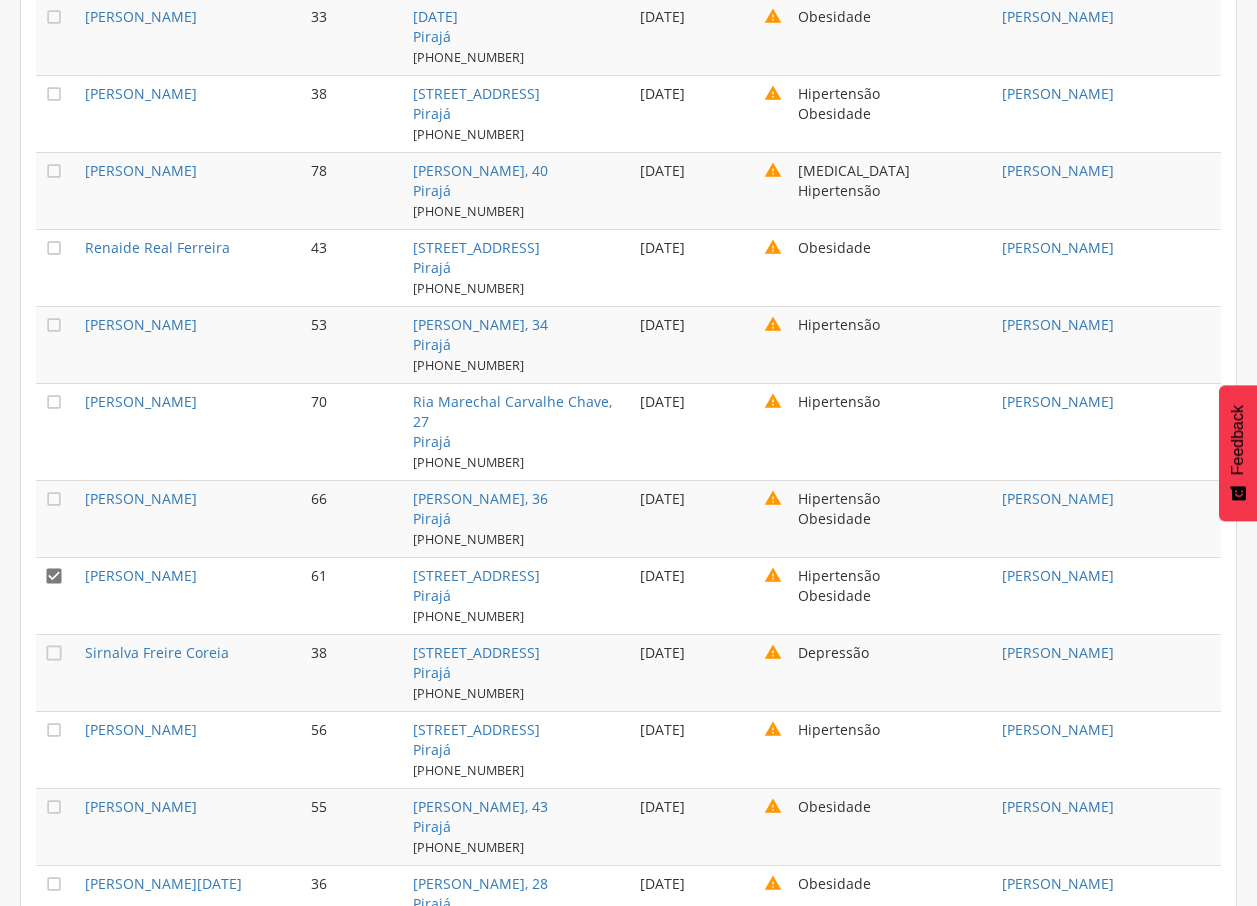 scroll, scrollTop: 5737, scrollLeft: 0, axis: vertical 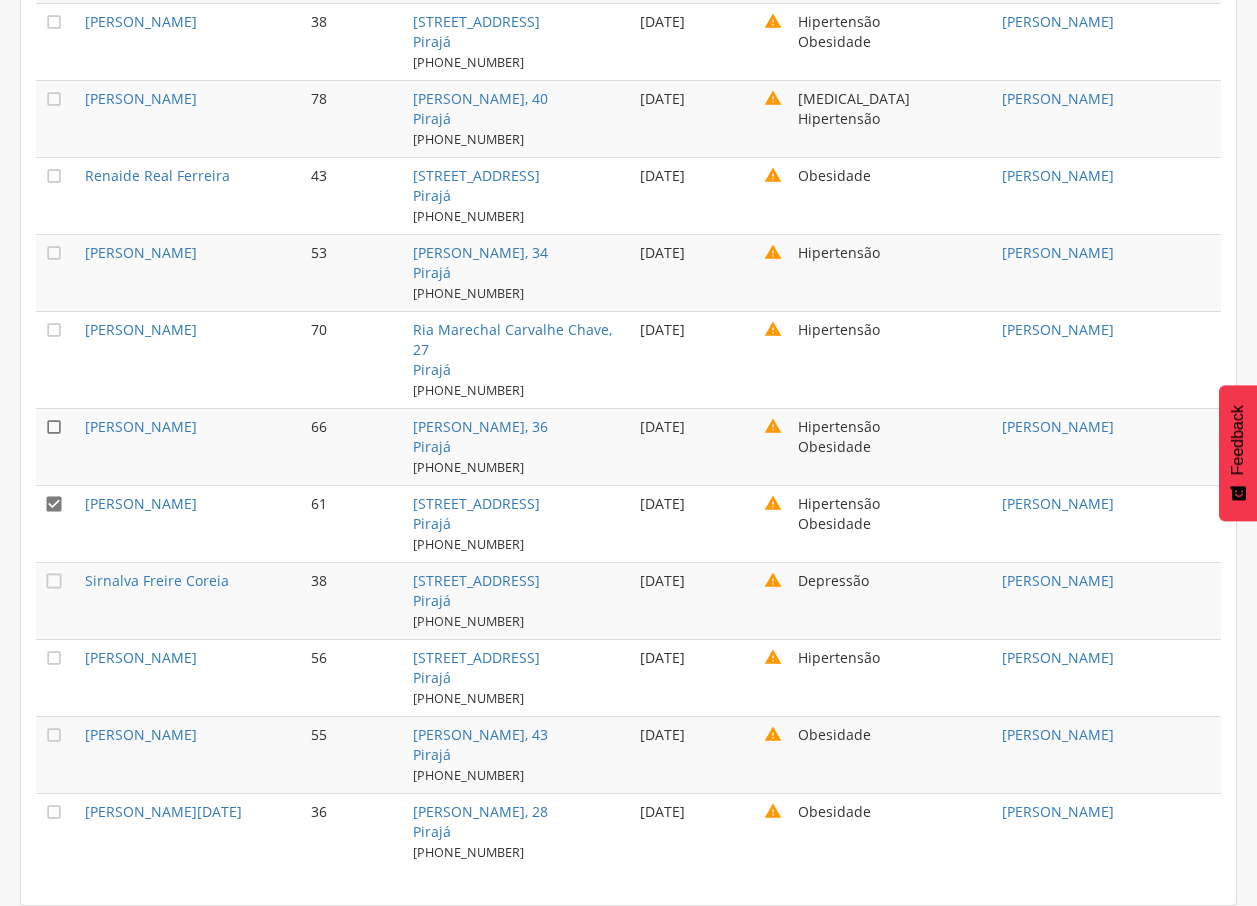 click on "" at bounding box center [54, 427] 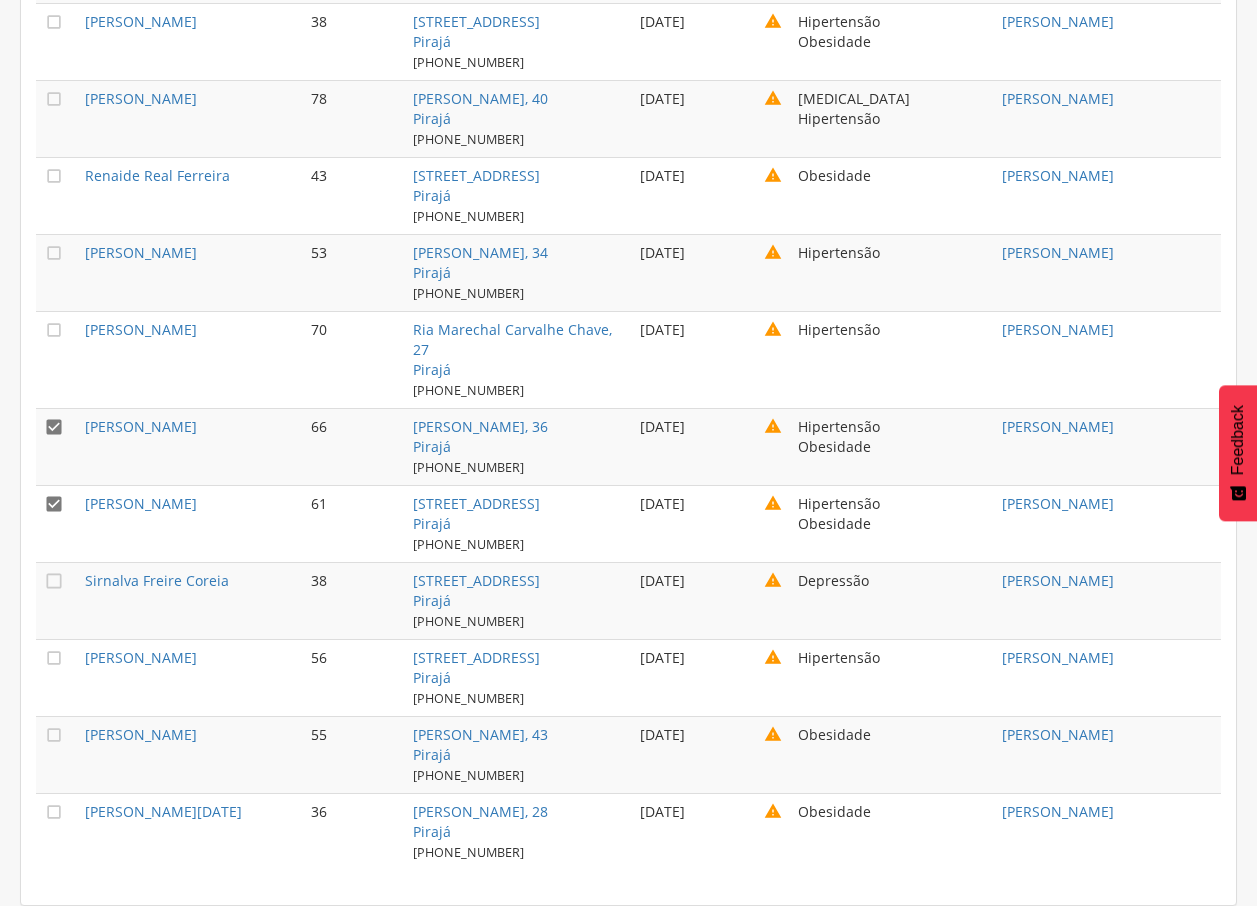 click on "" at bounding box center [54, 504] 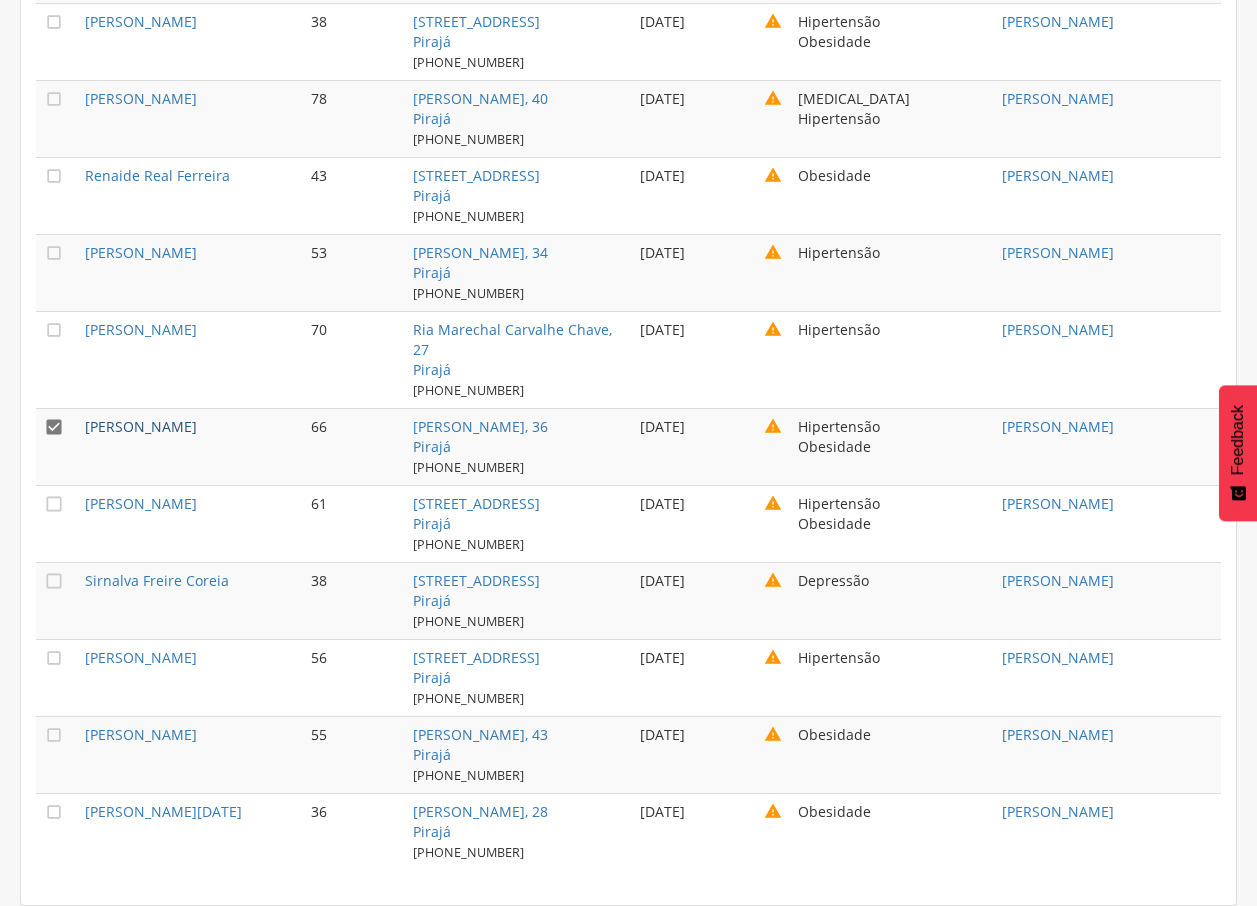 click on "[PERSON_NAME]" at bounding box center [141, 426] 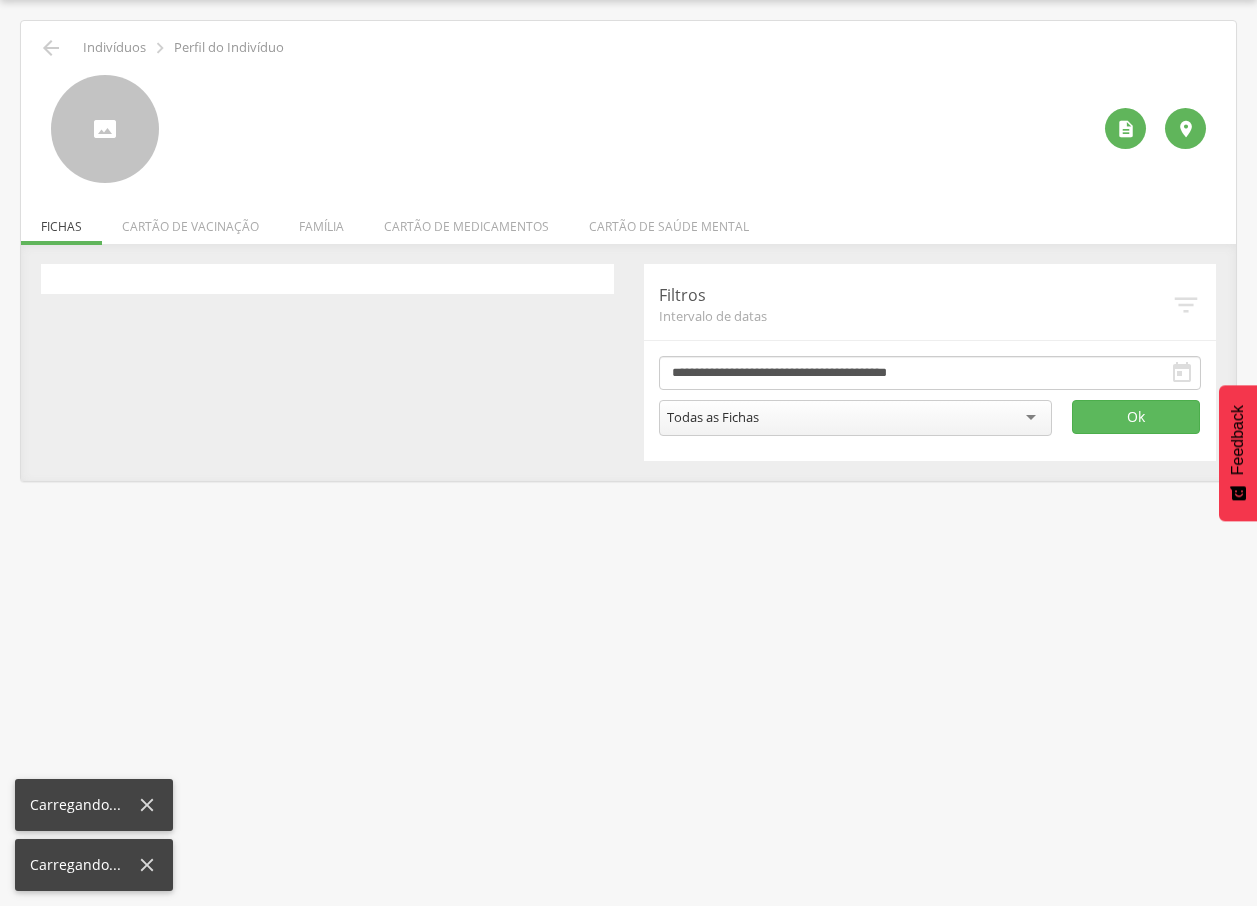 scroll, scrollTop: 60, scrollLeft: 0, axis: vertical 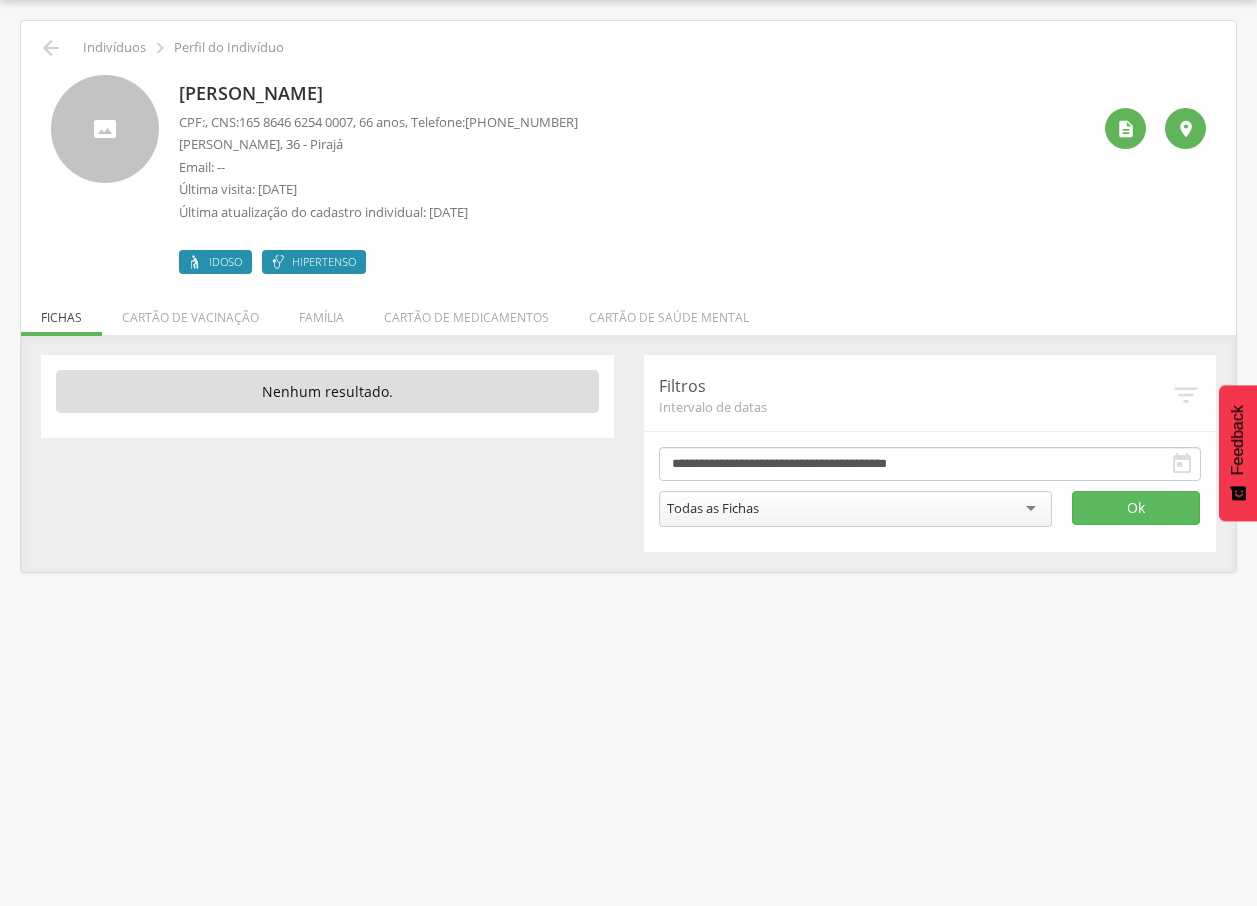 drag, startPoint x: 175, startPoint y: 94, endPoint x: 491, endPoint y: 94, distance: 316 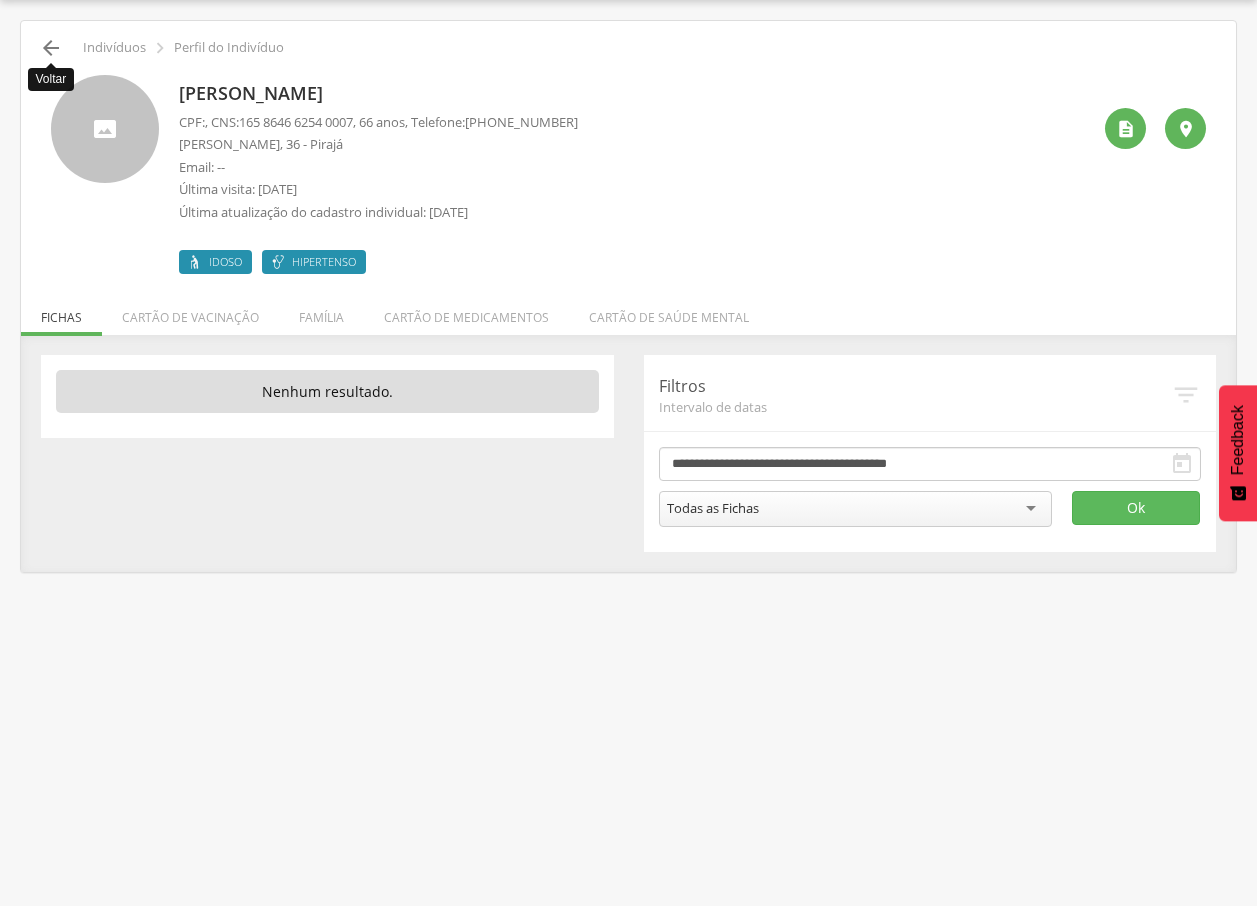 click on "" at bounding box center [51, 48] 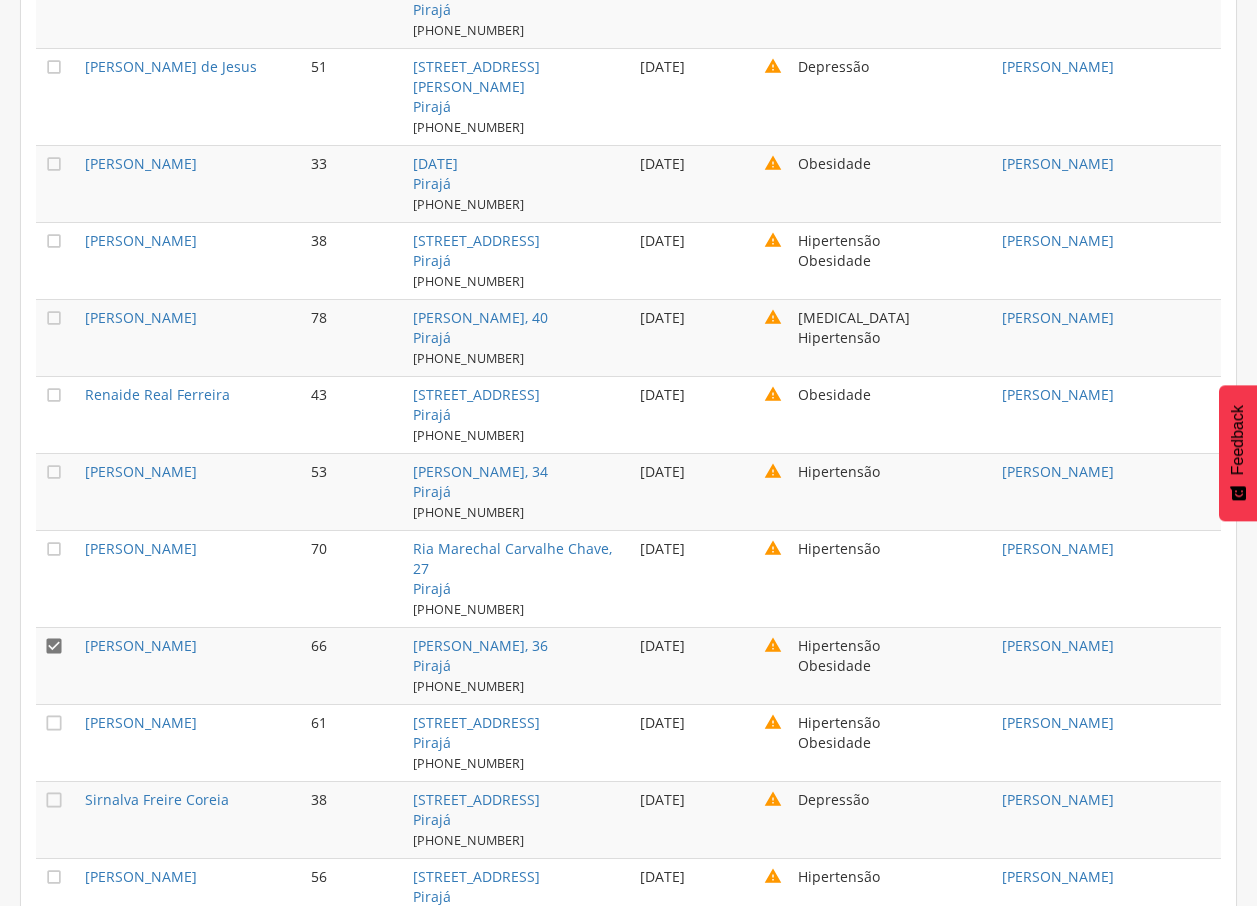 scroll, scrollTop: 5505, scrollLeft: 0, axis: vertical 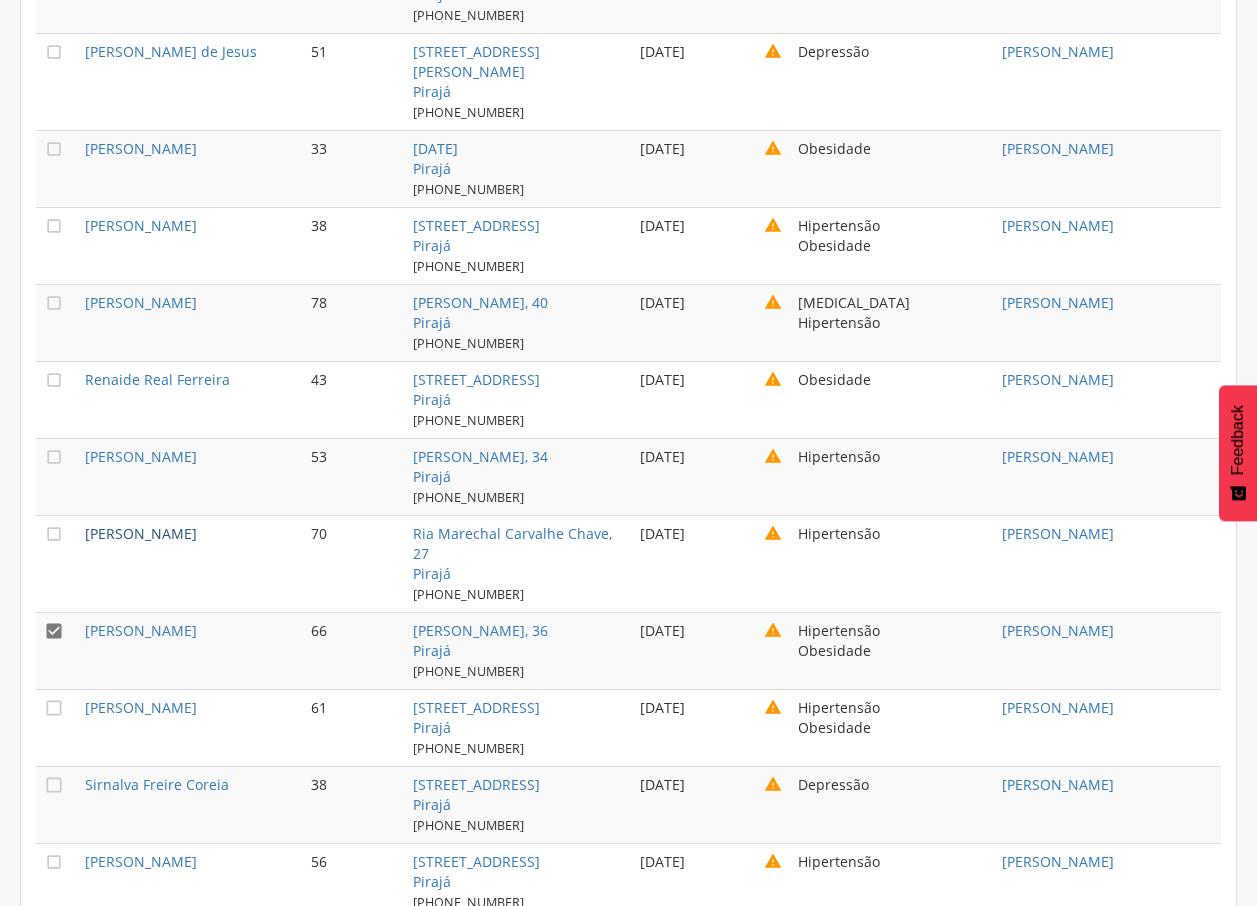 click on "[PERSON_NAME]" at bounding box center (141, 533) 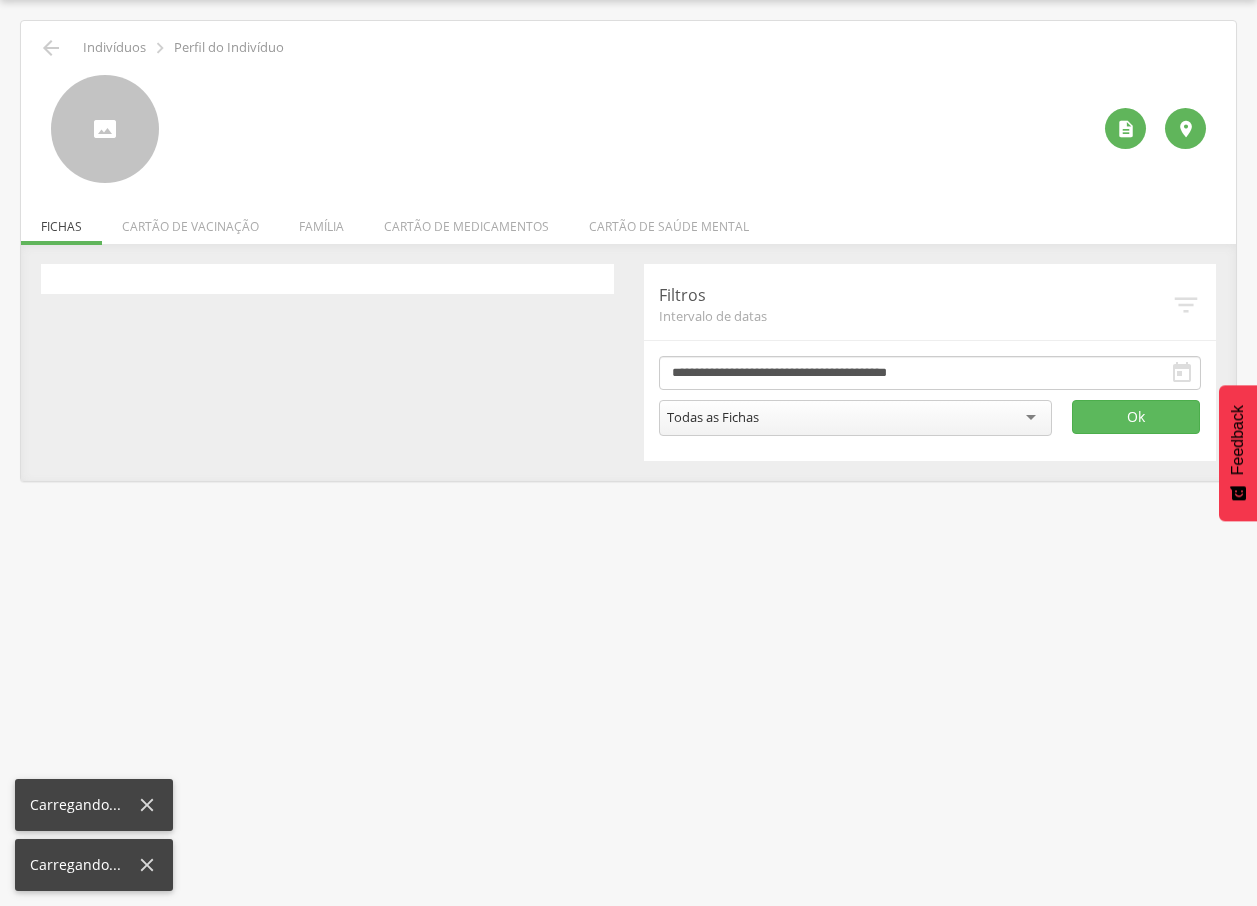 scroll, scrollTop: 60, scrollLeft: 0, axis: vertical 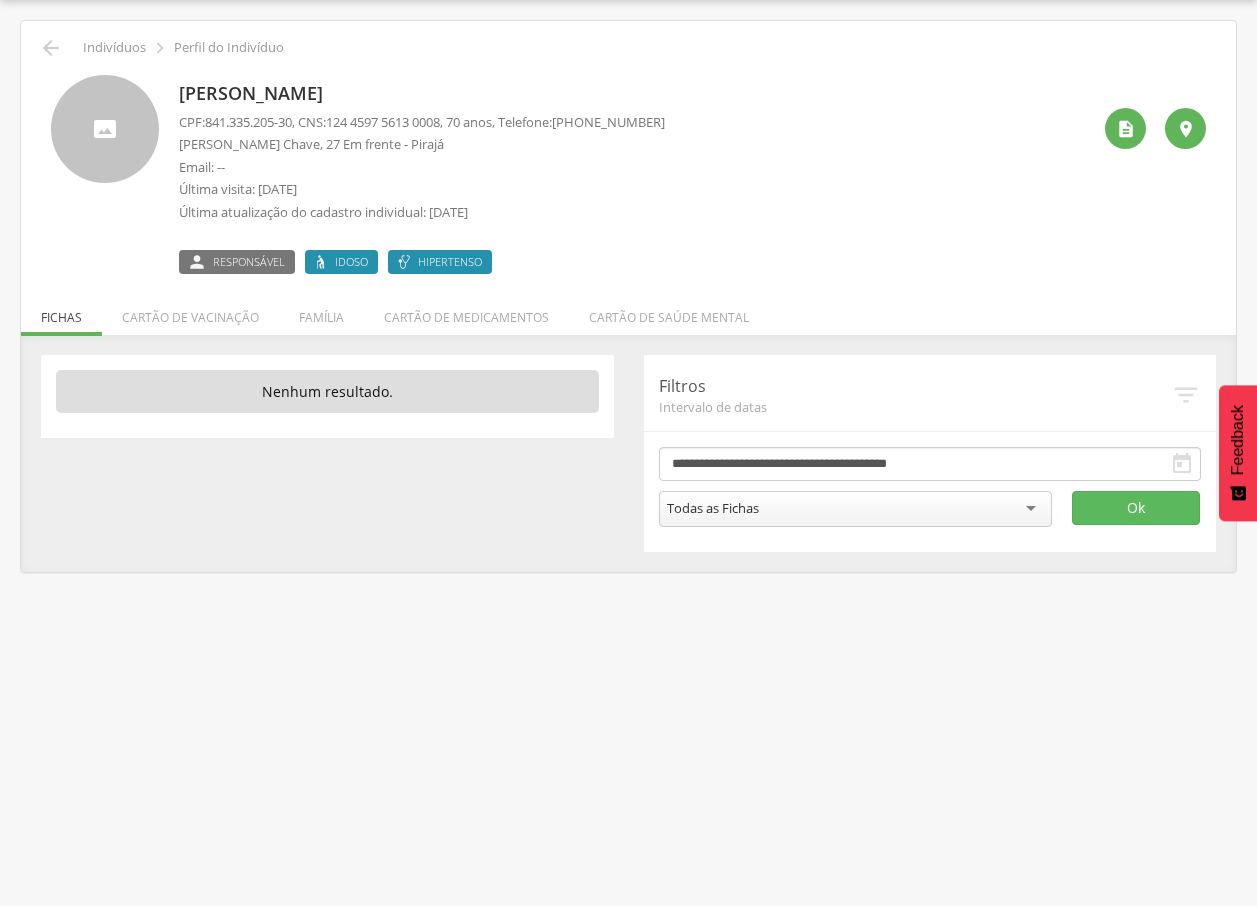 drag, startPoint x: 179, startPoint y: 93, endPoint x: 514, endPoint y: 93, distance: 335 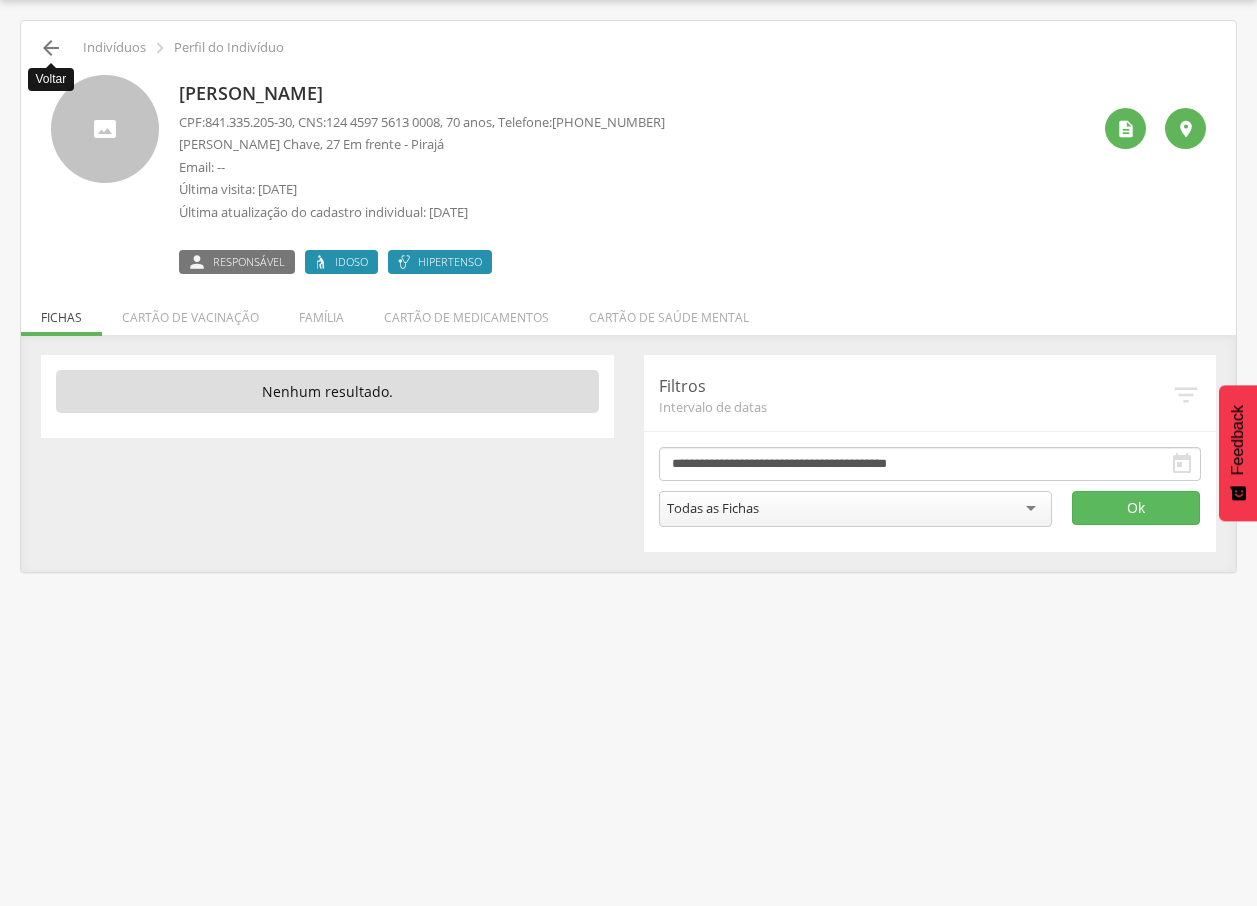 click on "" at bounding box center [51, 48] 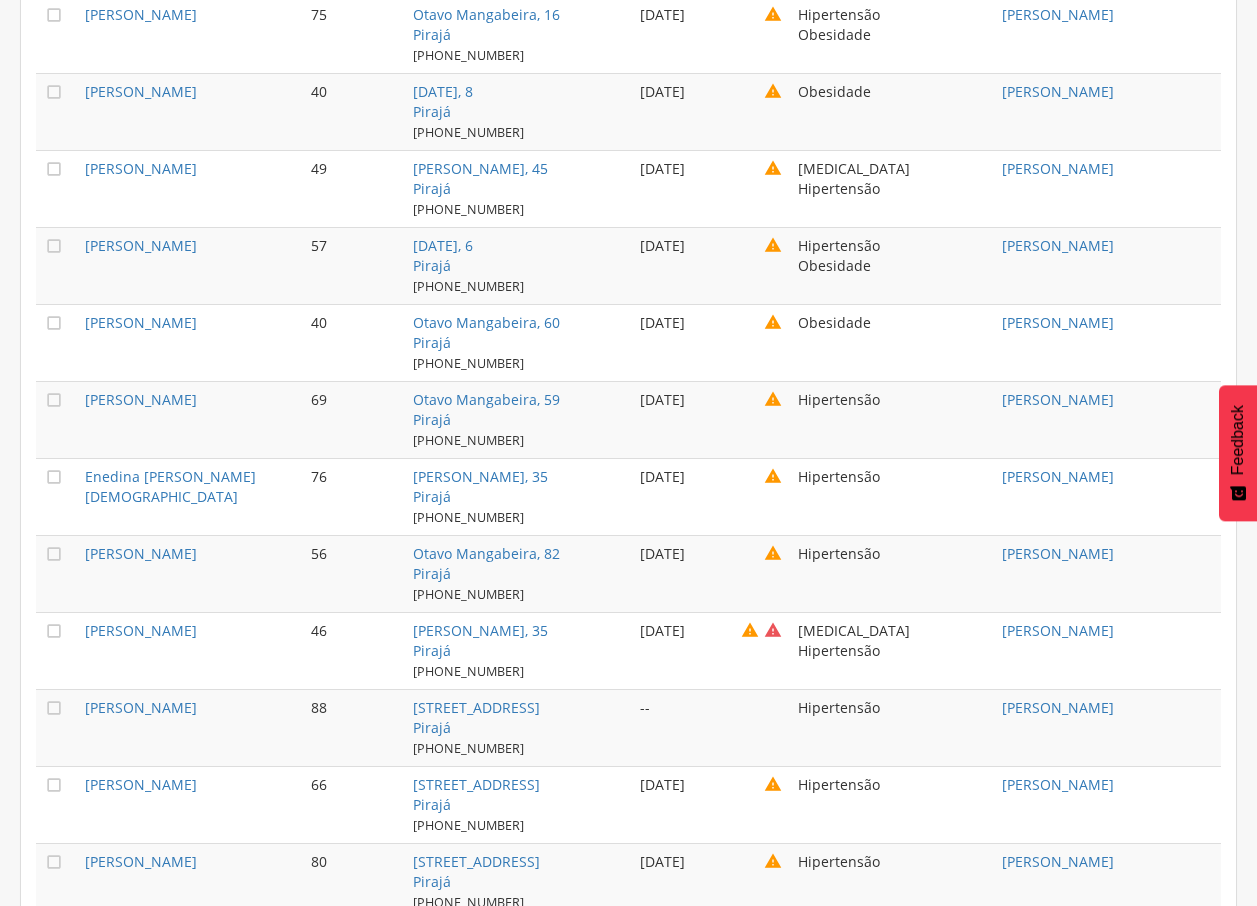 scroll, scrollTop: 5747, scrollLeft: 0, axis: vertical 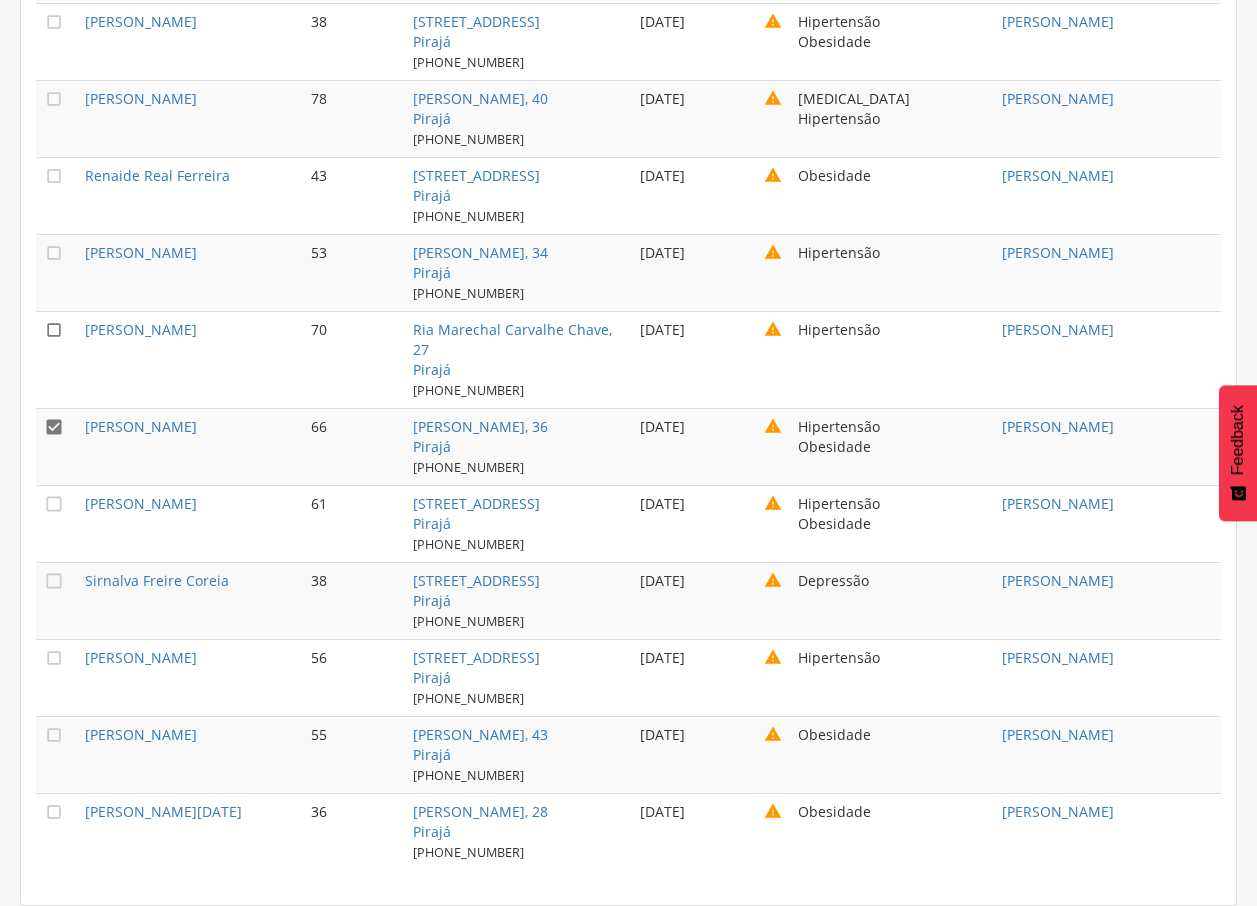 click on "" at bounding box center [54, 330] 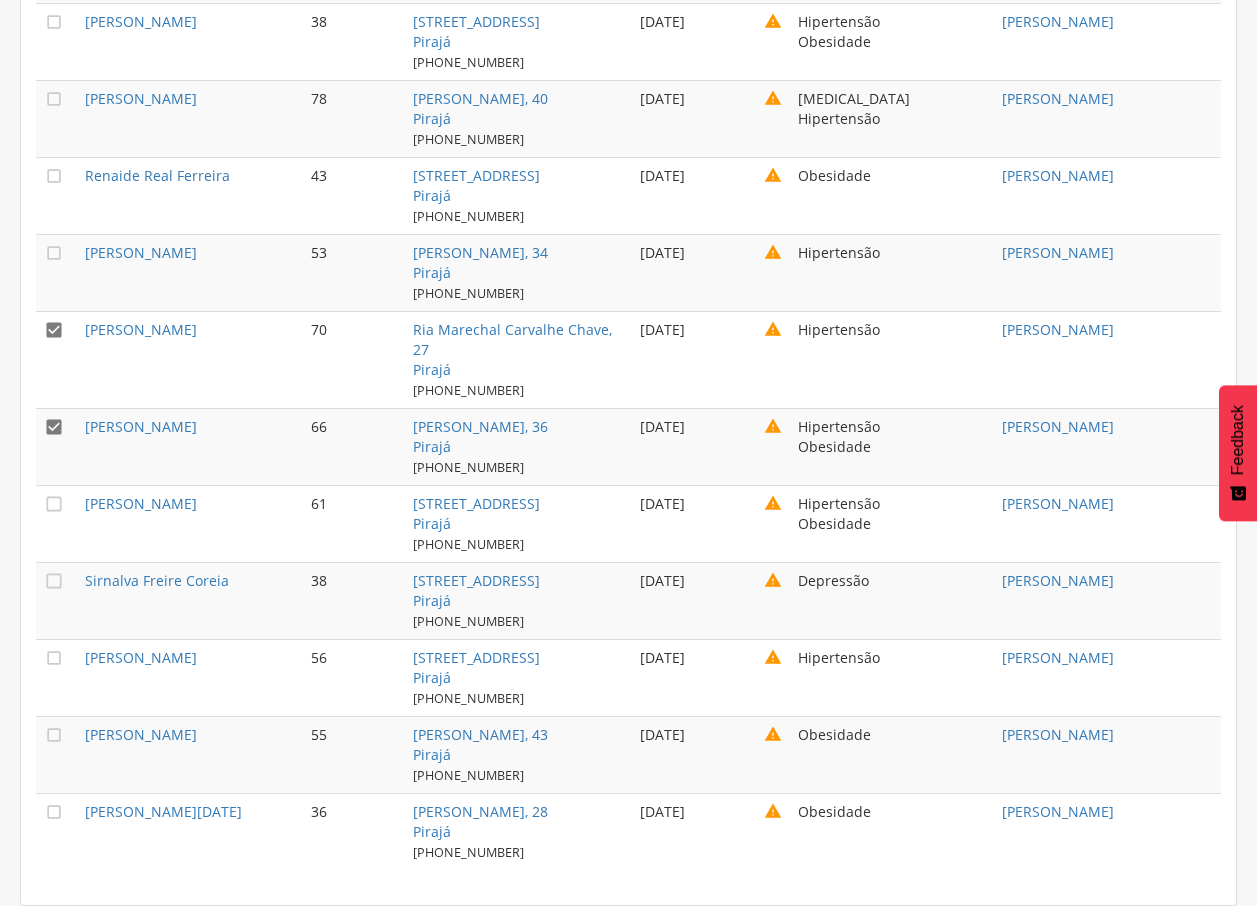 click on "" at bounding box center (54, 427) 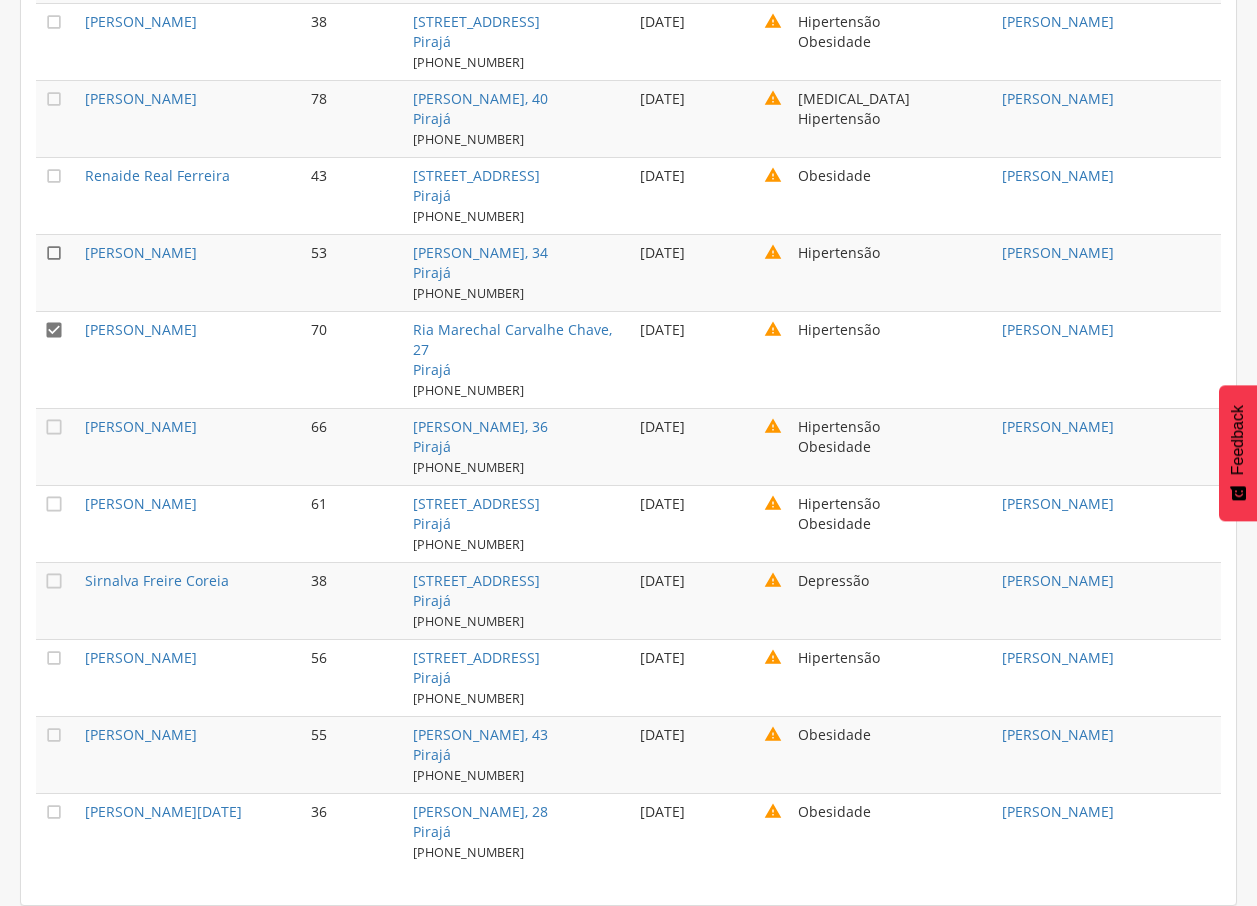 click on "" at bounding box center (54, 253) 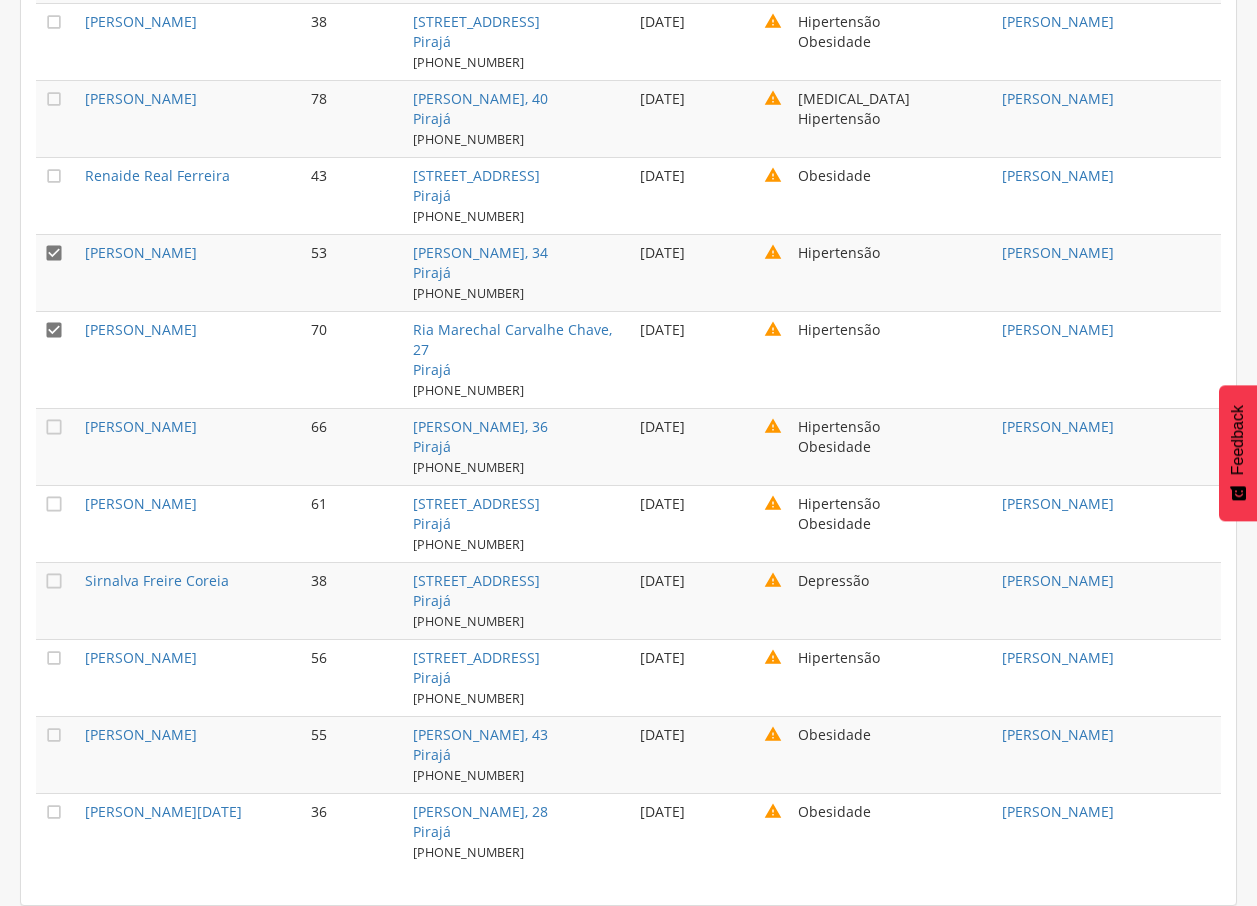 click on "" at bounding box center [54, 330] 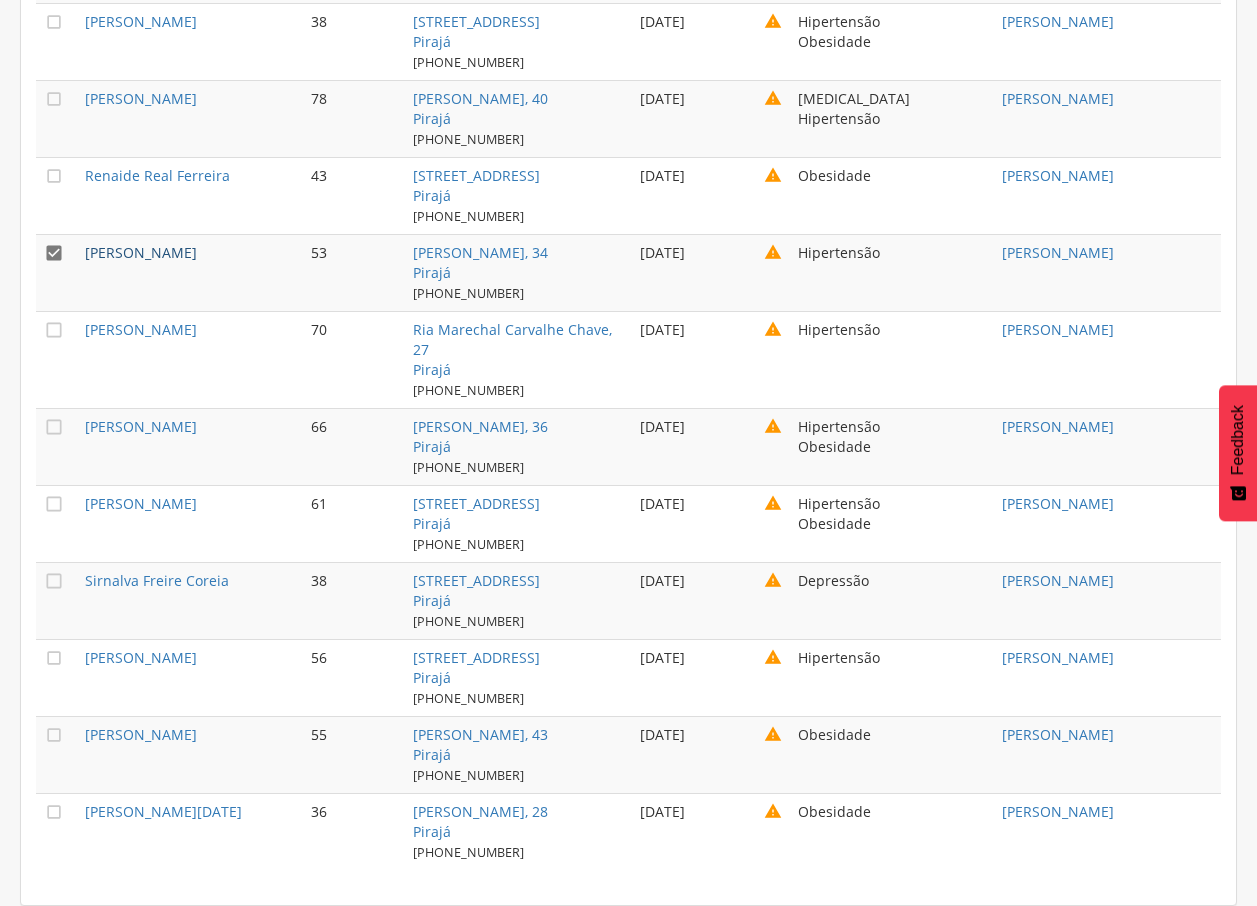 click on "[PERSON_NAME]" at bounding box center [141, 252] 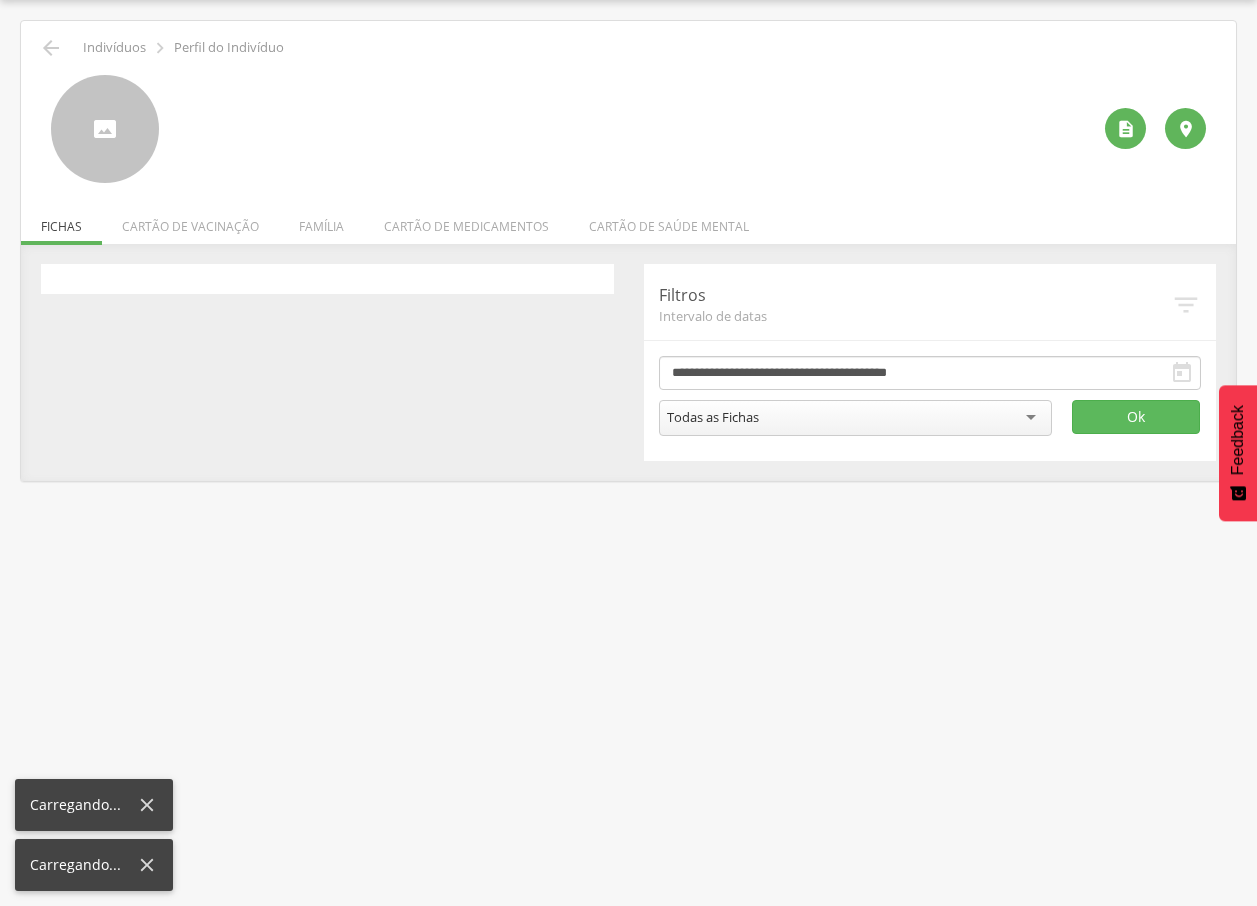 scroll, scrollTop: 60, scrollLeft: 0, axis: vertical 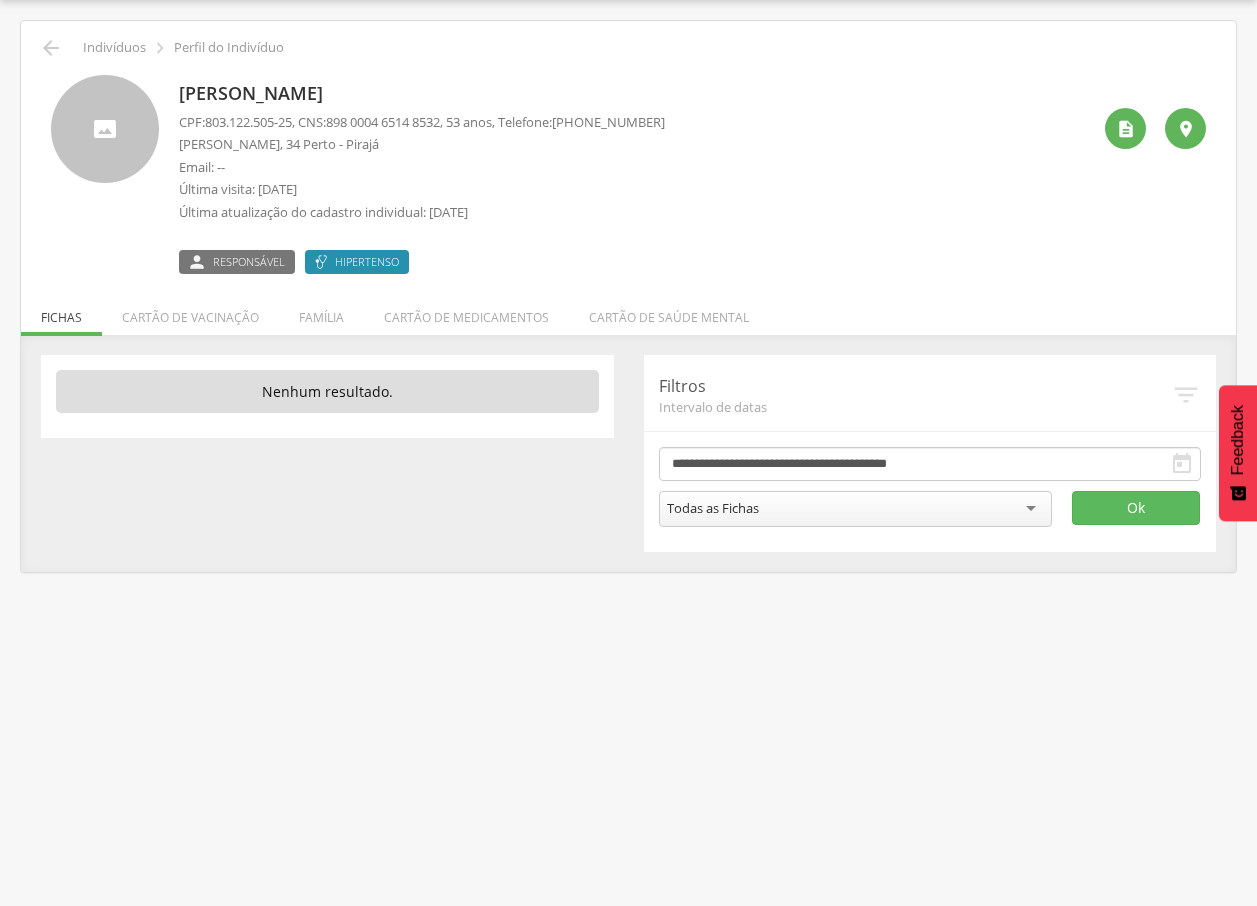 drag, startPoint x: 177, startPoint y: 91, endPoint x: 448, endPoint y: 93, distance: 271.0074 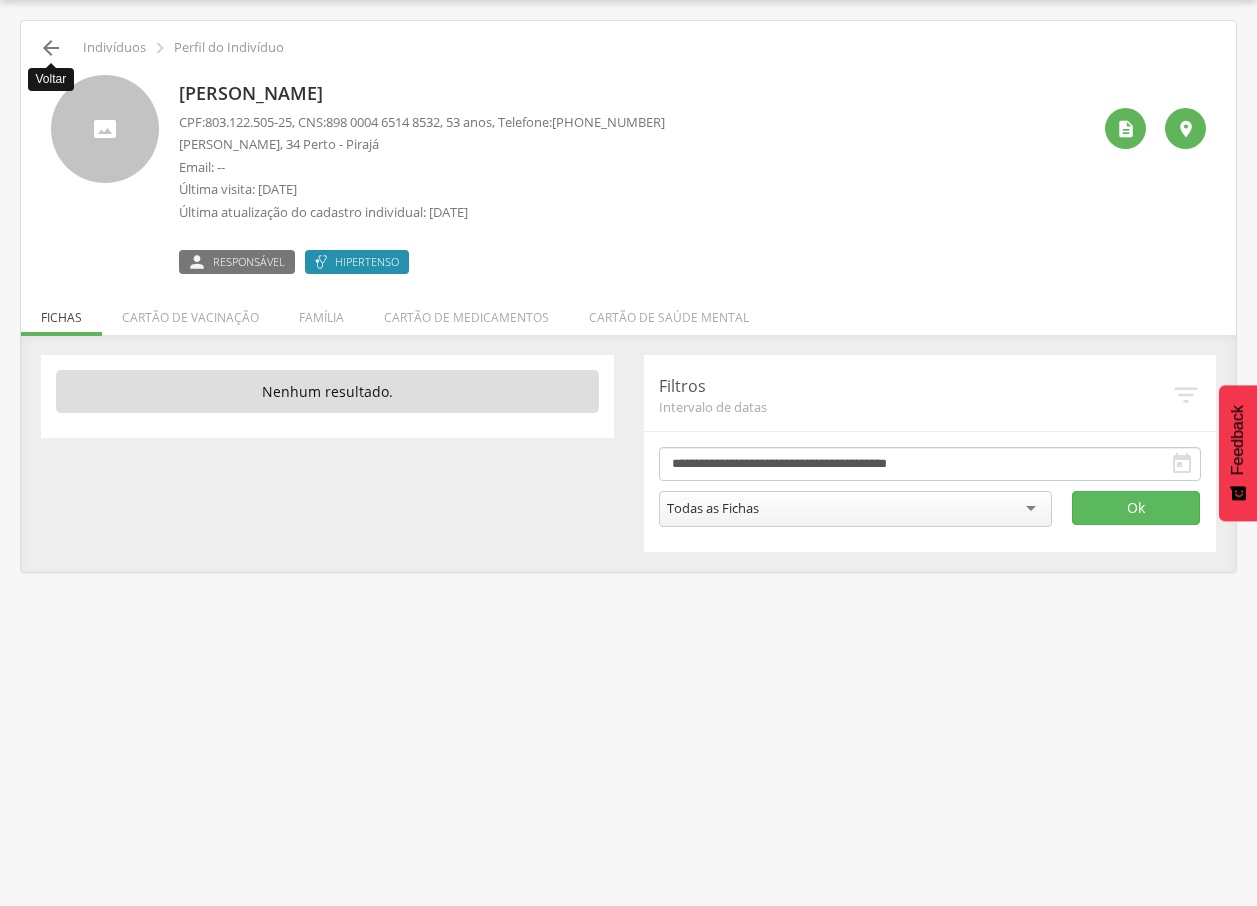 click on "" at bounding box center (51, 48) 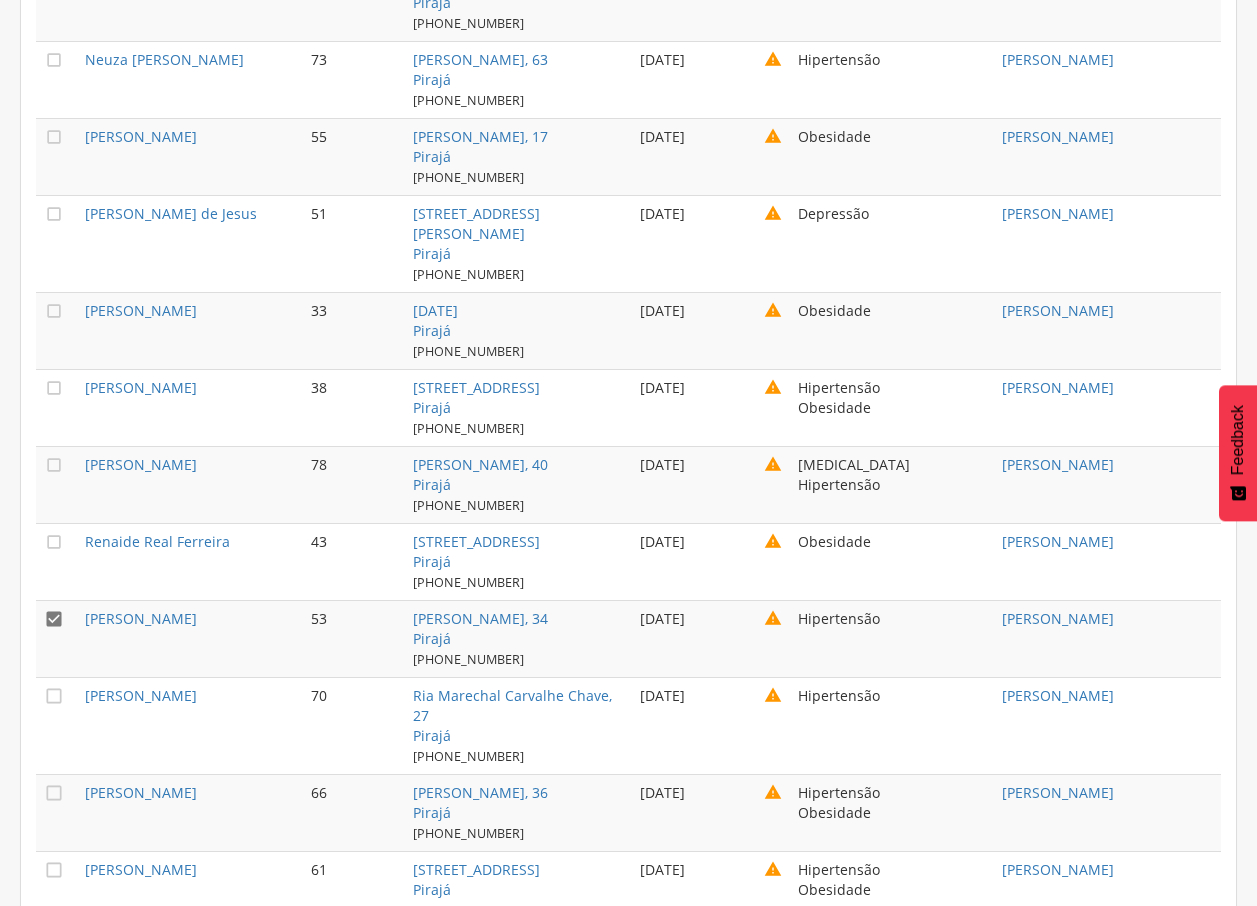 scroll, scrollTop: 5374, scrollLeft: 0, axis: vertical 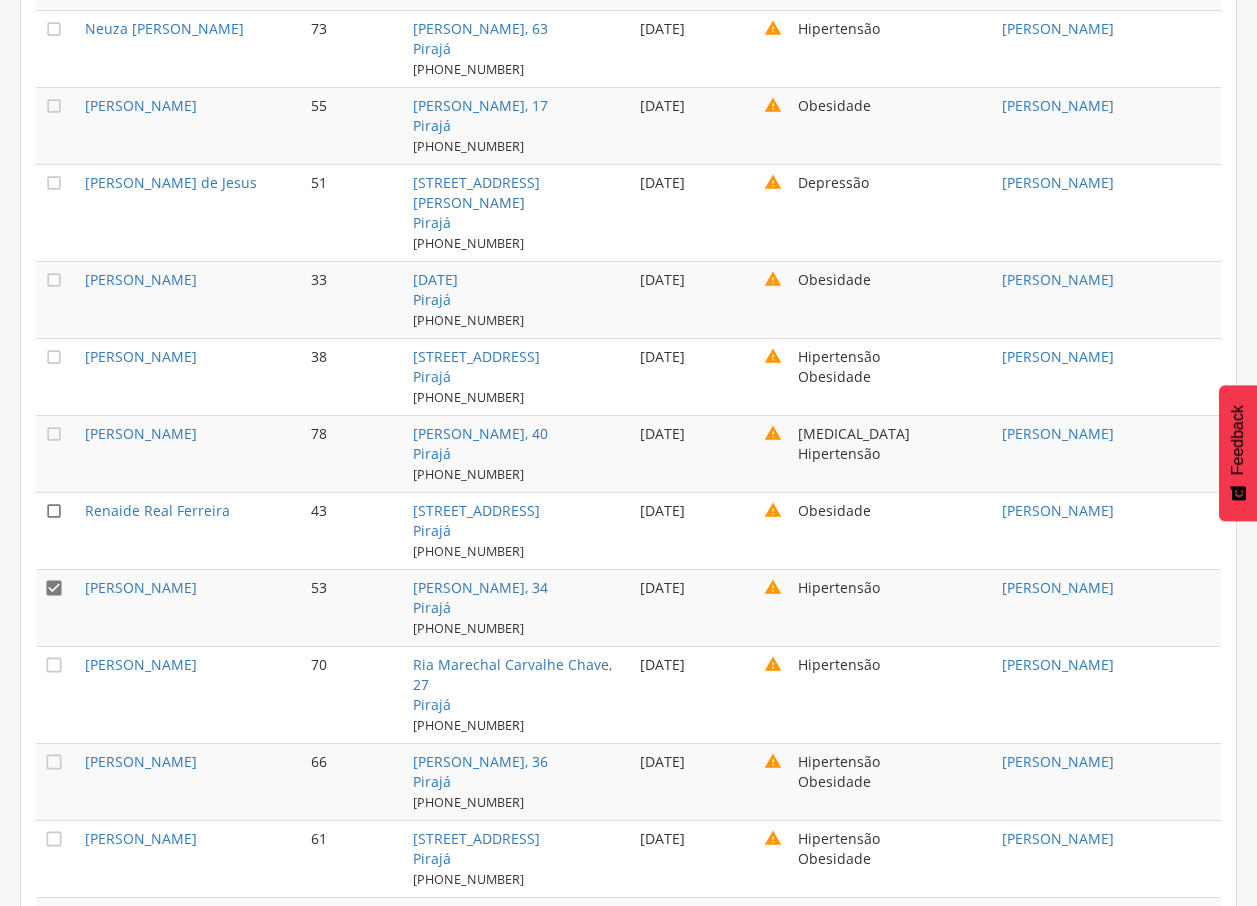 click on "" at bounding box center [54, 511] 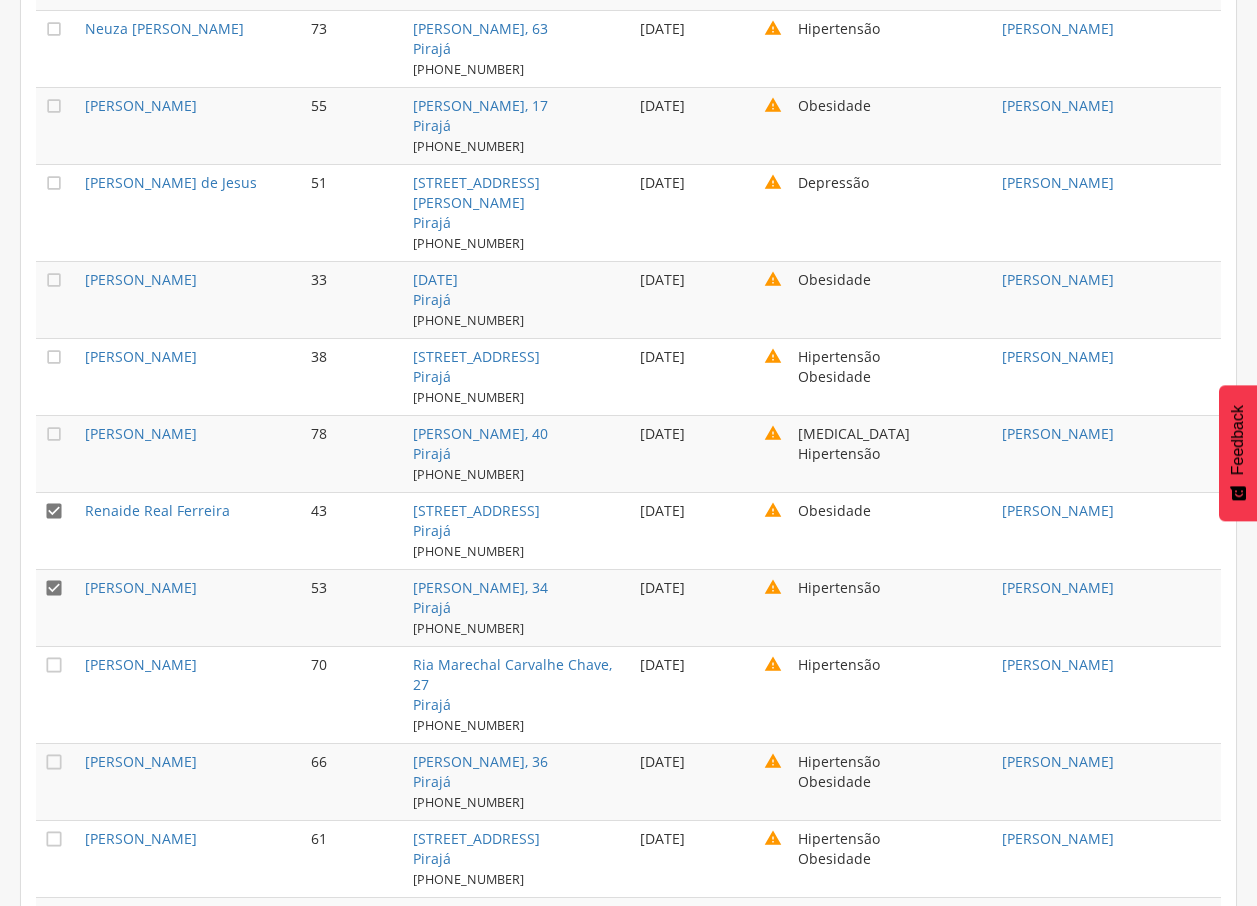 click on "" at bounding box center (54, 588) 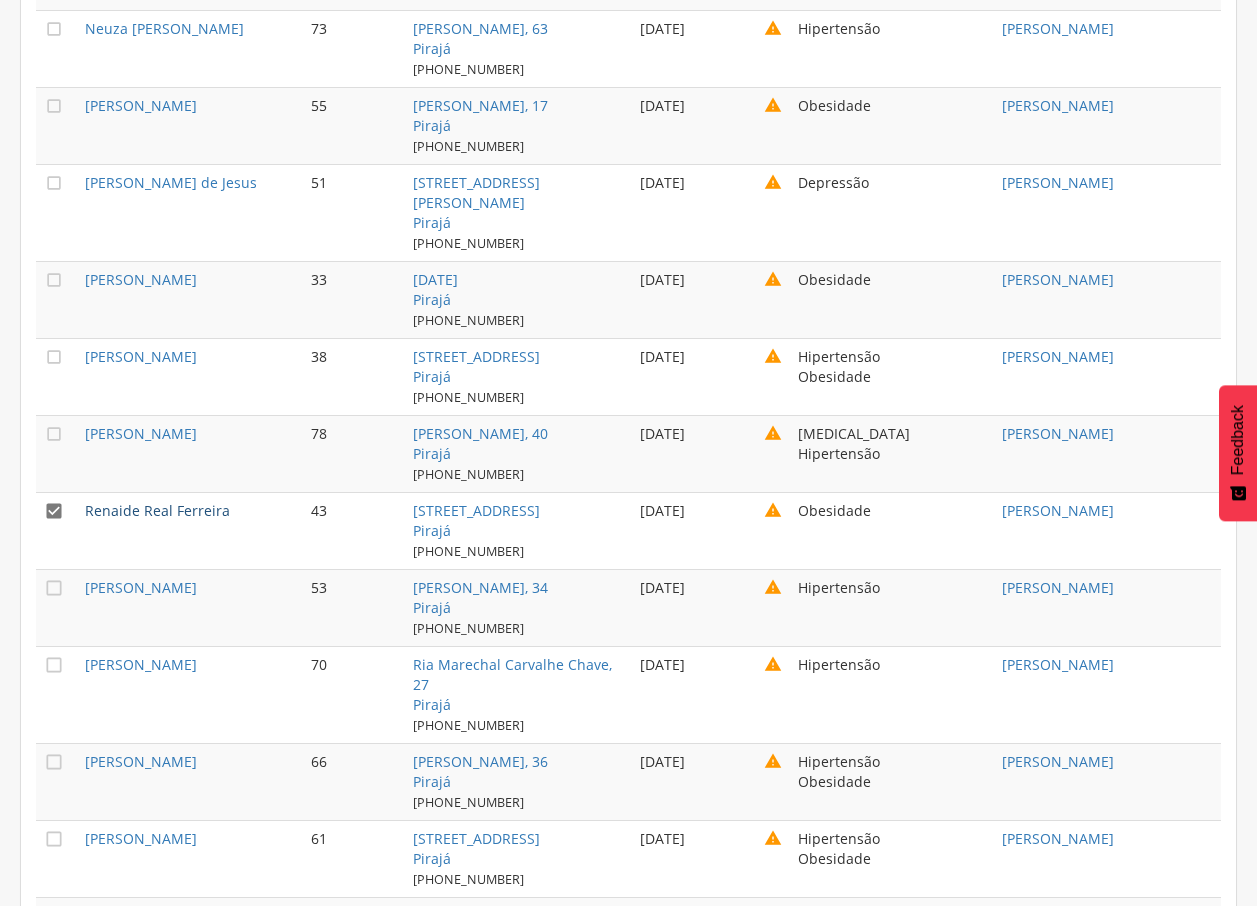 click on "Renaide Real Ferreira" at bounding box center [157, 510] 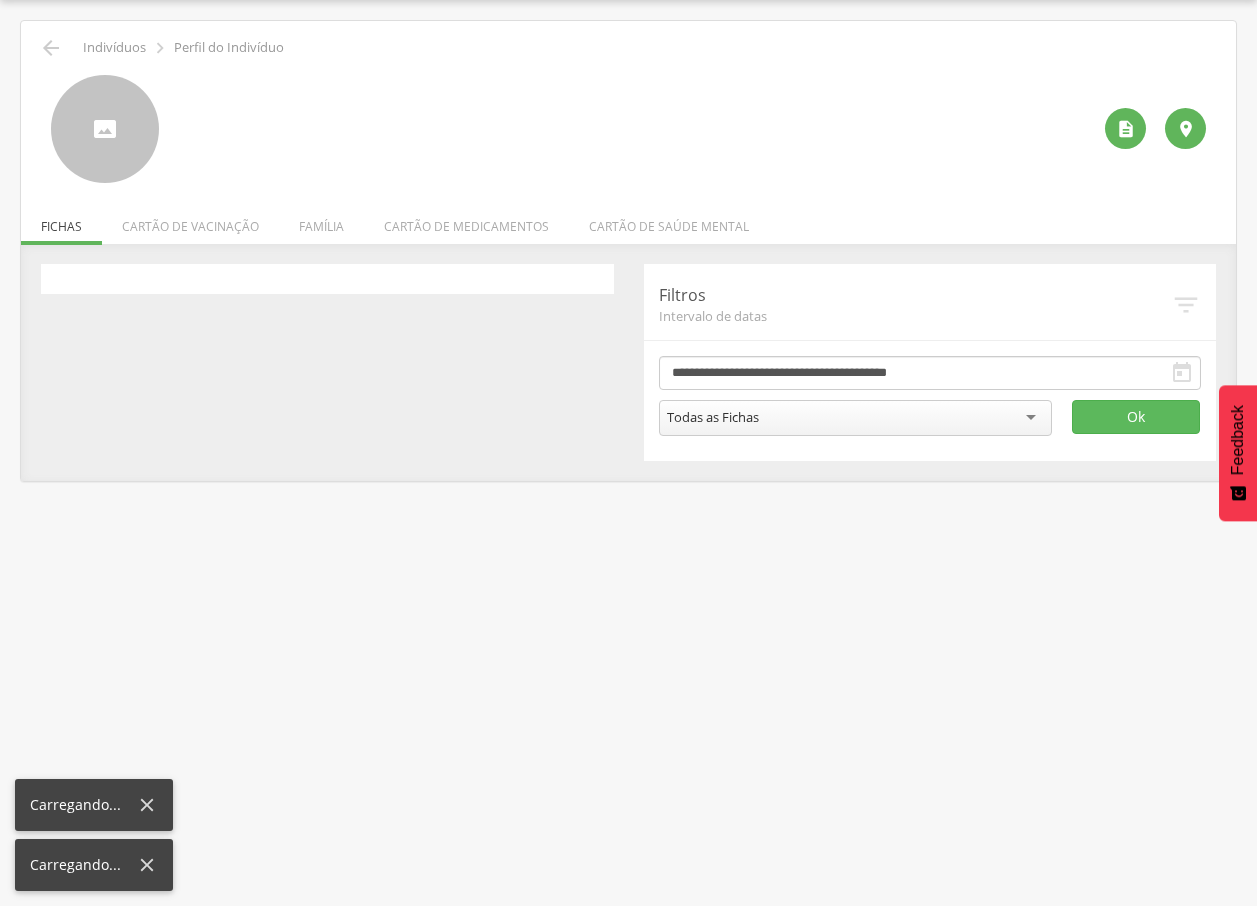 scroll, scrollTop: 60, scrollLeft: 0, axis: vertical 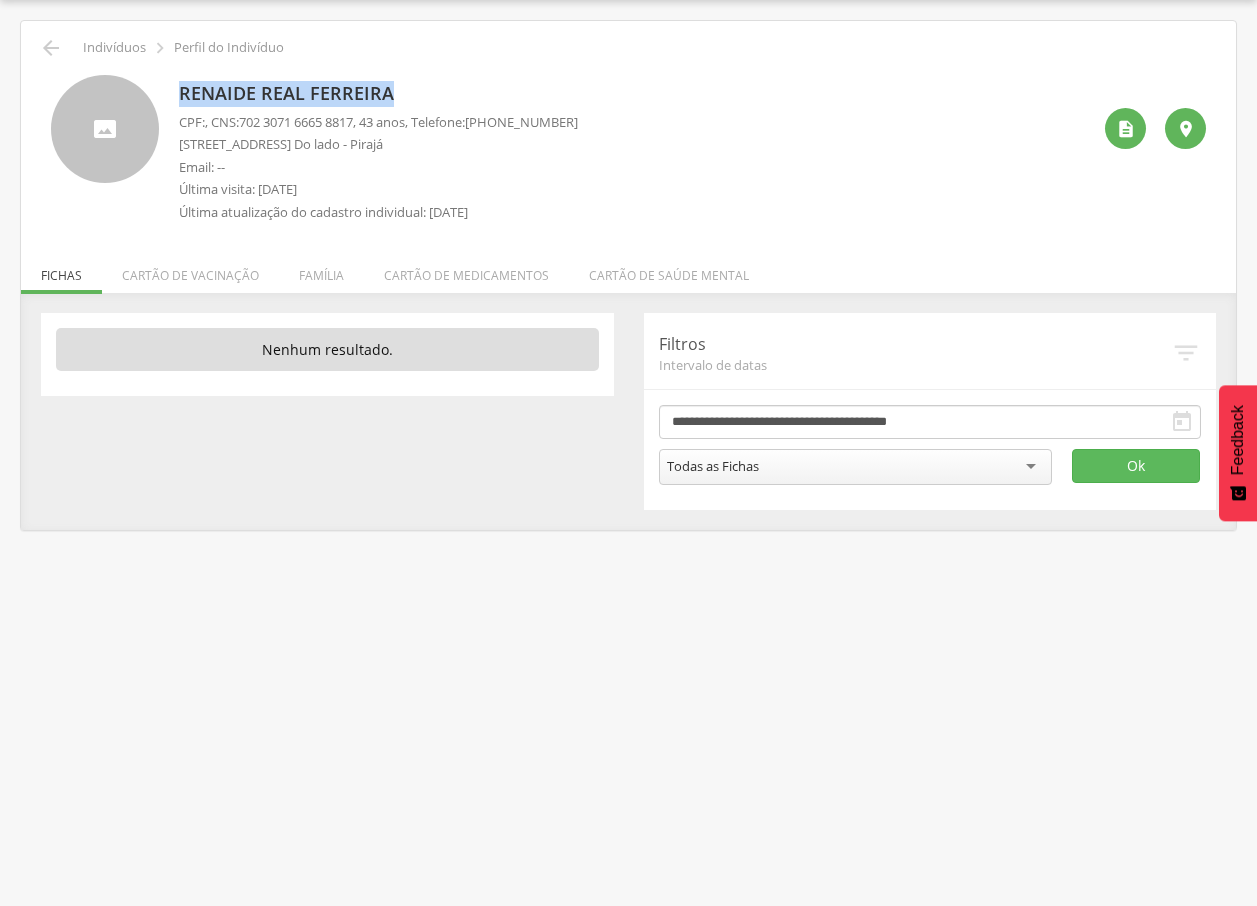 drag, startPoint x: 191, startPoint y: 91, endPoint x: 395, endPoint y: 97, distance: 204.08821 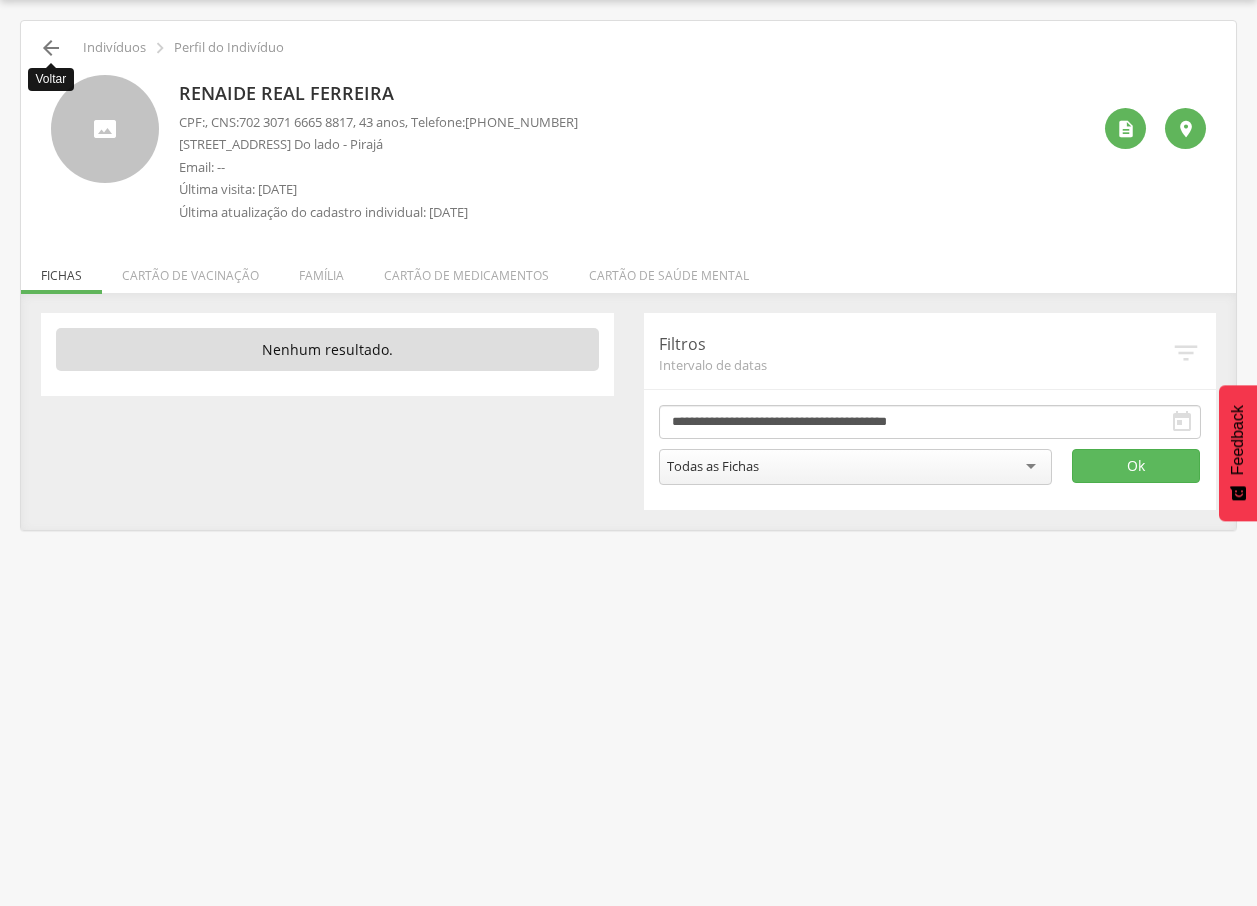 click on "" at bounding box center [51, 48] 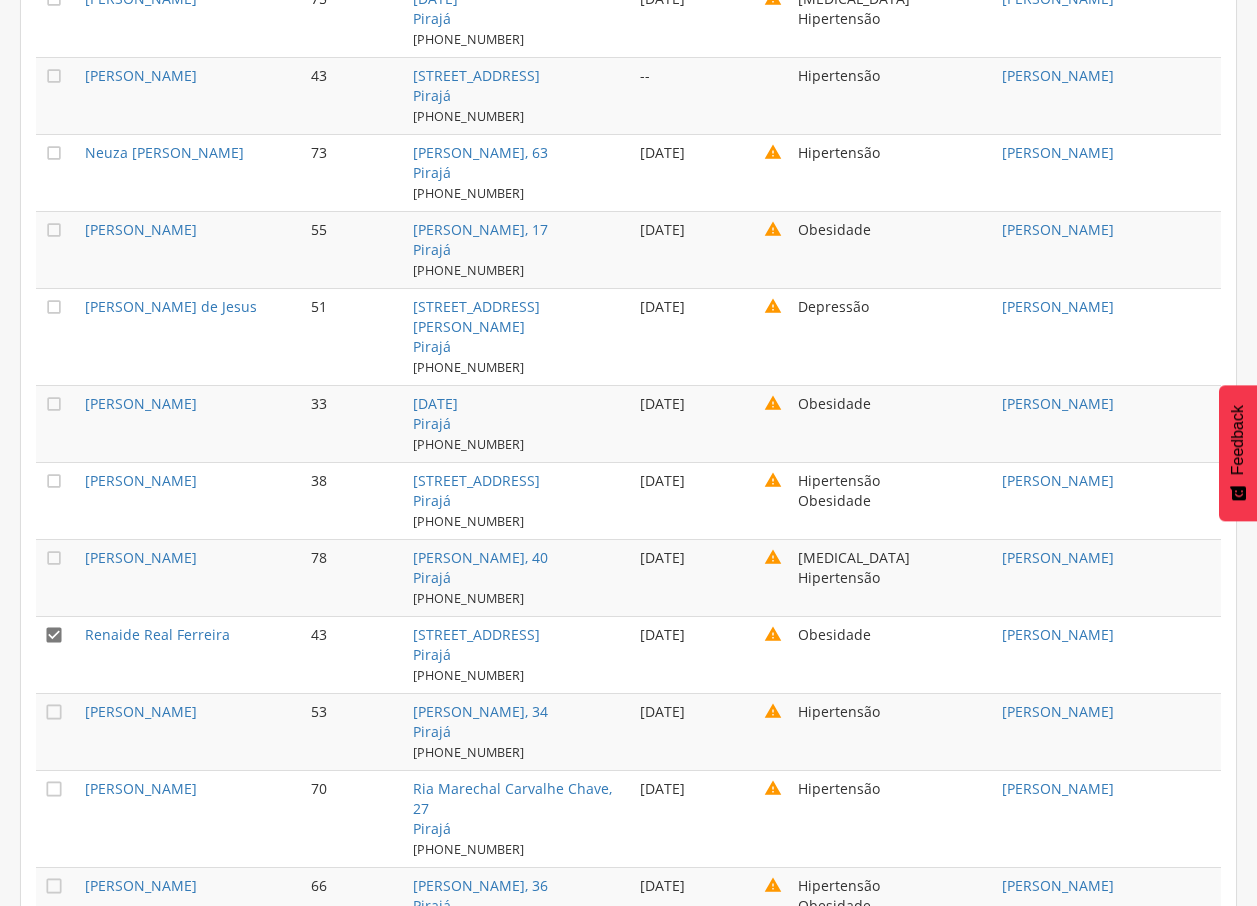 scroll, scrollTop: 5265, scrollLeft: 0, axis: vertical 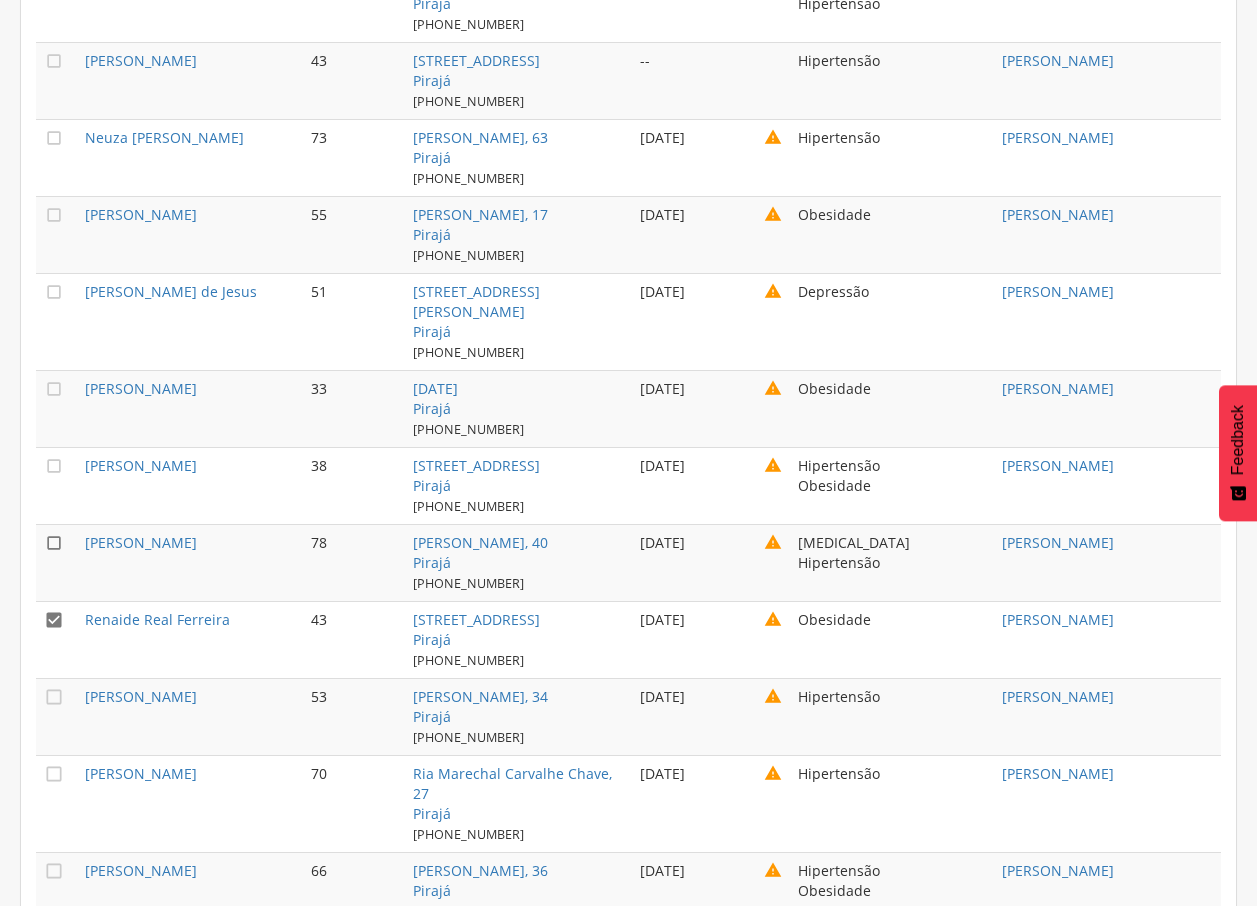 click on "" at bounding box center (54, 543) 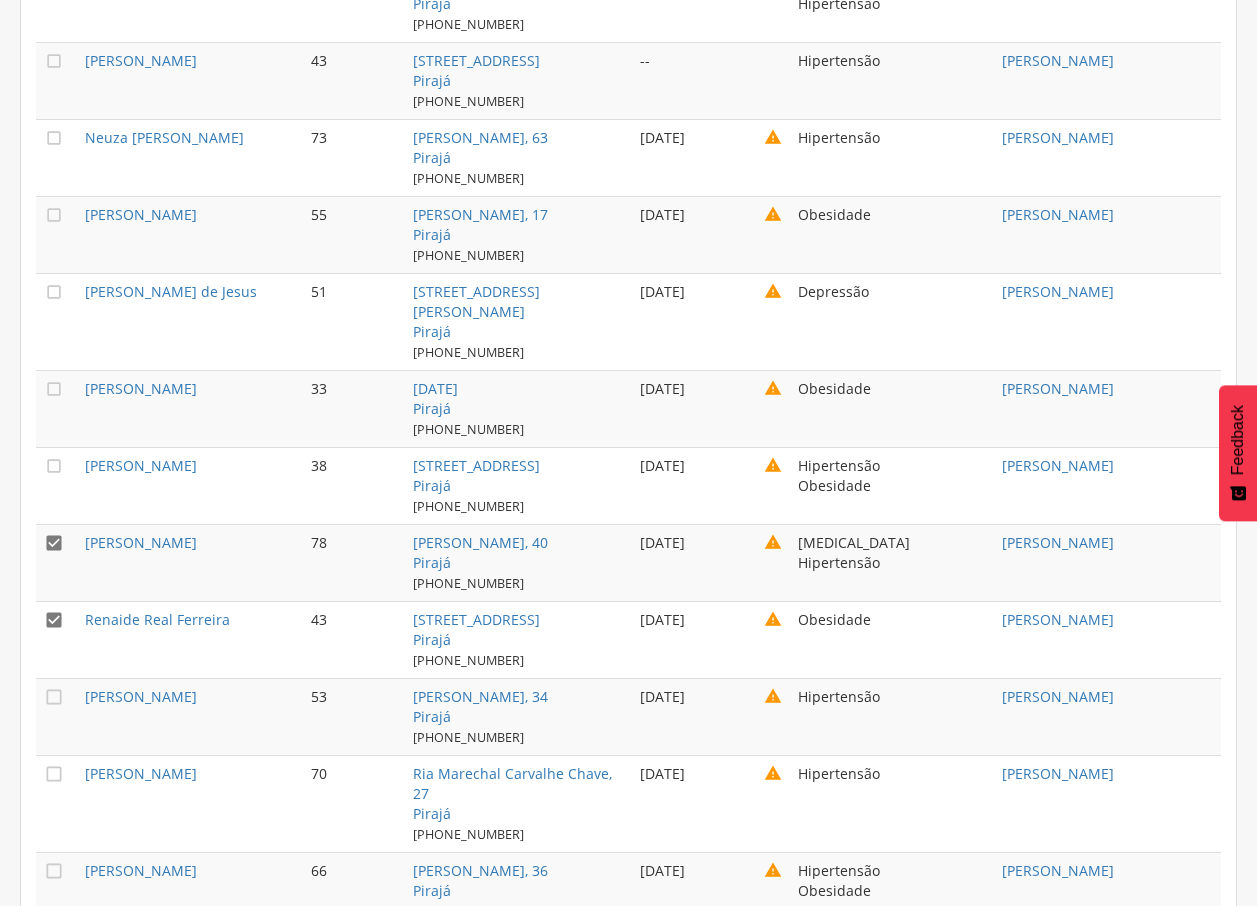 click on "" at bounding box center [54, 620] 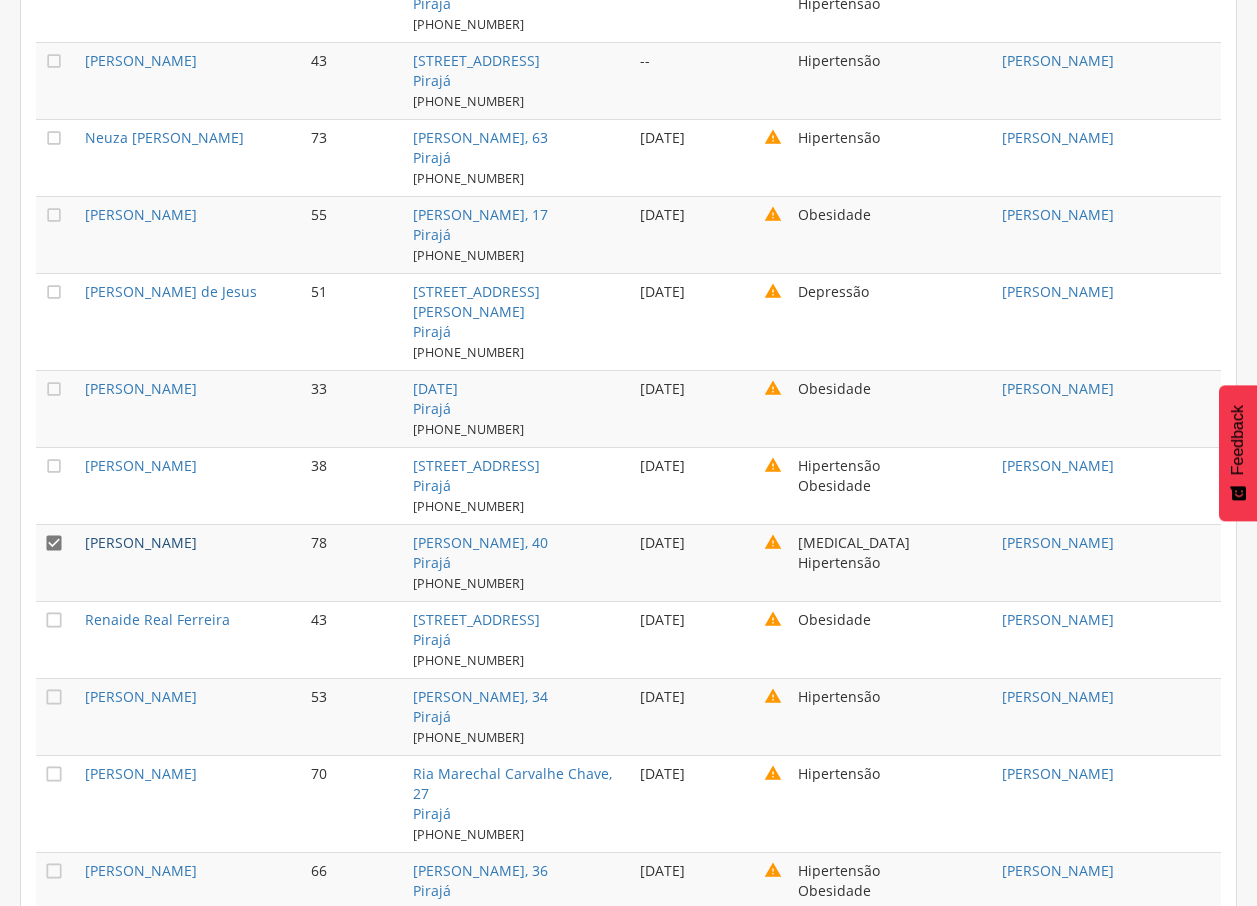 click on "[PERSON_NAME]" at bounding box center [141, 542] 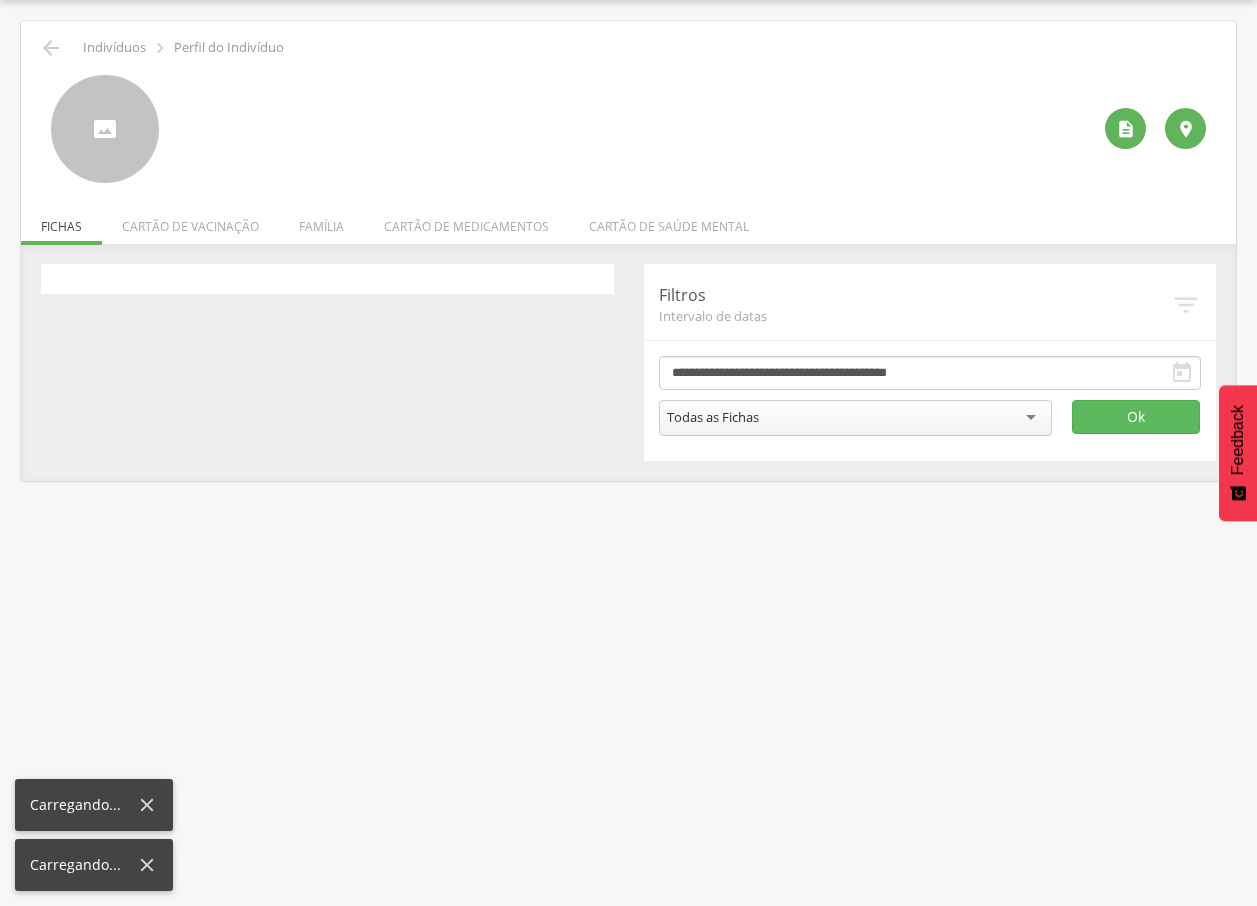 scroll, scrollTop: 60, scrollLeft: 0, axis: vertical 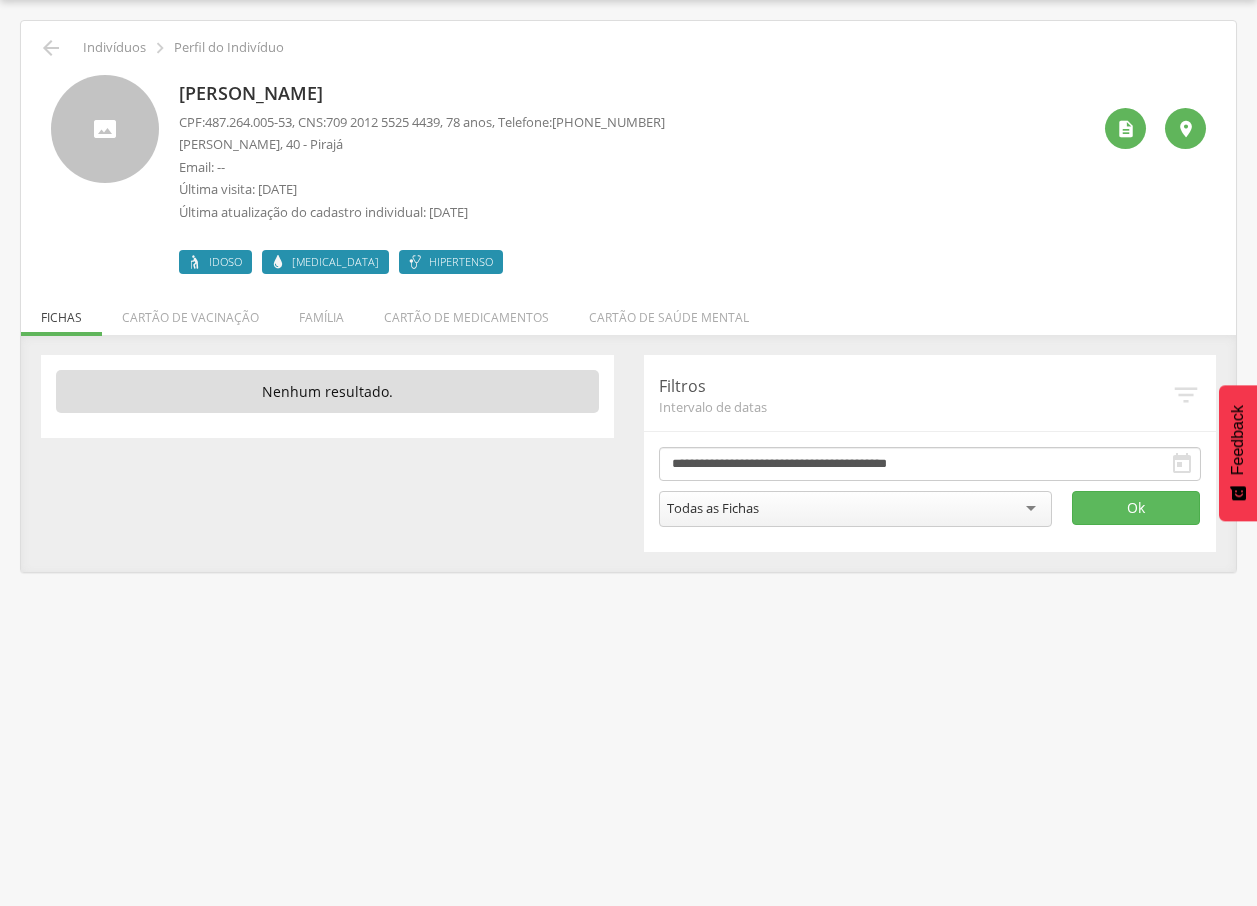 drag, startPoint x: 172, startPoint y: 86, endPoint x: 571, endPoint y: 91, distance: 399.03134 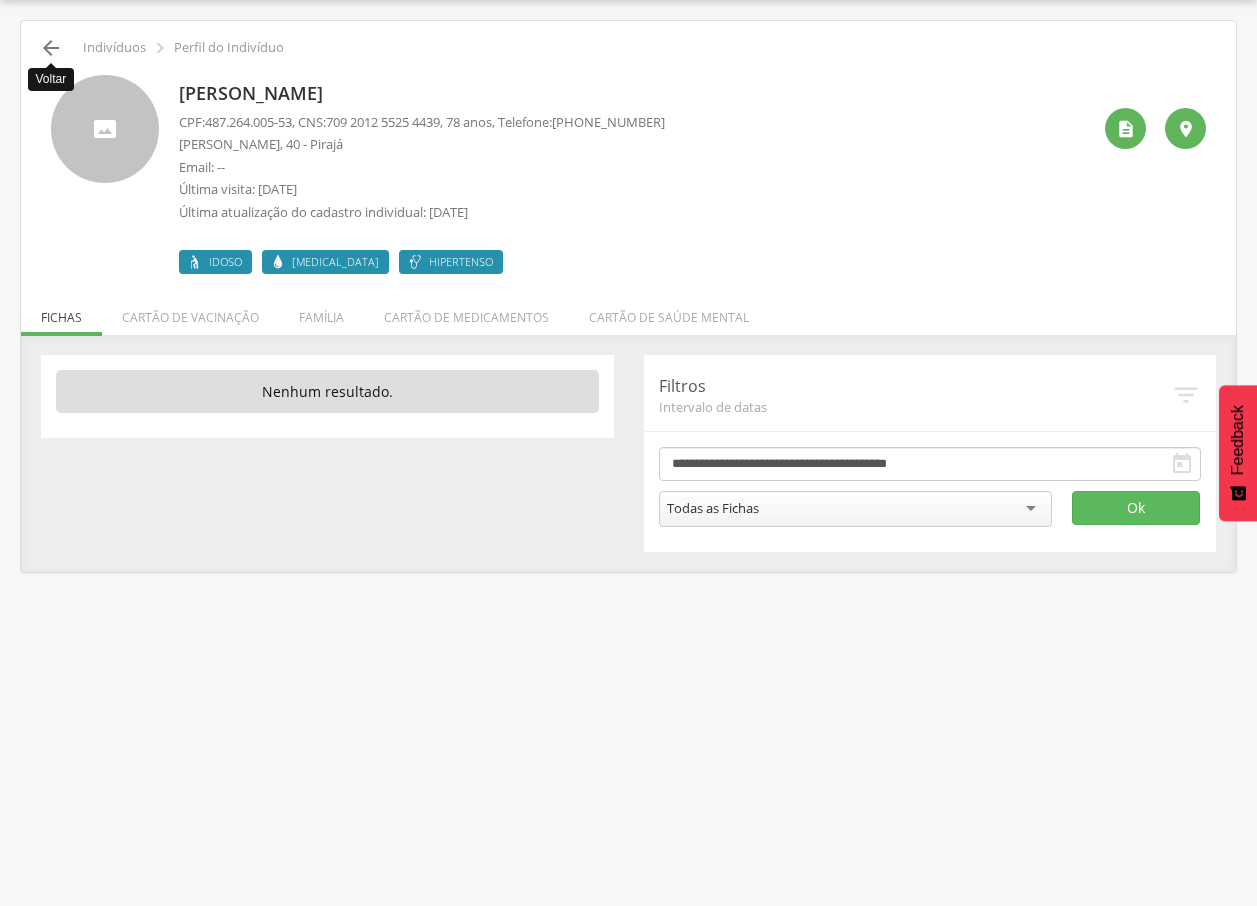 click on "" at bounding box center [51, 48] 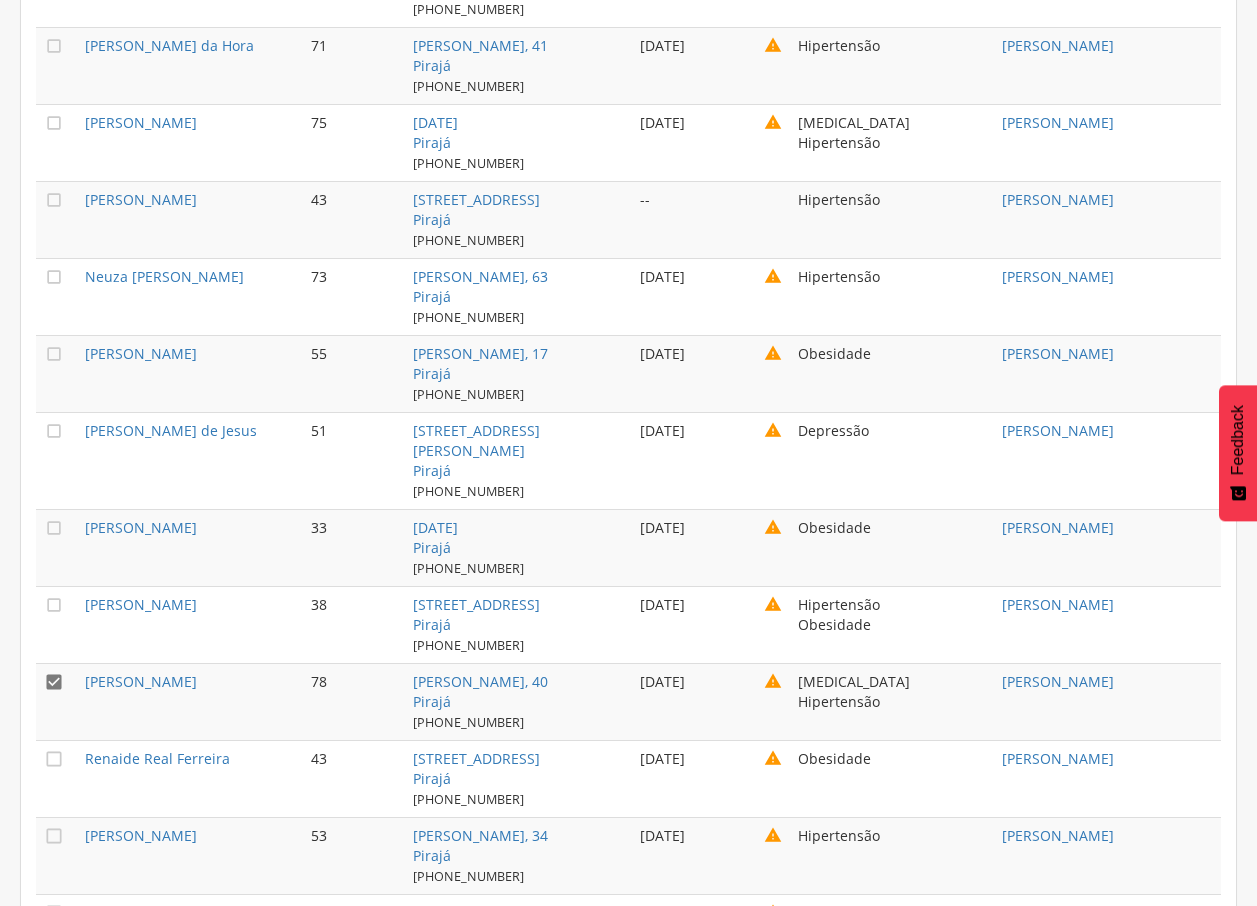 scroll, scrollTop: 5157, scrollLeft: 0, axis: vertical 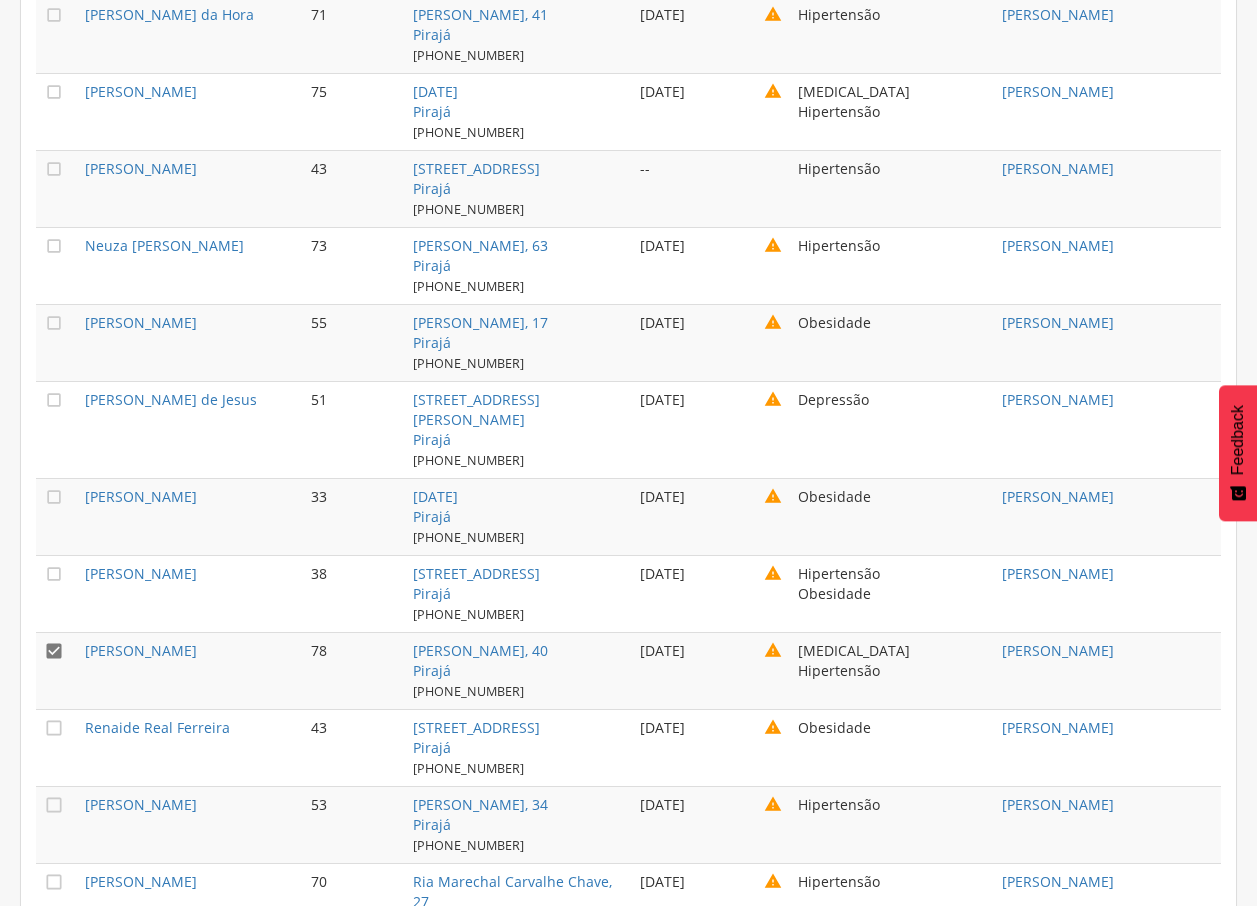 click on "" at bounding box center [54, 651] 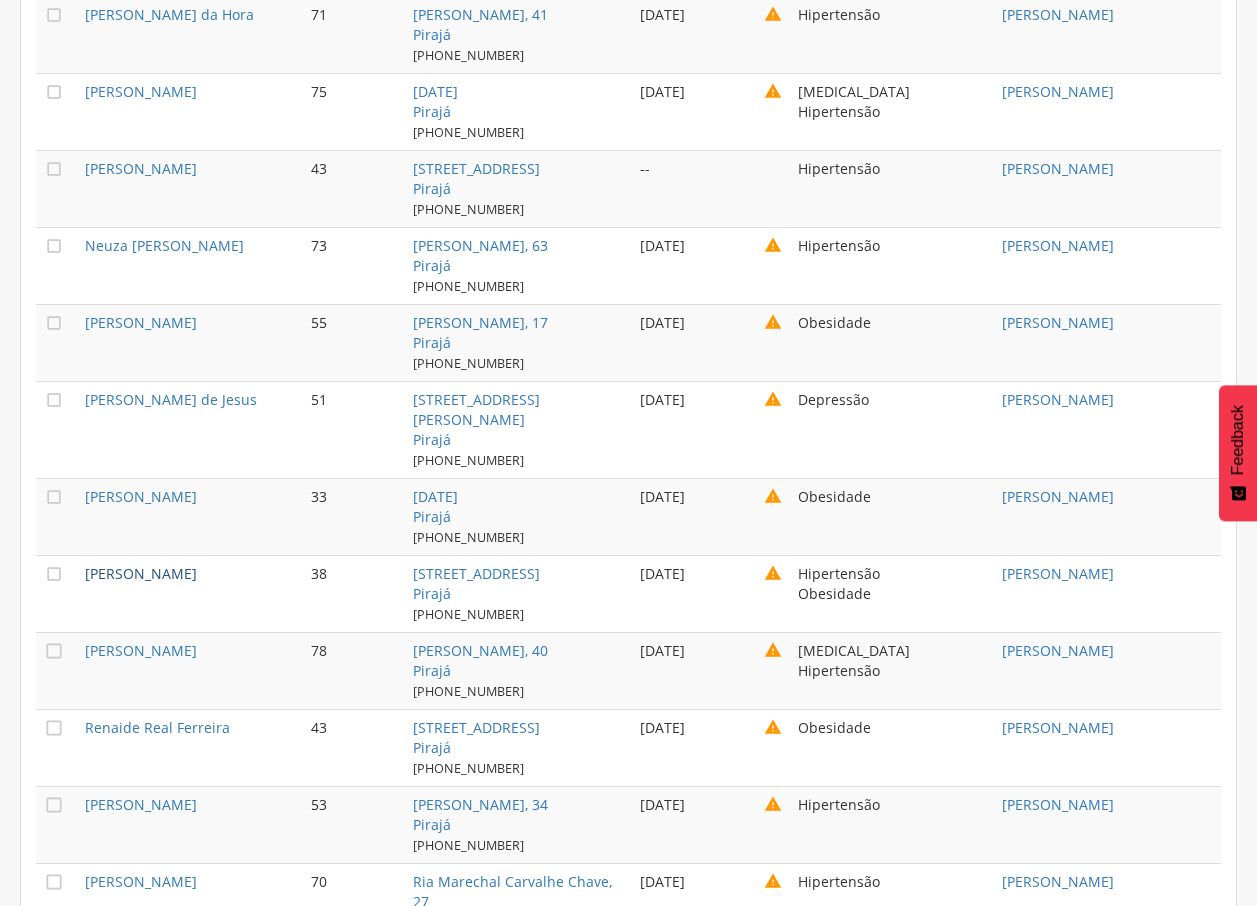 click on "[PERSON_NAME]" at bounding box center (141, 573) 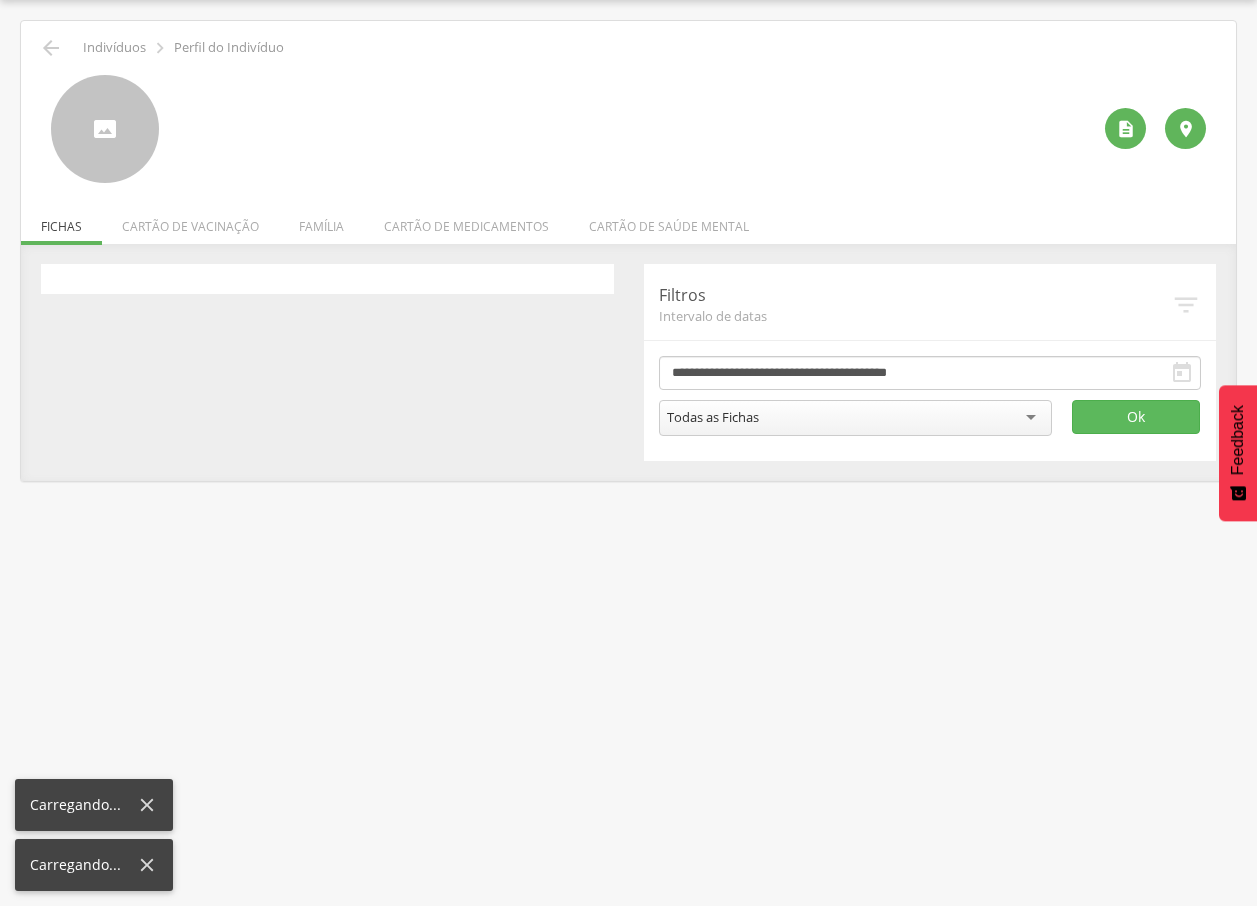 scroll, scrollTop: 60, scrollLeft: 0, axis: vertical 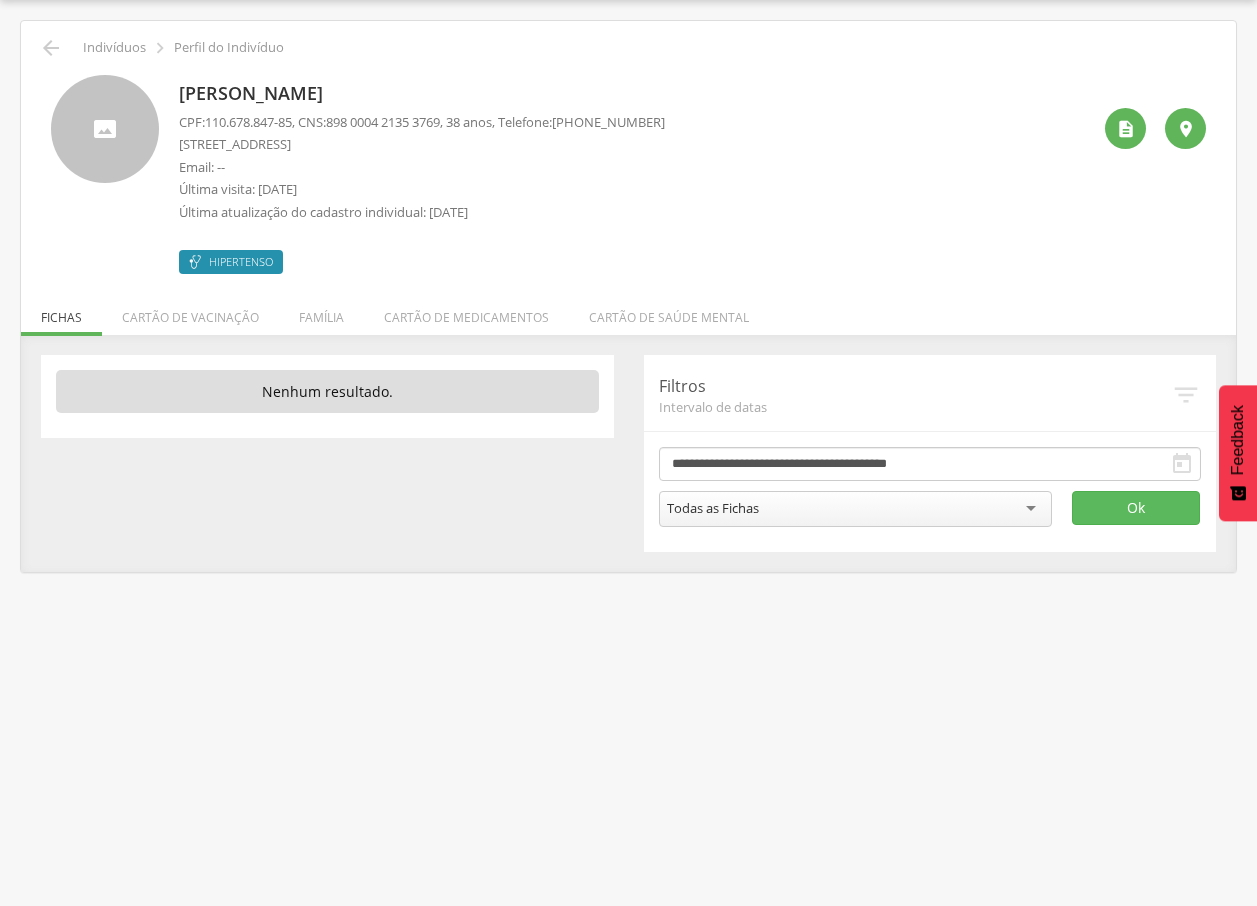 drag, startPoint x: 178, startPoint y: 90, endPoint x: 388, endPoint y: 90, distance: 210 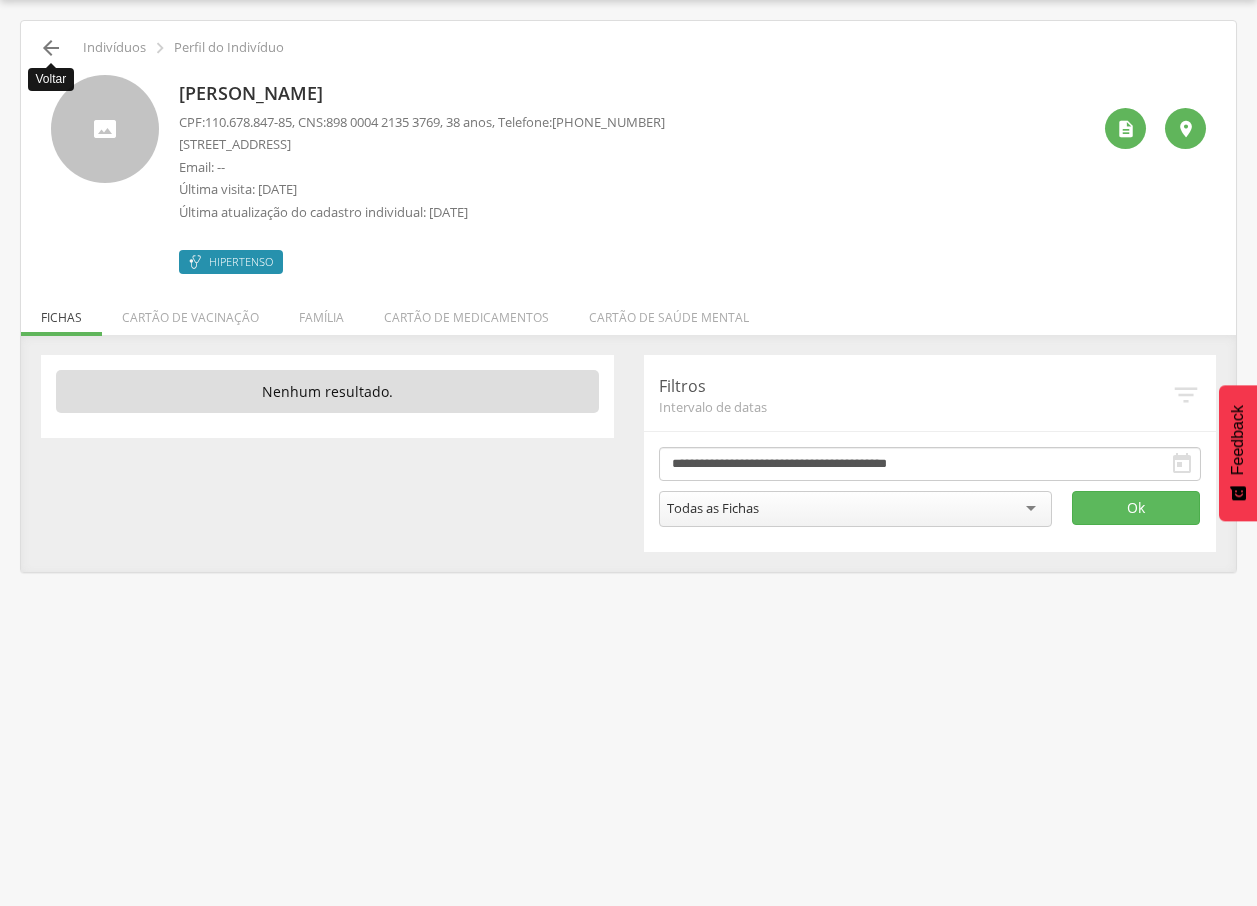 click on "" at bounding box center [51, 48] 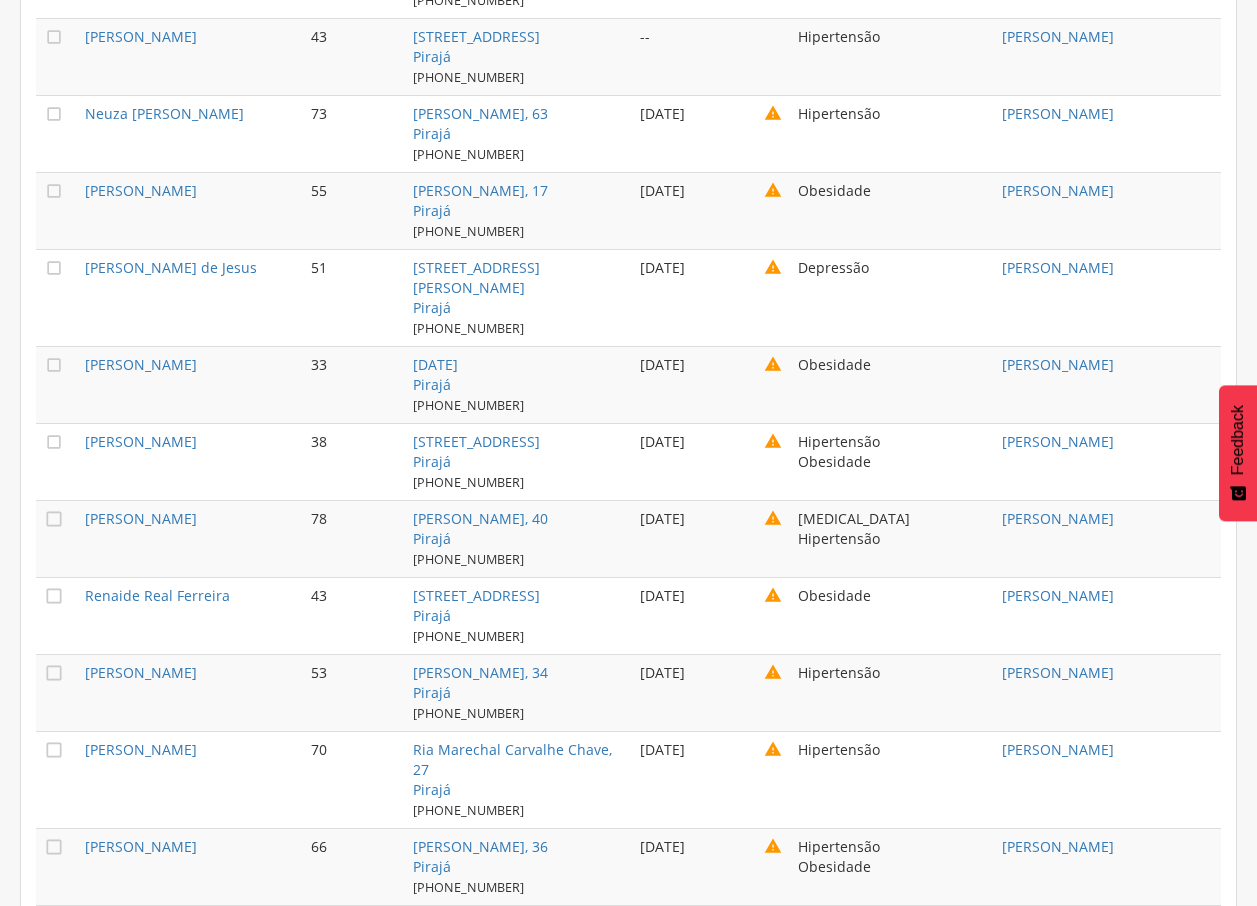 scroll, scrollTop: 5258, scrollLeft: 0, axis: vertical 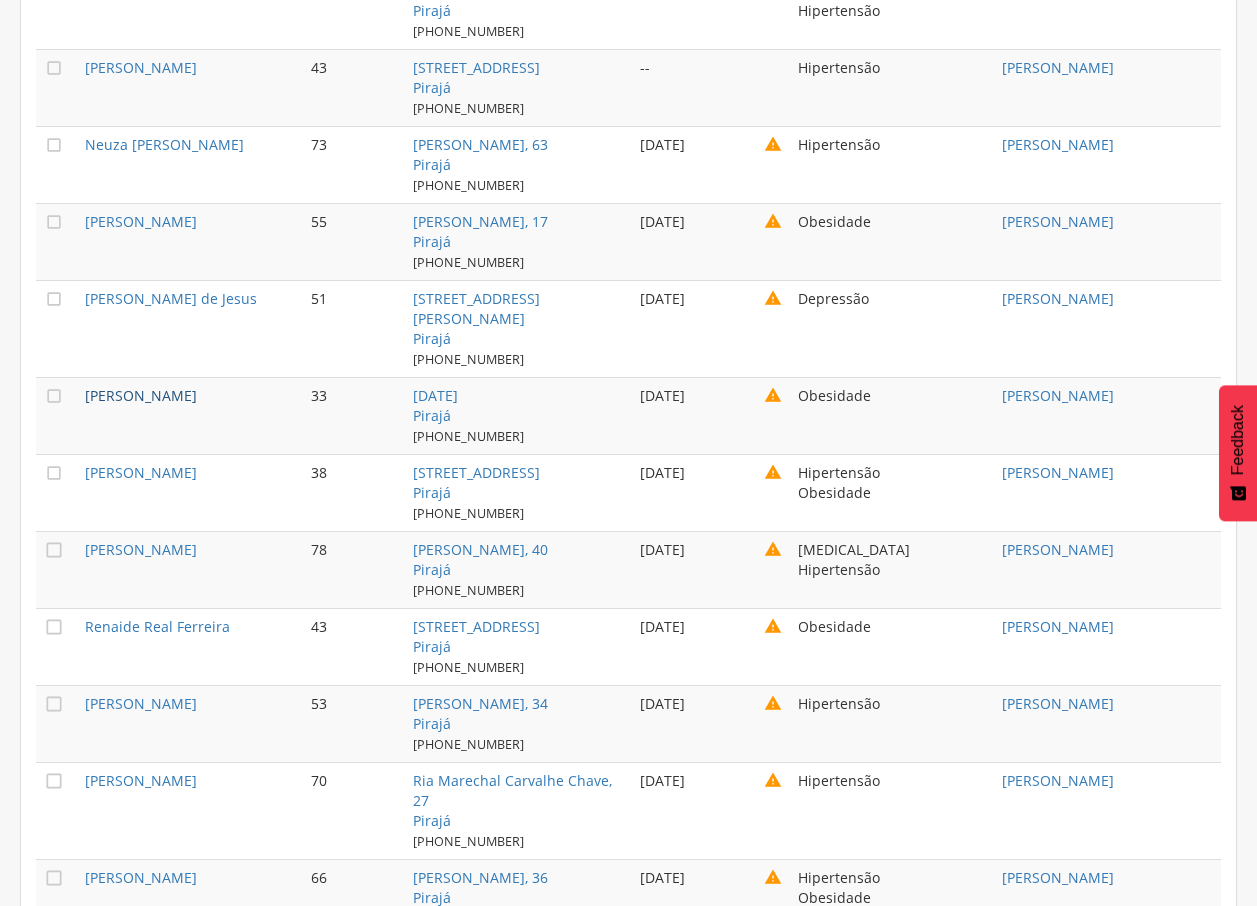 click on "[PERSON_NAME]" at bounding box center (141, 395) 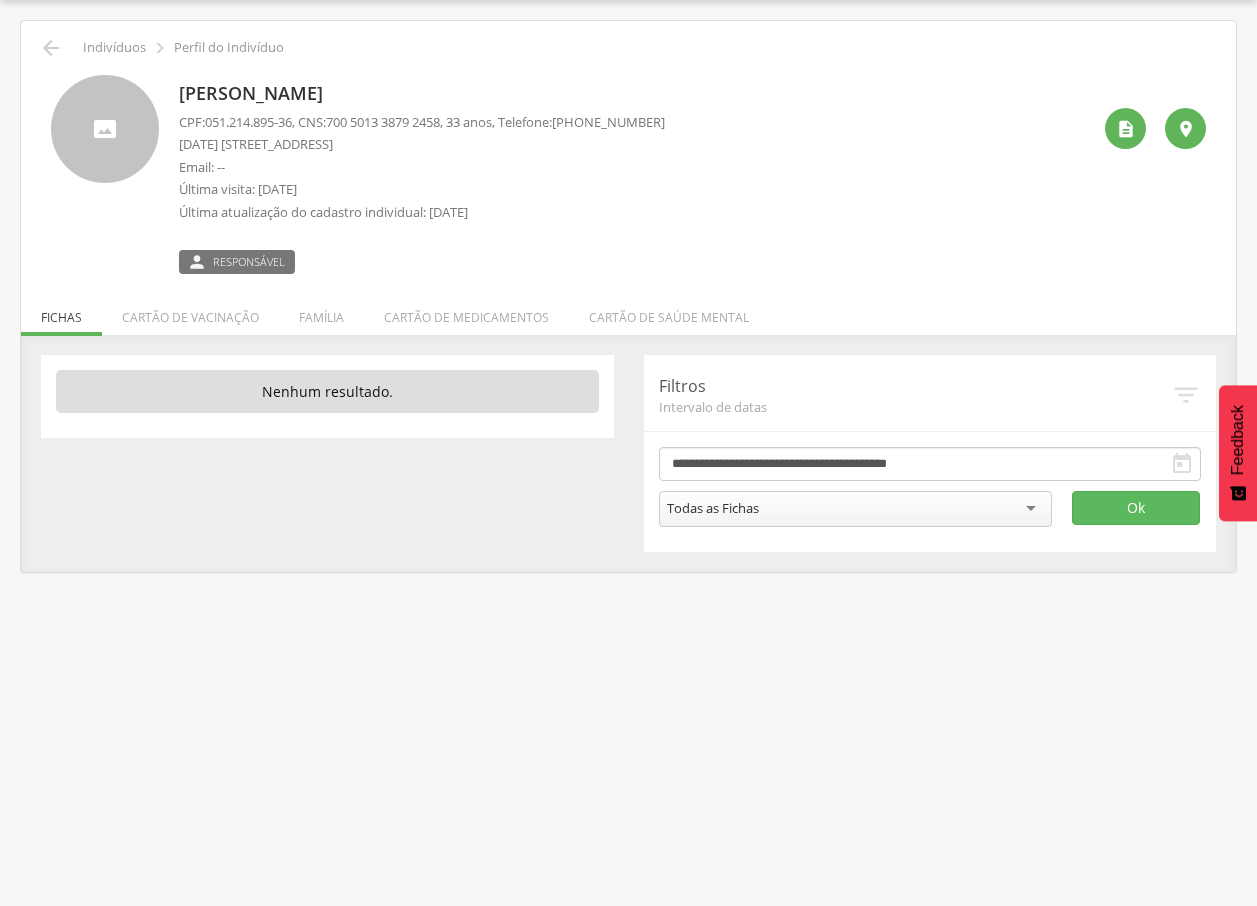 drag, startPoint x: 169, startPoint y: 83, endPoint x: 442, endPoint y: 87, distance: 273.0293 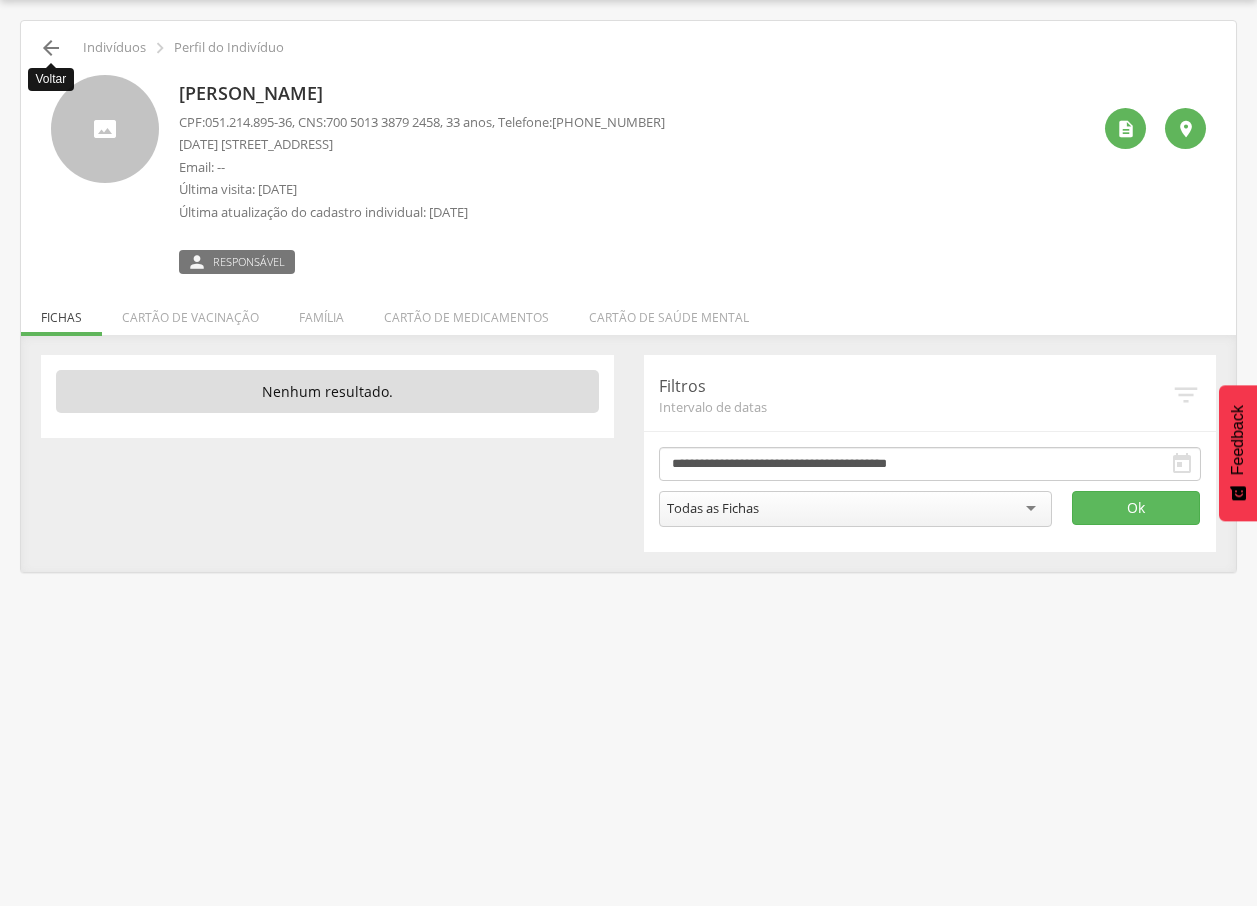 click on "" at bounding box center [51, 48] 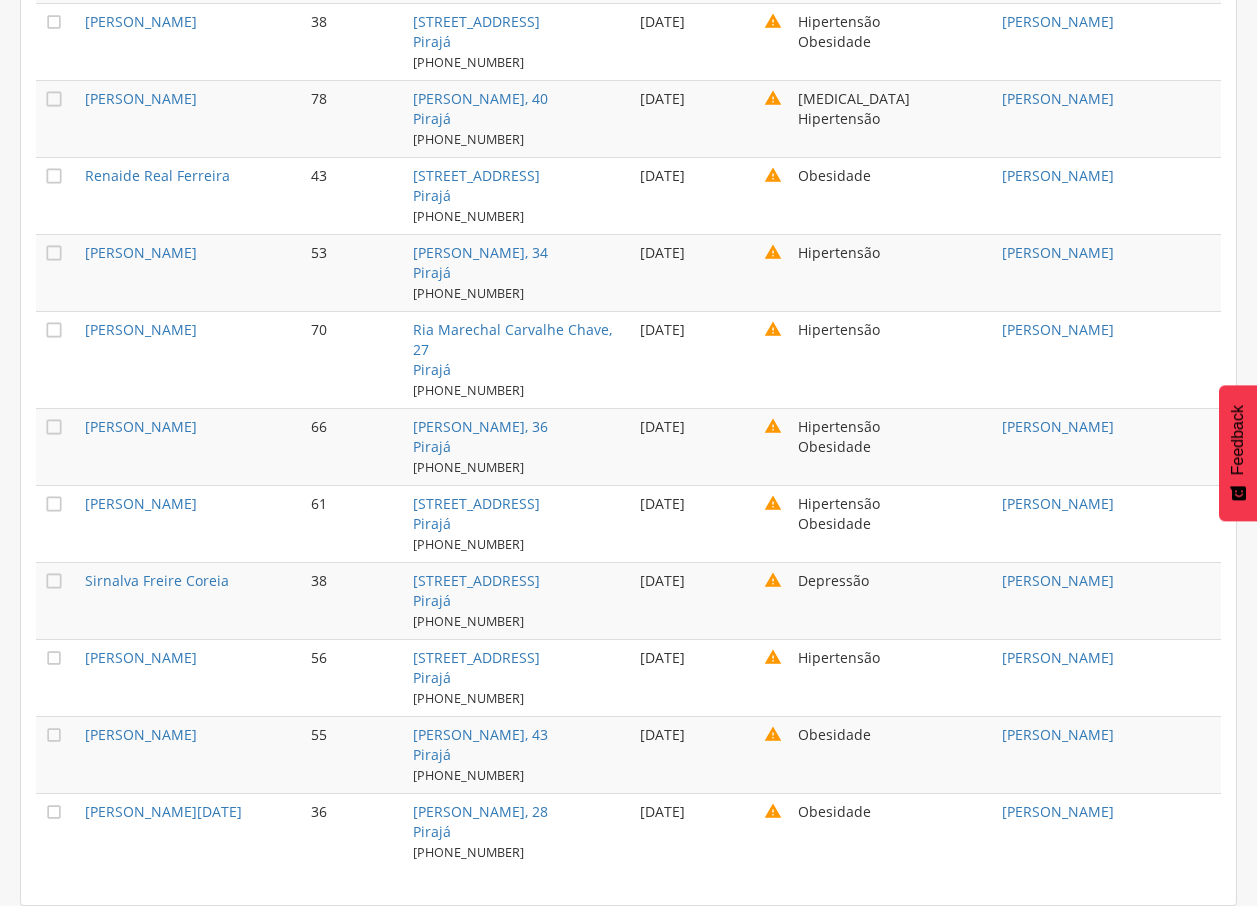 scroll, scrollTop: 5747, scrollLeft: 0, axis: vertical 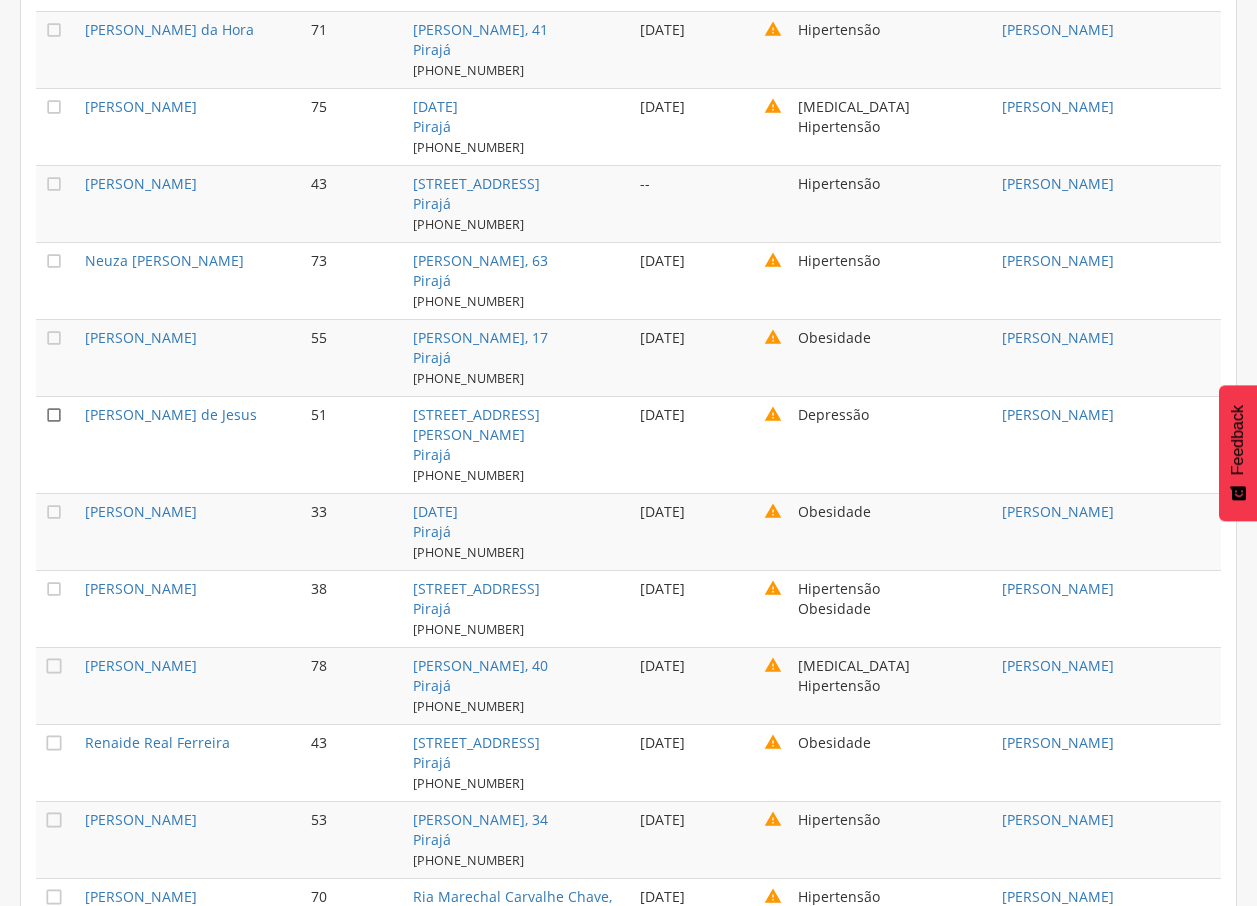 click on "" at bounding box center [54, 415] 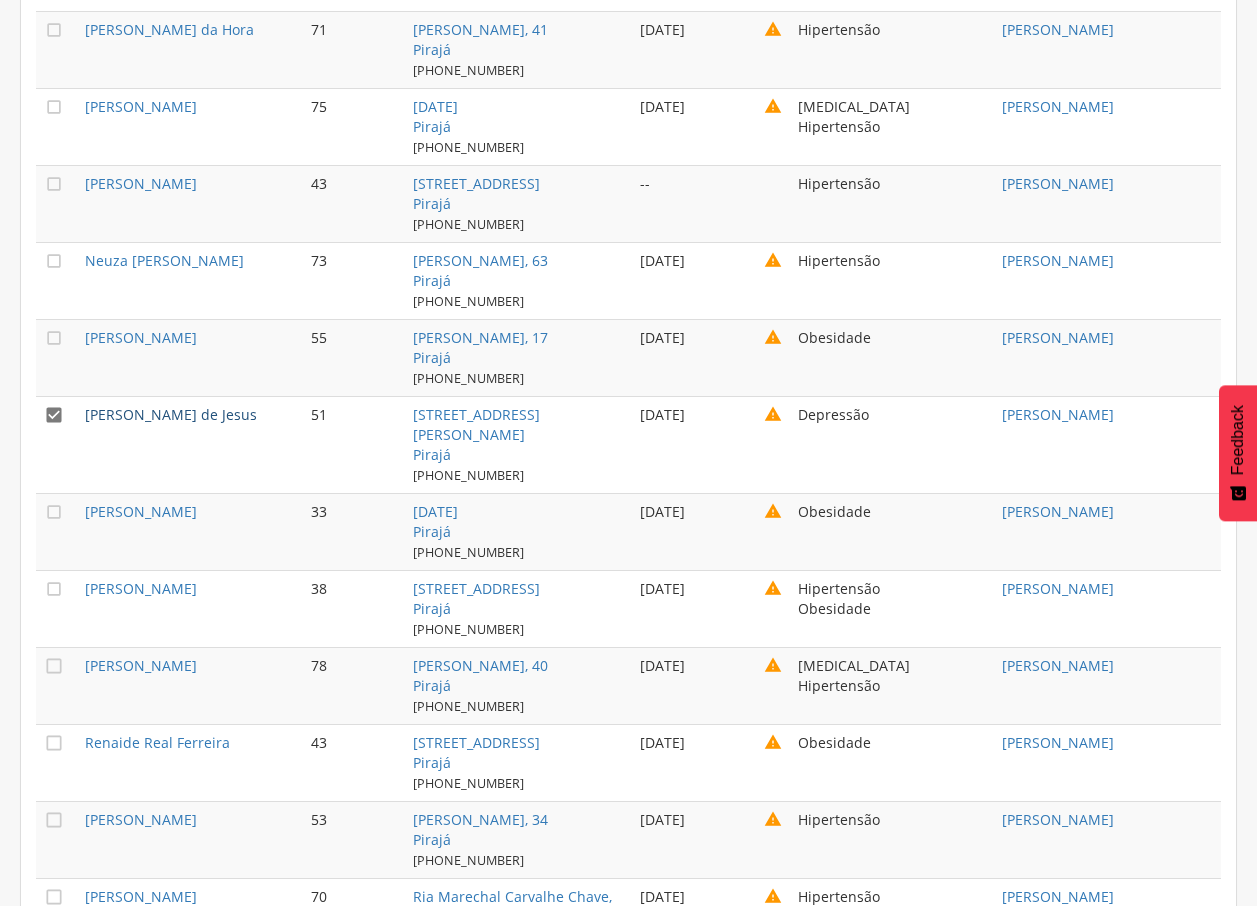 click on "[PERSON_NAME] de Jesus" at bounding box center (171, 414) 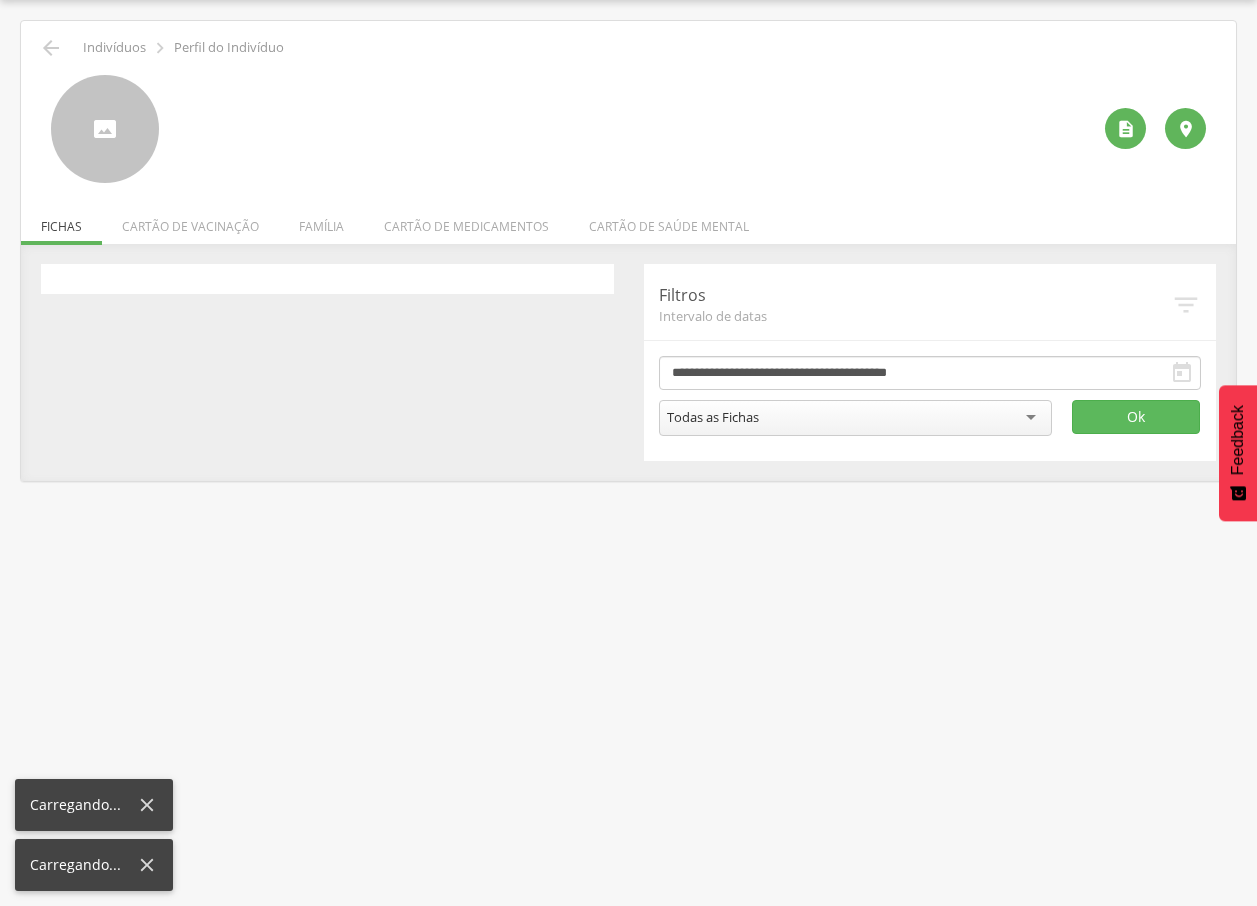 scroll, scrollTop: 60, scrollLeft: 0, axis: vertical 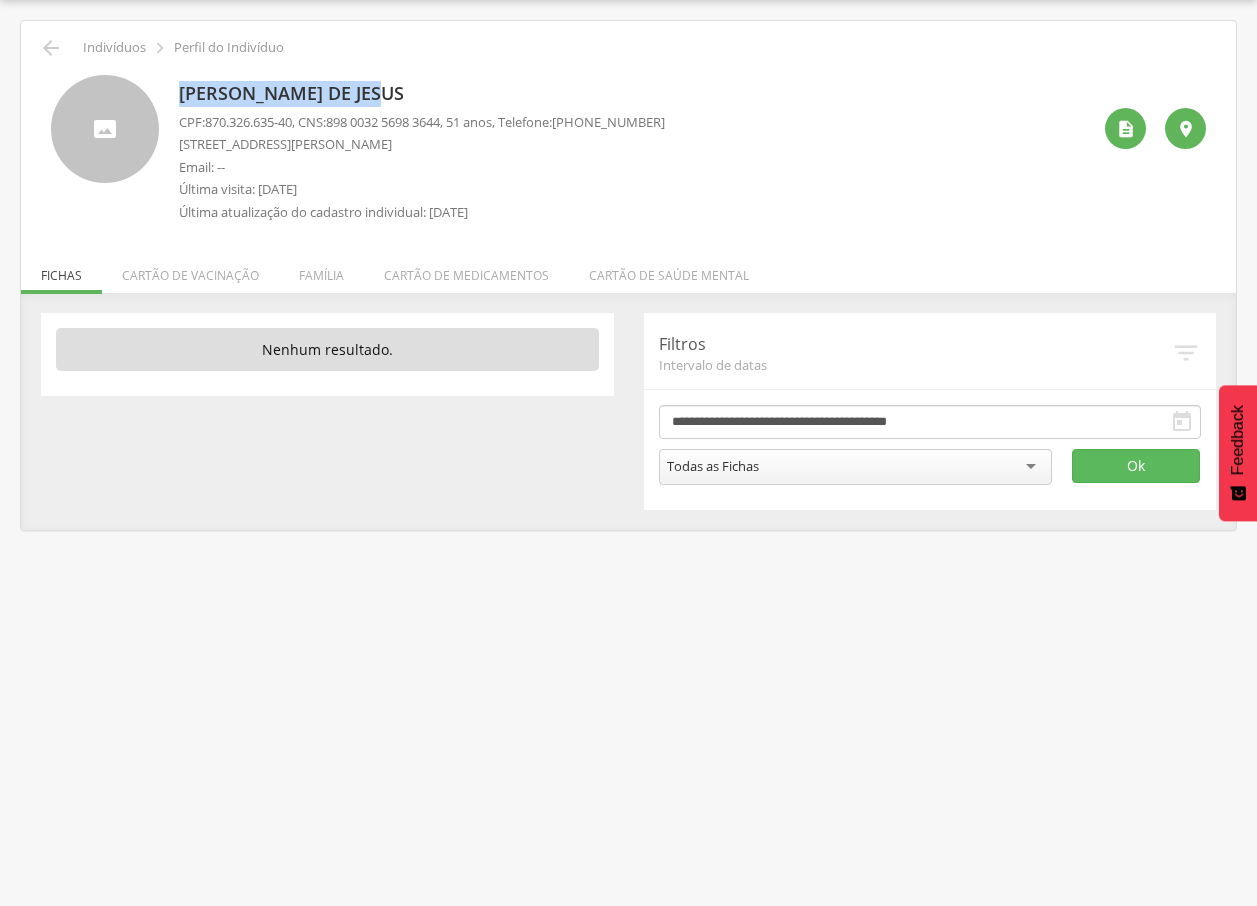 drag, startPoint x: 179, startPoint y: 89, endPoint x: 435, endPoint y: 87, distance: 256.0078 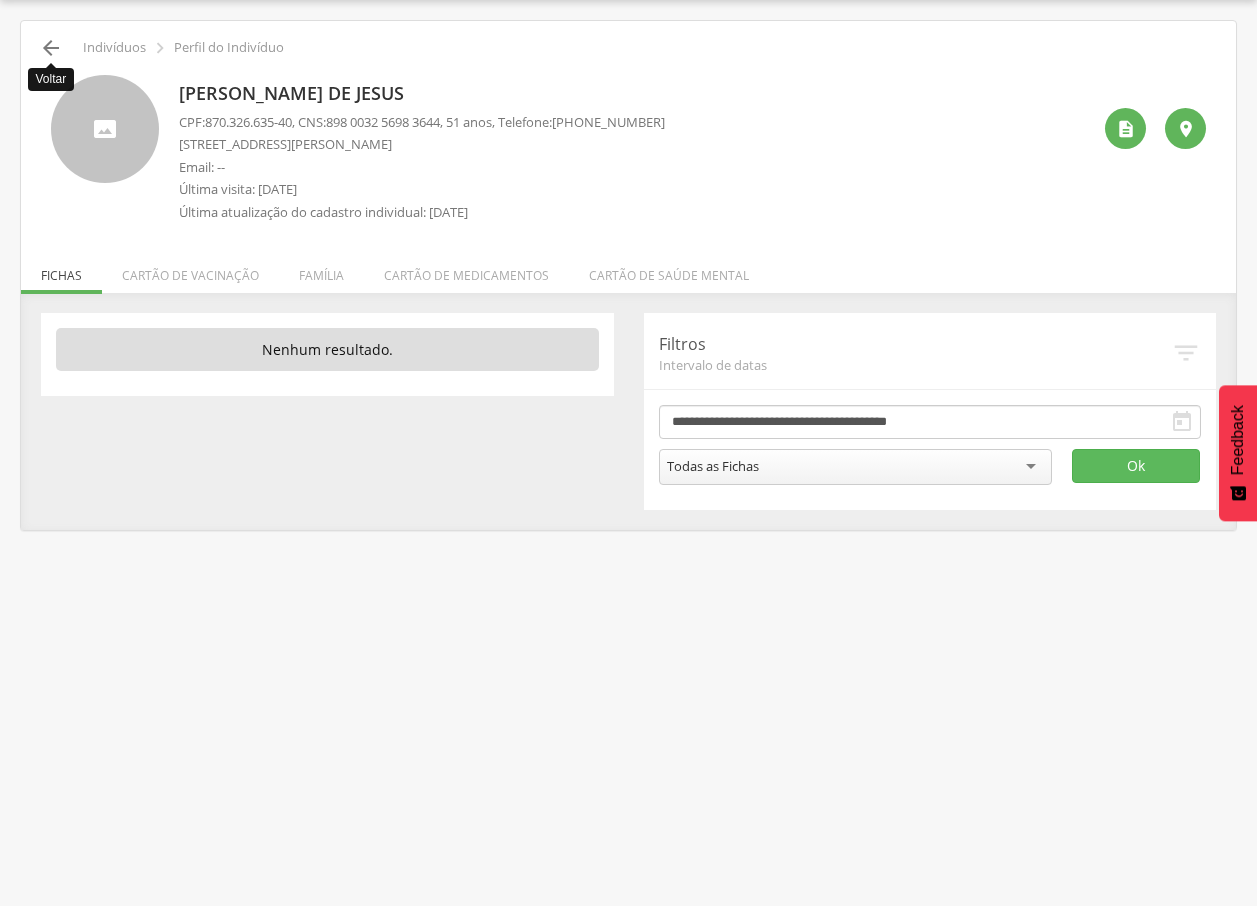 click on "" at bounding box center (51, 48) 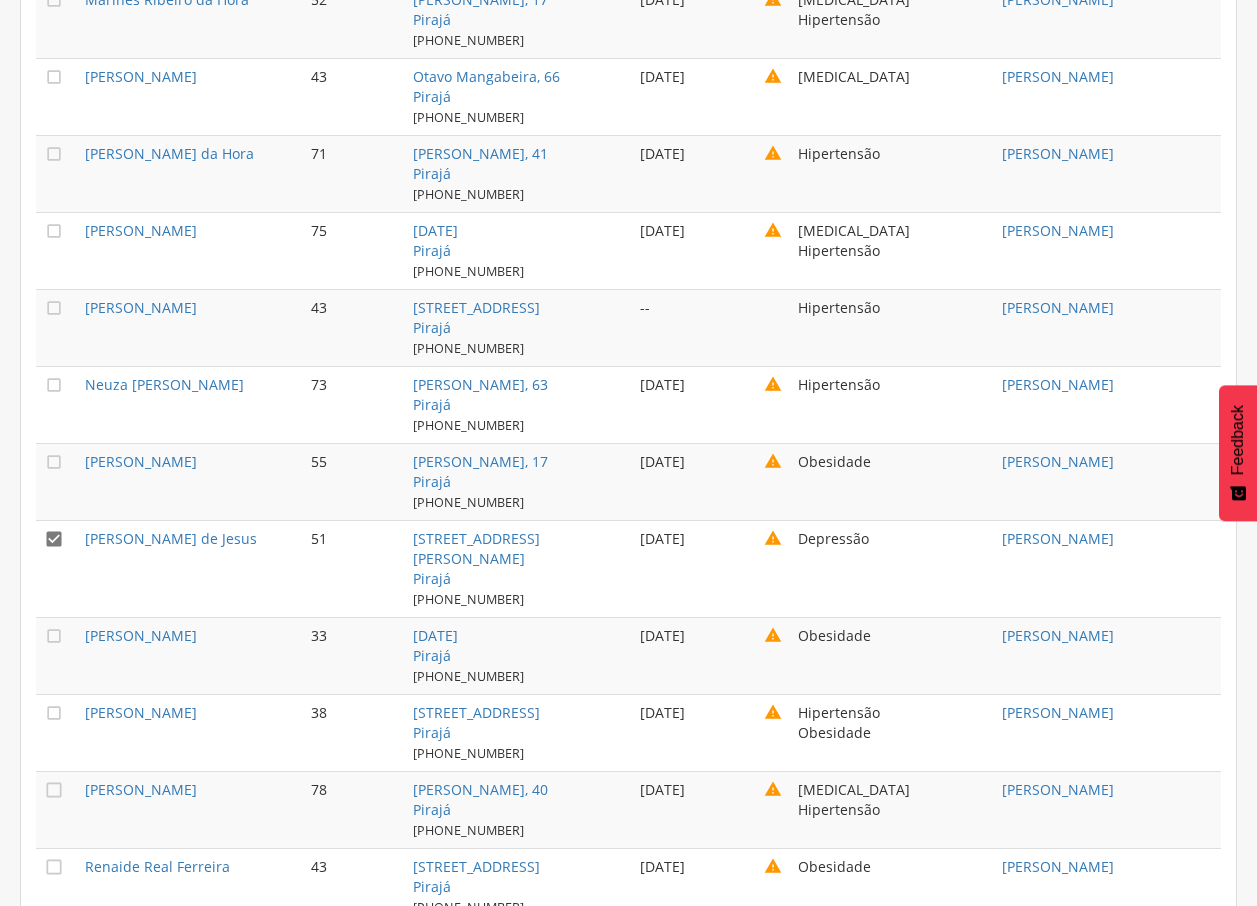 scroll, scrollTop: 5025, scrollLeft: 0, axis: vertical 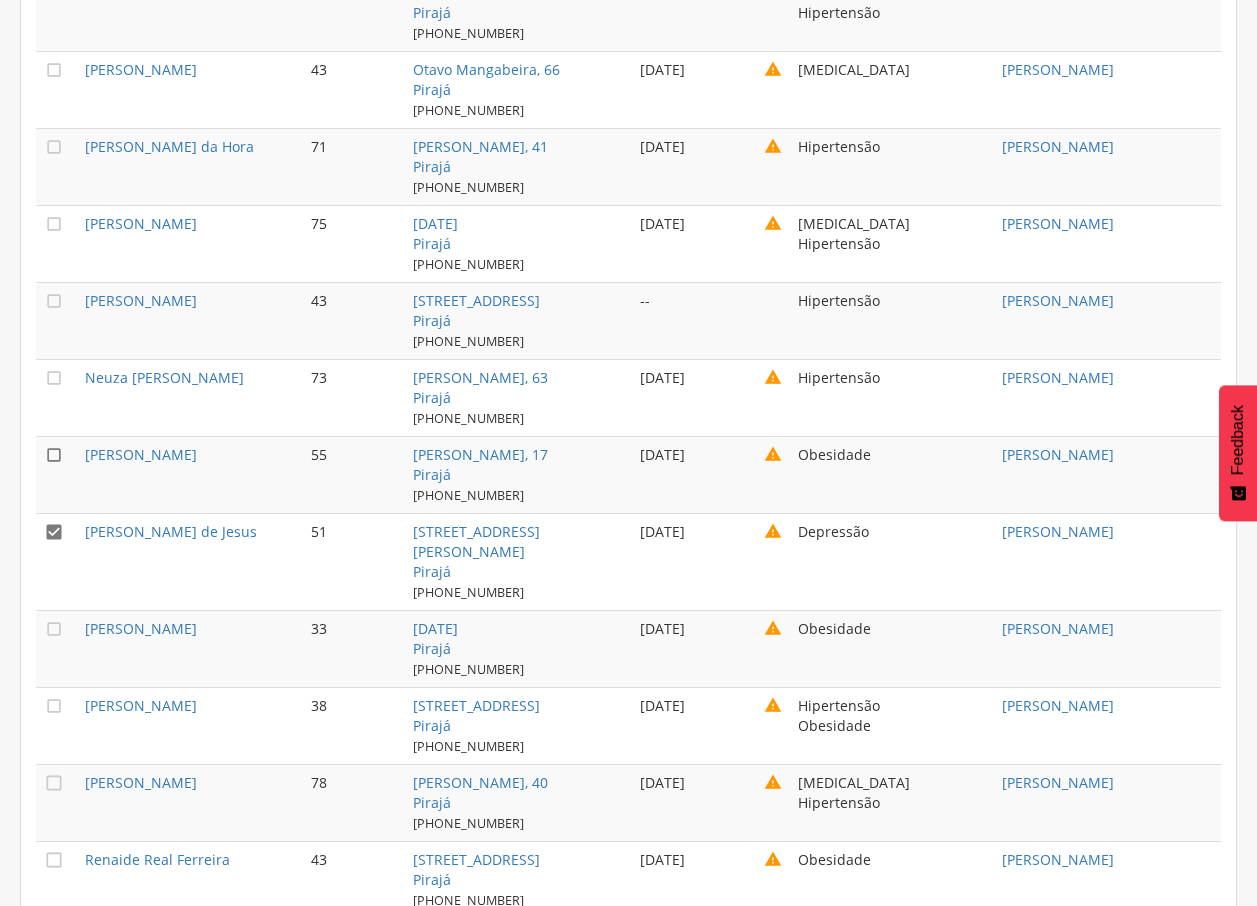 click on "" at bounding box center [54, 455] 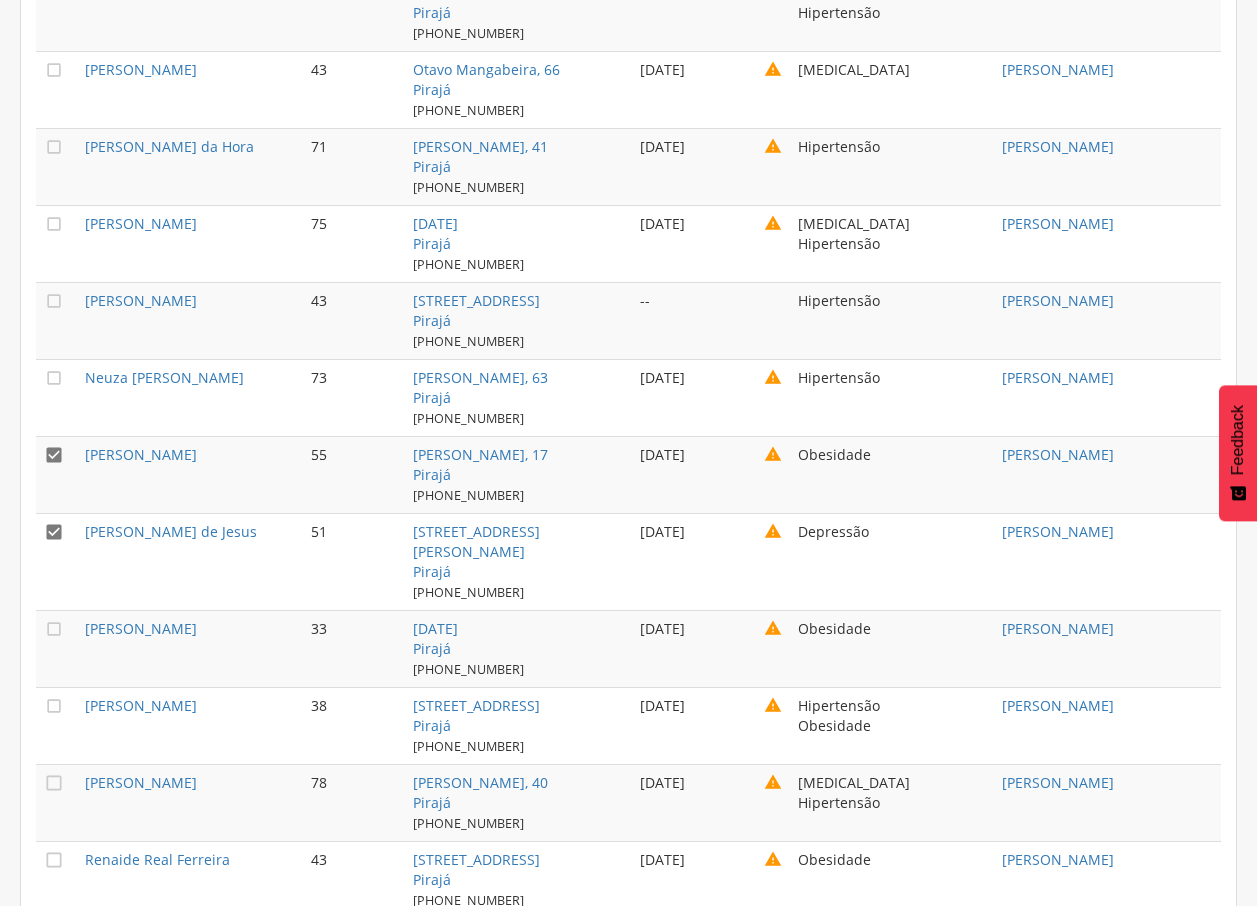 click on "" at bounding box center (54, 532) 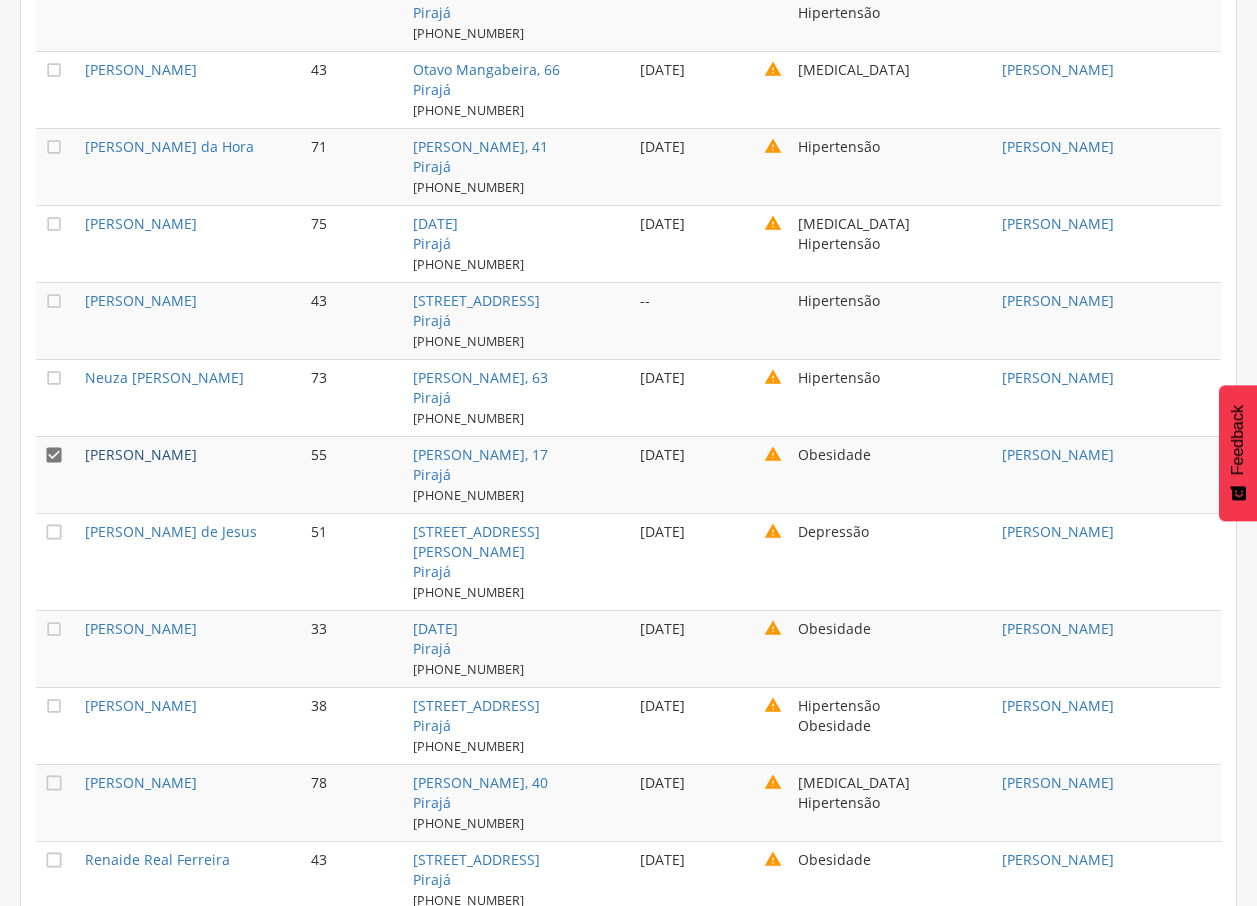 click on "[PERSON_NAME]" at bounding box center [141, 454] 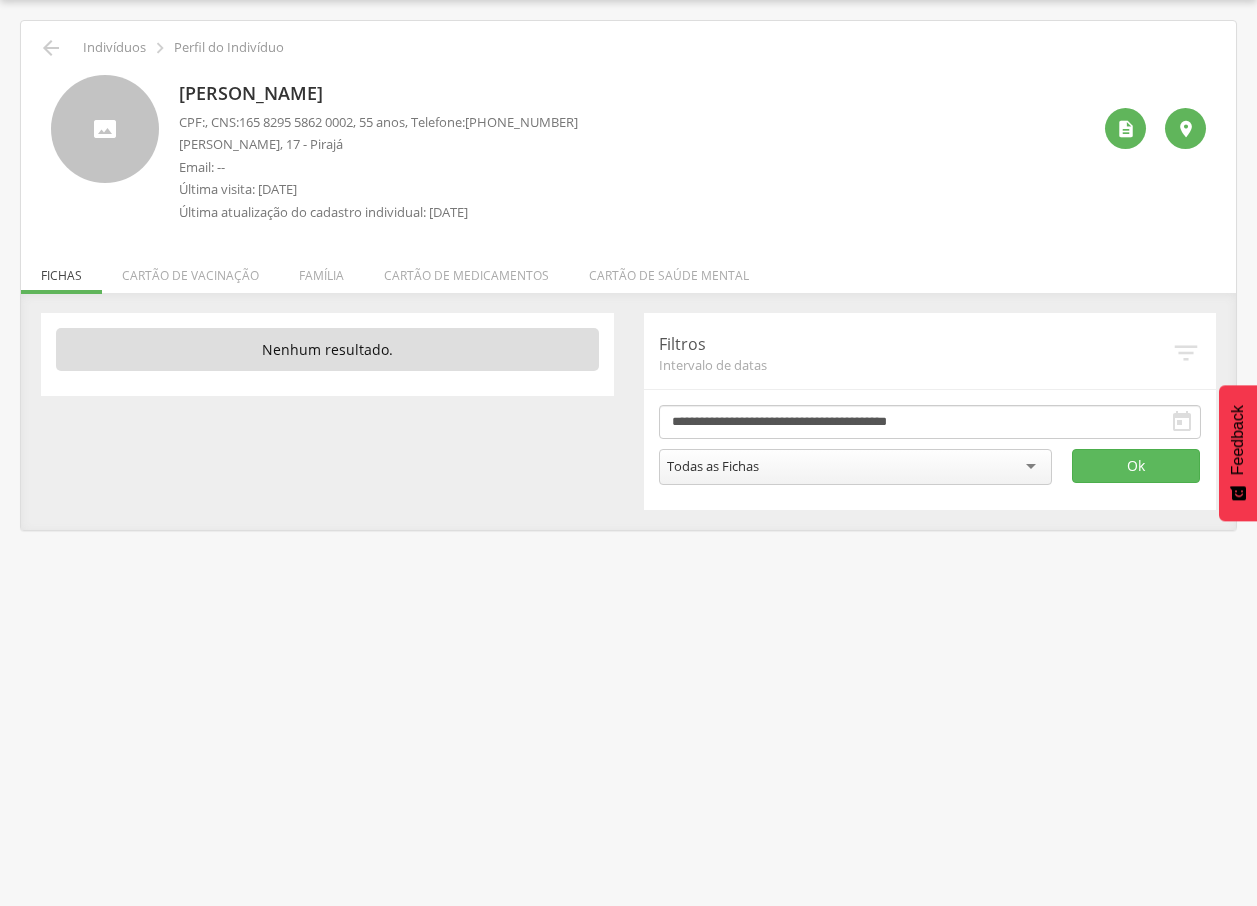 drag, startPoint x: 180, startPoint y: 85, endPoint x: 412, endPoint y: 93, distance: 232.1379 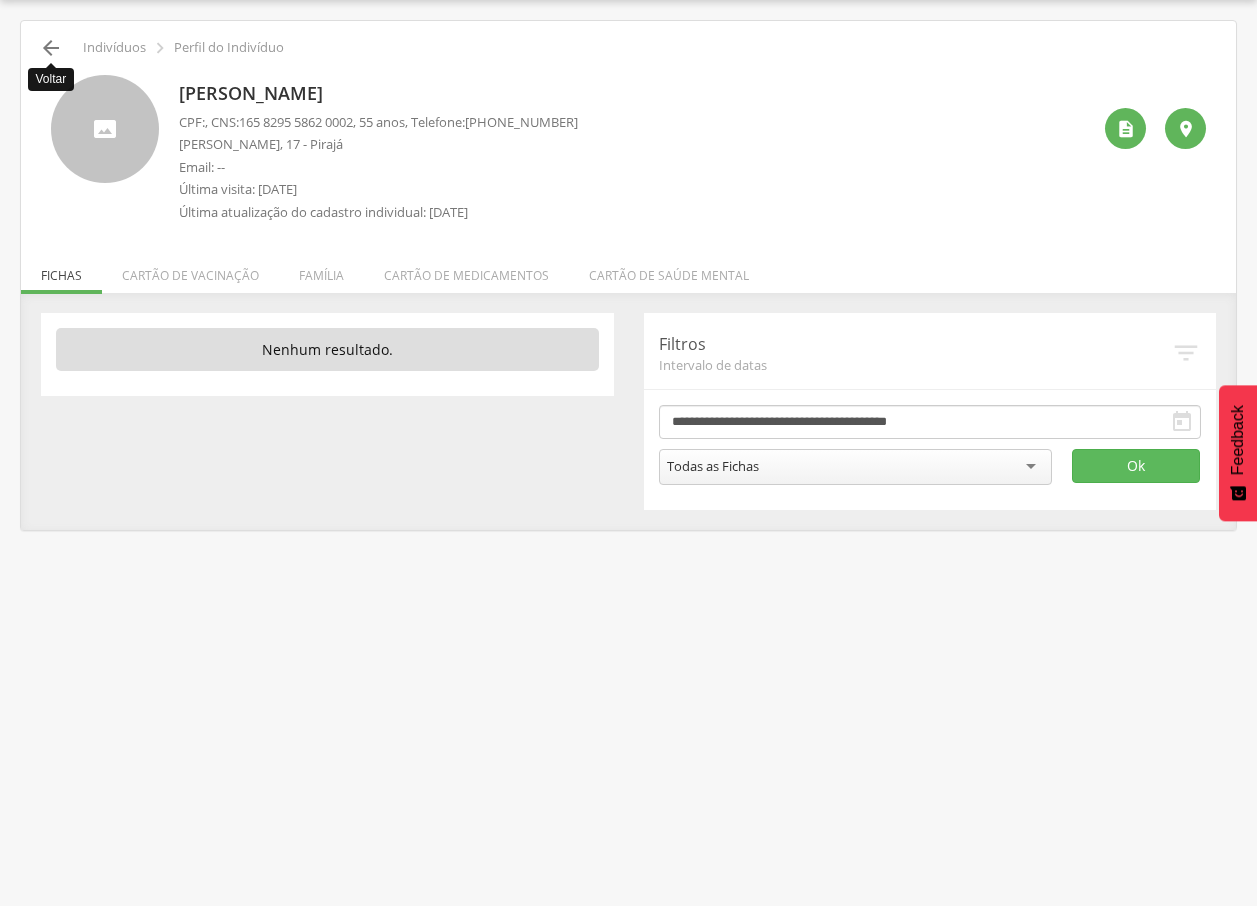 click on "" at bounding box center [51, 48] 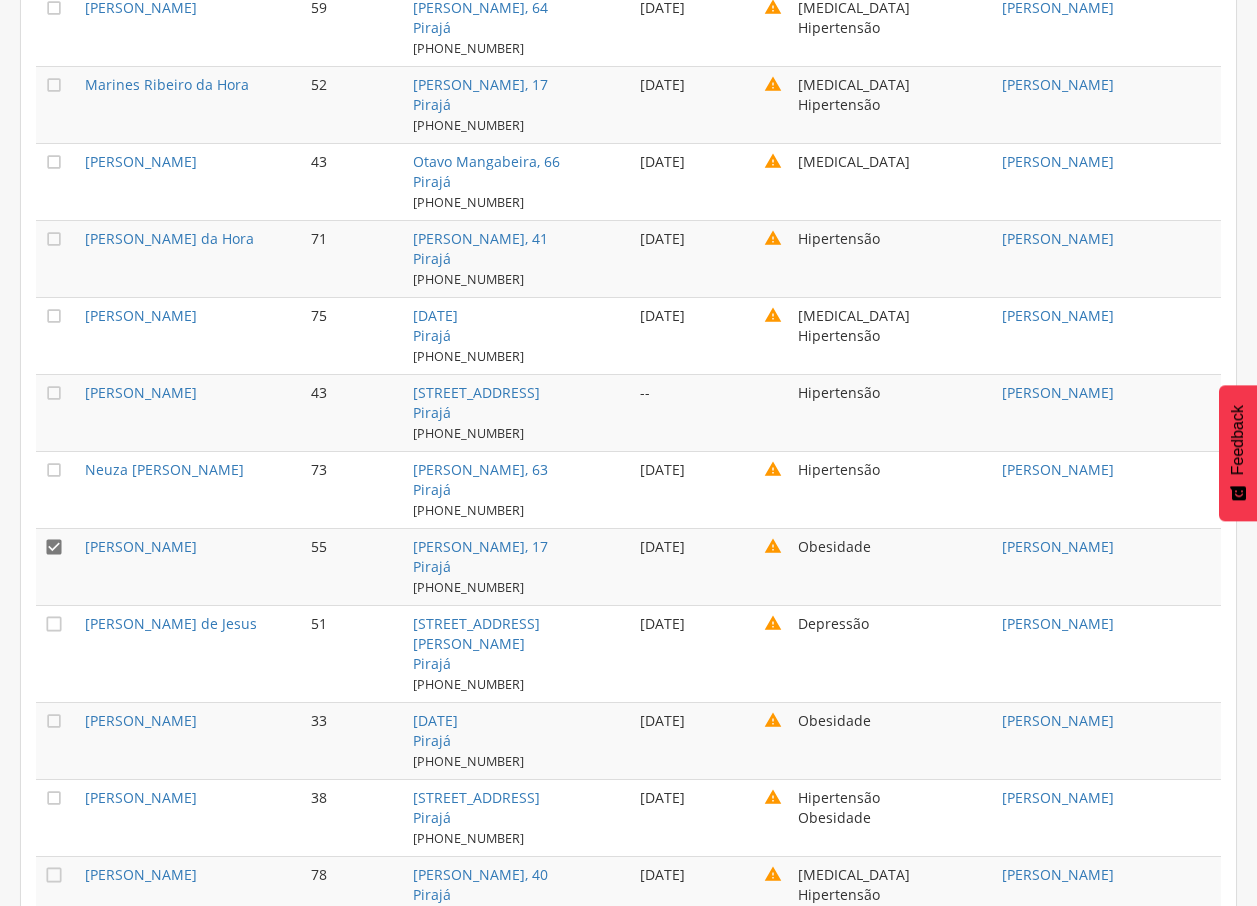 scroll, scrollTop: 4948, scrollLeft: 0, axis: vertical 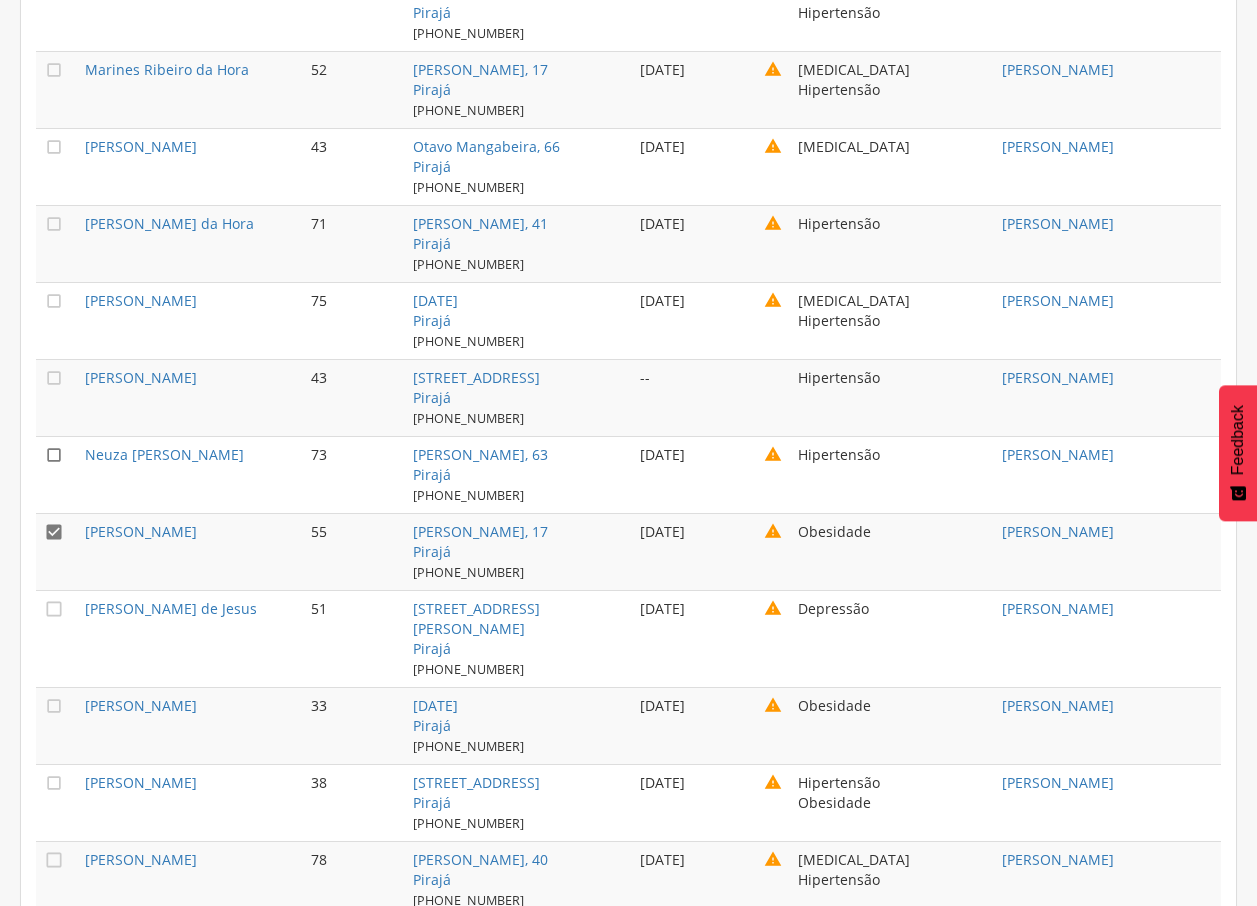 click on "" at bounding box center [54, 455] 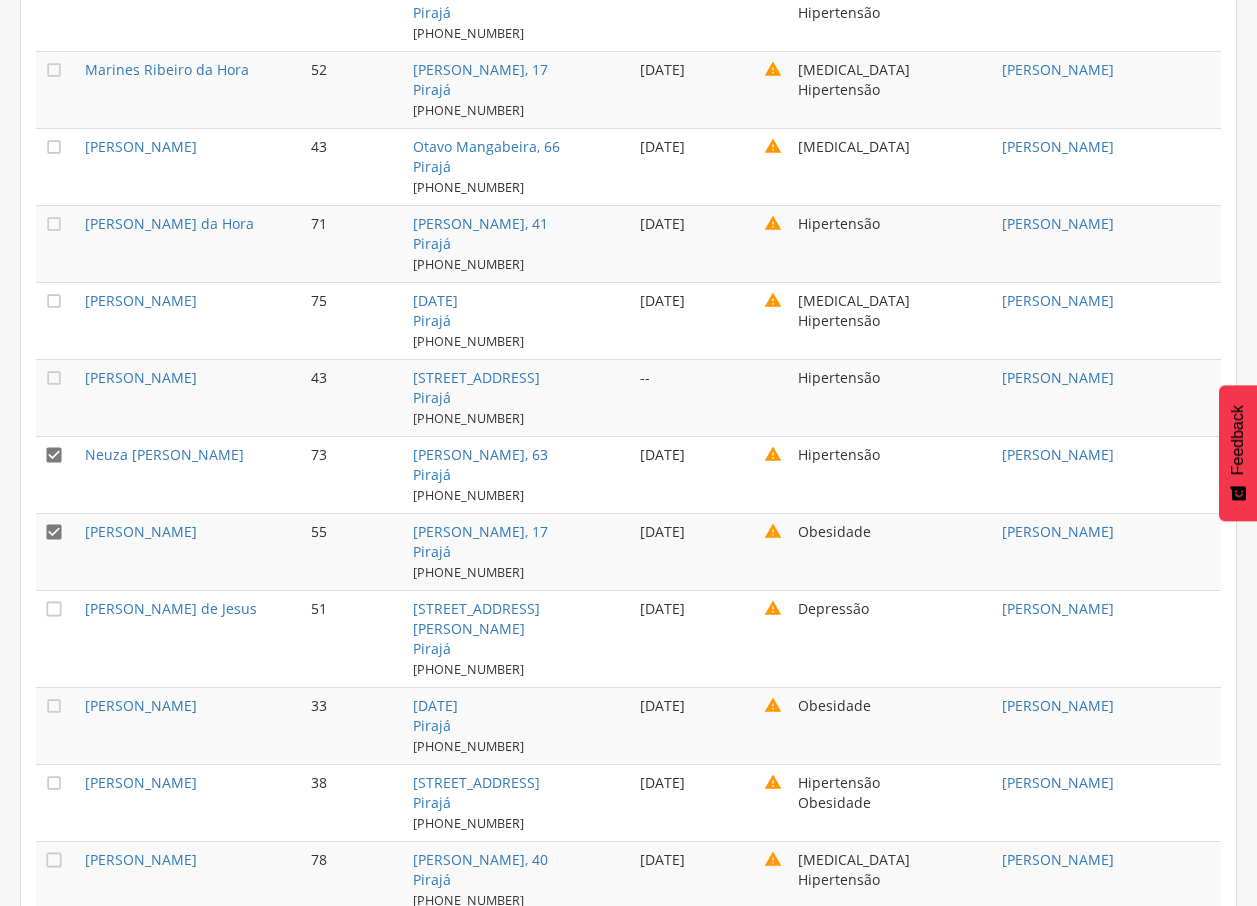 click on "" at bounding box center [54, 532] 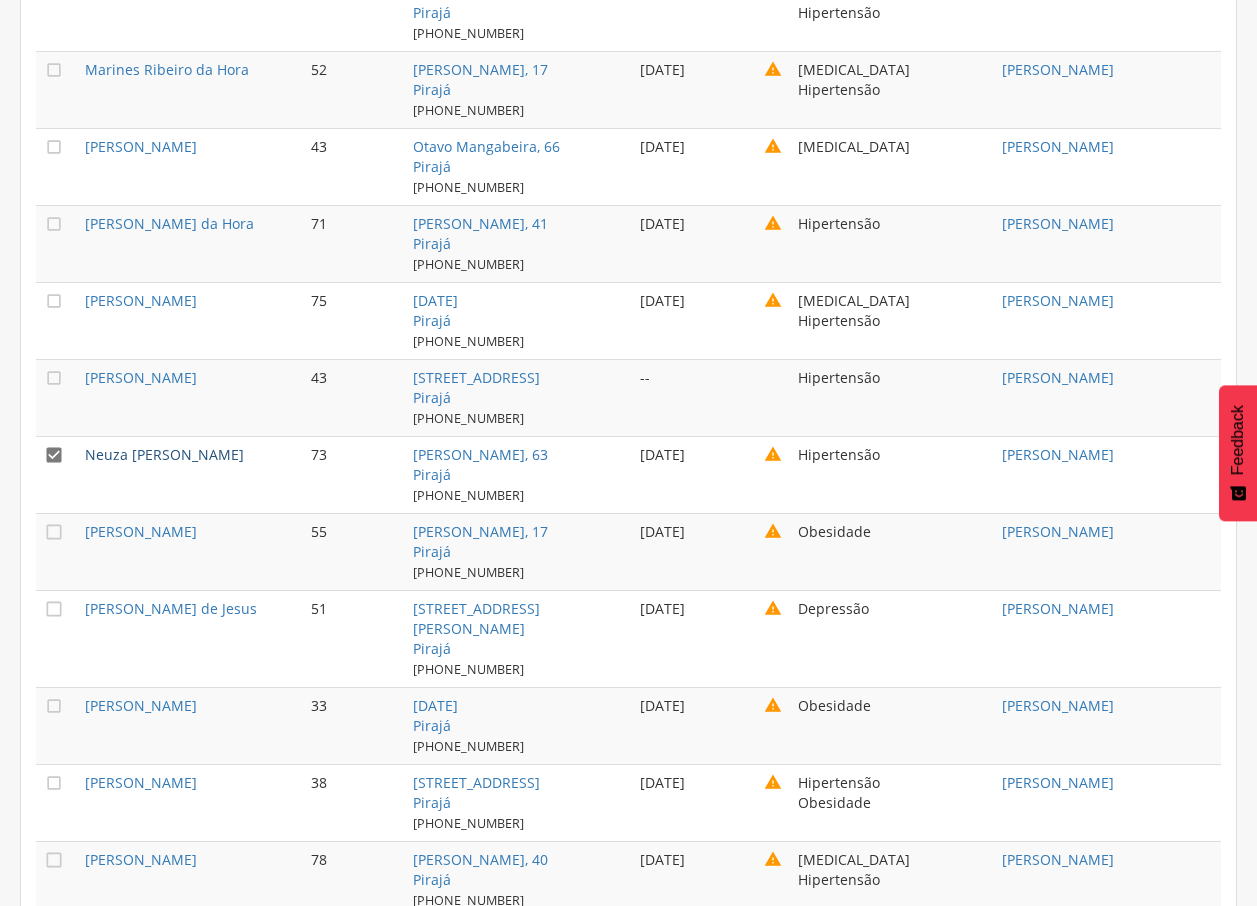 click on "Neuza [PERSON_NAME]" at bounding box center (164, 454) 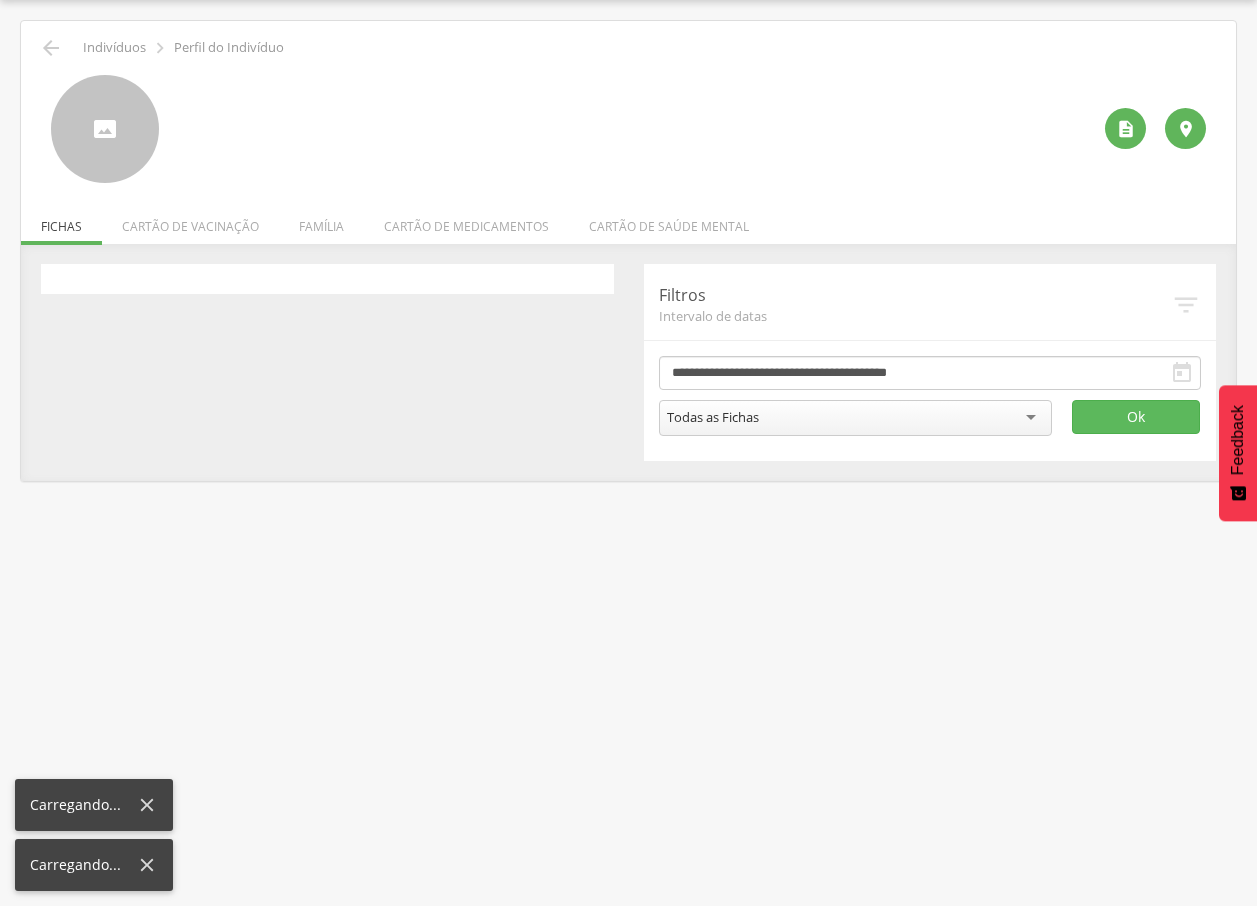scroll, scrollTop: 60, scrollLeft: 0, axis: vertical 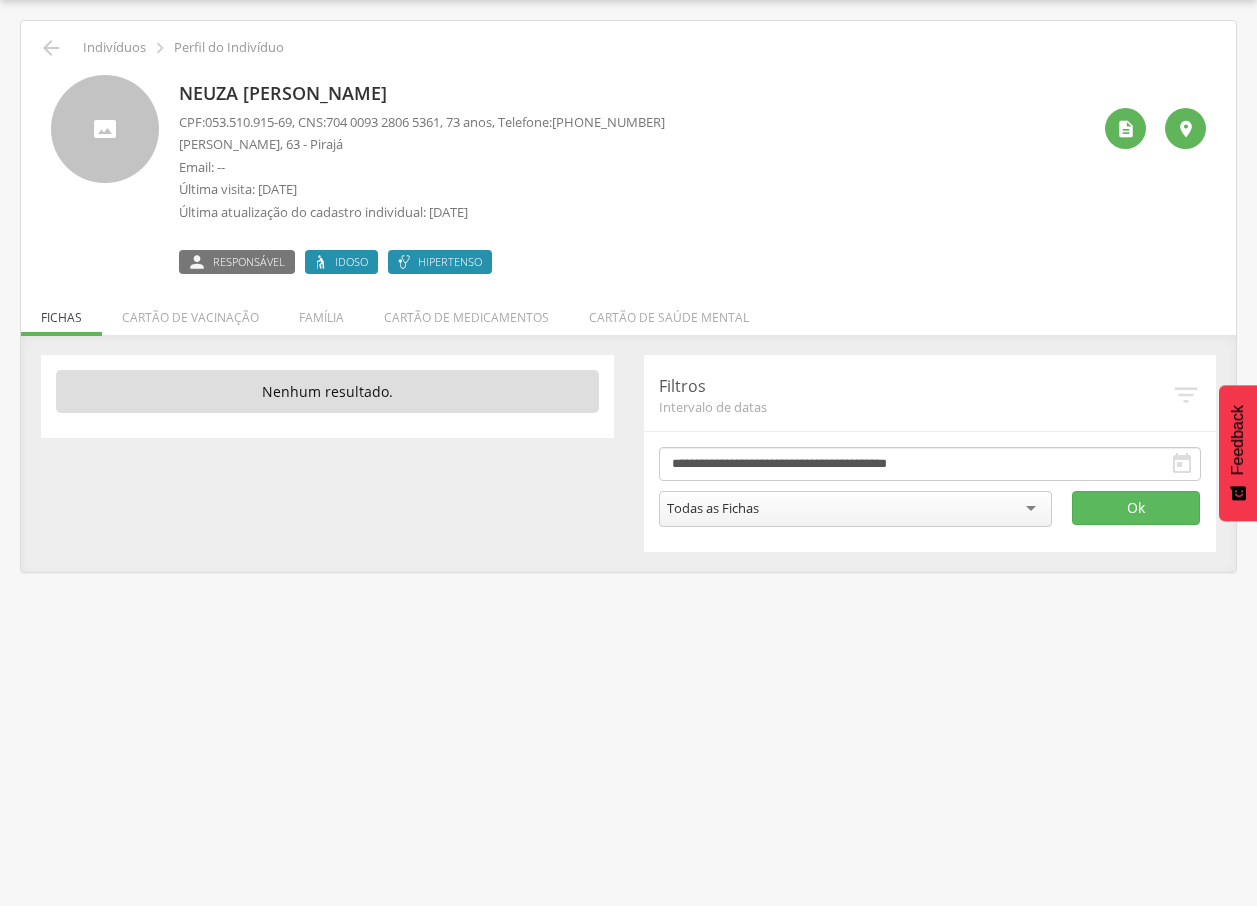 drag, startPoint x: 177, startPoint y: 93, endPoint x: 415, endPoint y: 87, distance: 238.07562 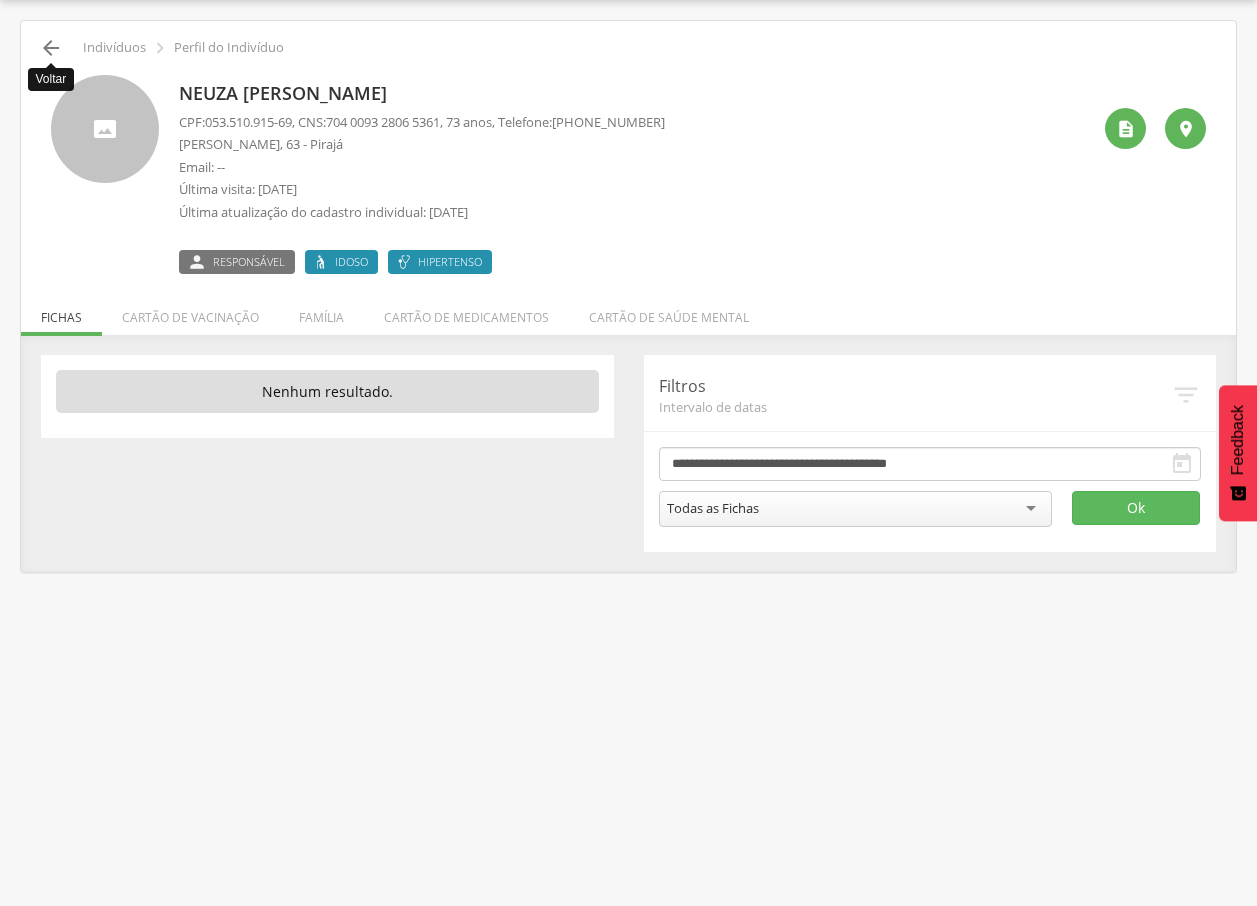 click on "" at bounding box center (51, 48) 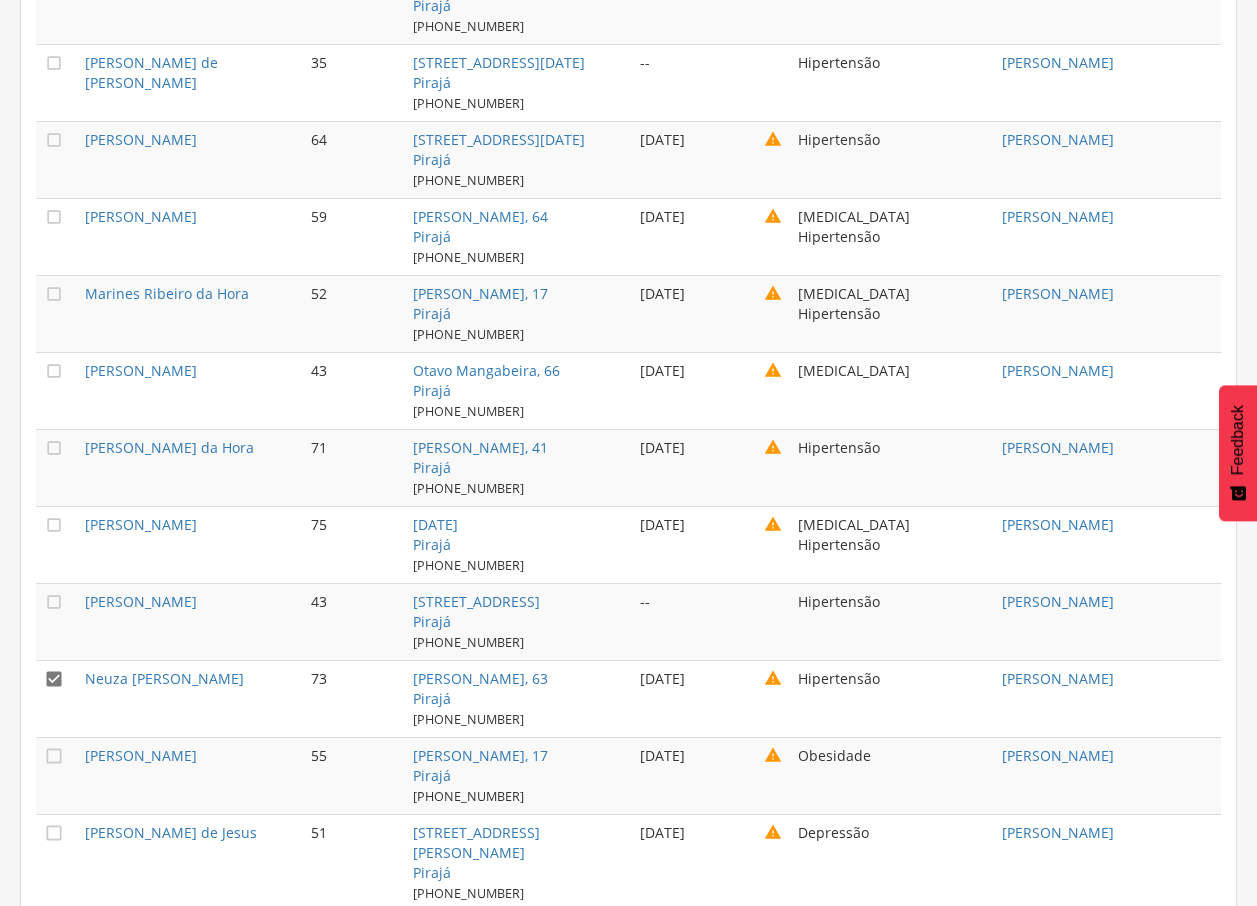 scroll, scrollTop: 4732, scrollLeft: 0, axis: vertical 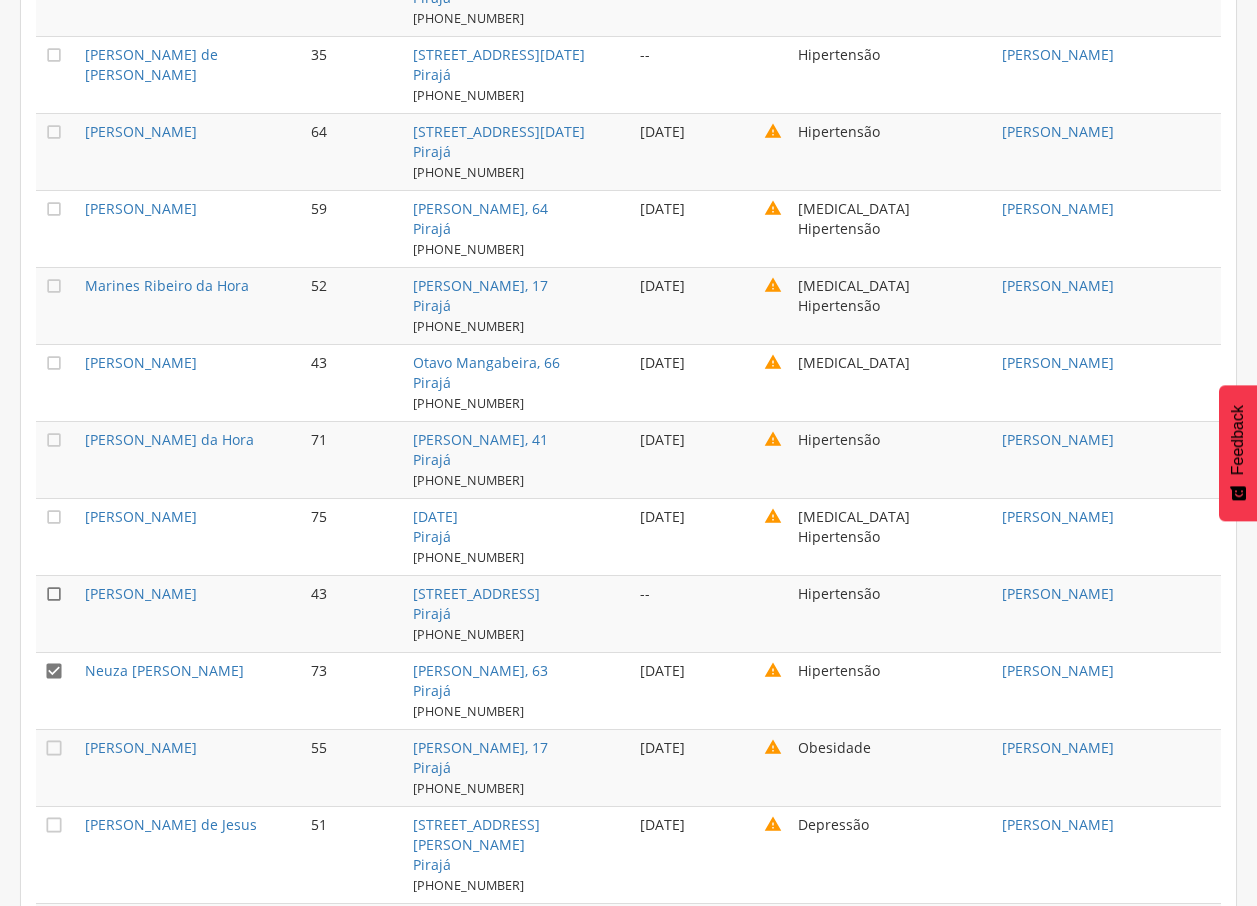 click on "" at bounding box center [54, 594] 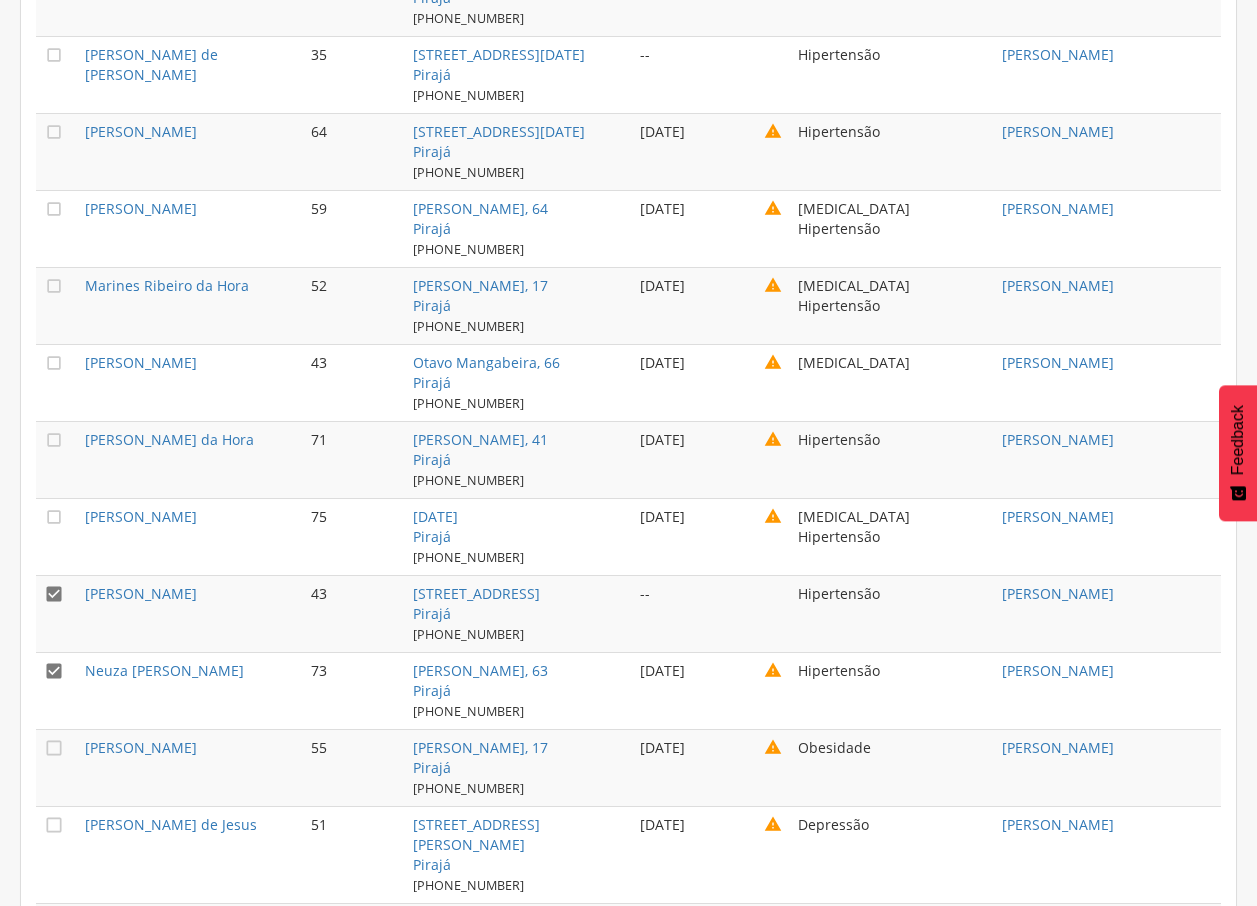 click on "" at bounding box center (54, 671) 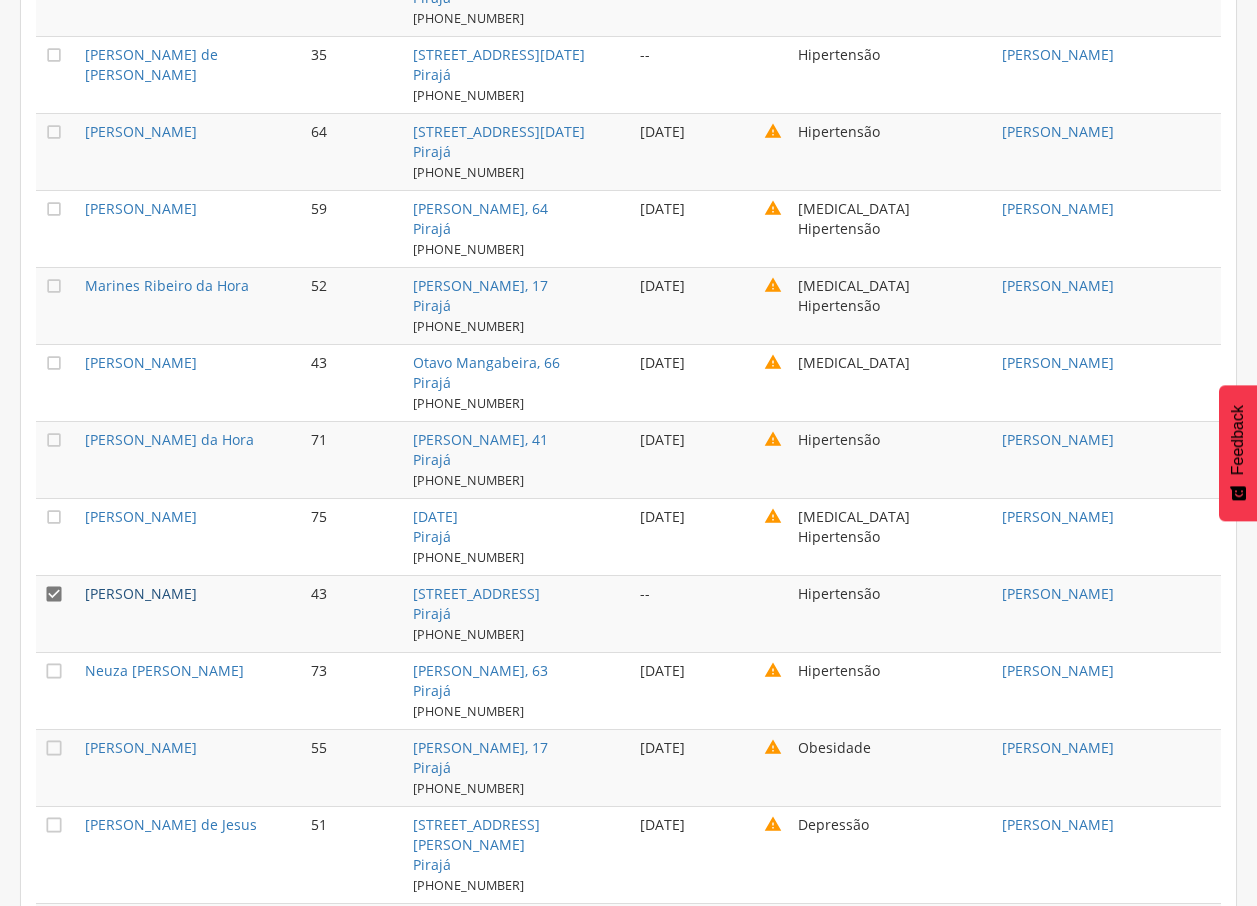 click on "[PERSON_NAME]" at bounding box center (141, 593) 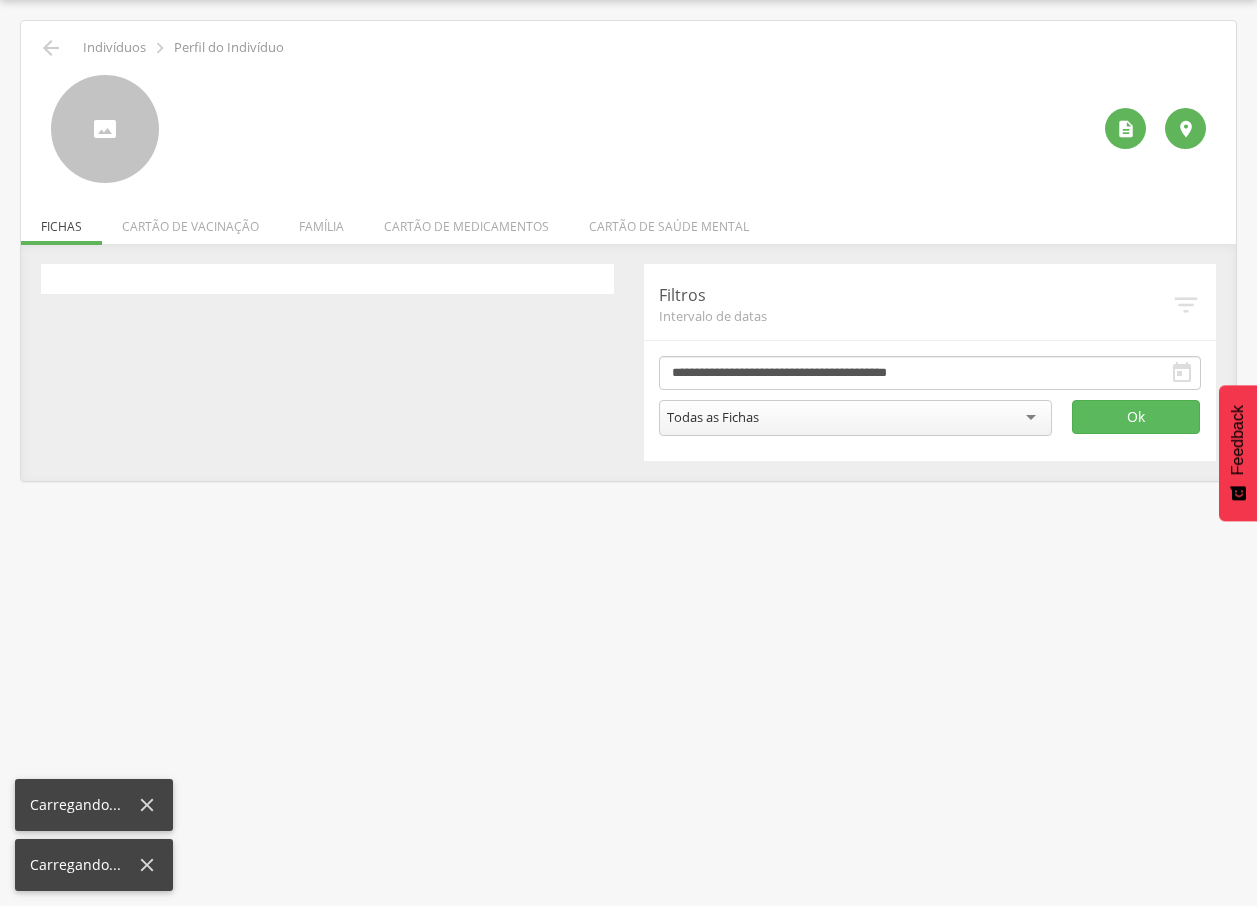 scroll, scrollTop: 60, scrollLeft: 0, axis: vertical 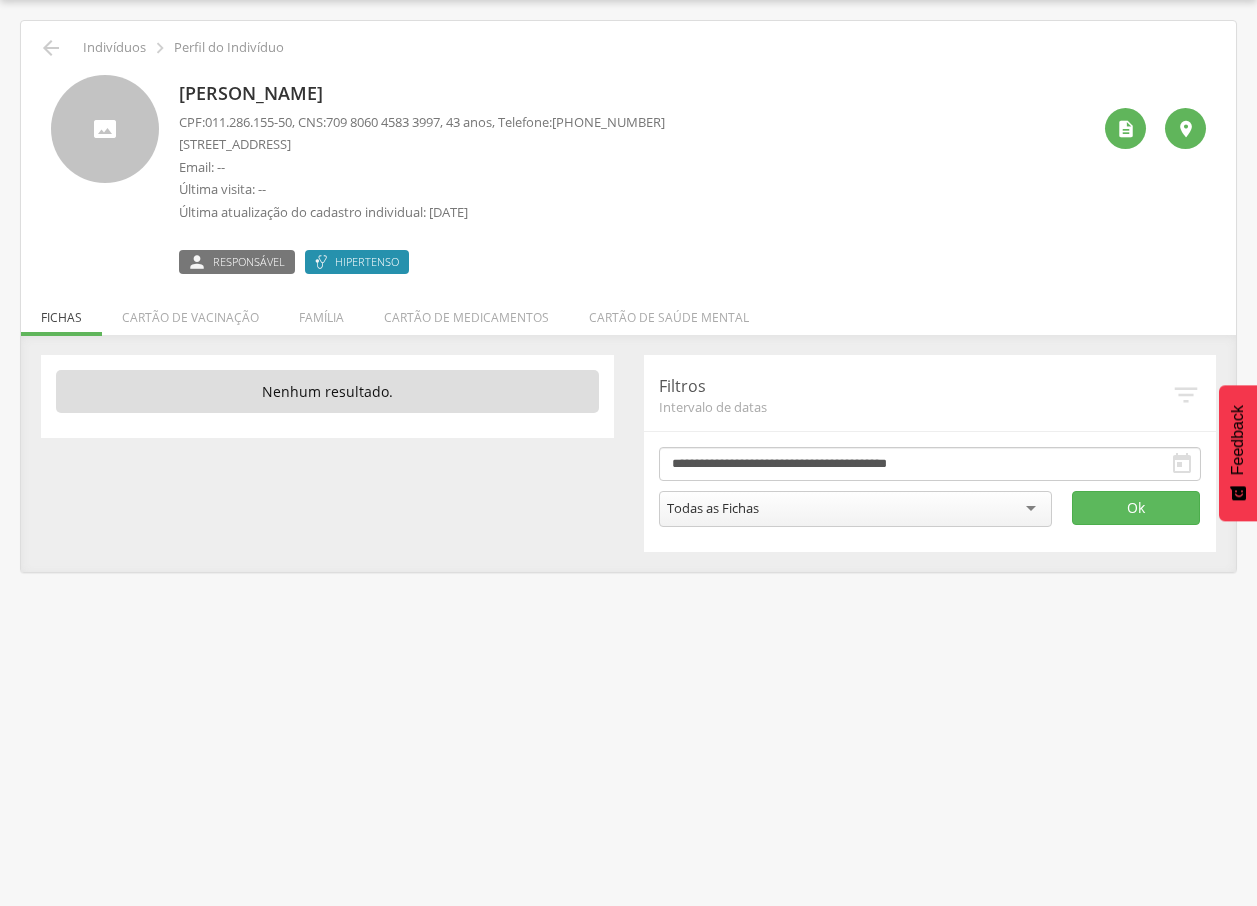 drag, startPoint x: 172, startPoint y: 90, endPoint x: 424, endPoint y: 97, distance: 252.0972 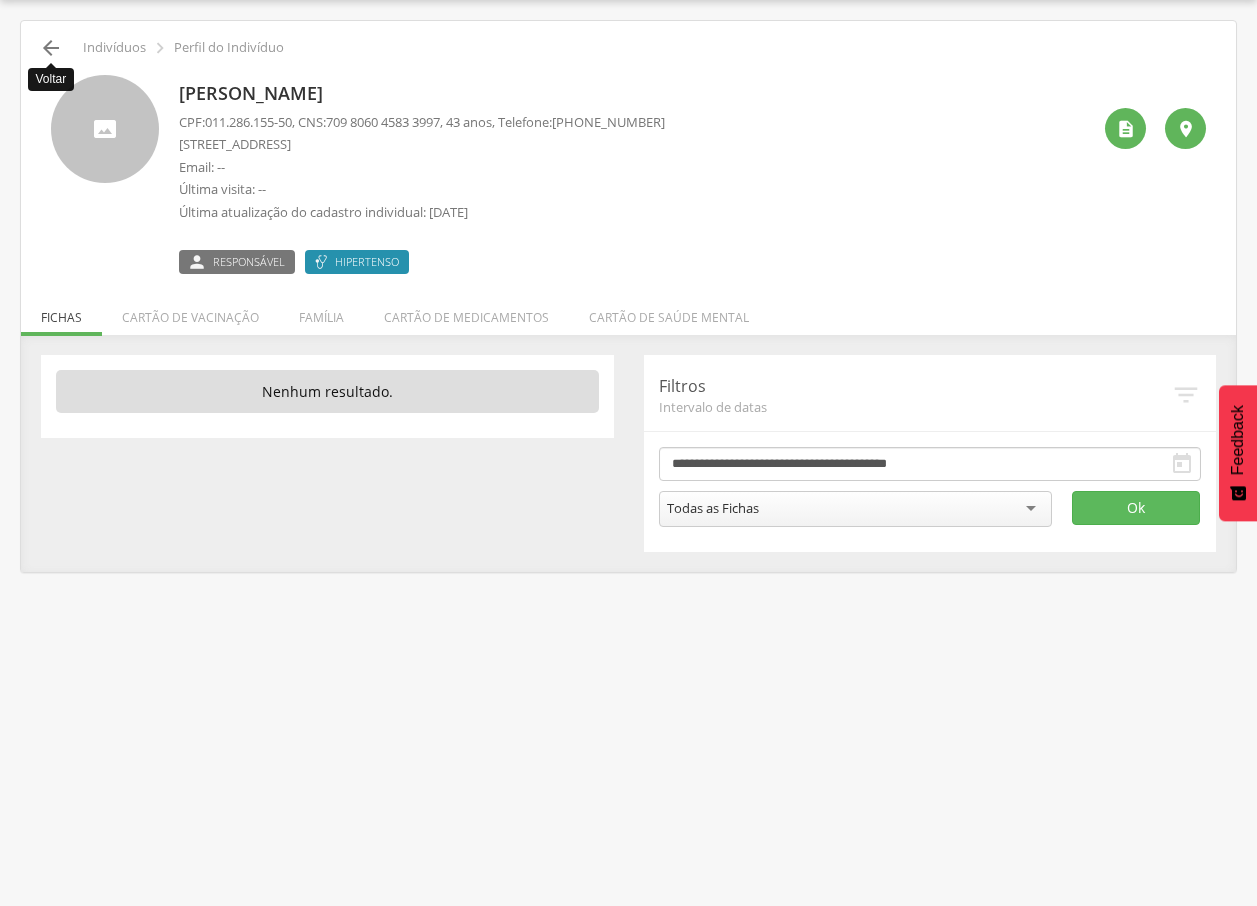 click on "" at bounding box center [51, 48] 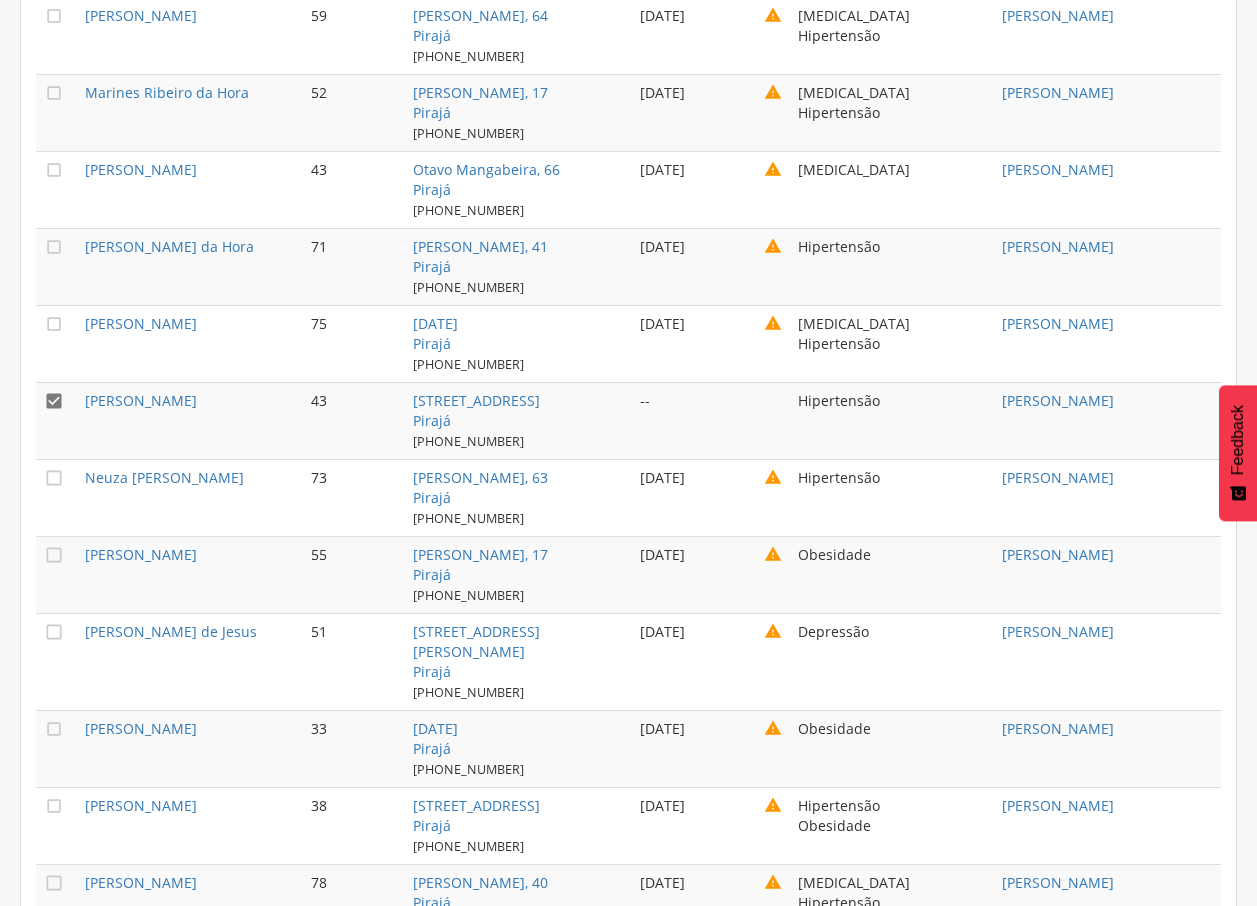 scroll, scrollTop: 4879, scrollLeft: 0, axis: vertical 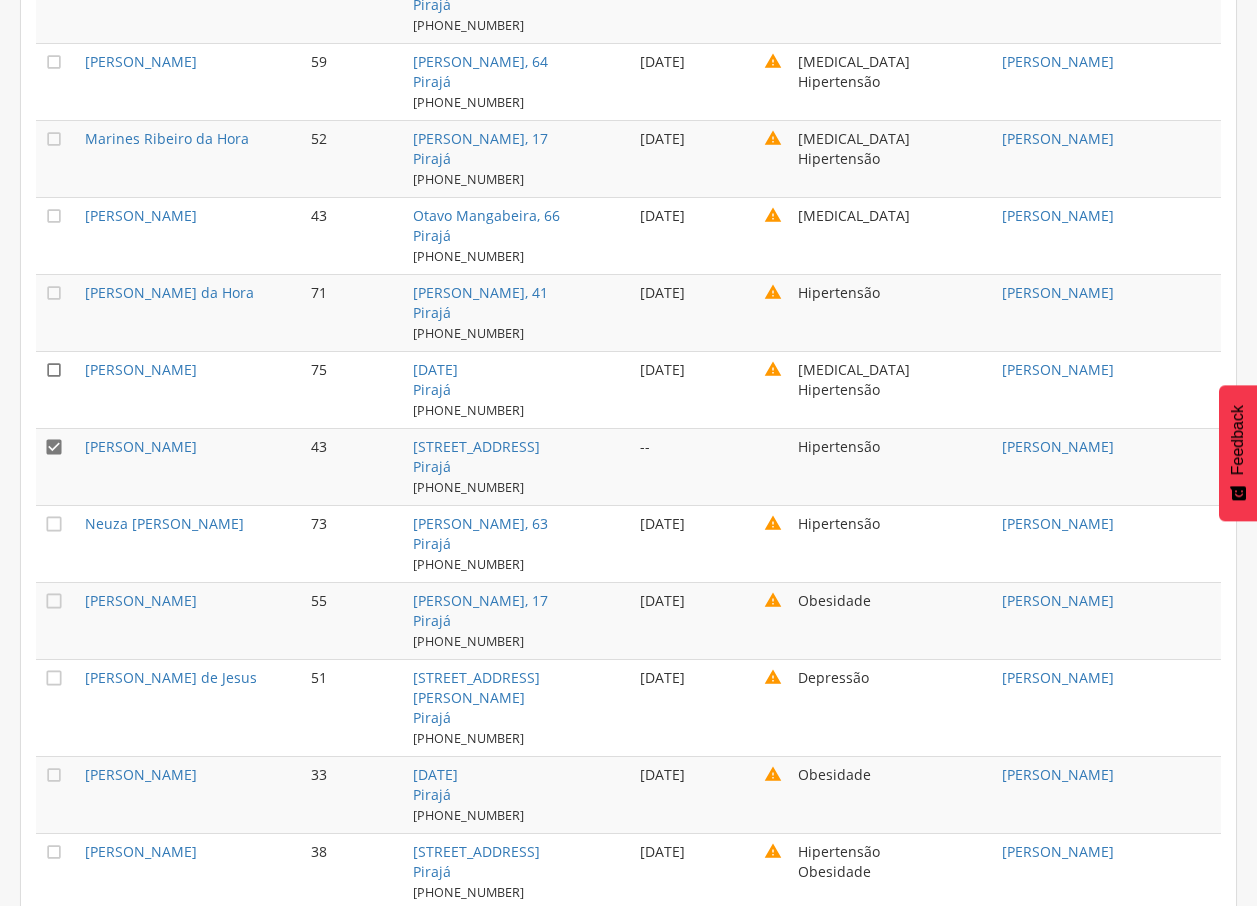click on "" at bounding box center [54, 370] 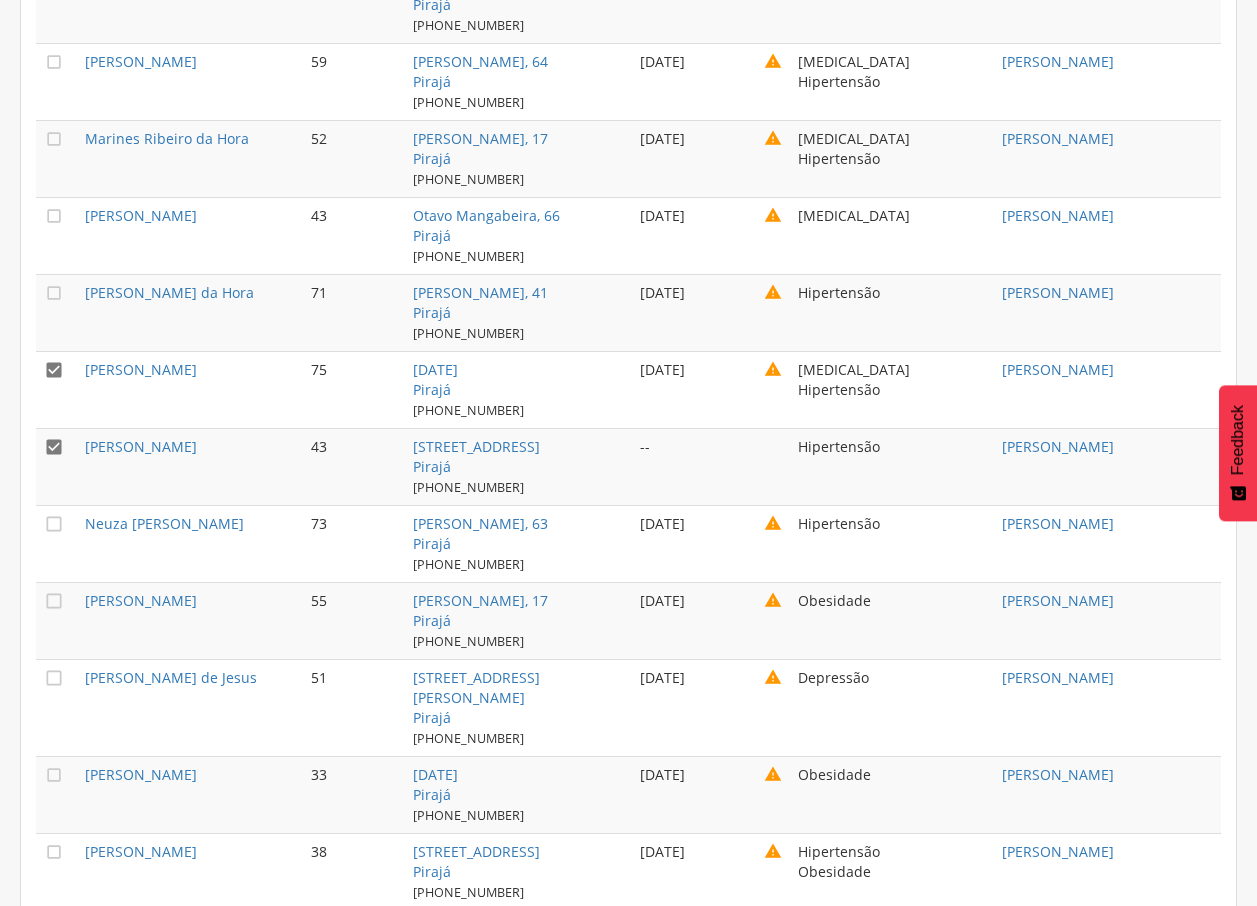 click on "" at bounding box center (54, 447) 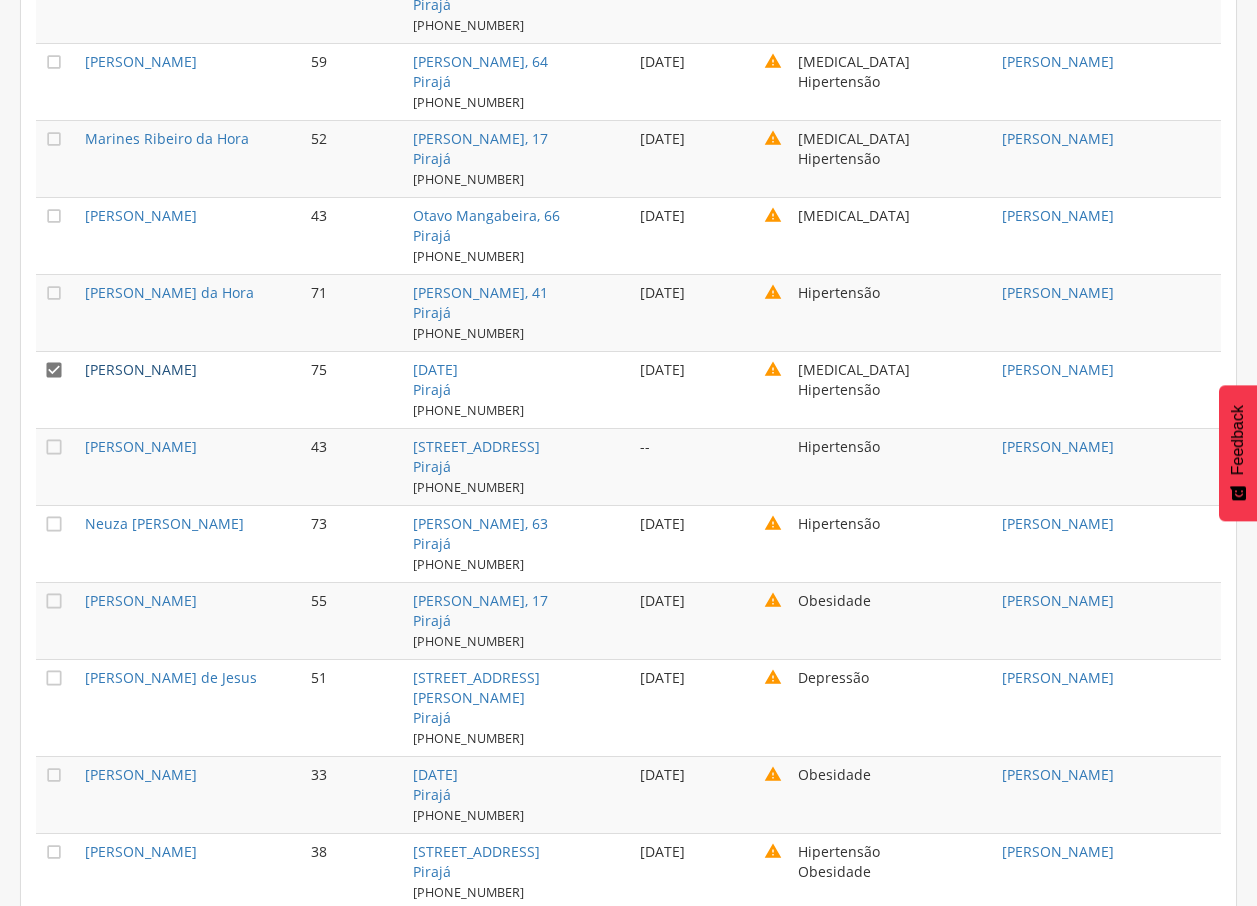 click on "[PERSON_NAME]" at bounding box center [141, 369] 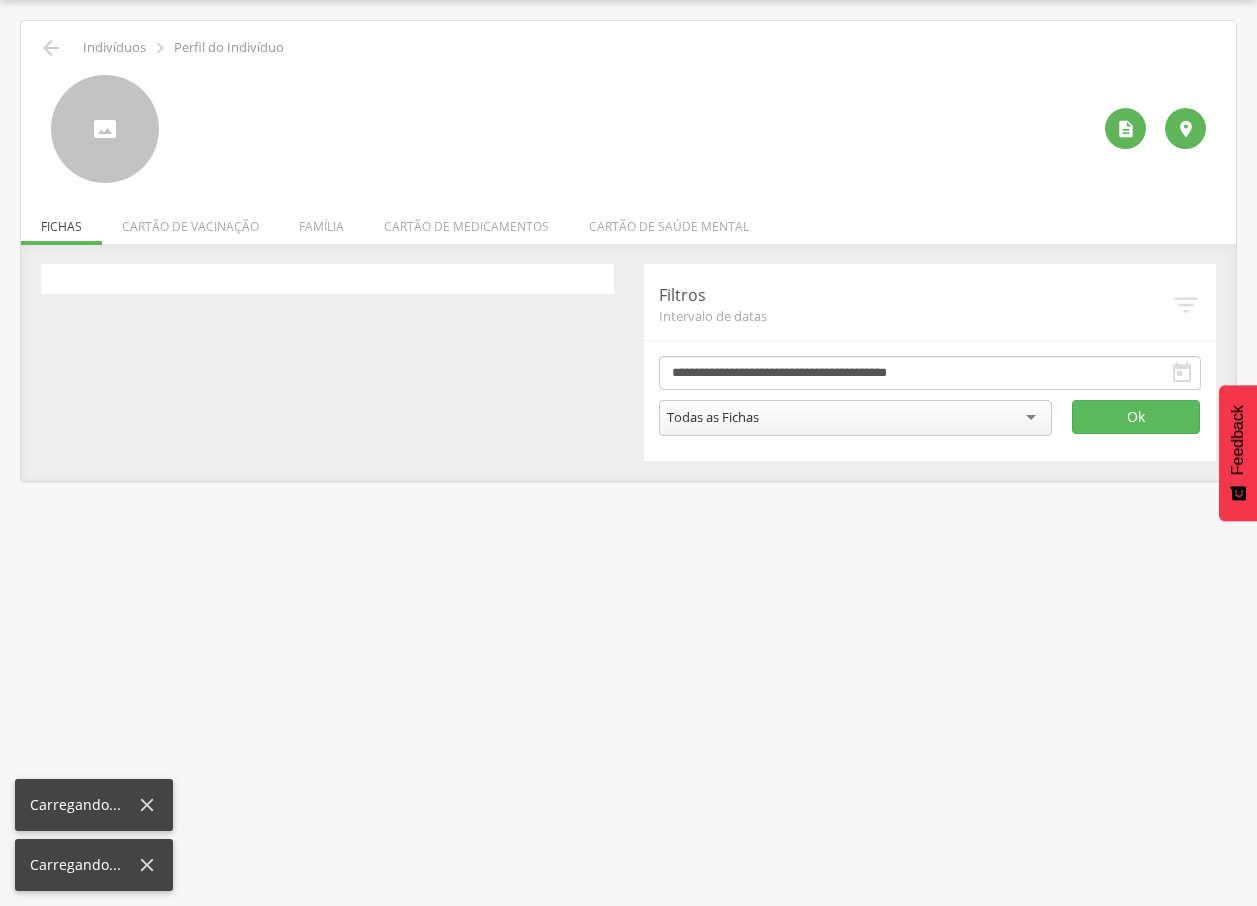 scroll, scrollTop: 60, scrollLeft: 0, axis: vertical 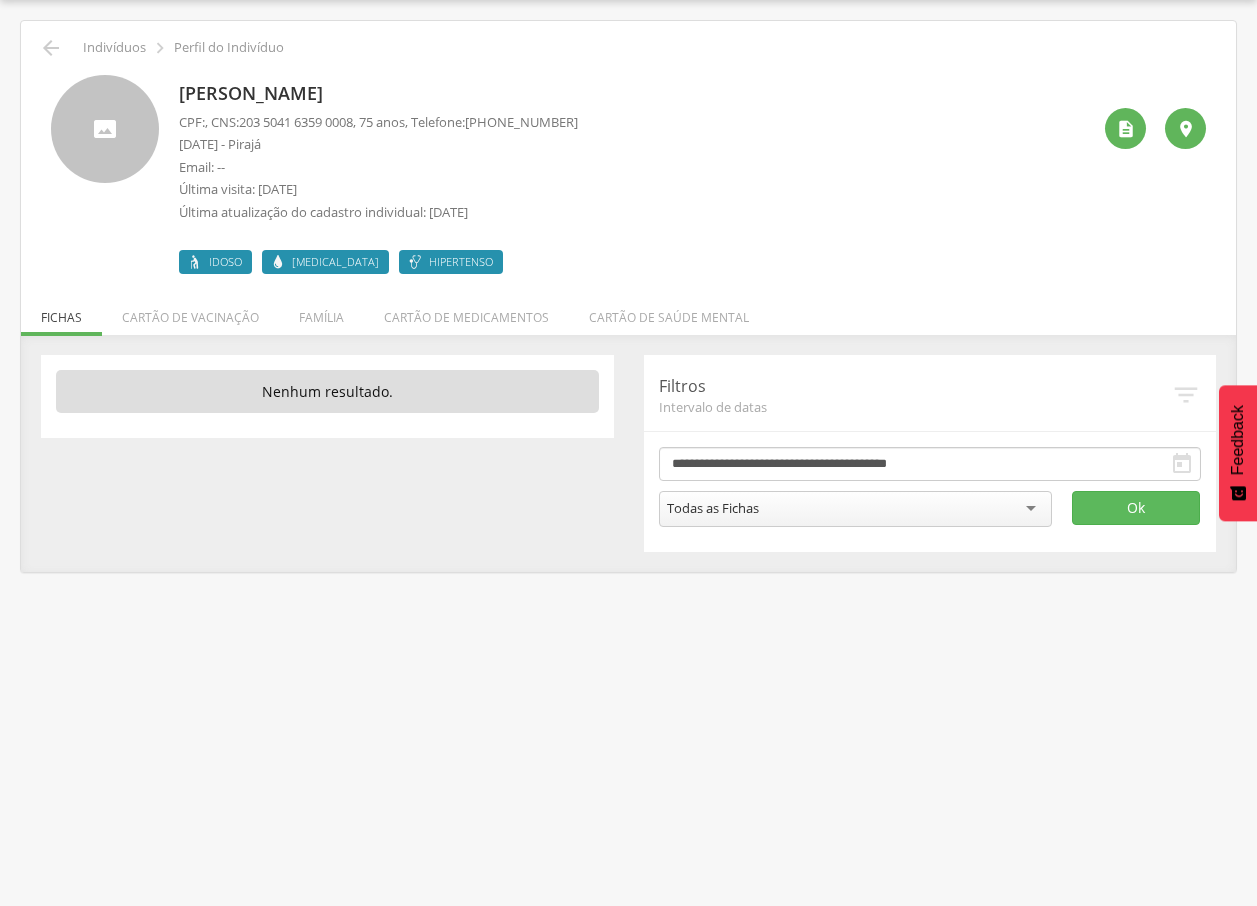drag, startPoint x: 170, startPoint y: 88, endPoint x: 471, endPoint y: 82, distance: 301.05978 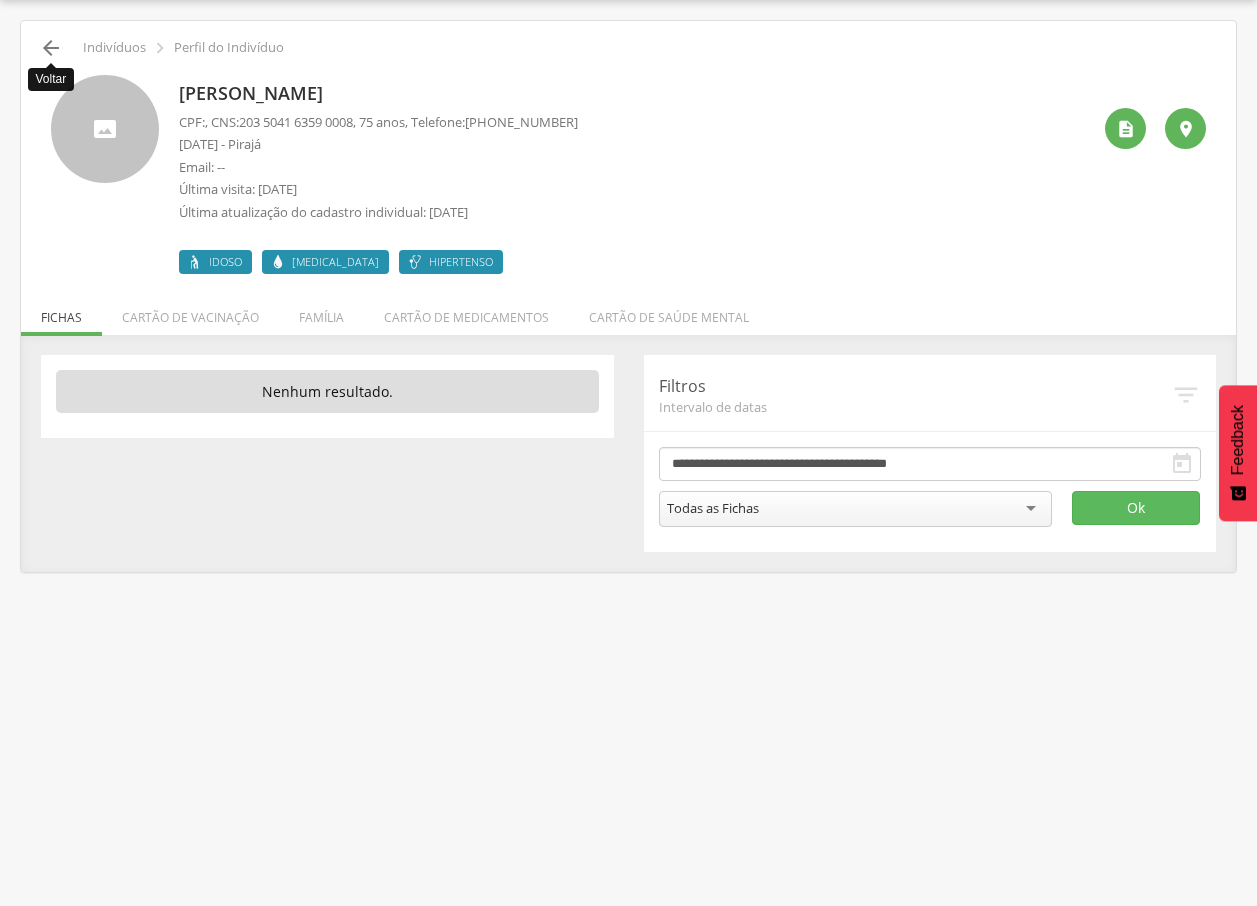 click on "" at bounding box center (51, 48) 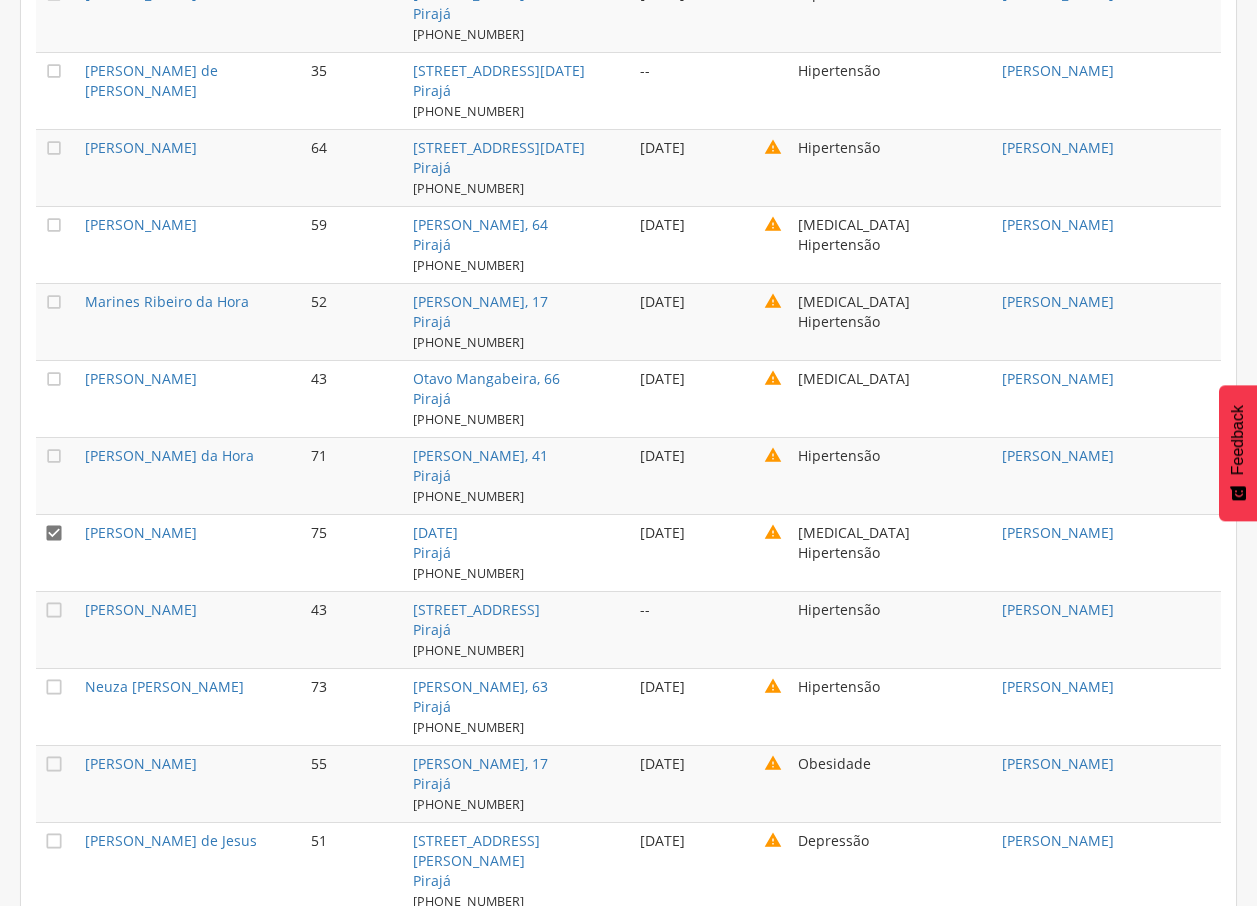 scroll, scrollTop: 4809, scrollLeft: 0, axis: vertical 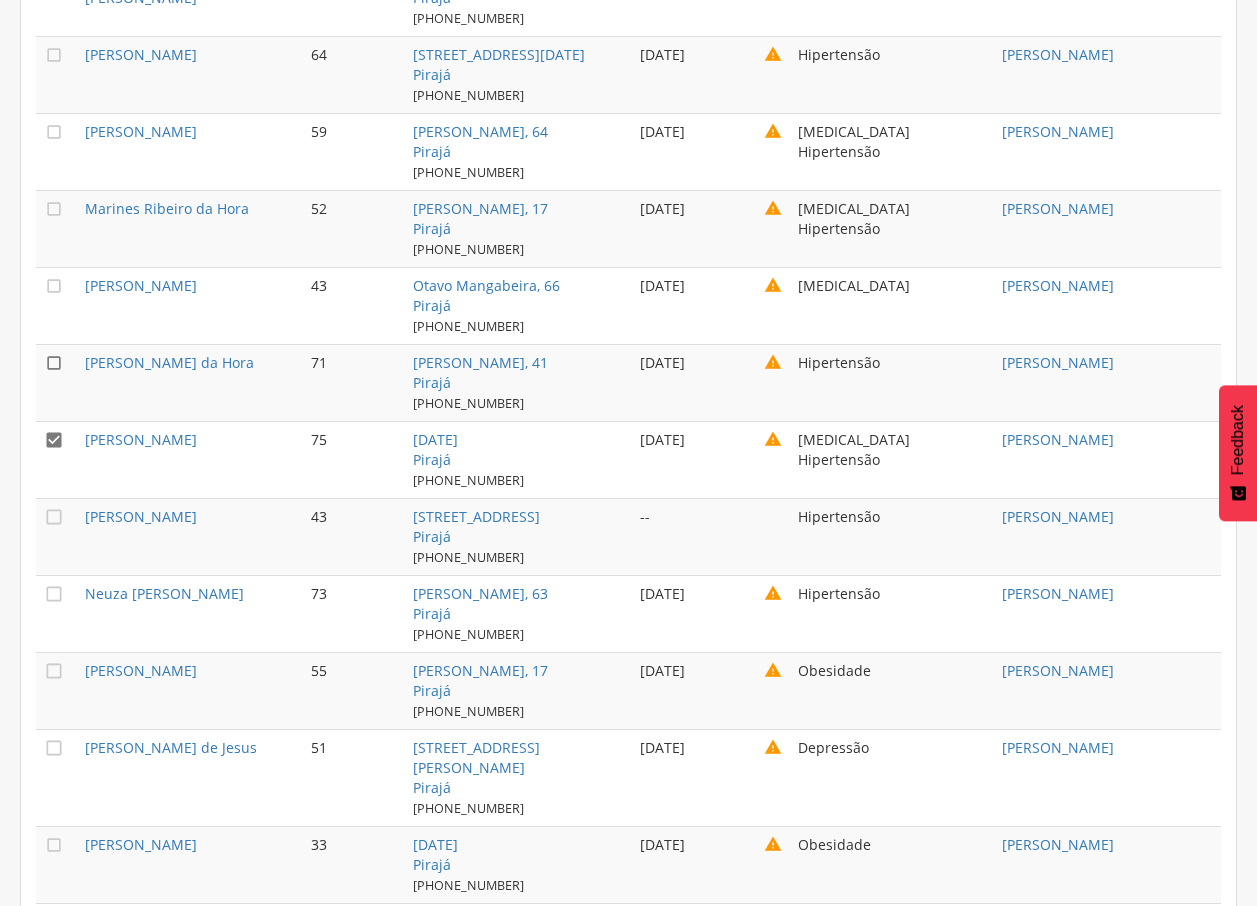 click on "" at bounding box center (54, 363) 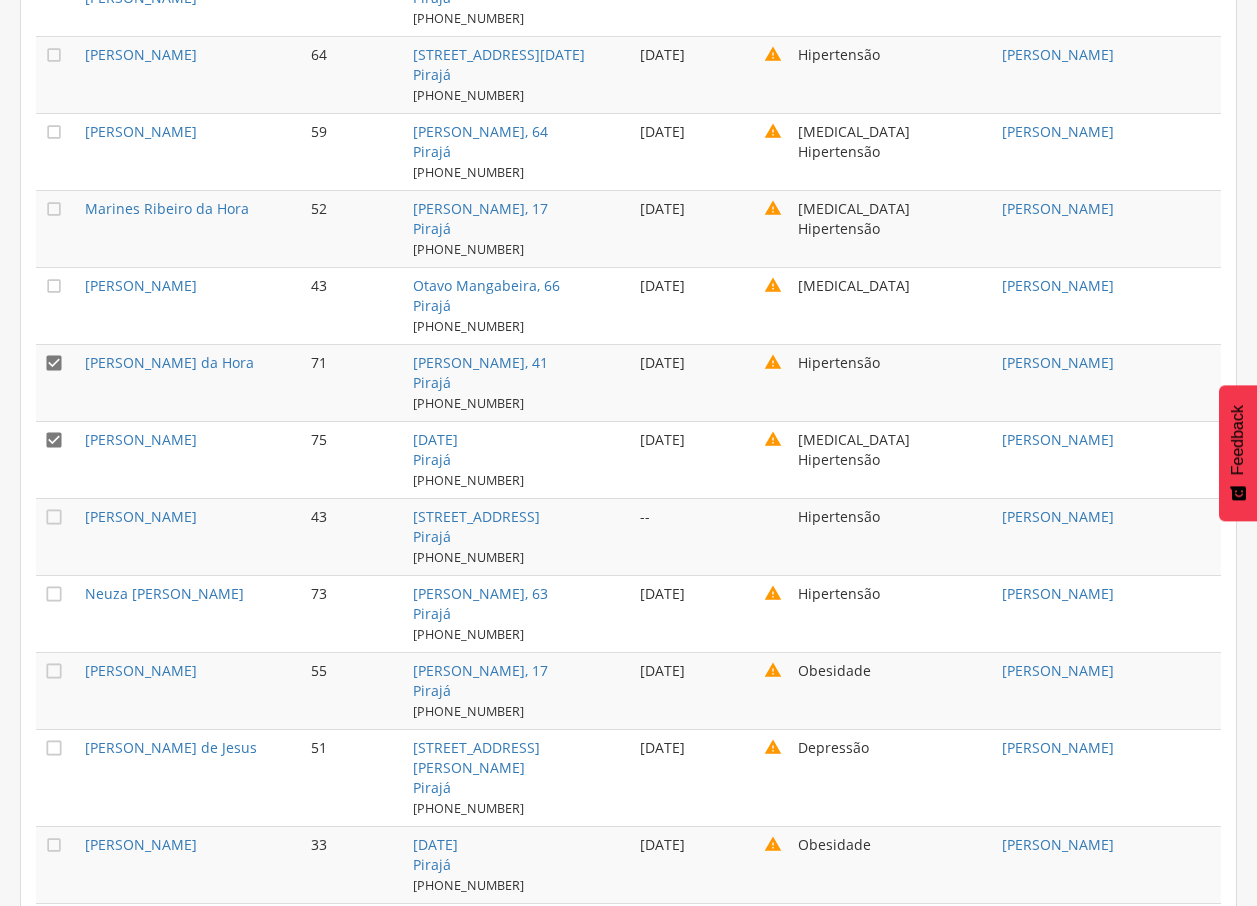 click on "" at bounding box center [56, 459] 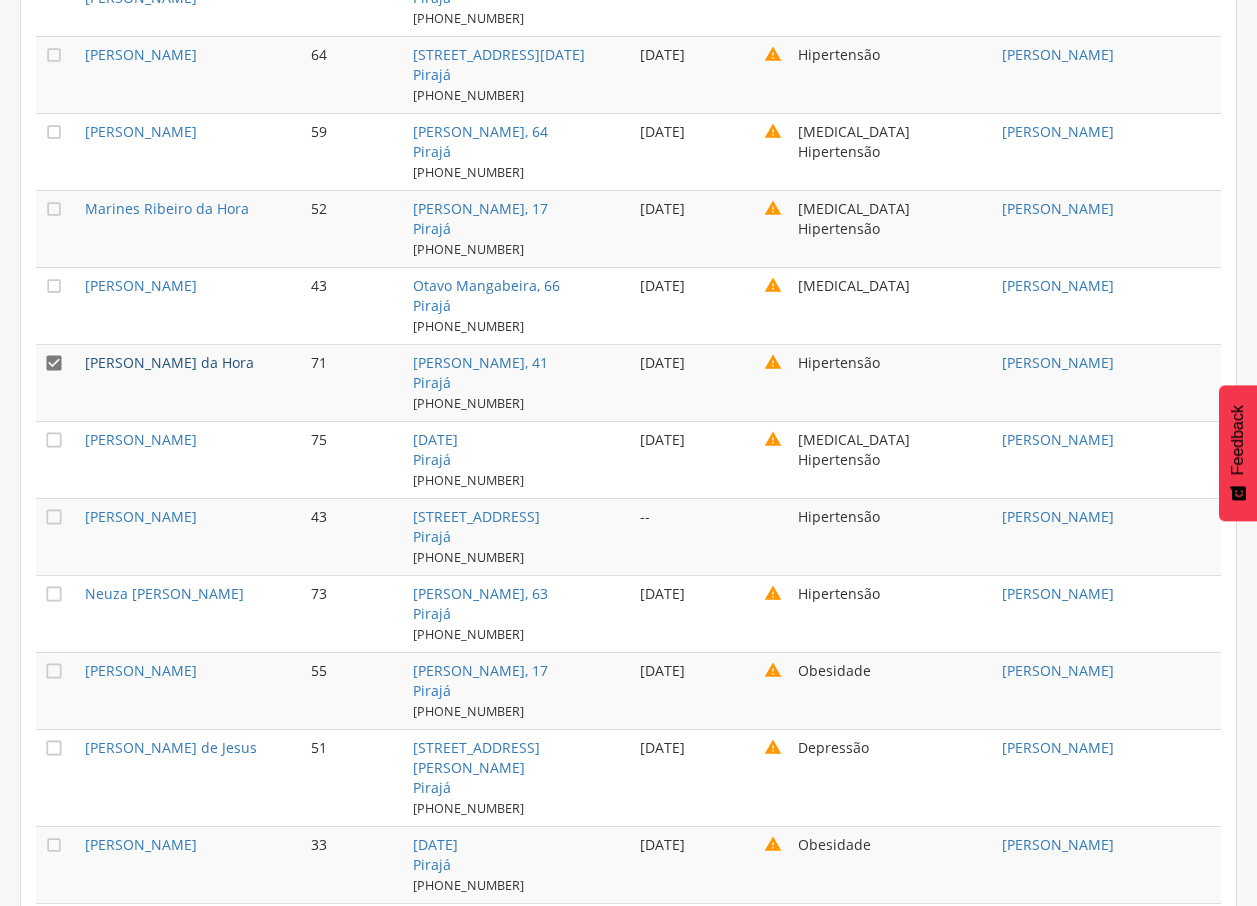 click on "[PERSON_NAME] da Hora" at bounding box center (169, 362) 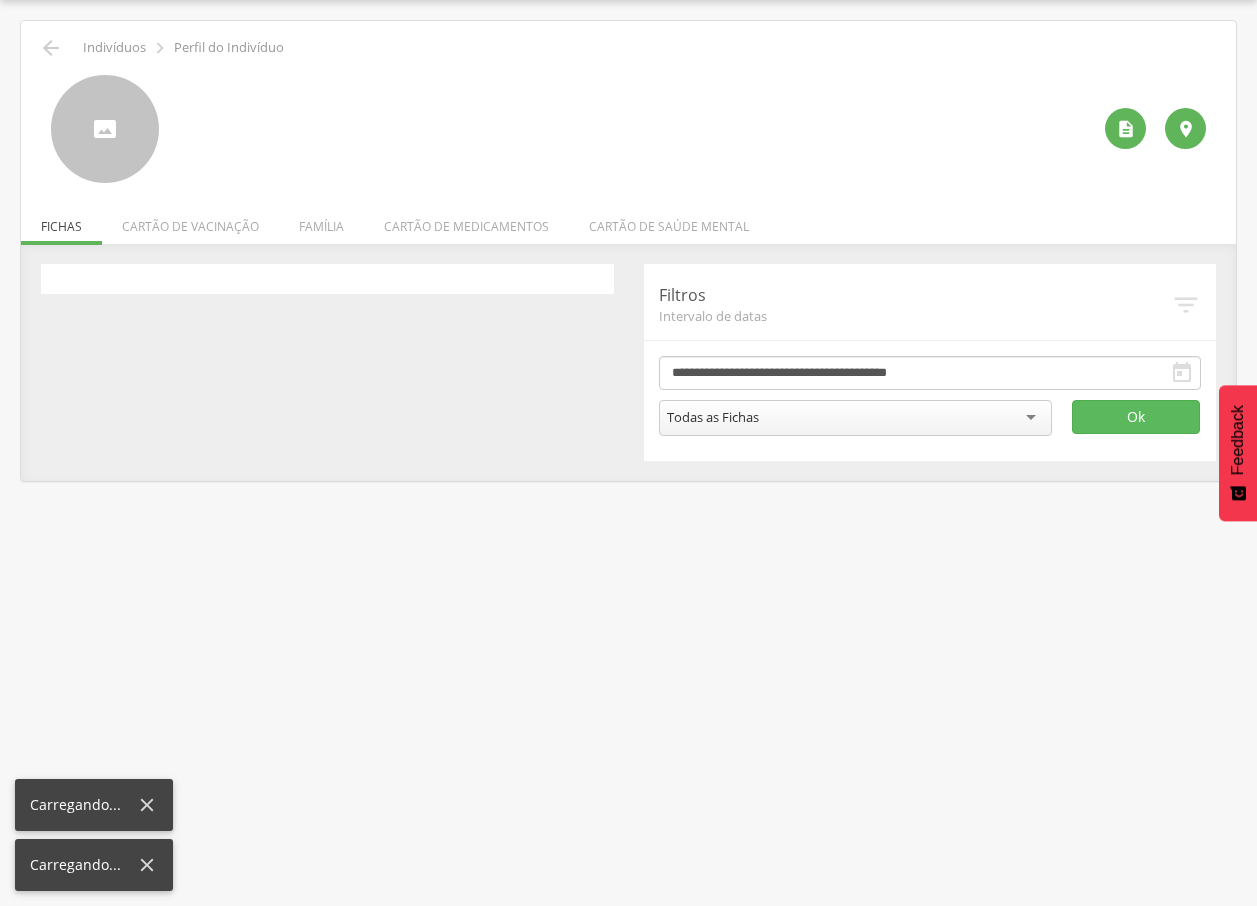 scroll, scrollTop: 60, scrollLeft: 0, axis: vertical 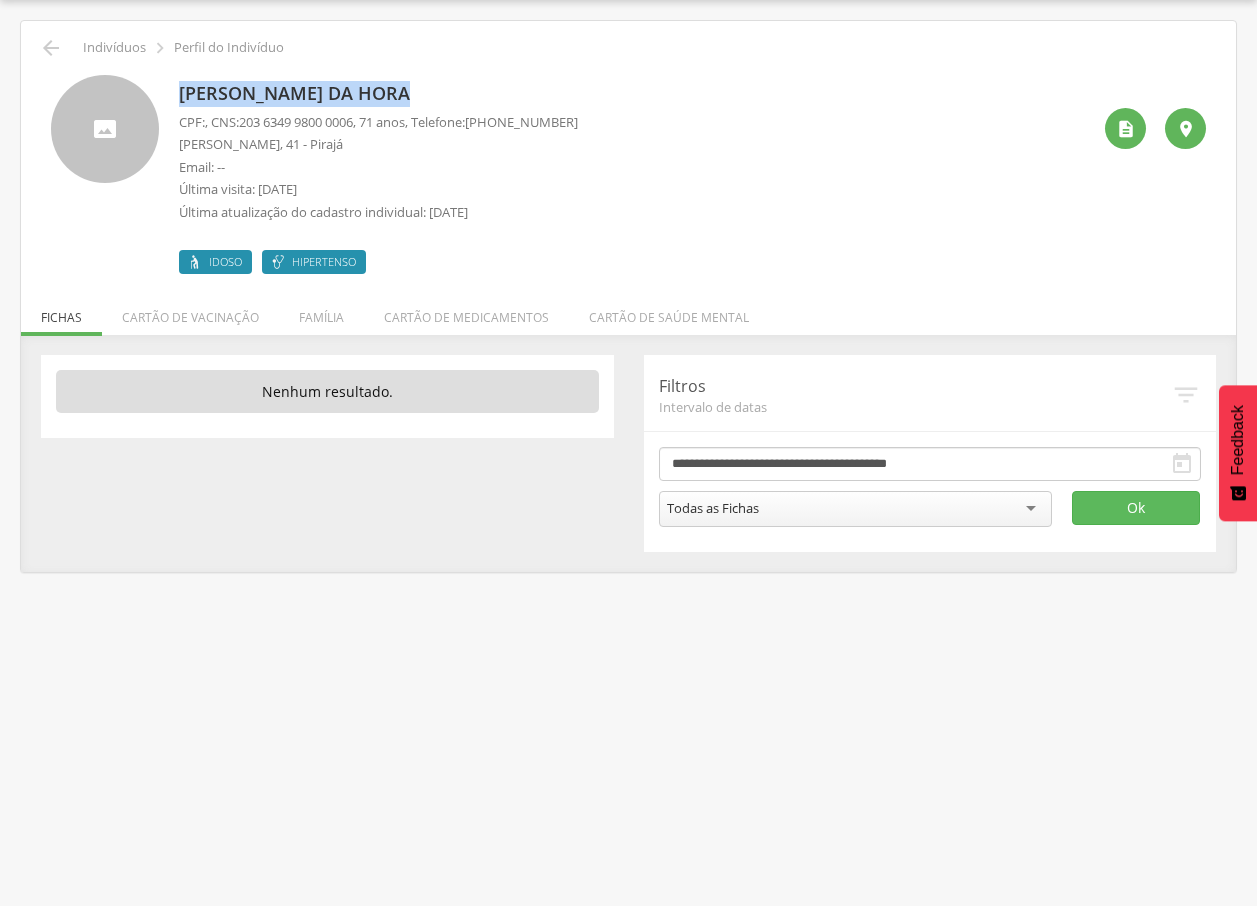 drag, startPoint x: 172, startPoint y: 95, endPoint x: 424, endPoint y: 96, distance: 252.00198 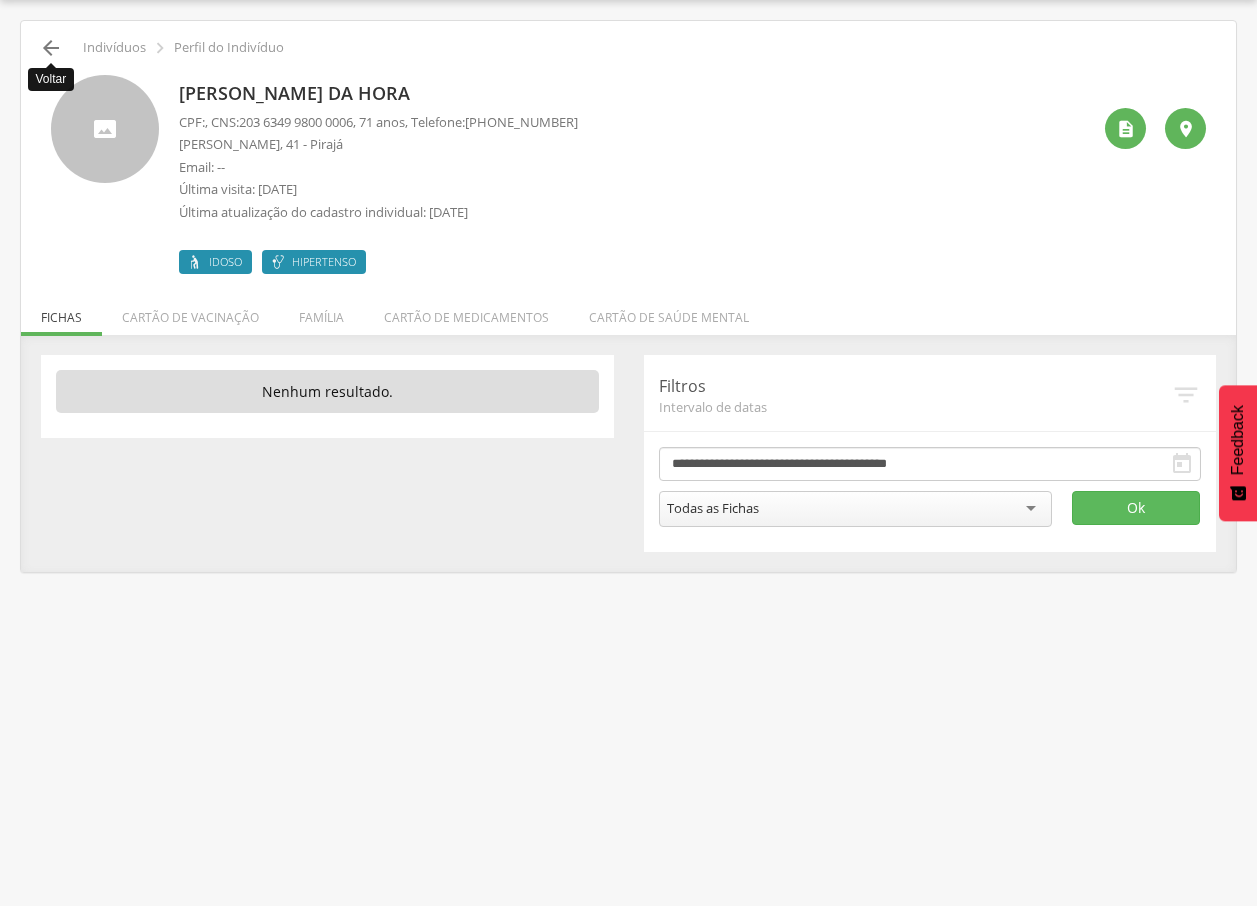 click on "" at bounding box center (51, 48) 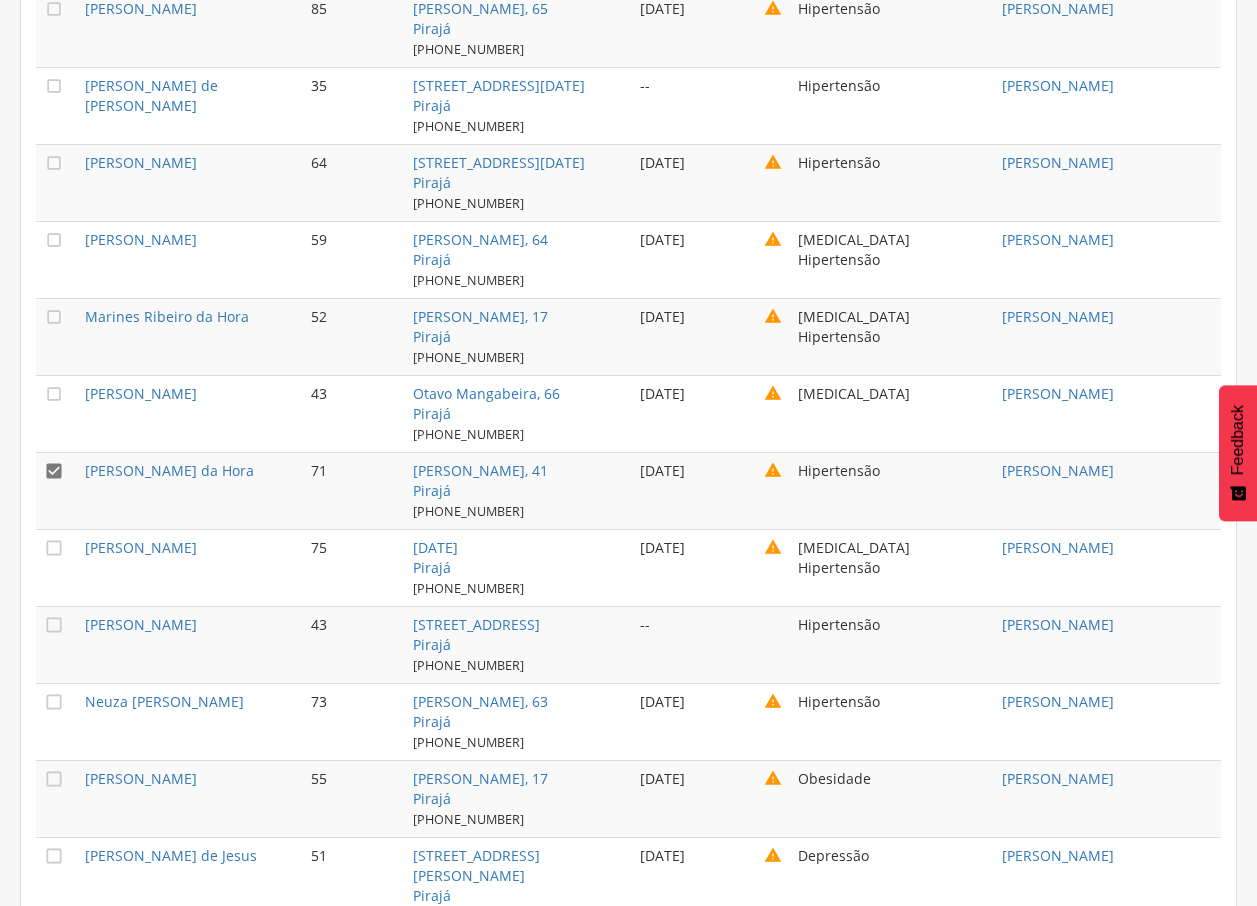 scroll, scrollTop: 4763, scrollLeft: 0, axis: vertical 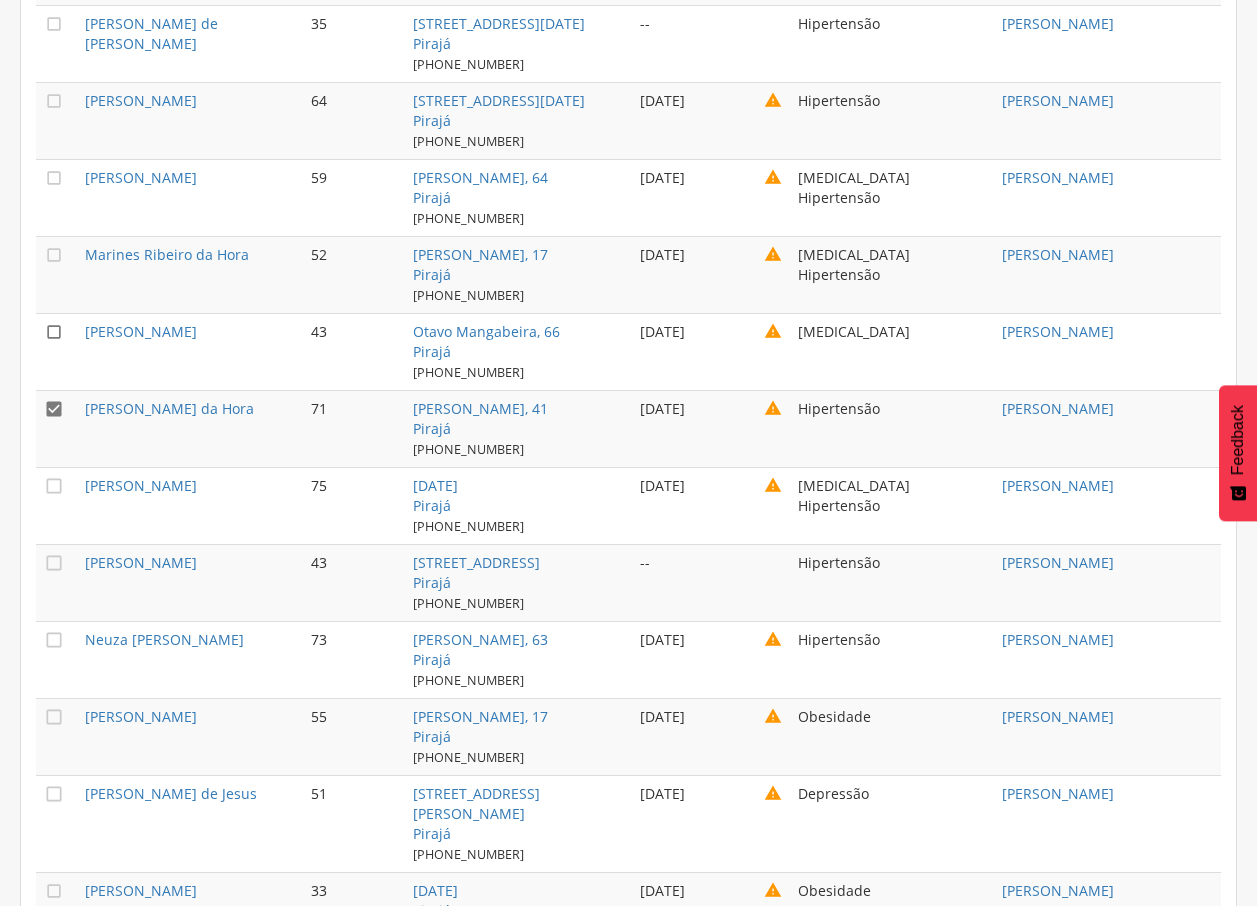 click on "" at bounding box center [54, 332] 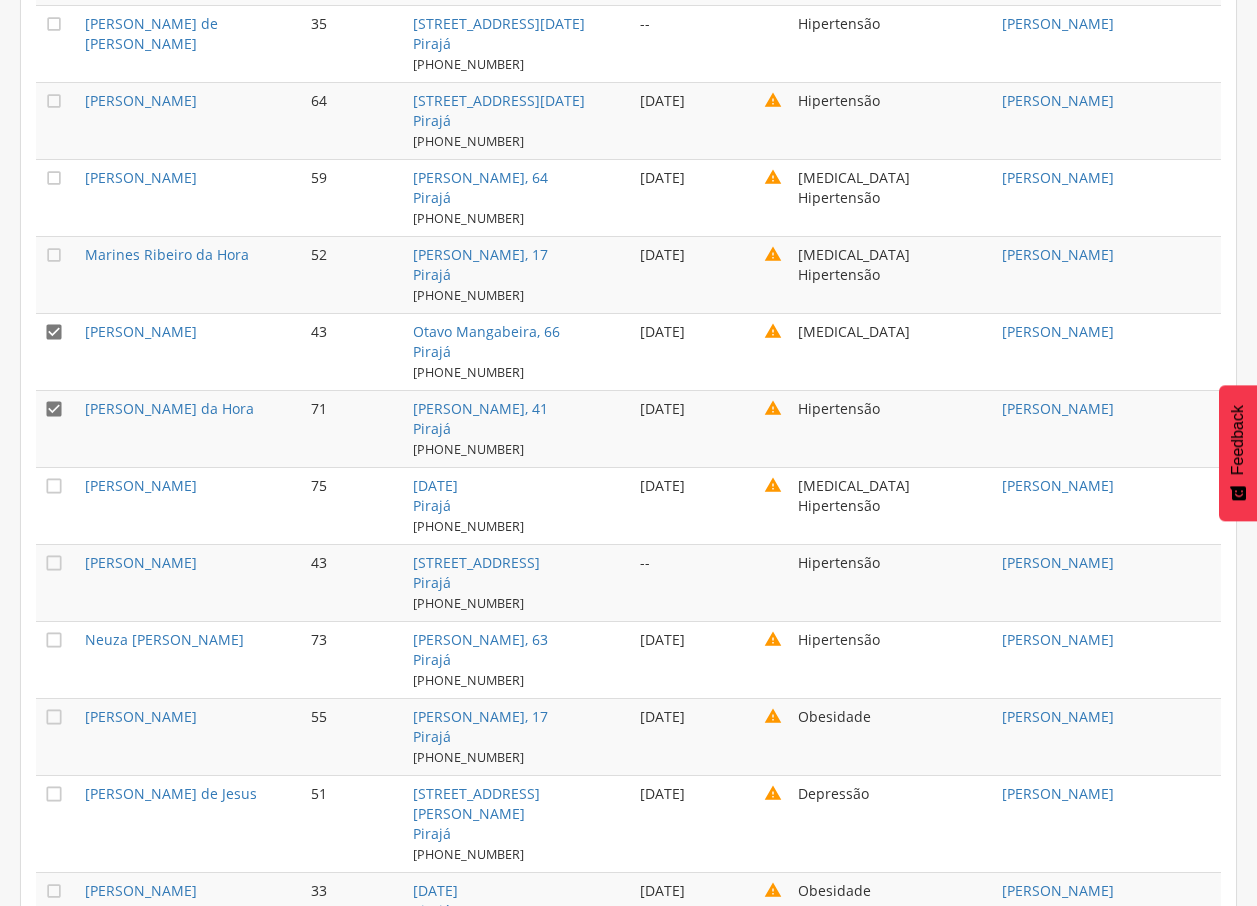 click on "" at bounding box center (54, 409) 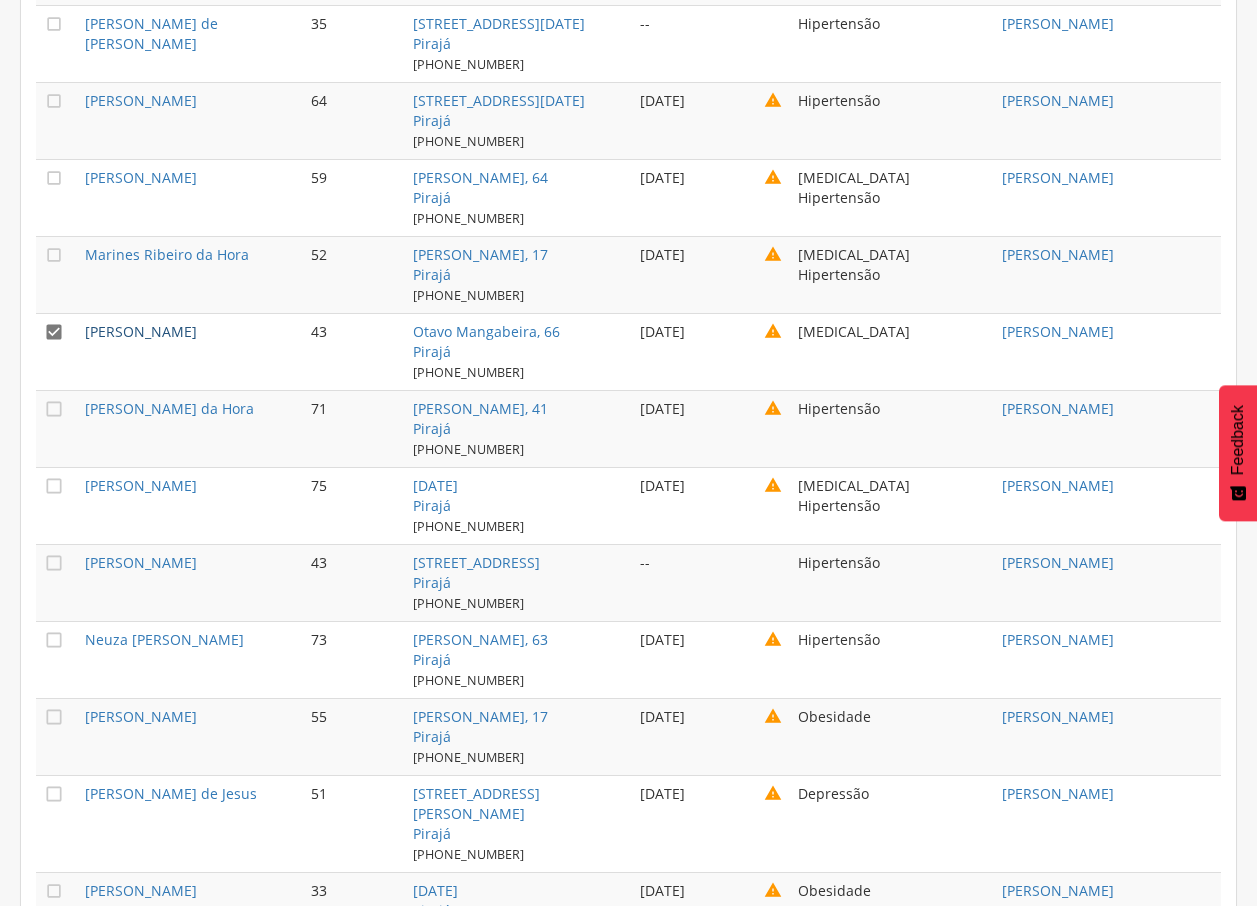 click on "[PERSON_NAME]" at bounding box center (141, 331) 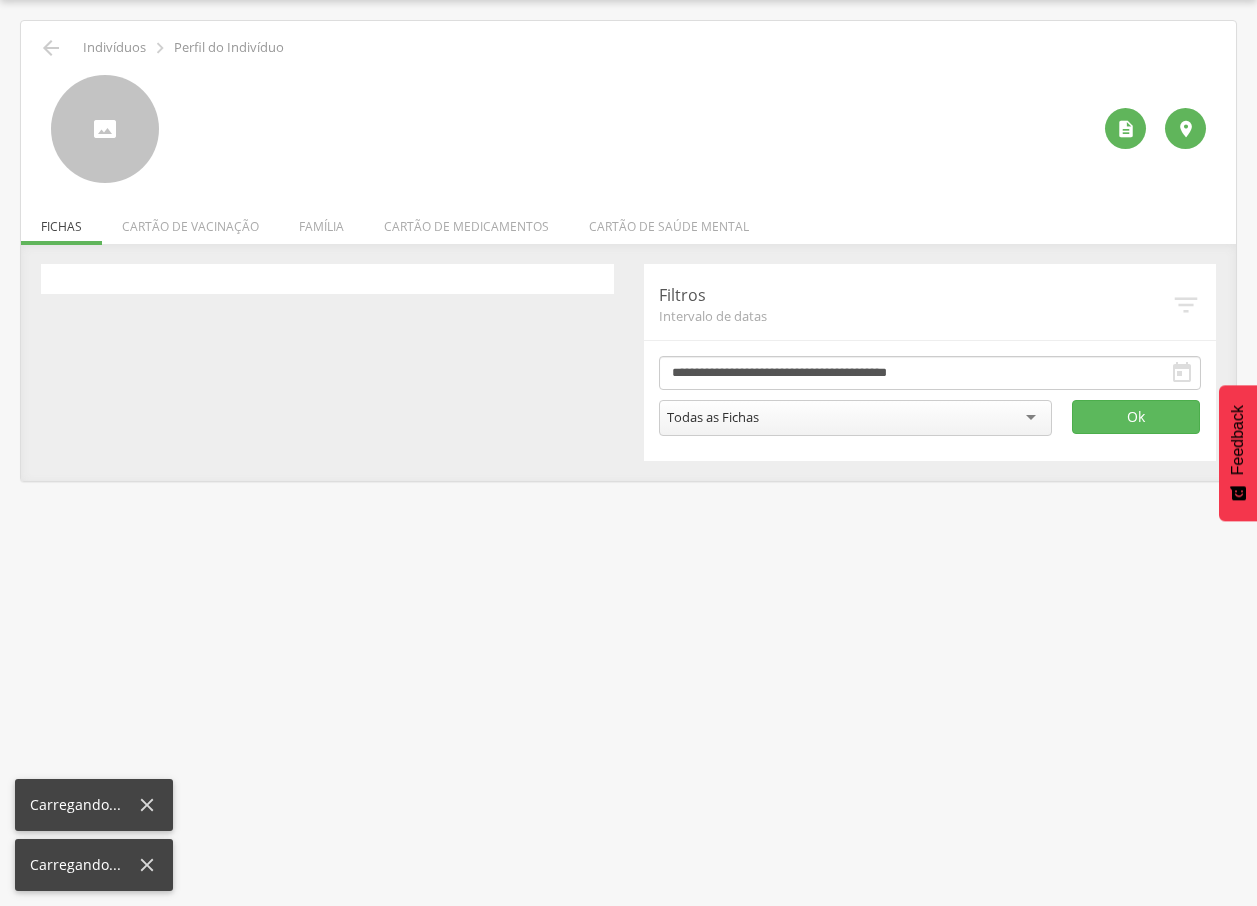 scroll, scrollTop: 60, scrollLeft: 0, axis: vertical 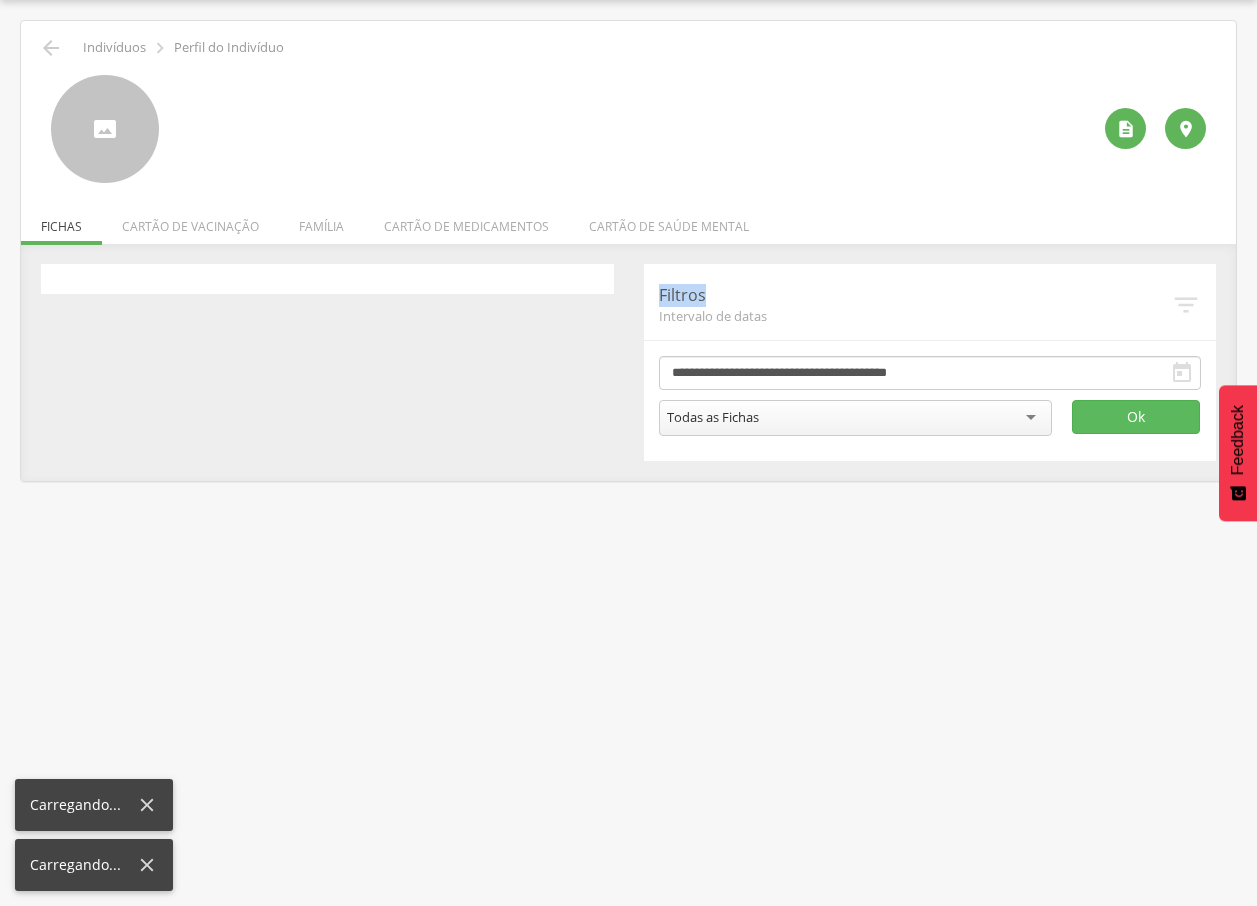 click on "**********" at bounding box center [628, 362] 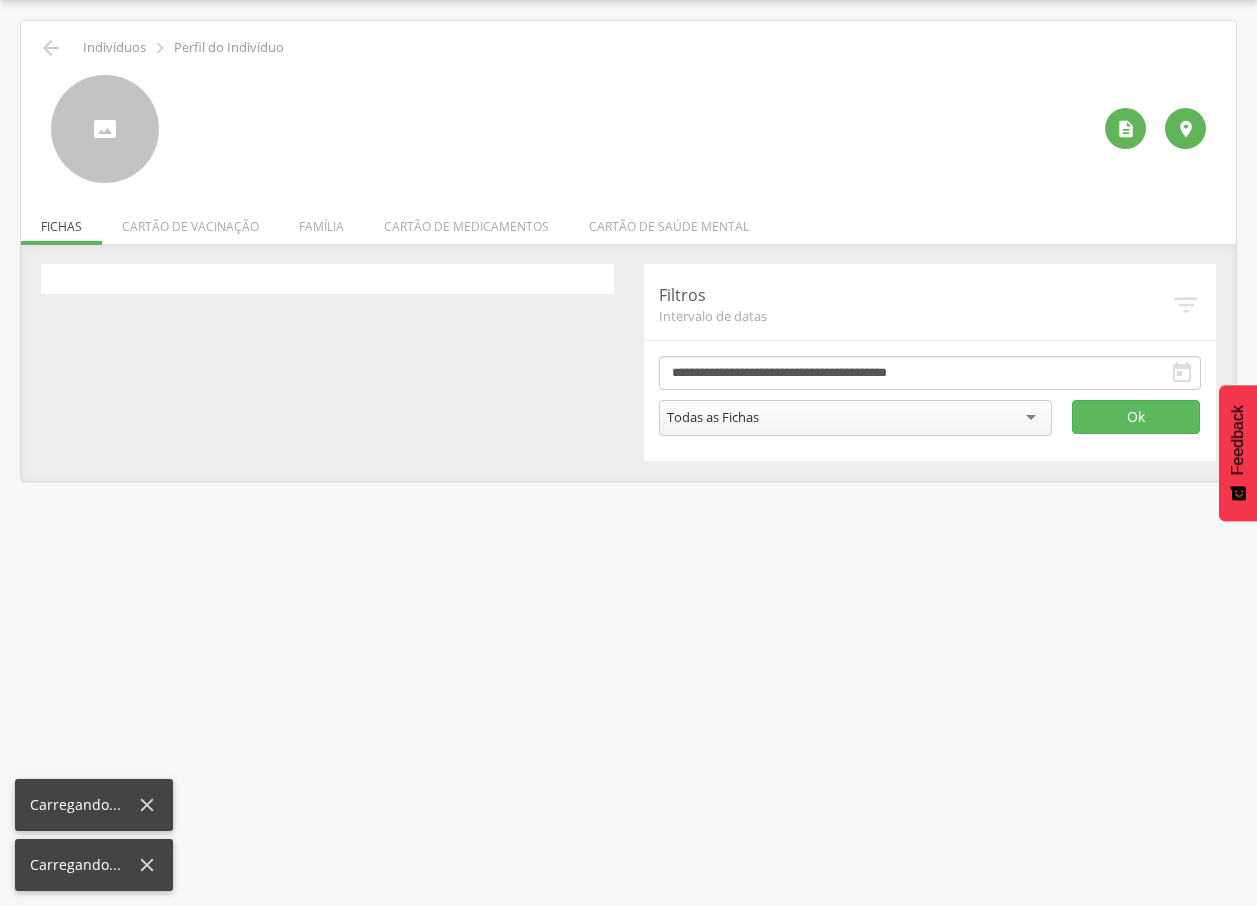 drag, startPoint x: 127, startPoint y: 371, endPoint x: 386, endPoint y: 379, distance: 259.12354 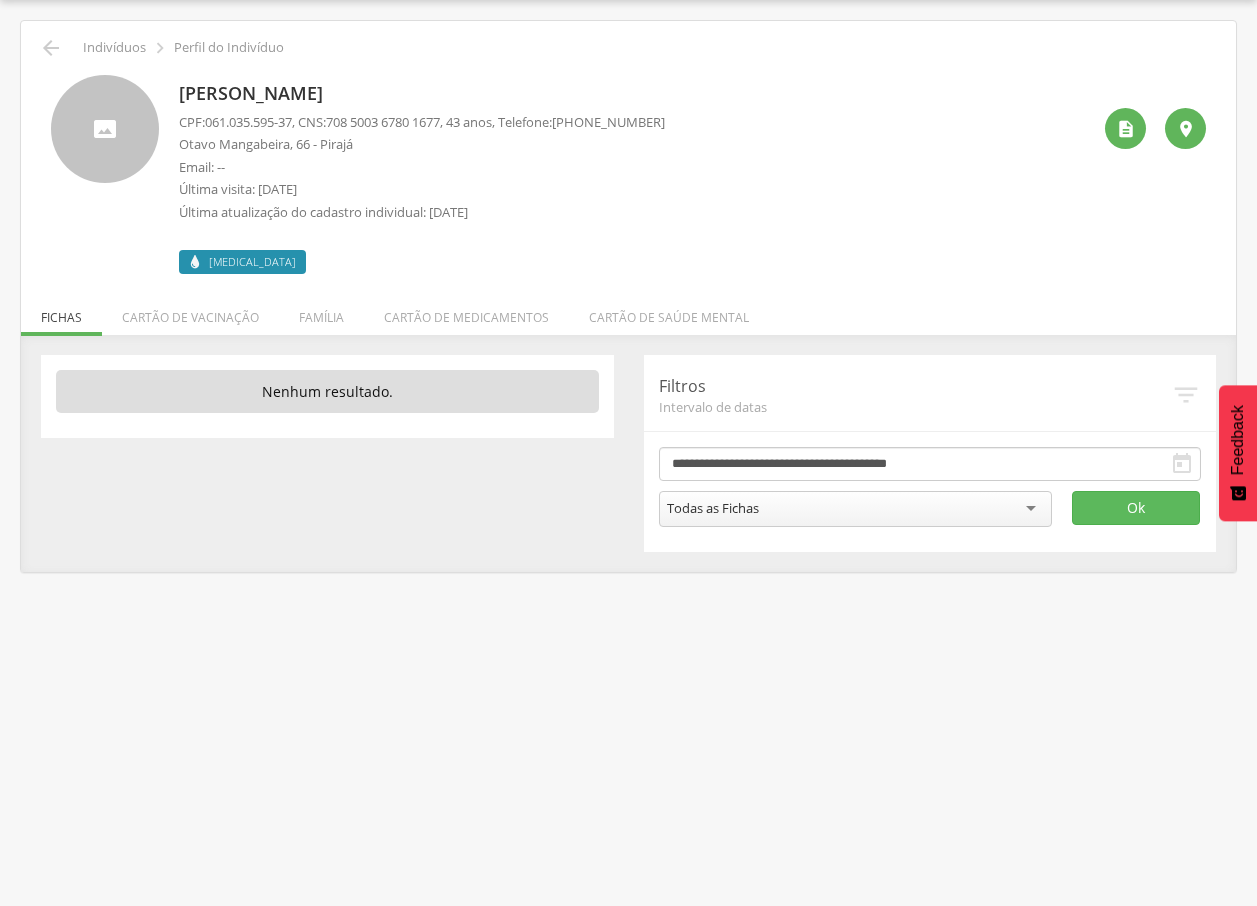 drag, startPoint x: 187, startPoint y: 98, endPoint x: 475, endPoint y: 99, distance: 288.00174 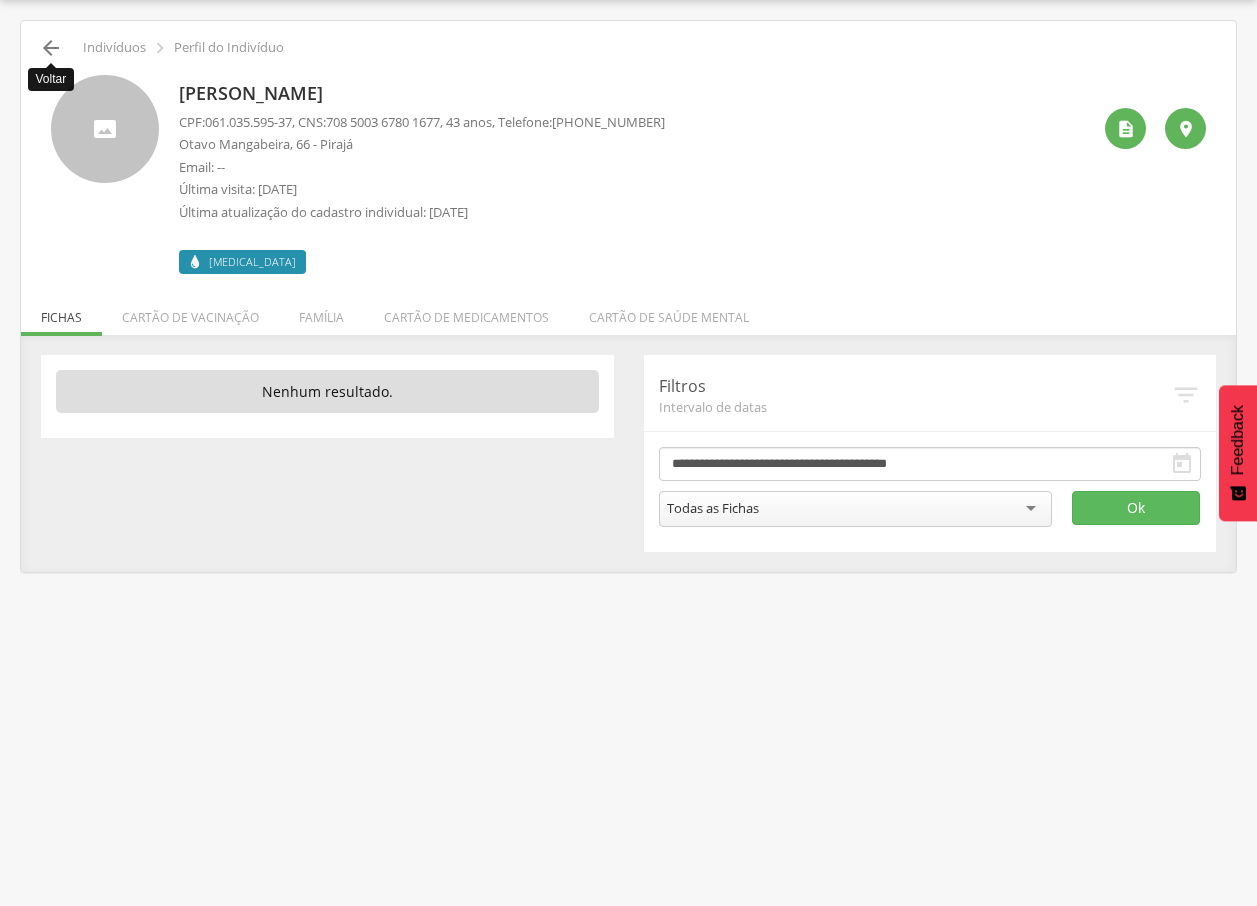 click on "" at bounding box center [51, 48] 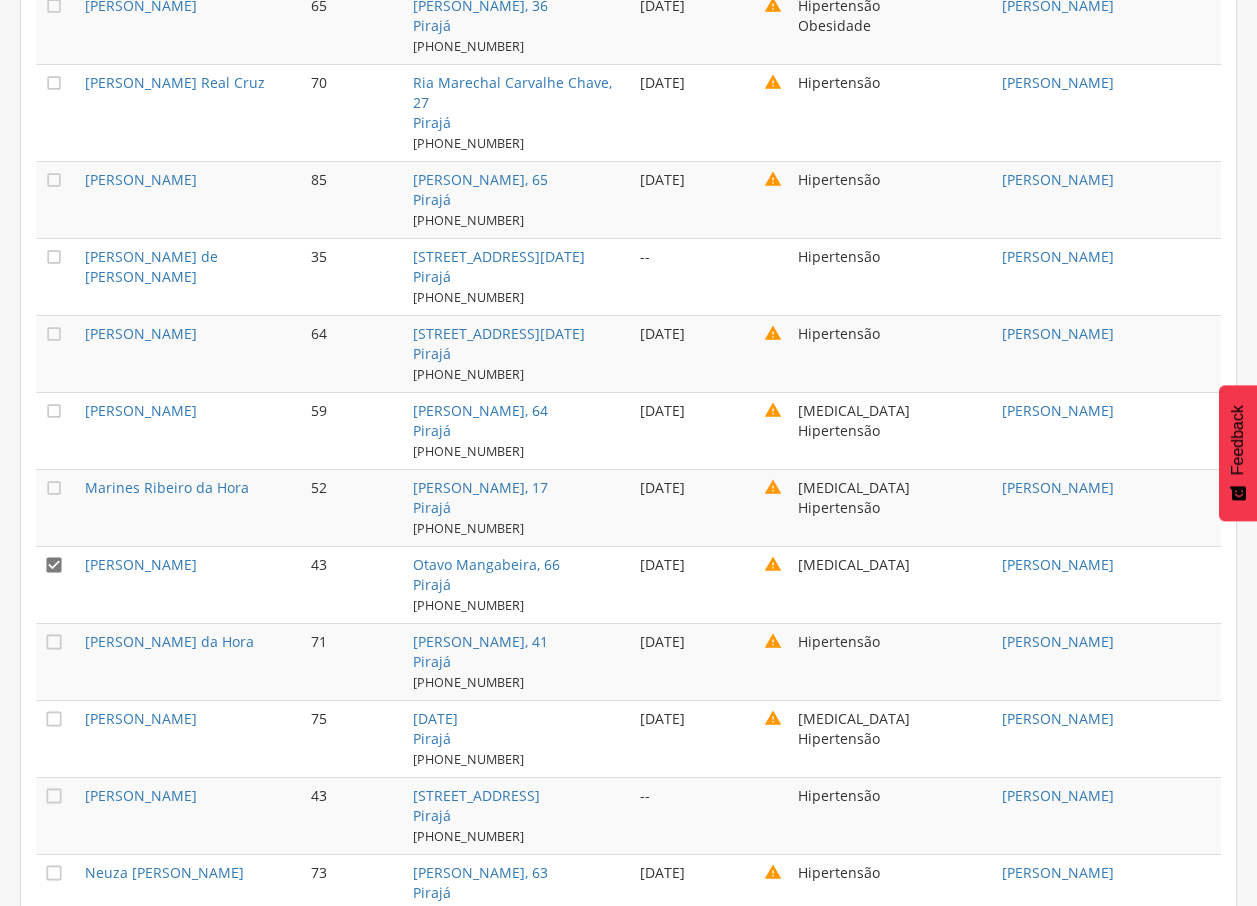 scroll, scrollTop: 4523, scrollLeft: 0, axis: vertical 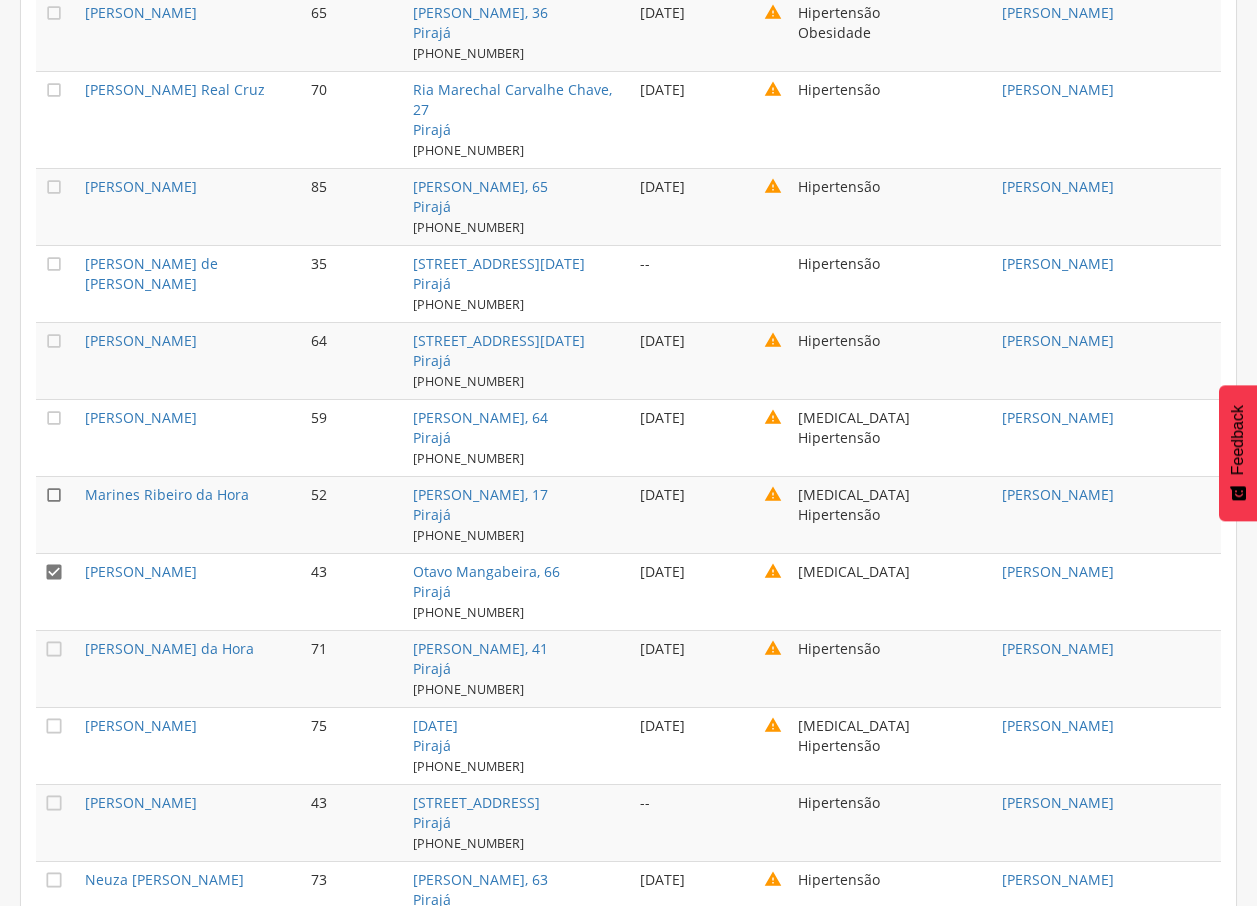 click on "" at bounding box center (54, 495) 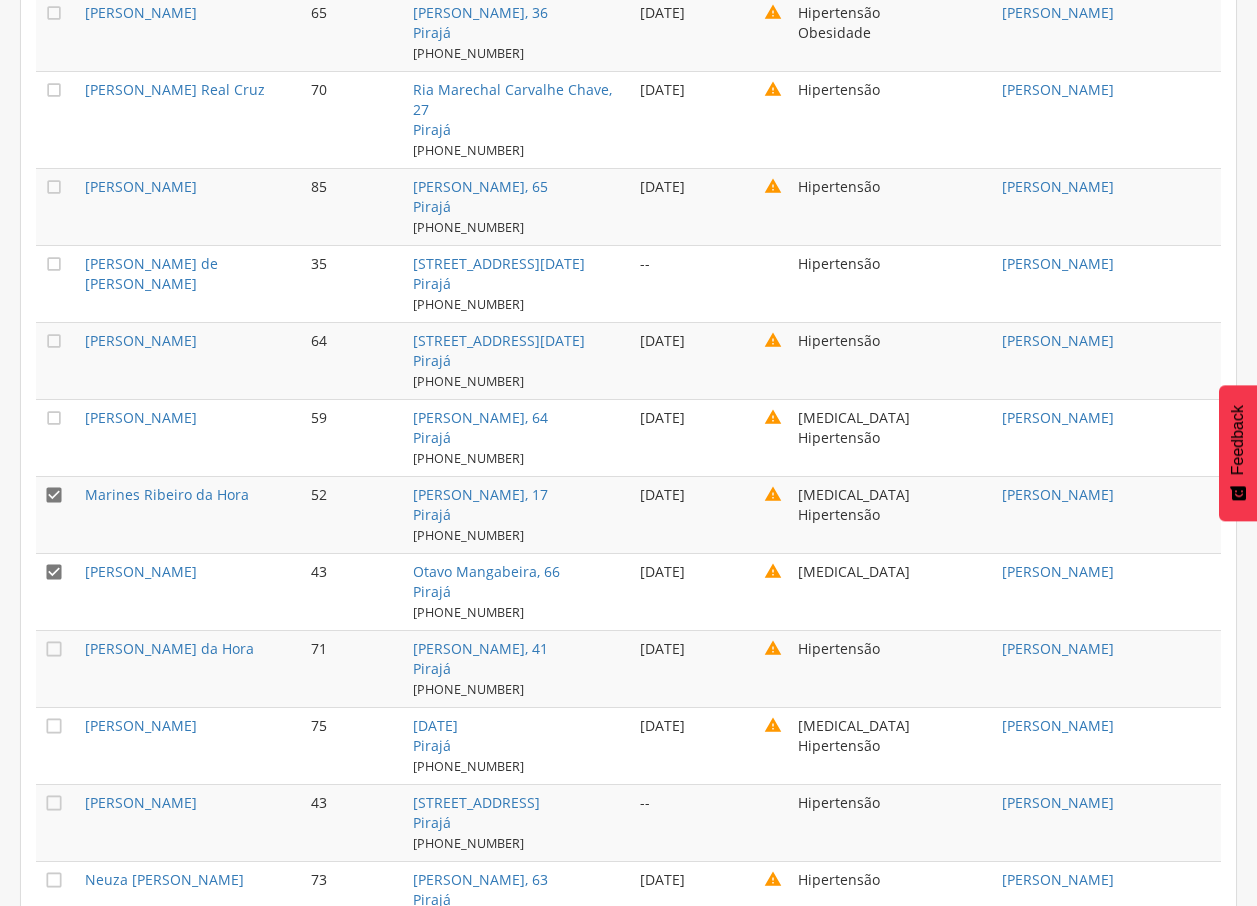 click on "" at bounding box center (54, 572) 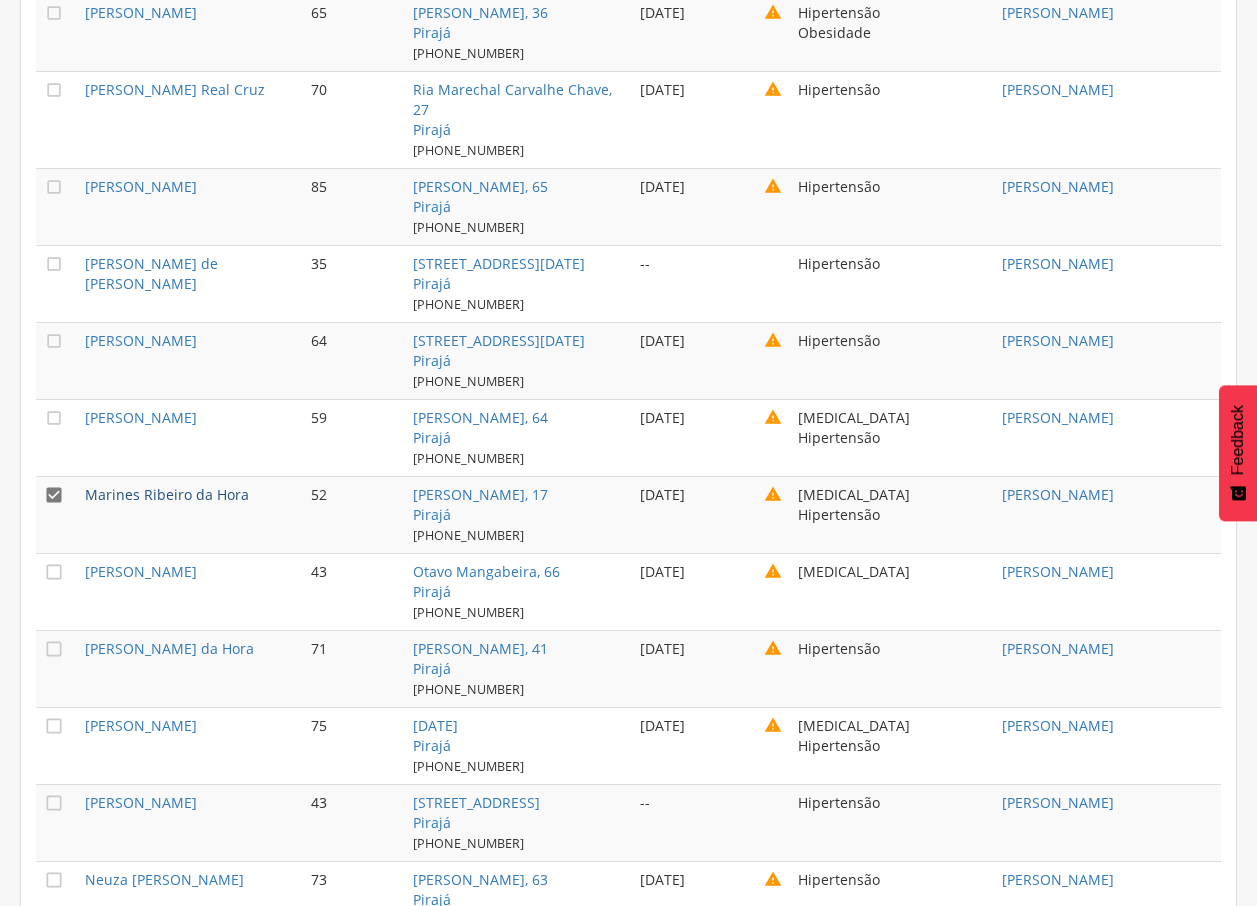 scroll, scrollTop: 60, scrollLeft: 0, axis: vertical 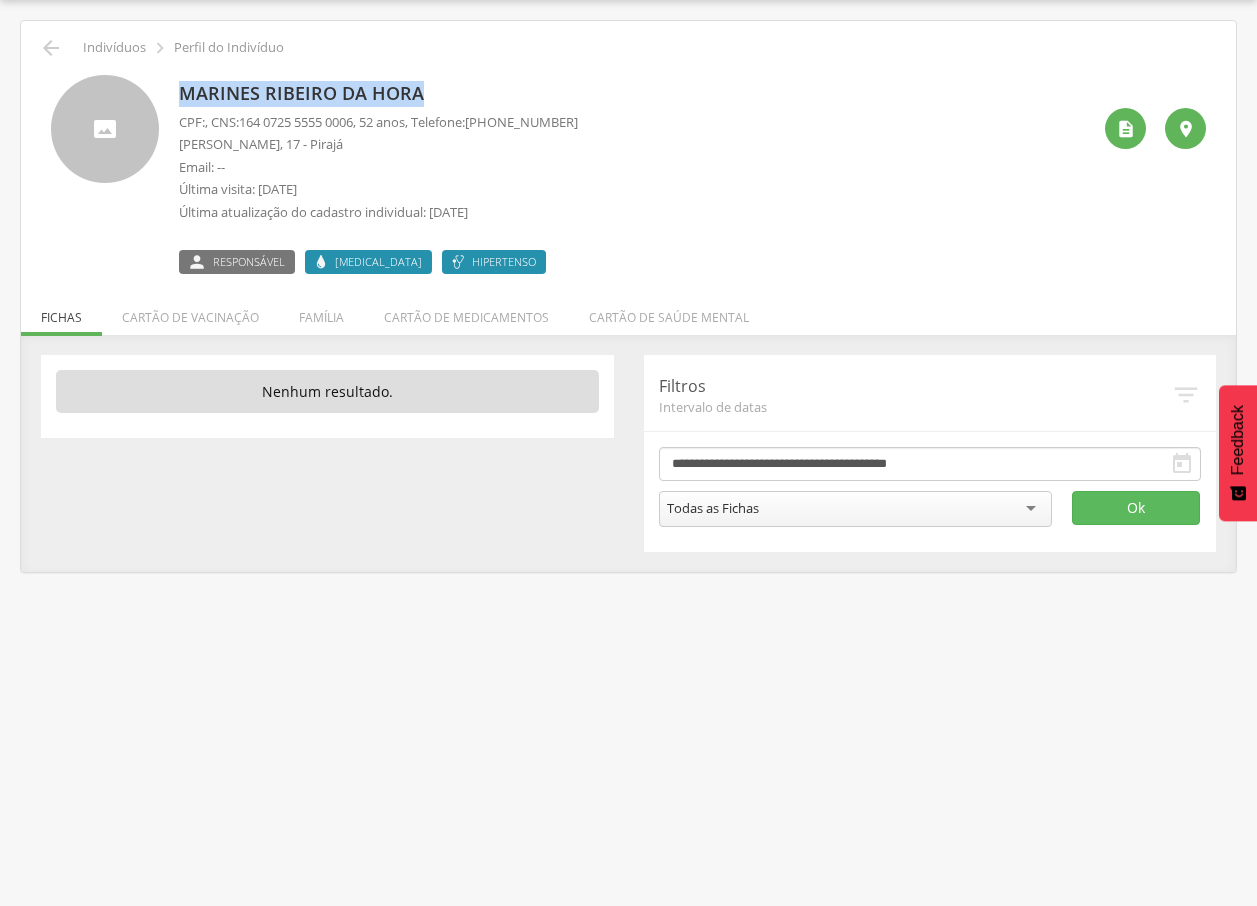drag, startPoint x: 175, startPoint y: 90, endPoint x: 428, endPoint y: 91, distance: 253.00198 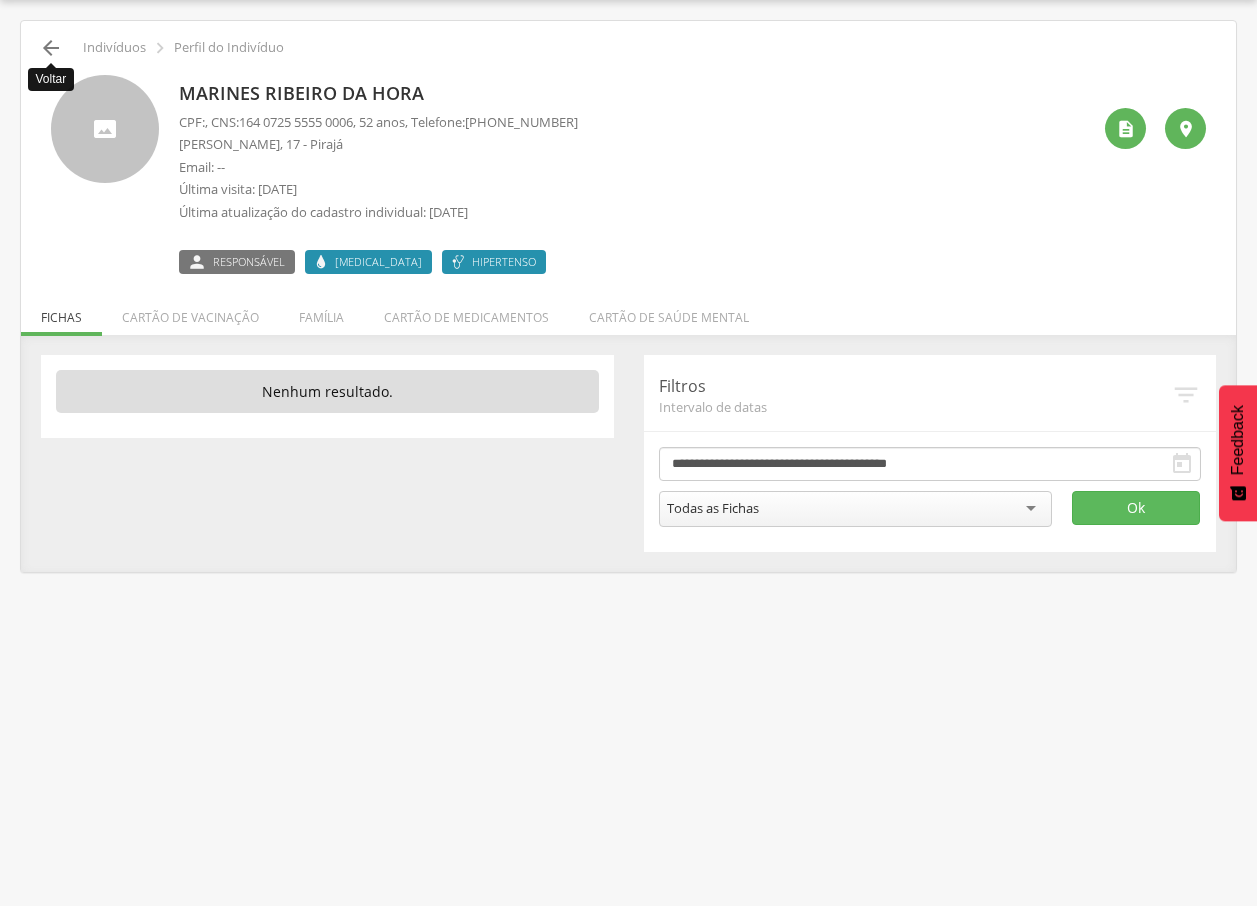 click on "" at bounding box center [51, 48] 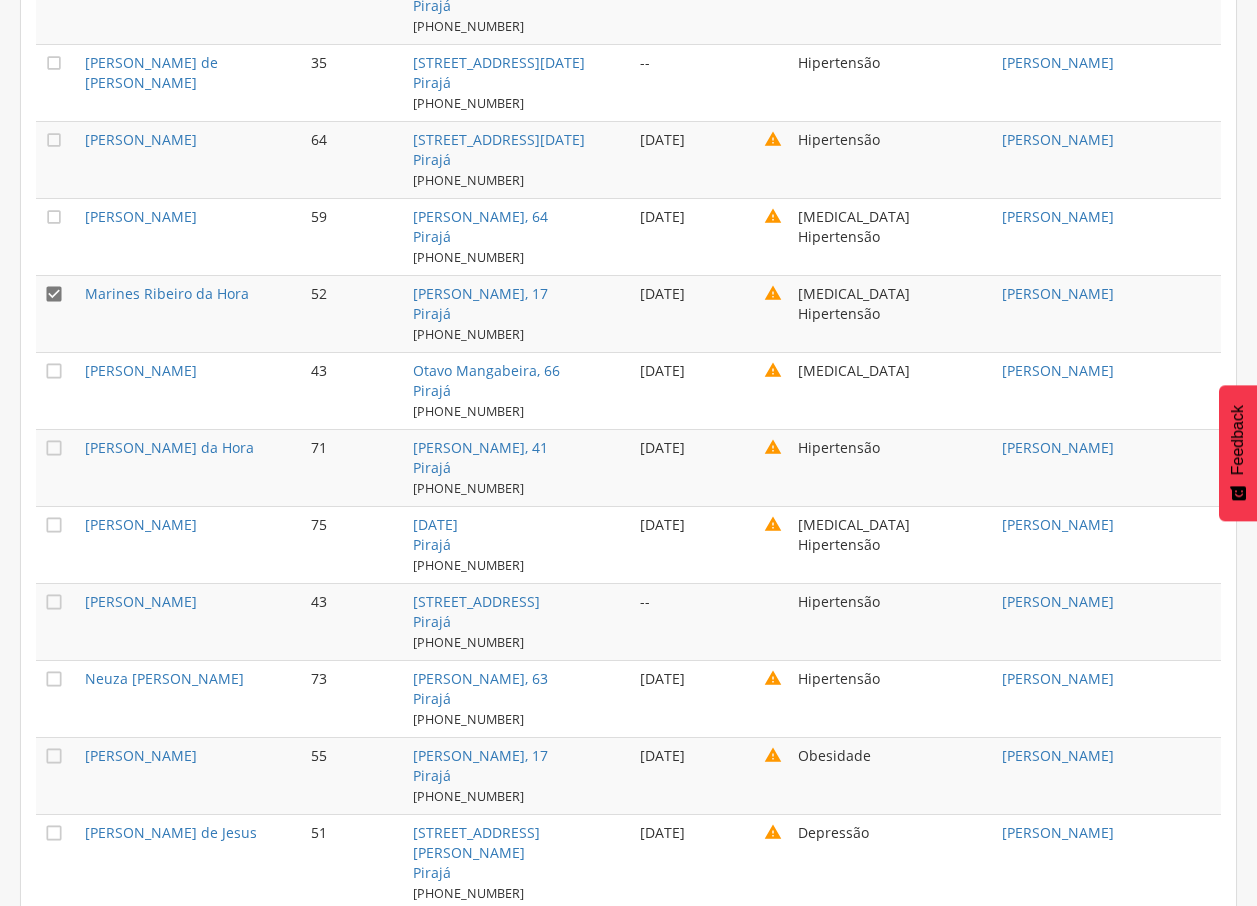 scroll, scrollTop: 4724, scrollLeft: 0, axis: vertical 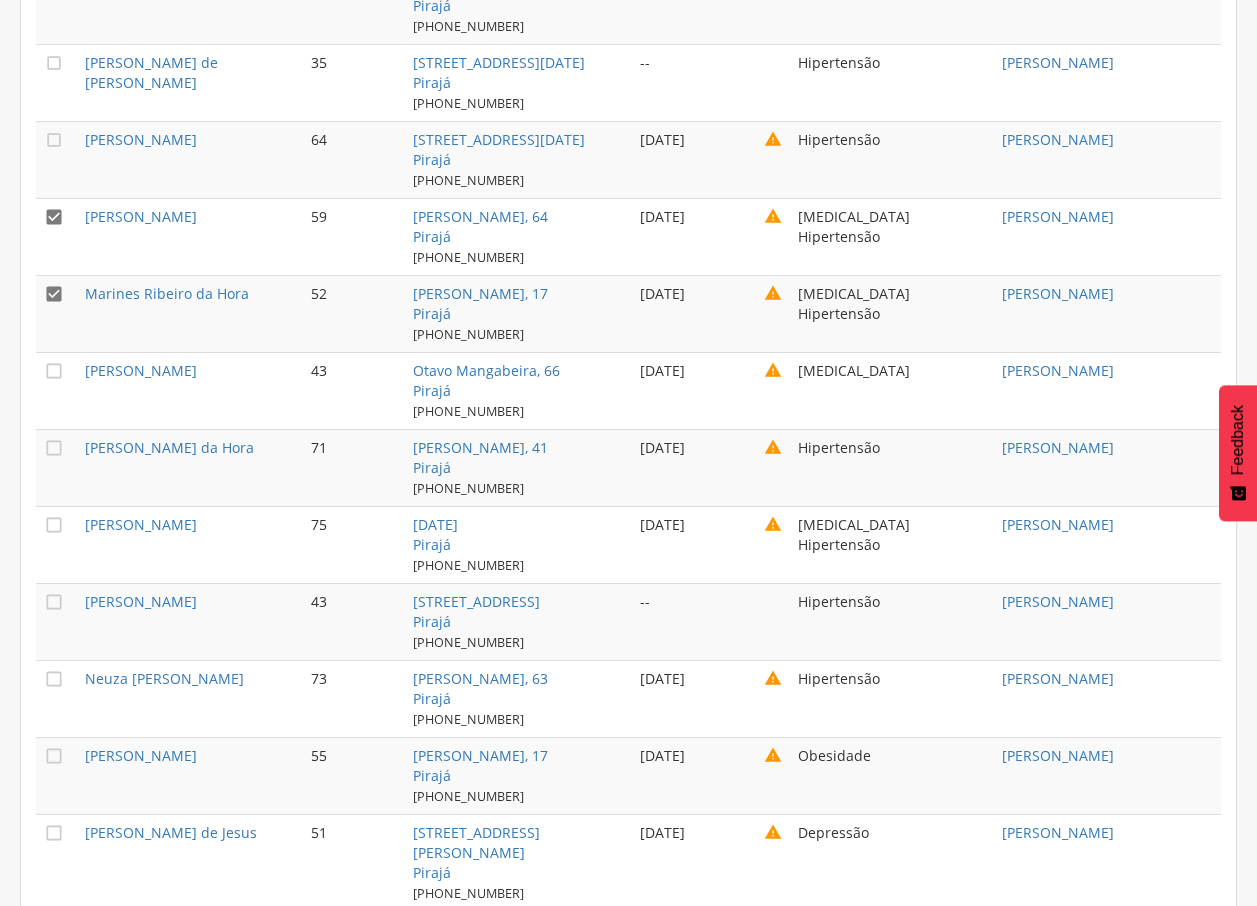 click on "" at bounding box center [54, 294] 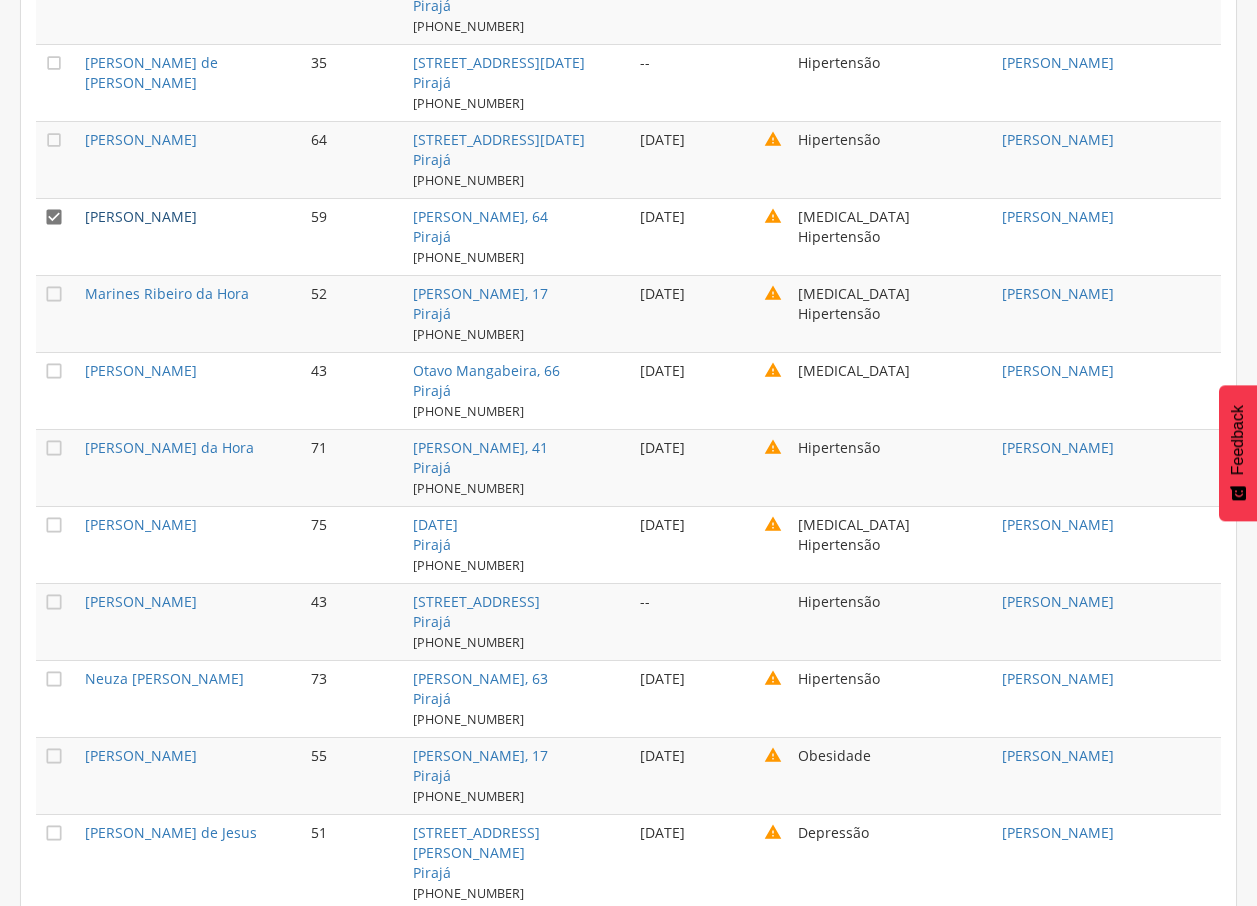 click on "[PERSON_NAME]" at bounding box center (141, 216) 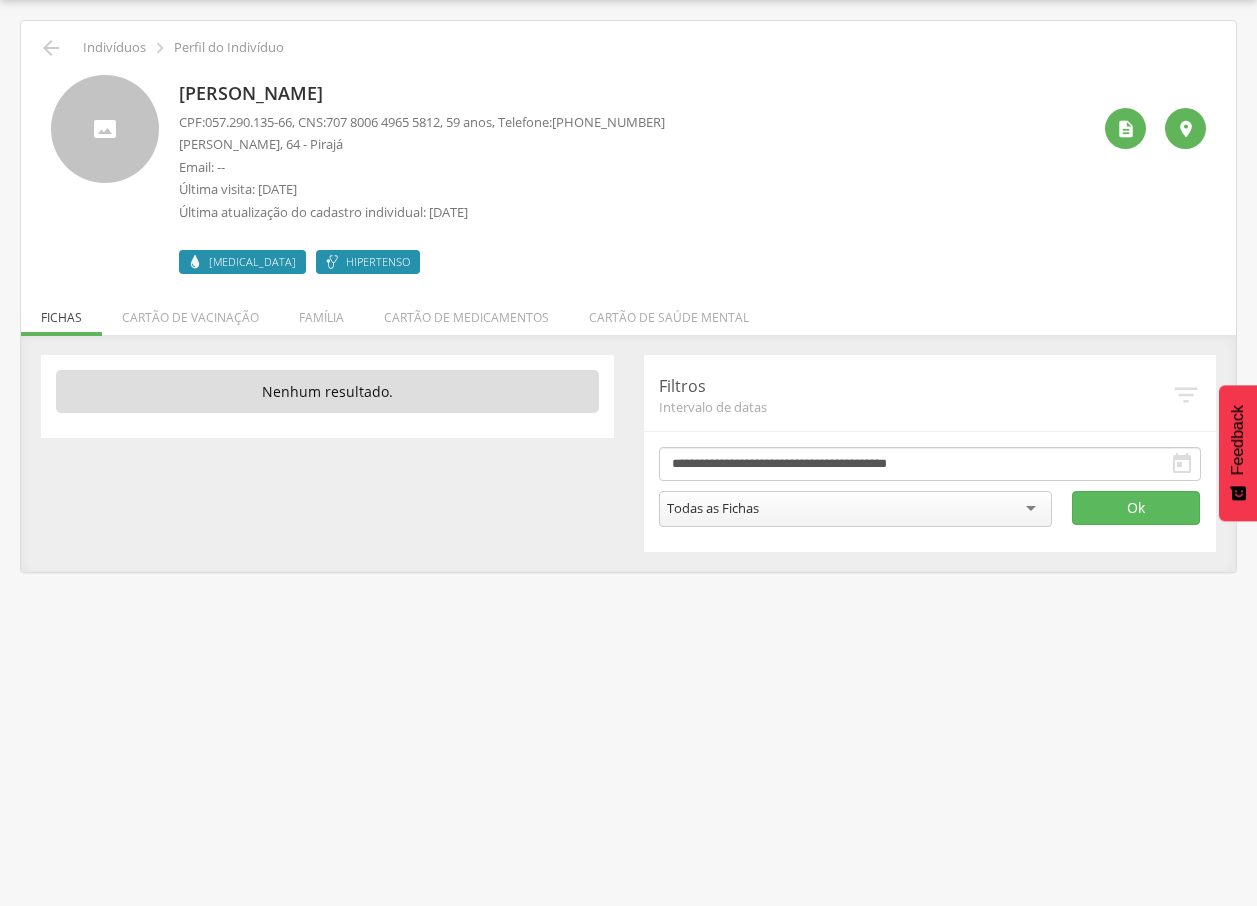 drag, startPoint x: 171, startPoint y: 85, endPoint x: 456, endPoint y: 91, distance: 285.06314 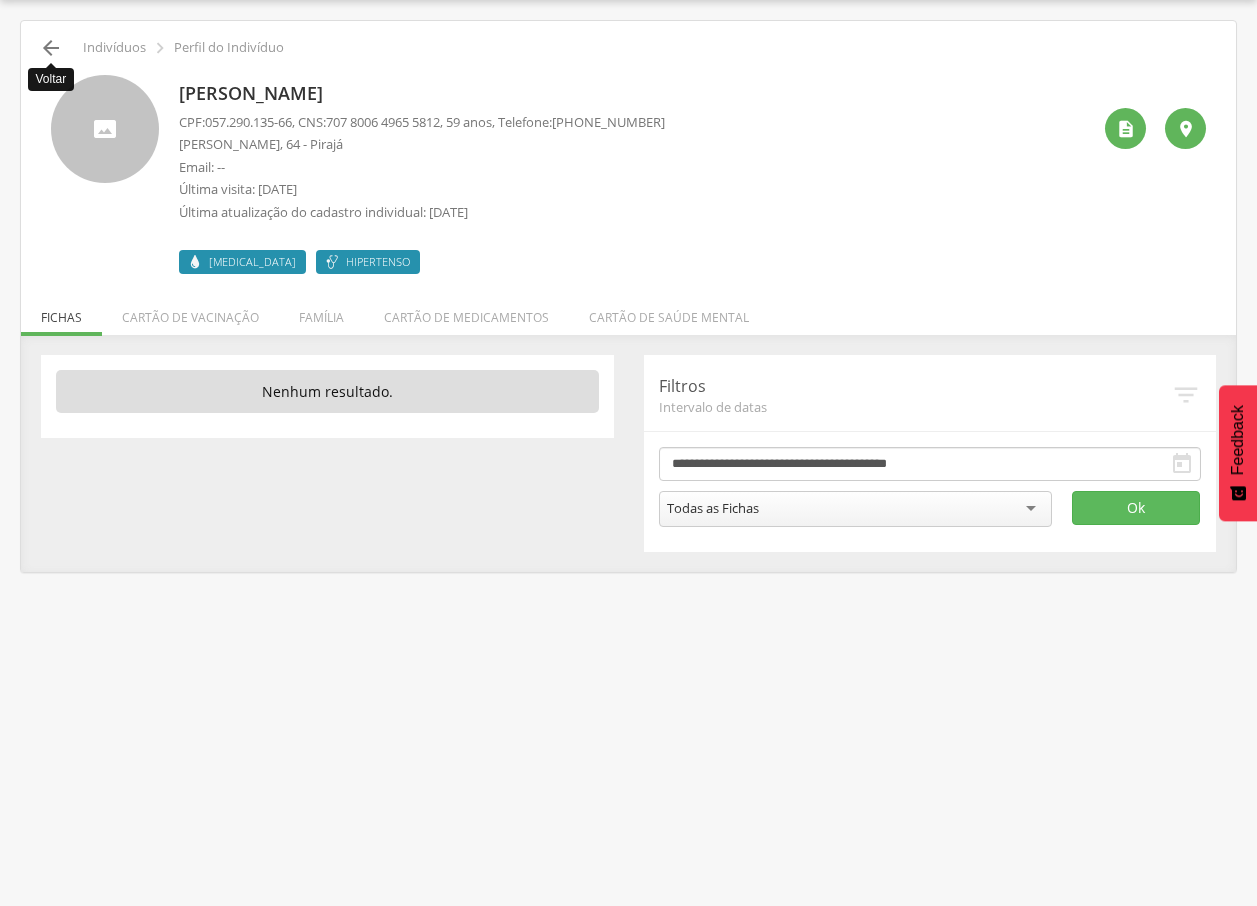 click on "" at bounding box center [51, 48] 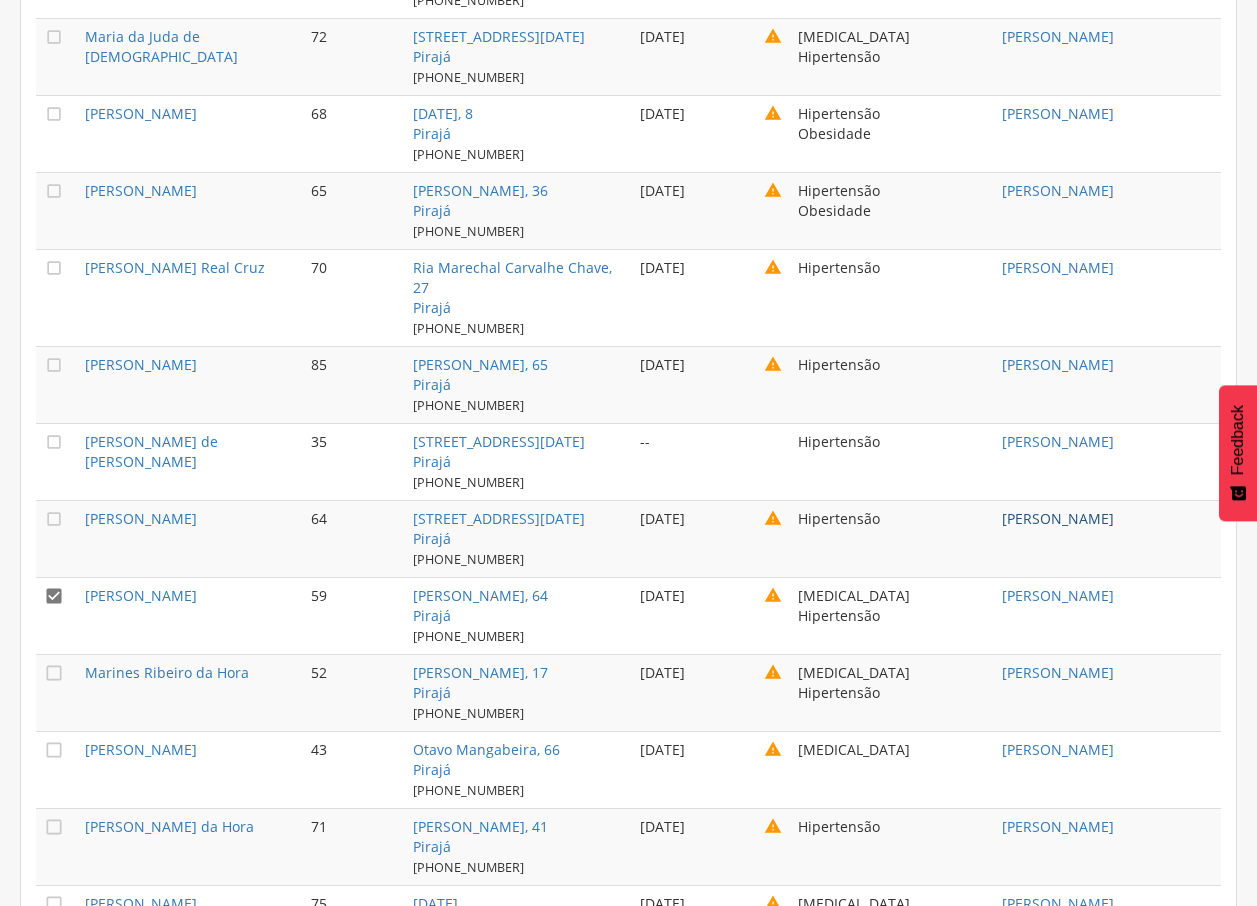 scroll, scrollTop: 4337, scrollLeft: 0, axis: vertical 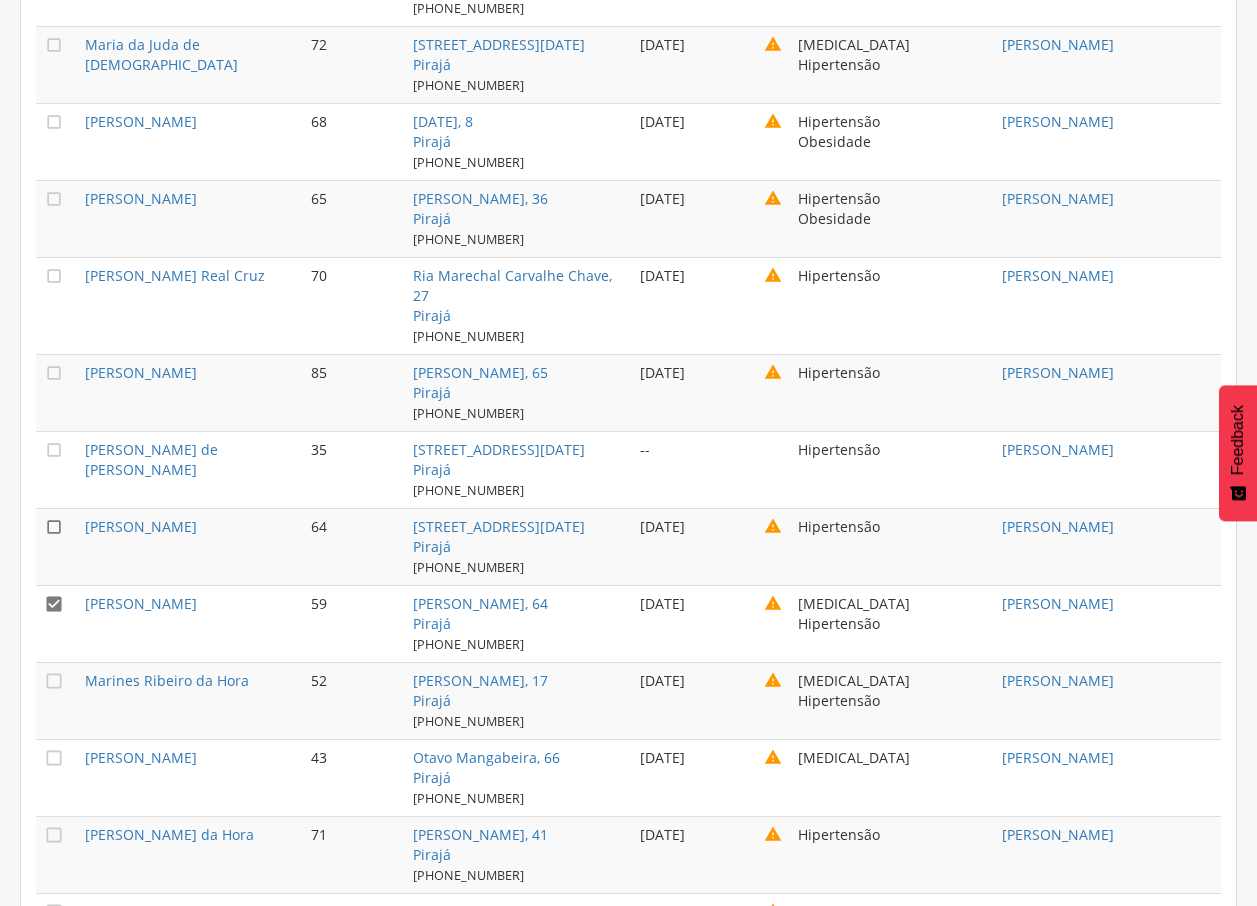 click on "" at bounding box center [54, 527] 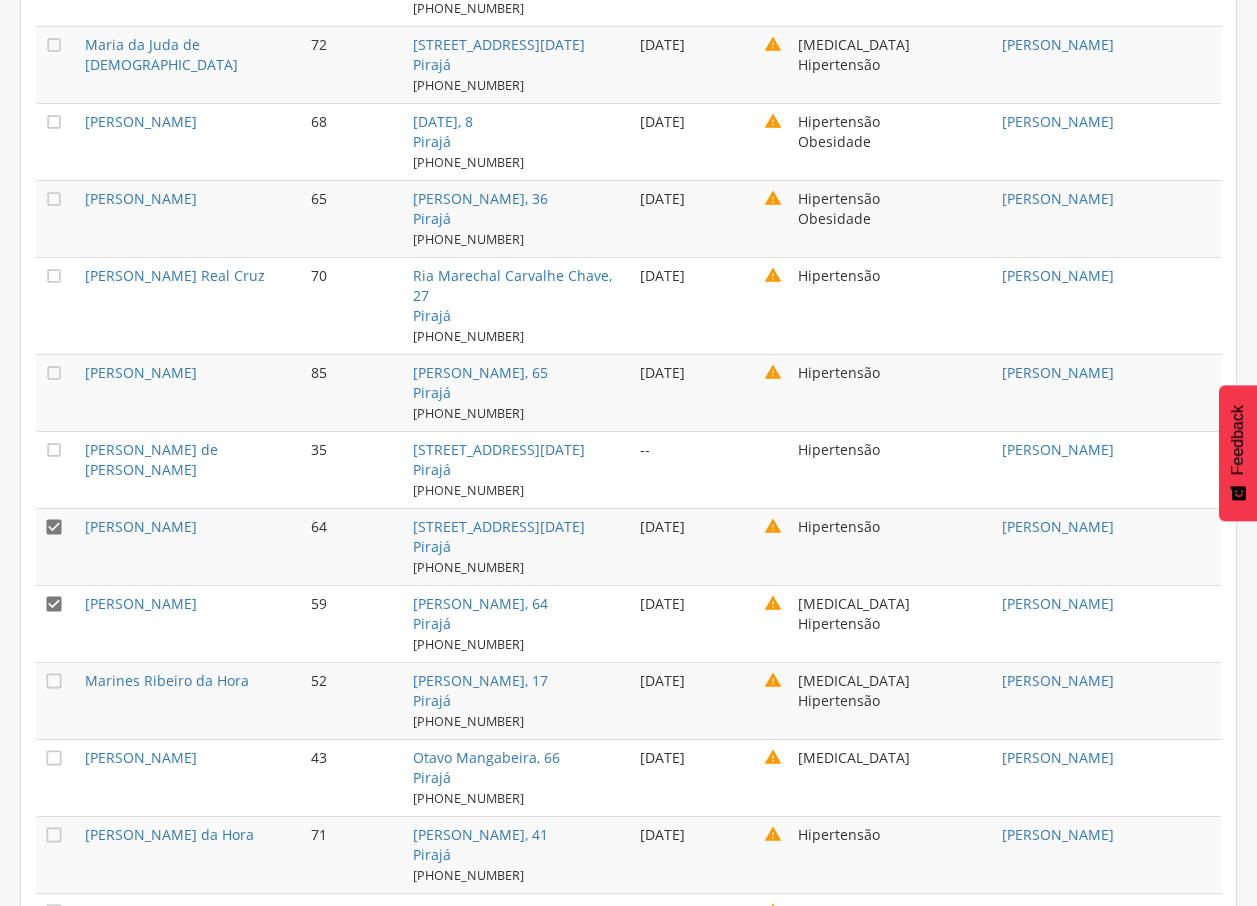click on "" at bounding box center [54, 604] 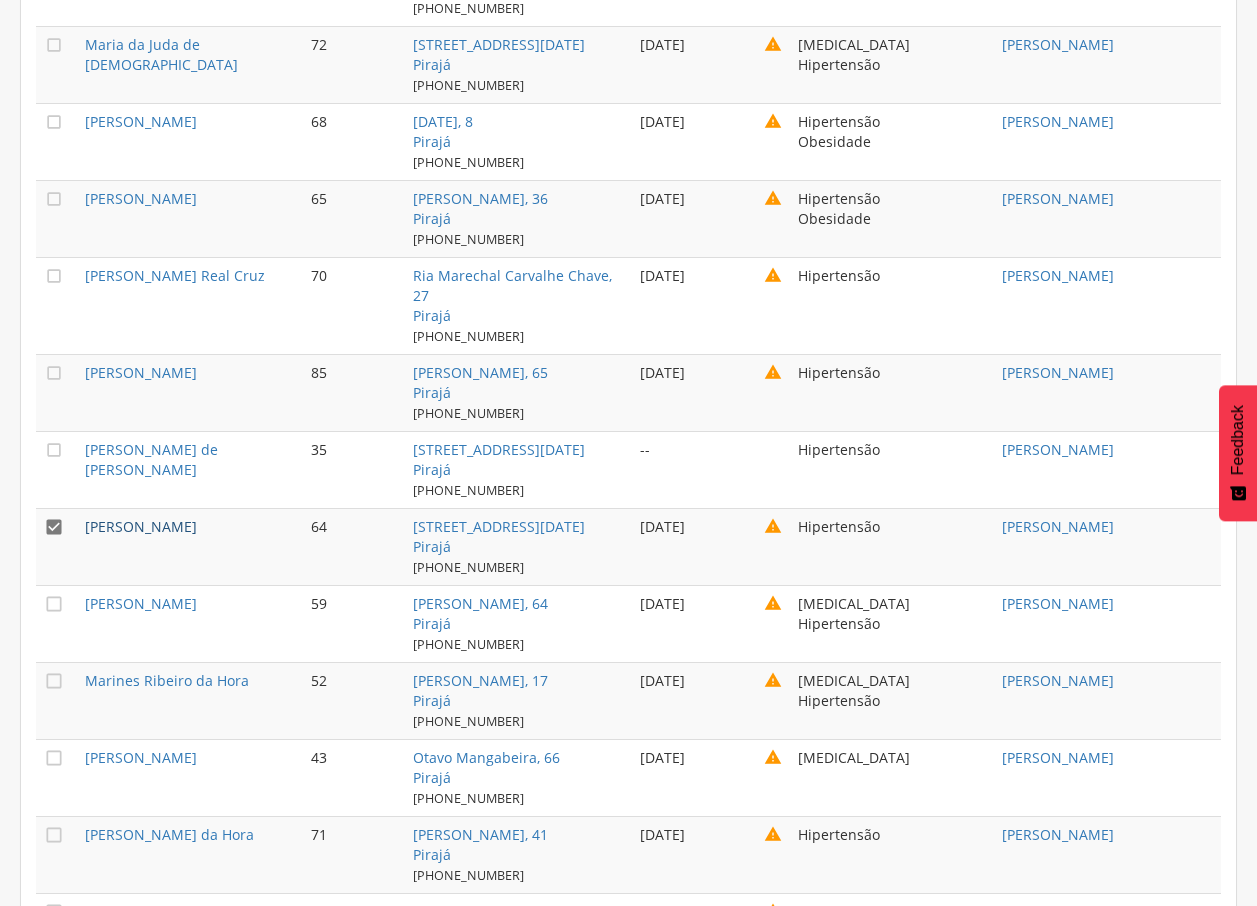 click on "[PERSON_NAME]" at bounding box center (141, 526) 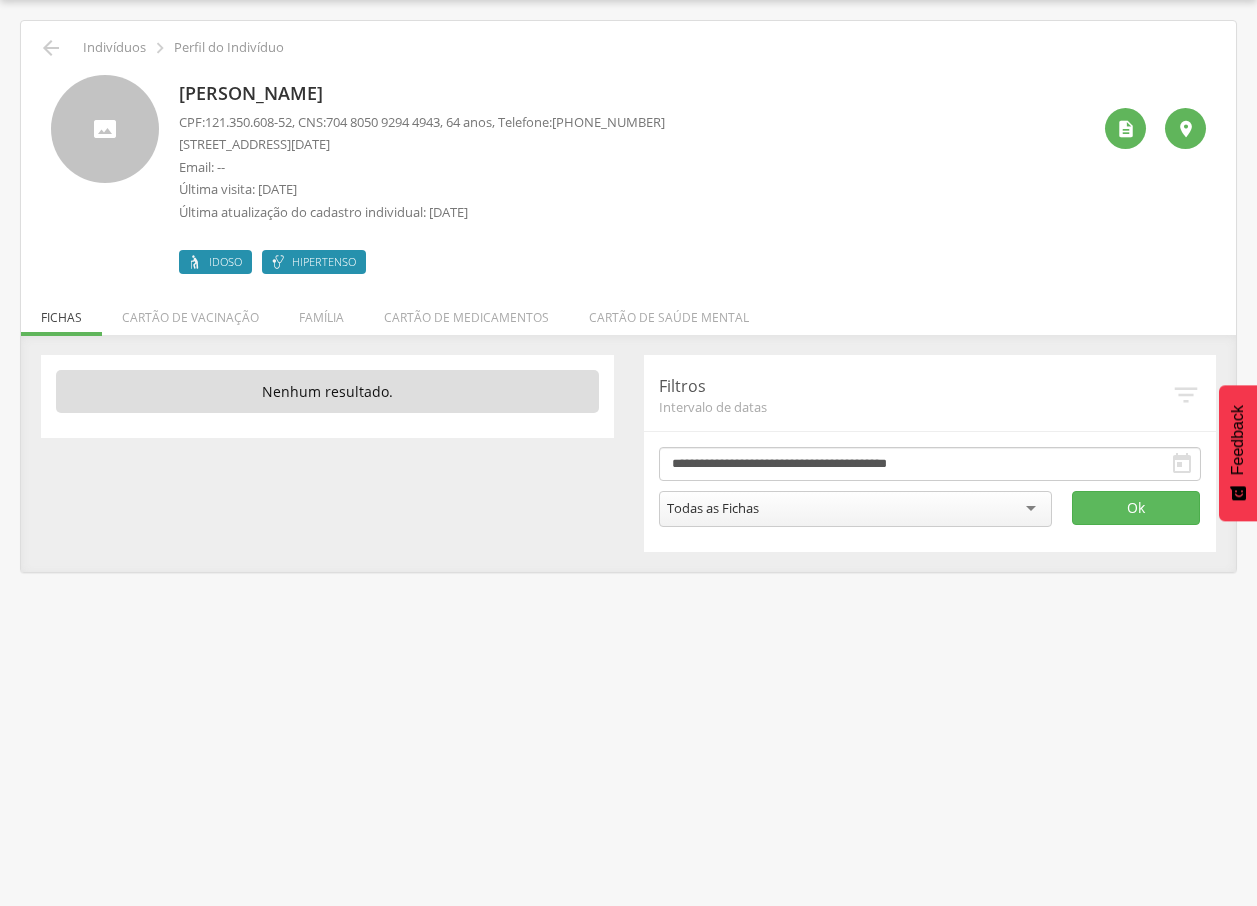 drag, startPoint x: 183, startPoint y: 94, endPoint x: 448, endPoint y: 96, distance: 265.00754 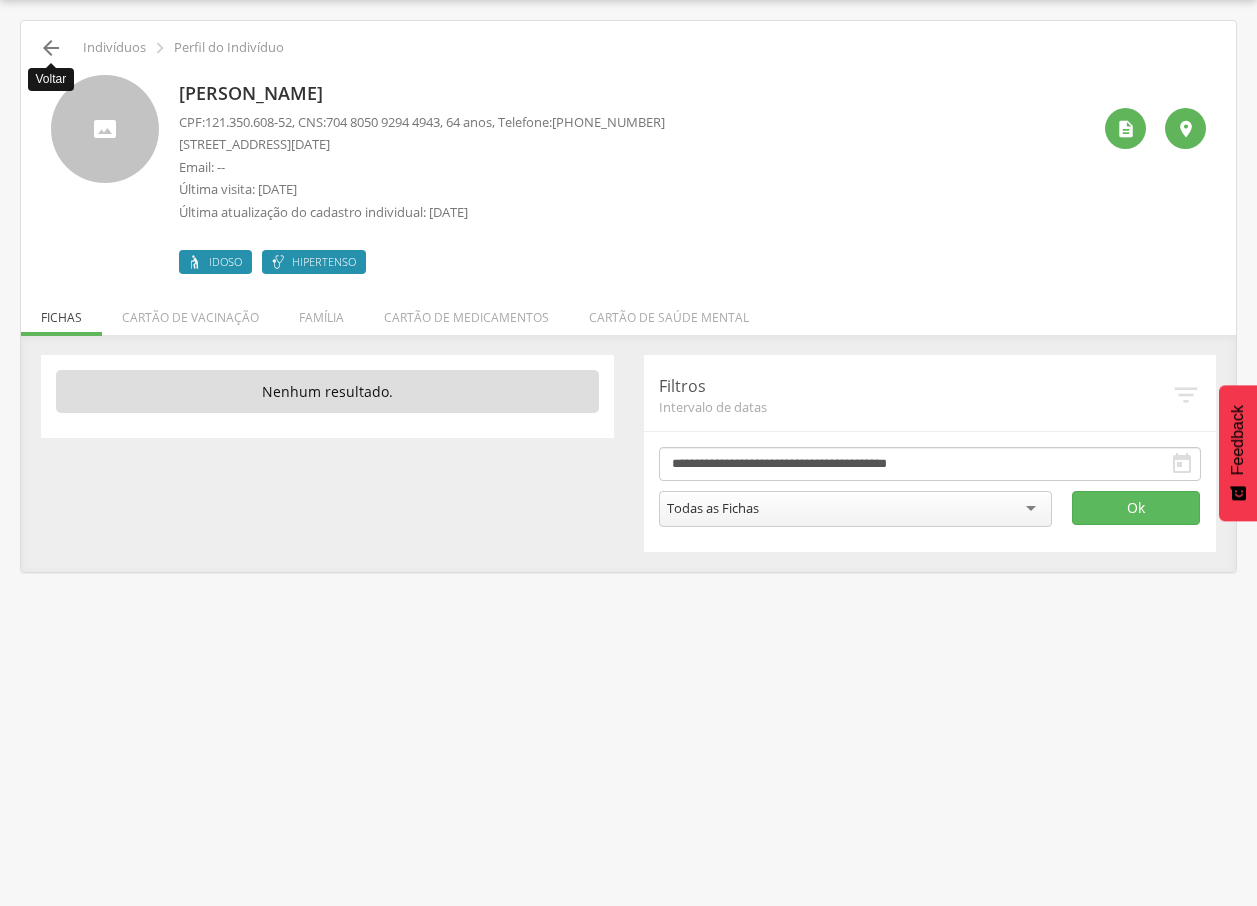 click on "" at bounding box center (51, 48) 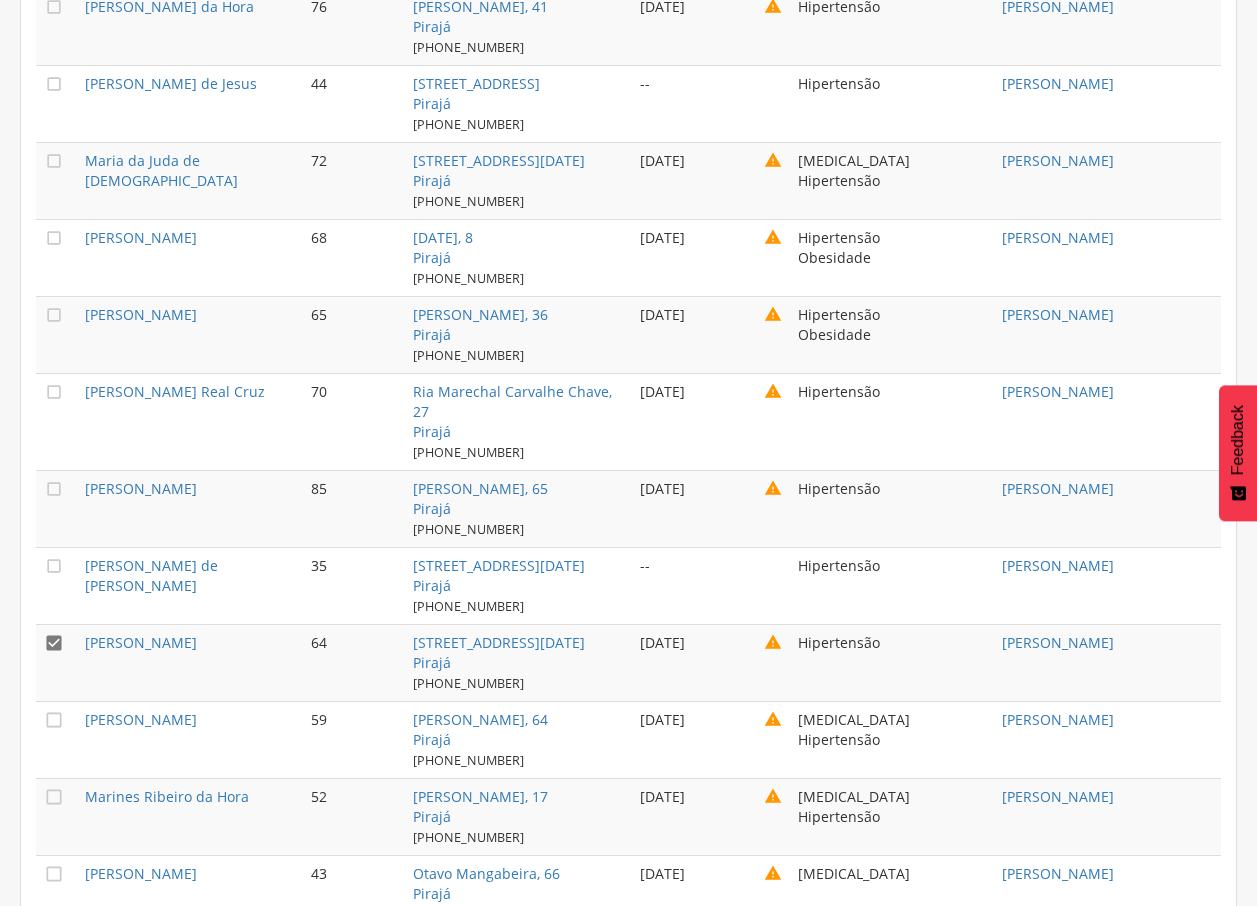 scroll, scrollTop: 4237, scrollLeft: 0, axis: vertical 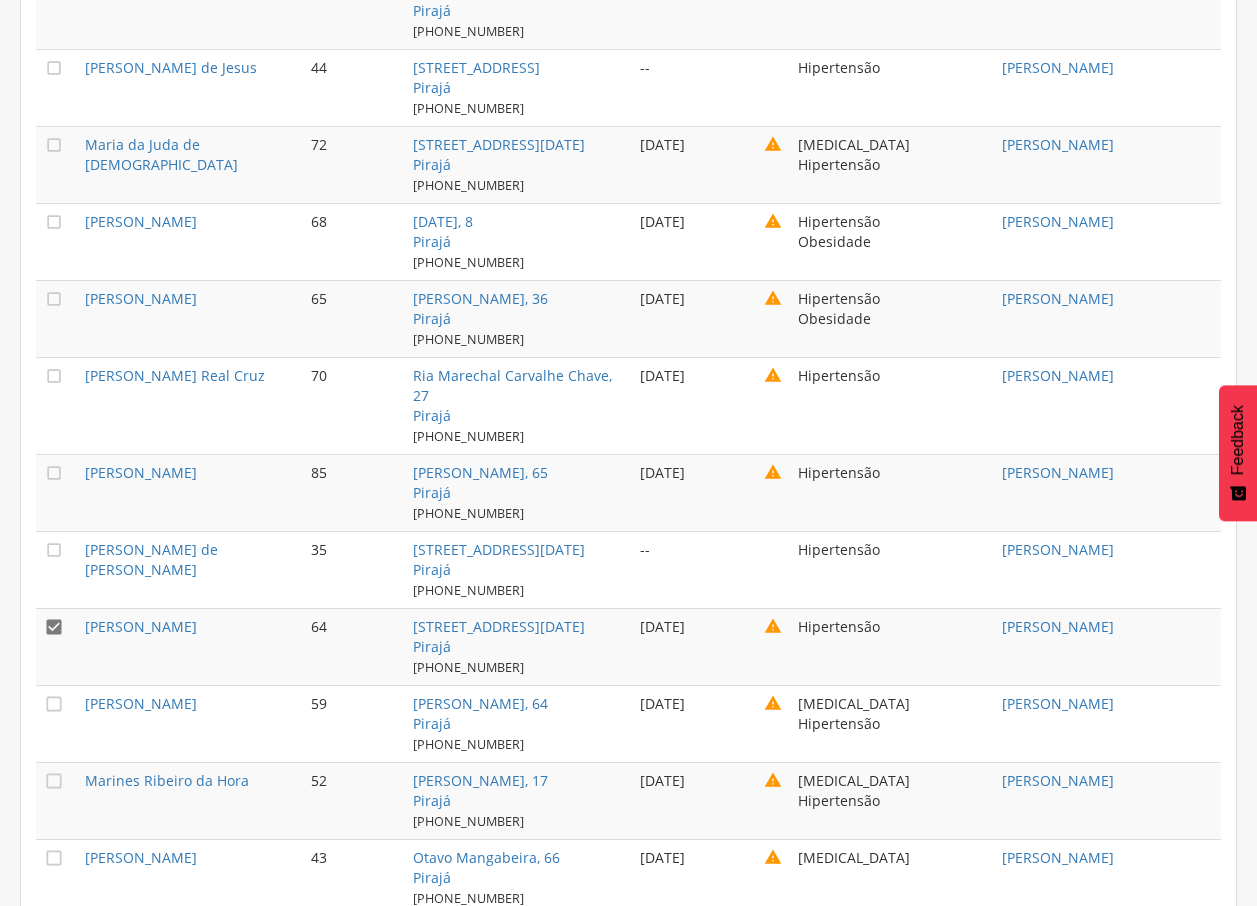 click on "" at bounding box center (56, 569) 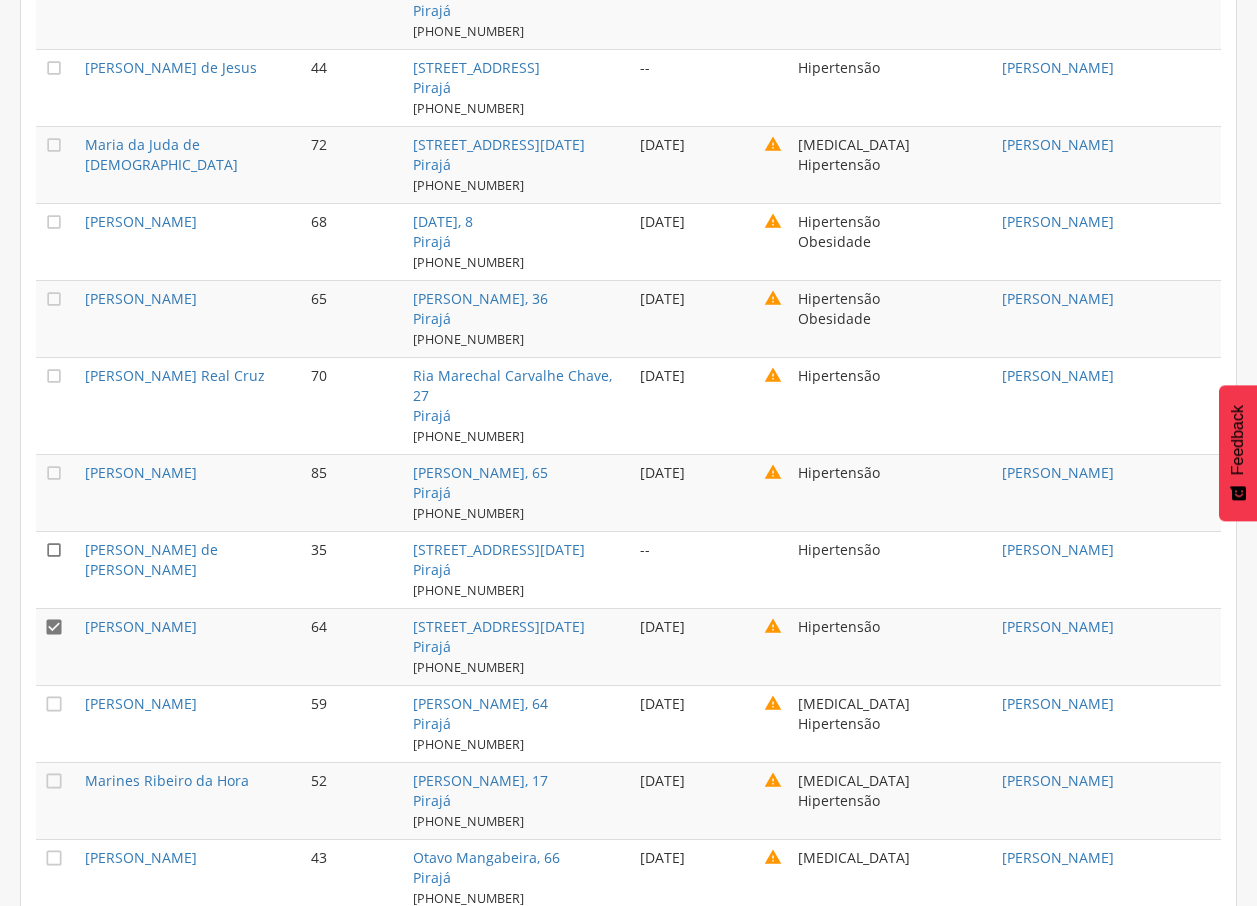 click on "" at bounding box center [54, 550] 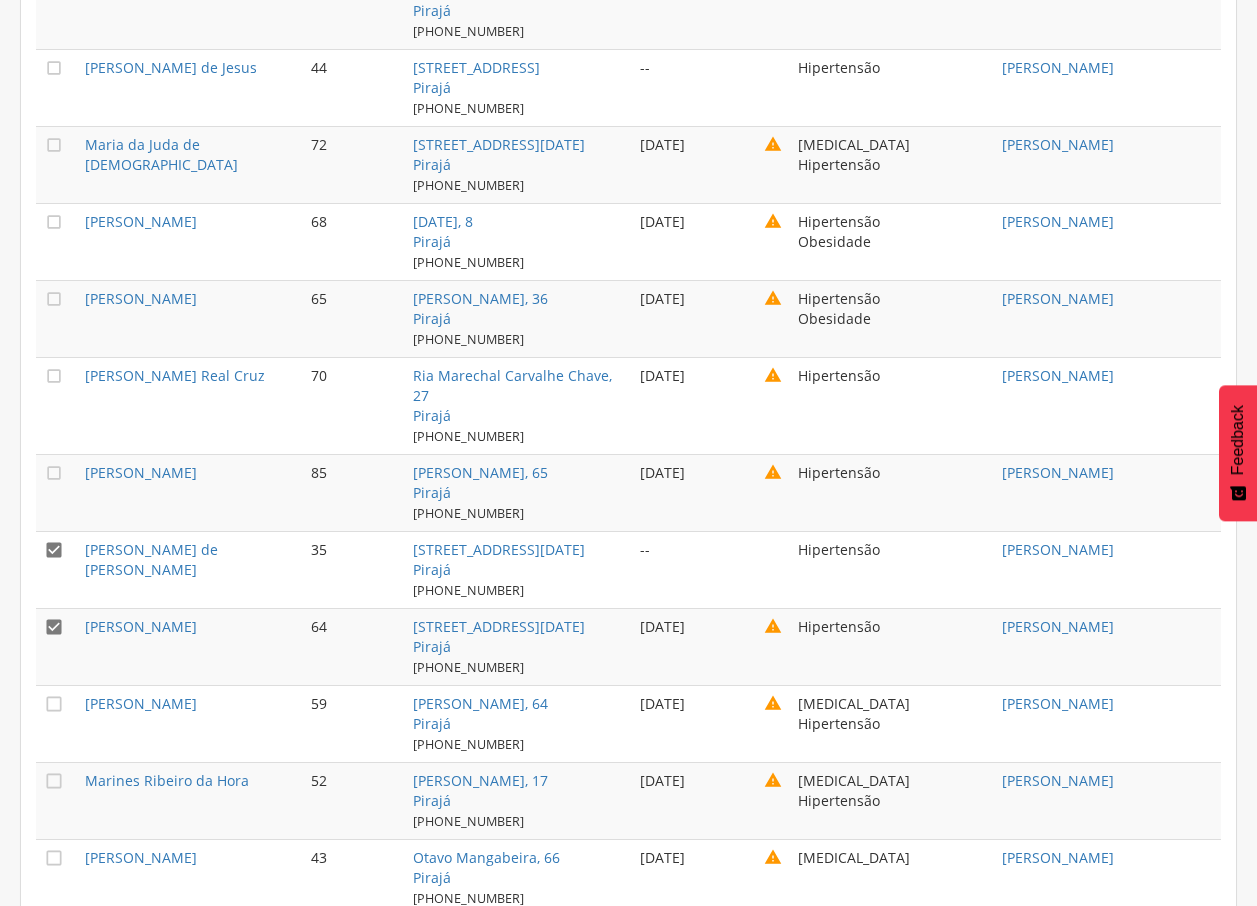 click on "" at bounding box center [54, 627] 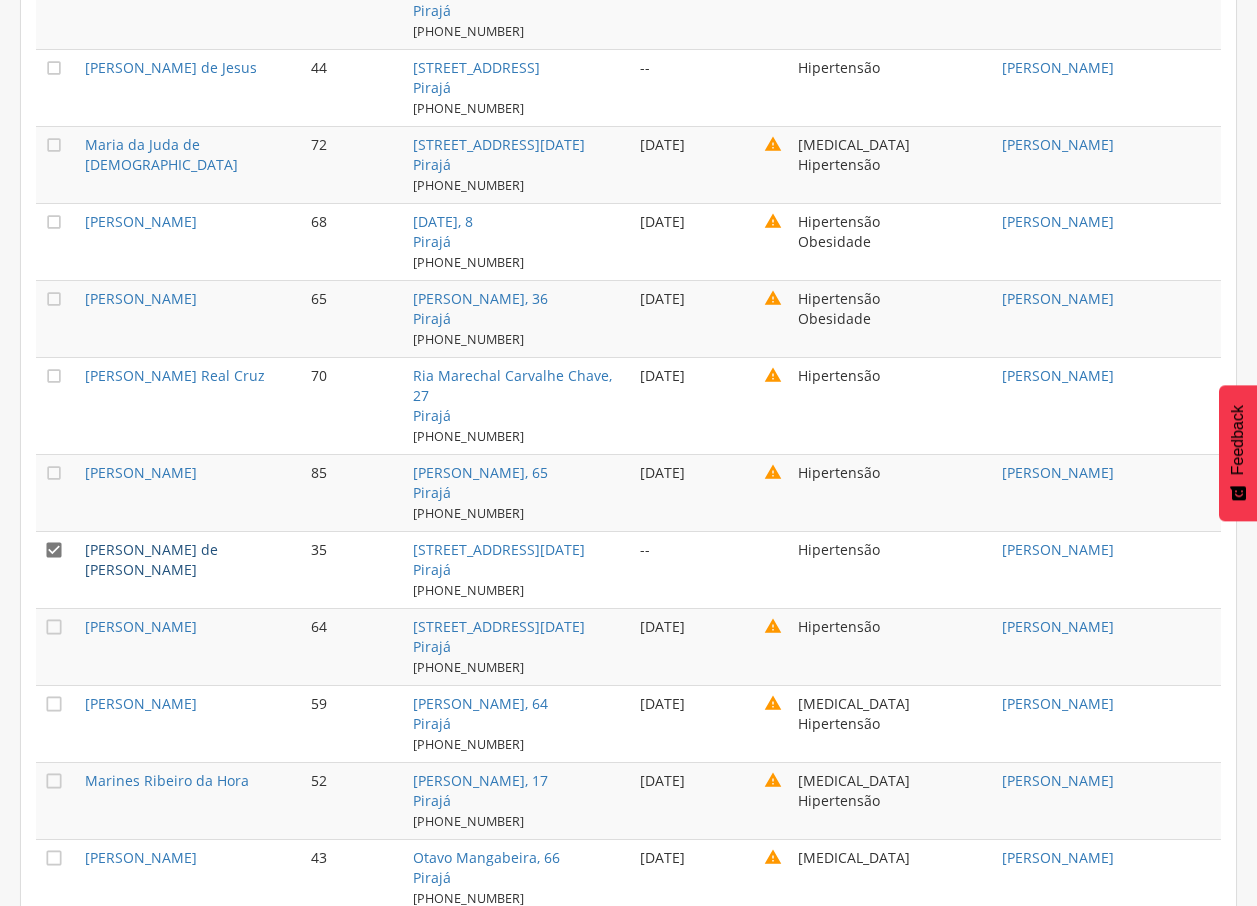 click on "[PERSON_NAME] de [PERSON_NAME]" at bounding box center [151, 559] 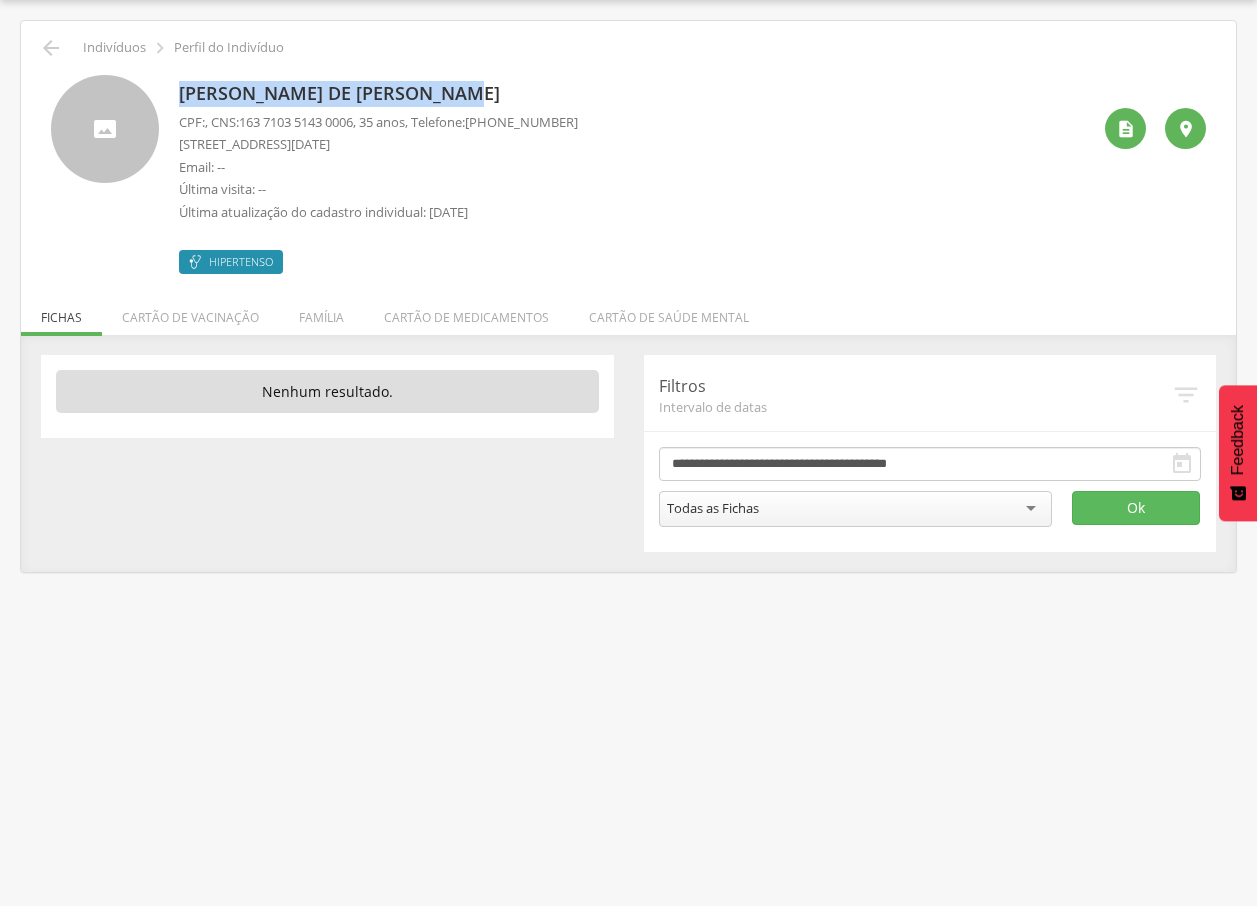 drag, startPoint x: 176, startPoint y: 91, endPoint x: 469, endPoint y: 91, distance: 293 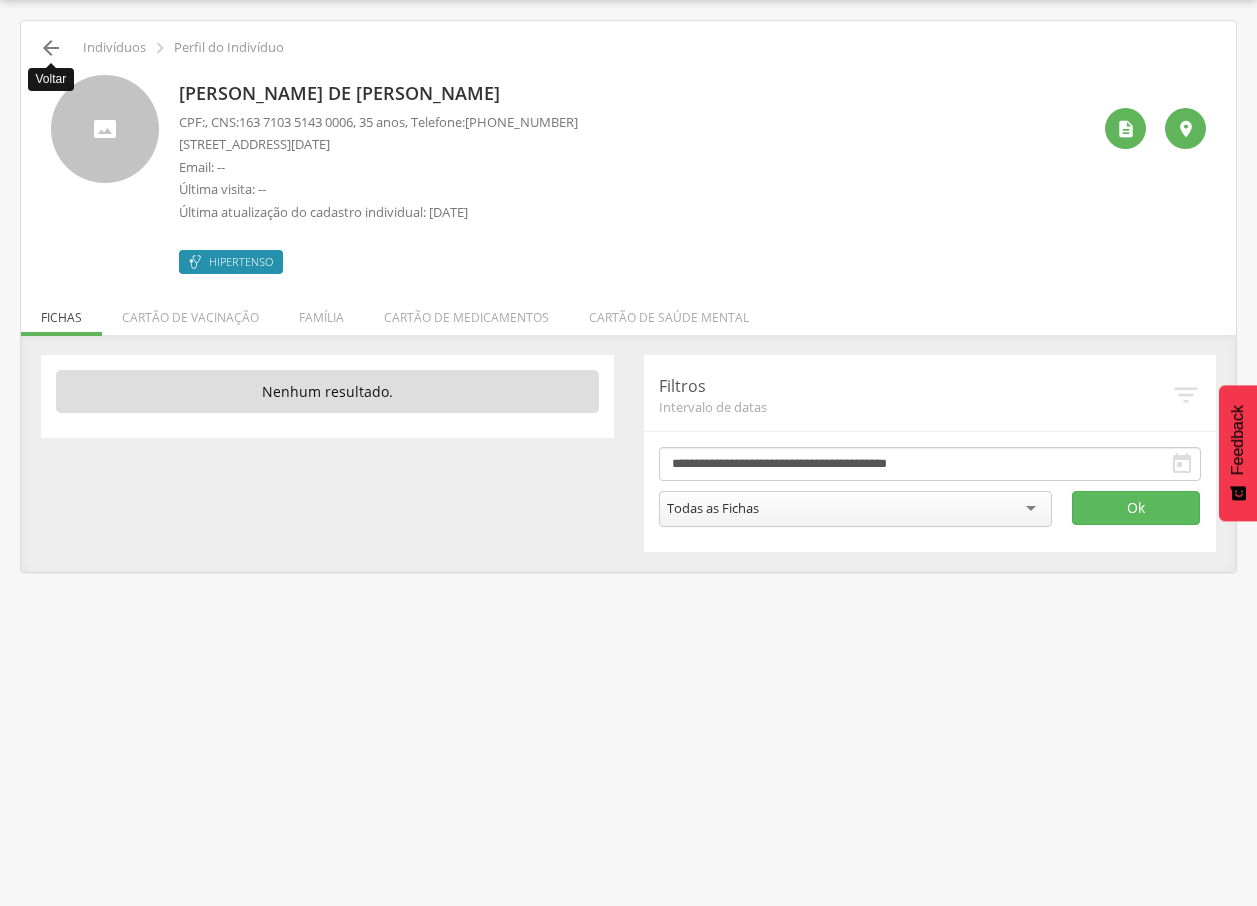 click on "" at bounding box center (51, 48) 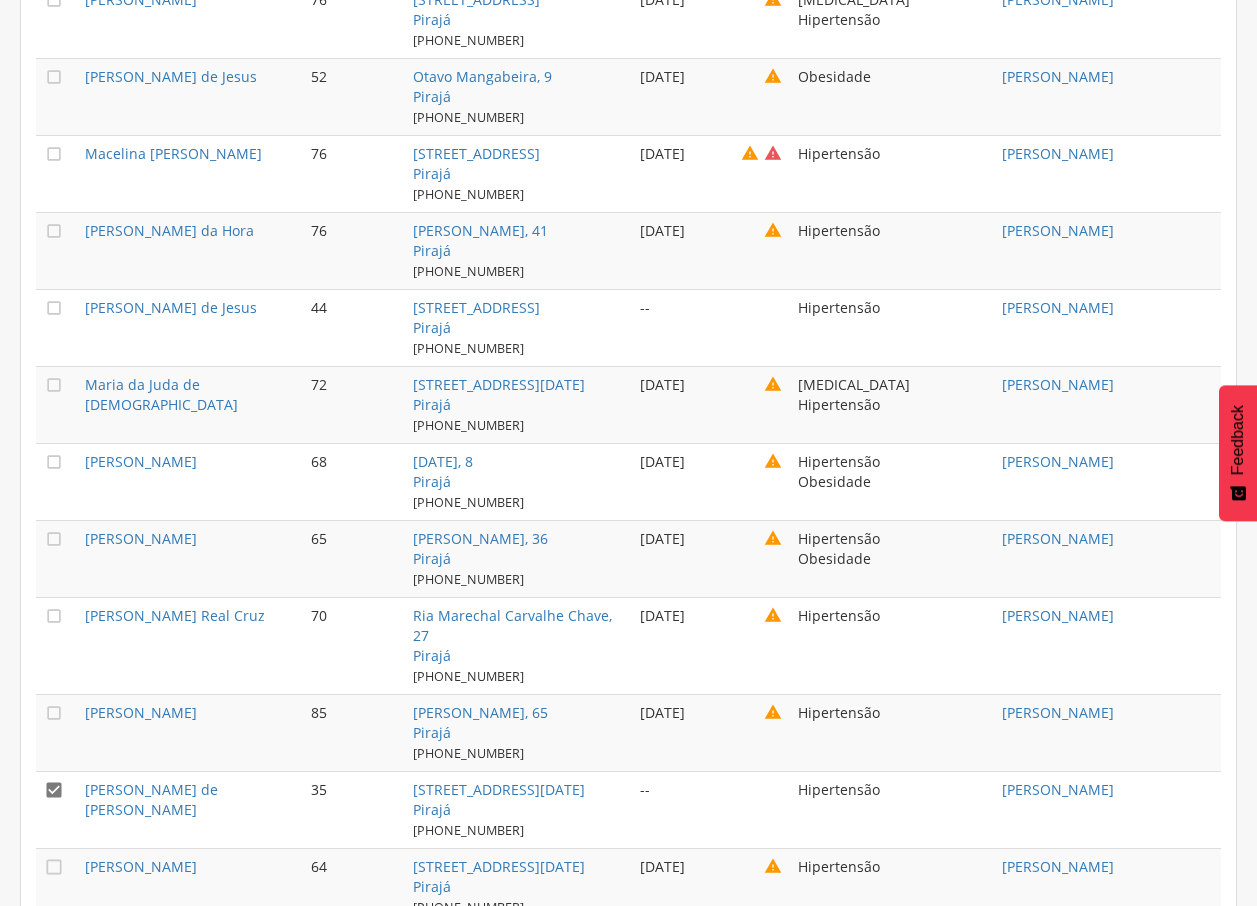 scroll, scrollTop: 4059, scrollLeft: 0, axis: vertical 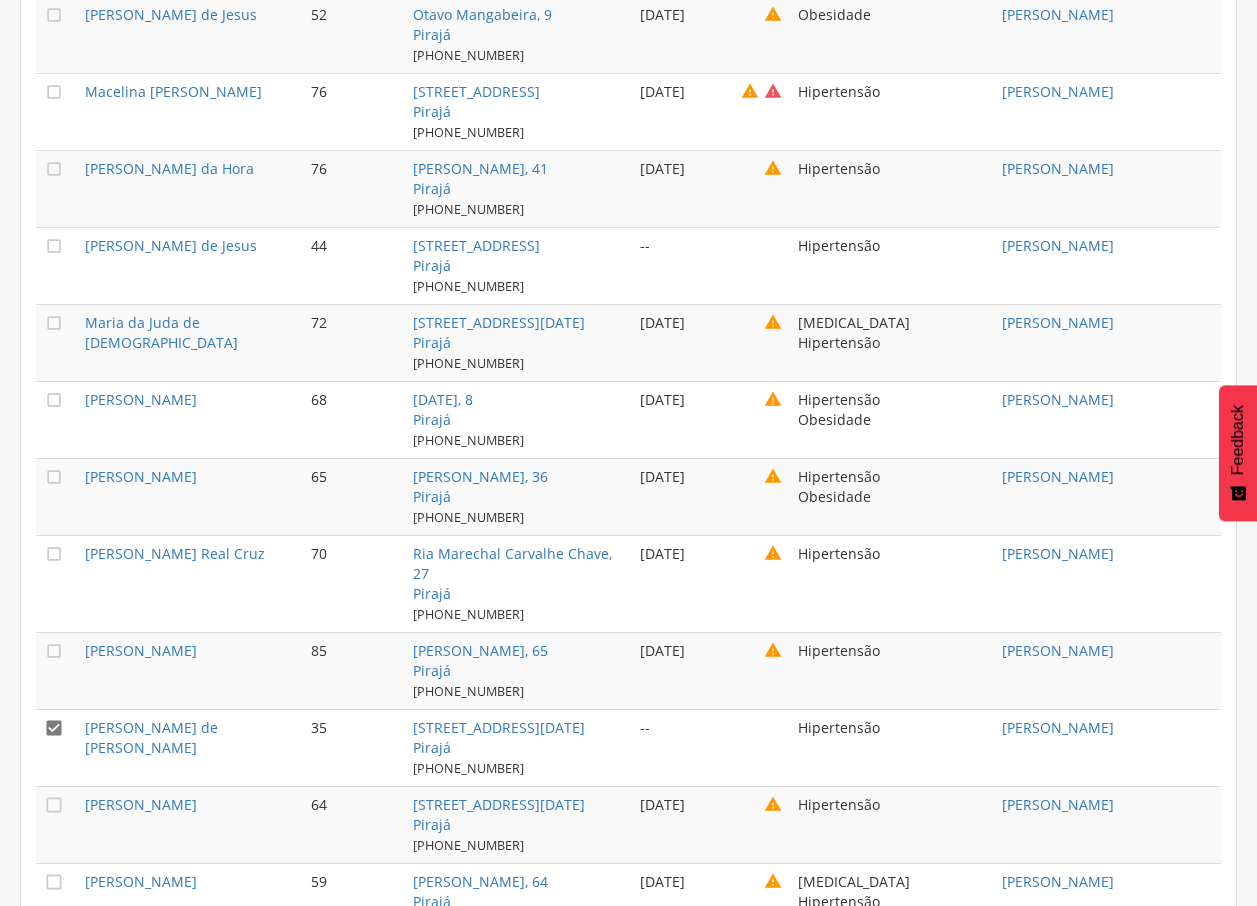 click on "" at bounding box center (56, 670) 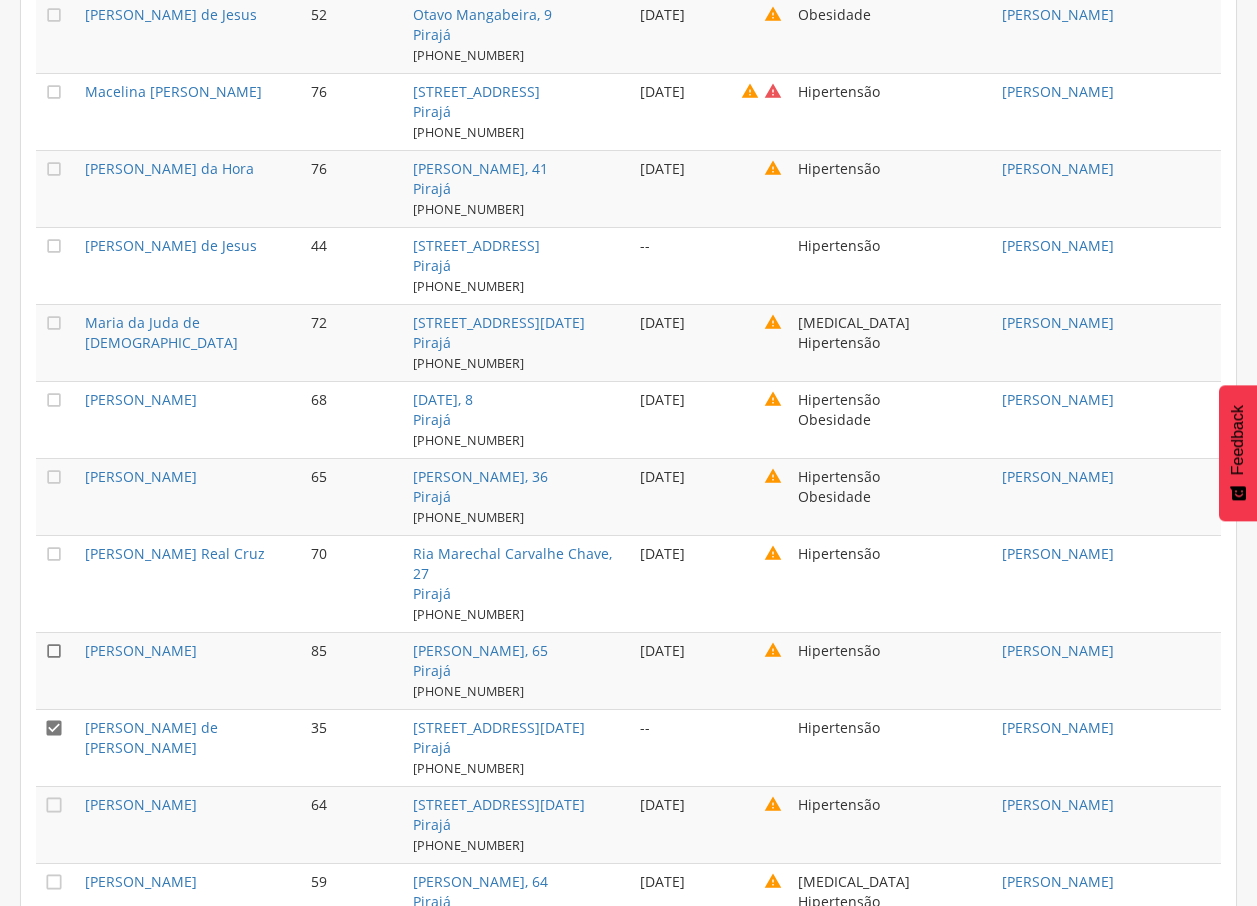 click on "" at bounding box center (54, 651) 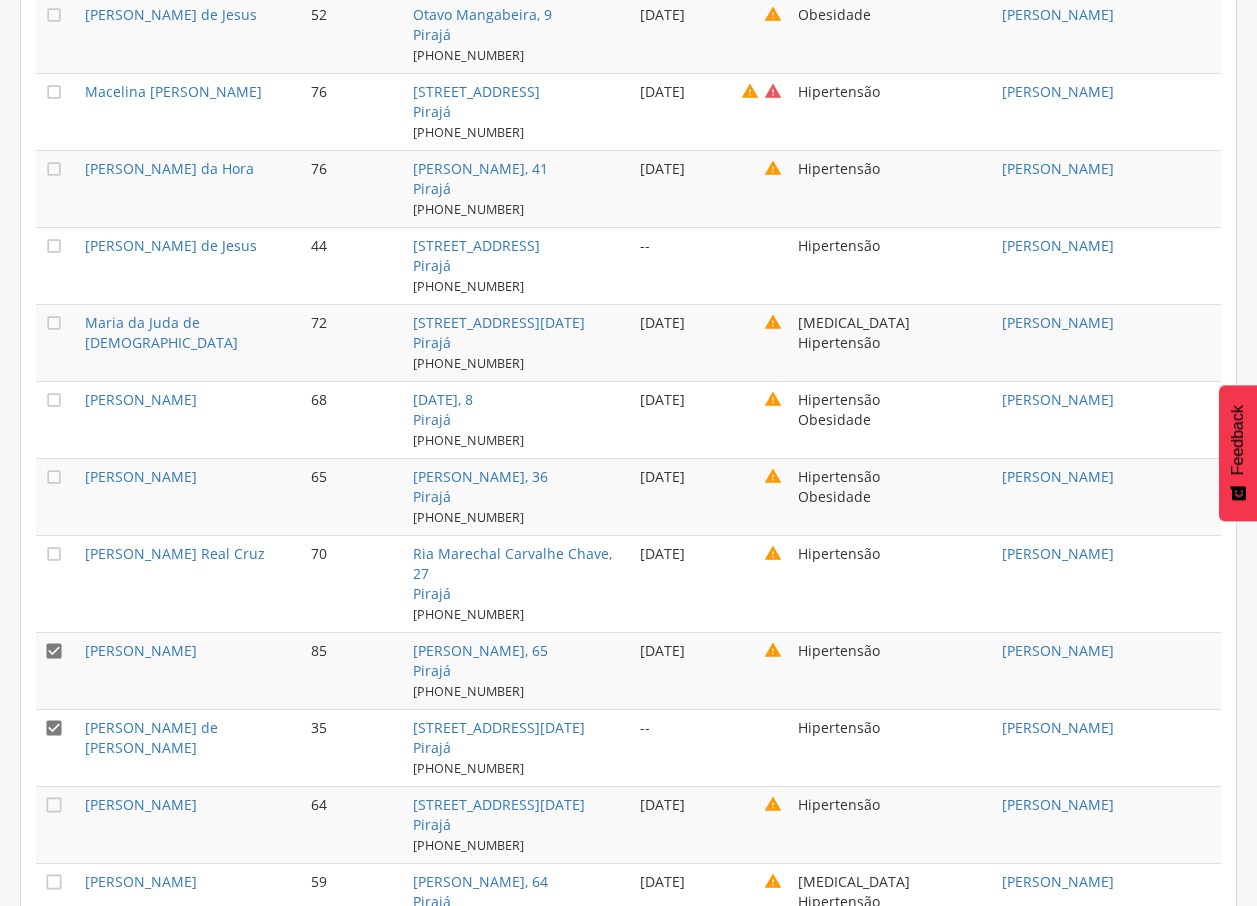 click on "" at bounding box center [54, 728] 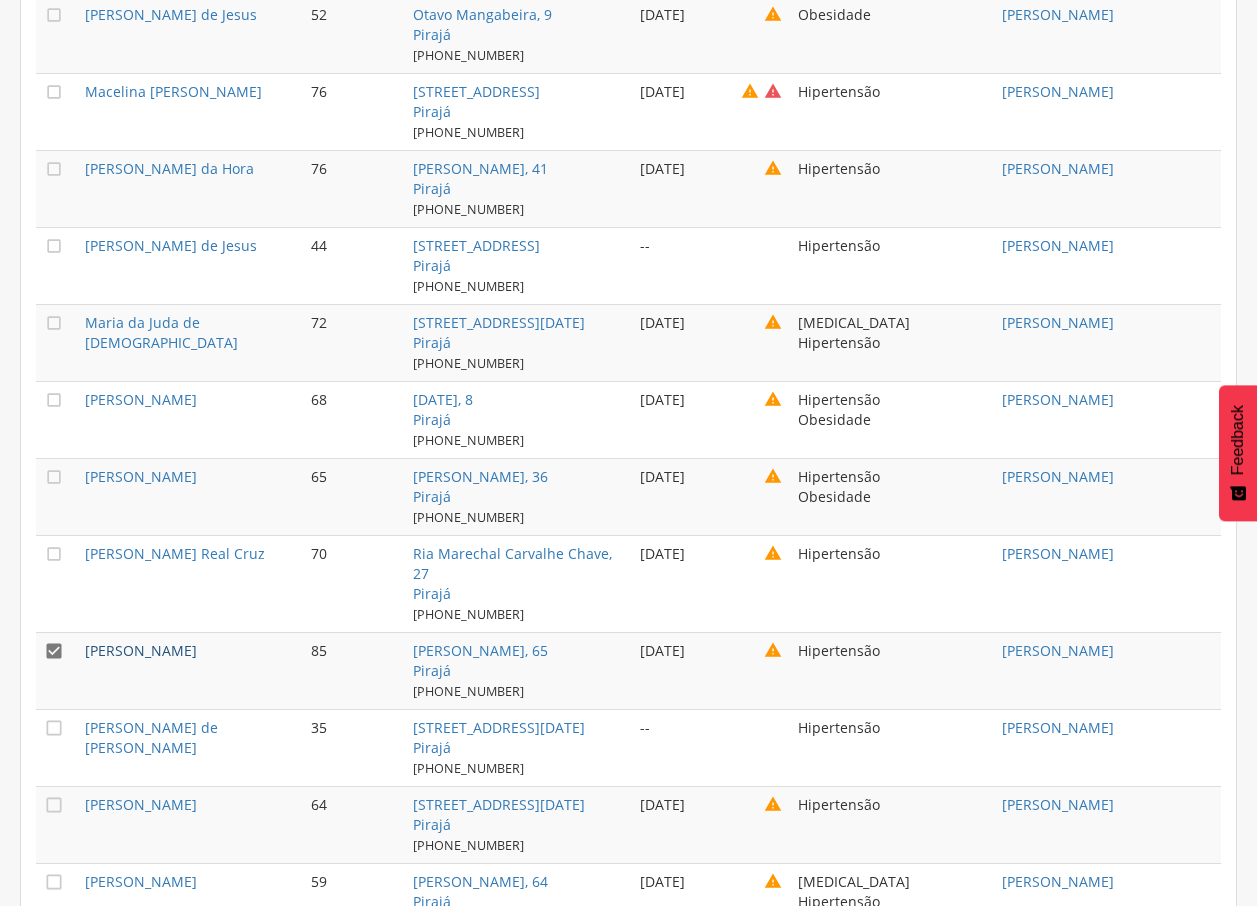click on "[PERSON_NAME]" at bounding box center [141, 650] 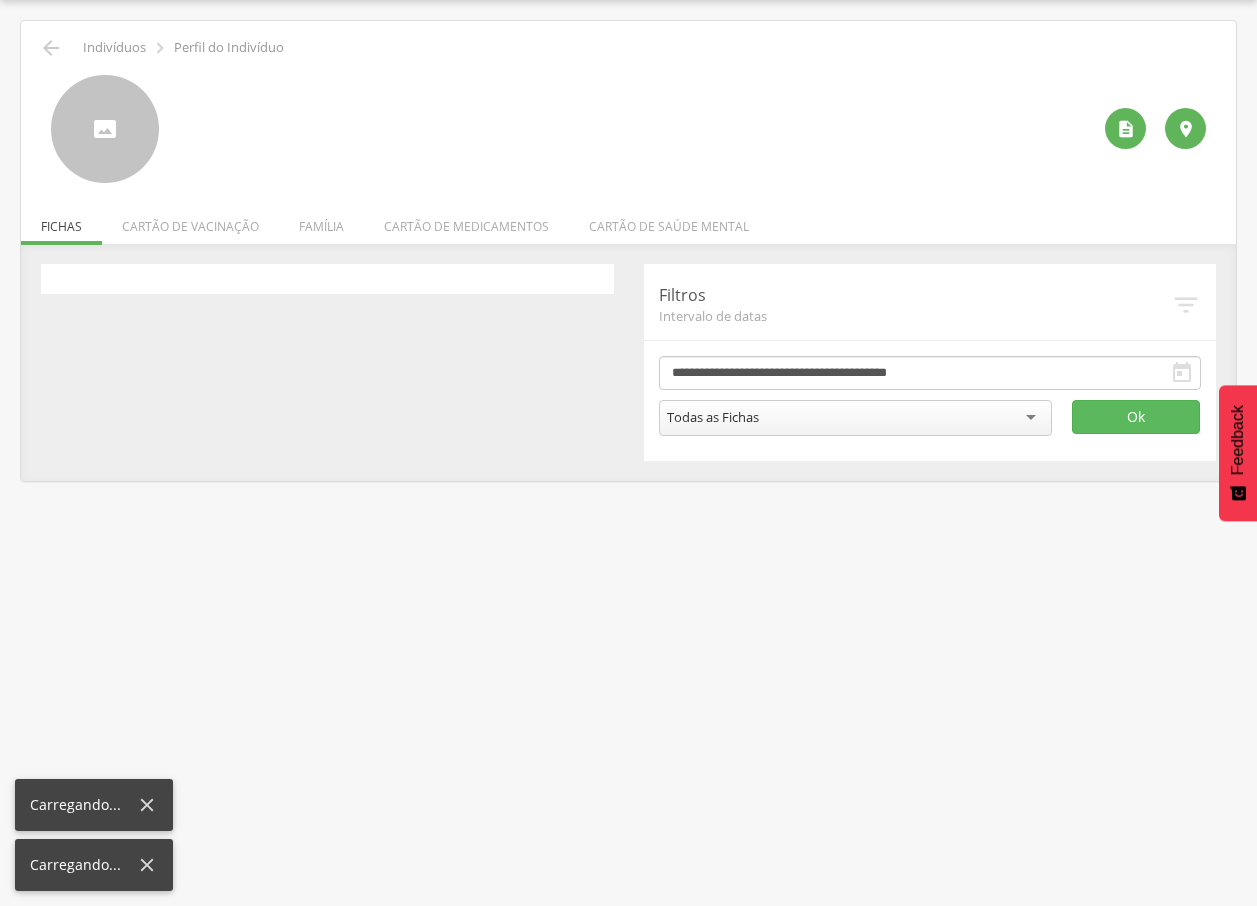scroll, scrollTop: 60, scrollLeft: 0, axis: vertical 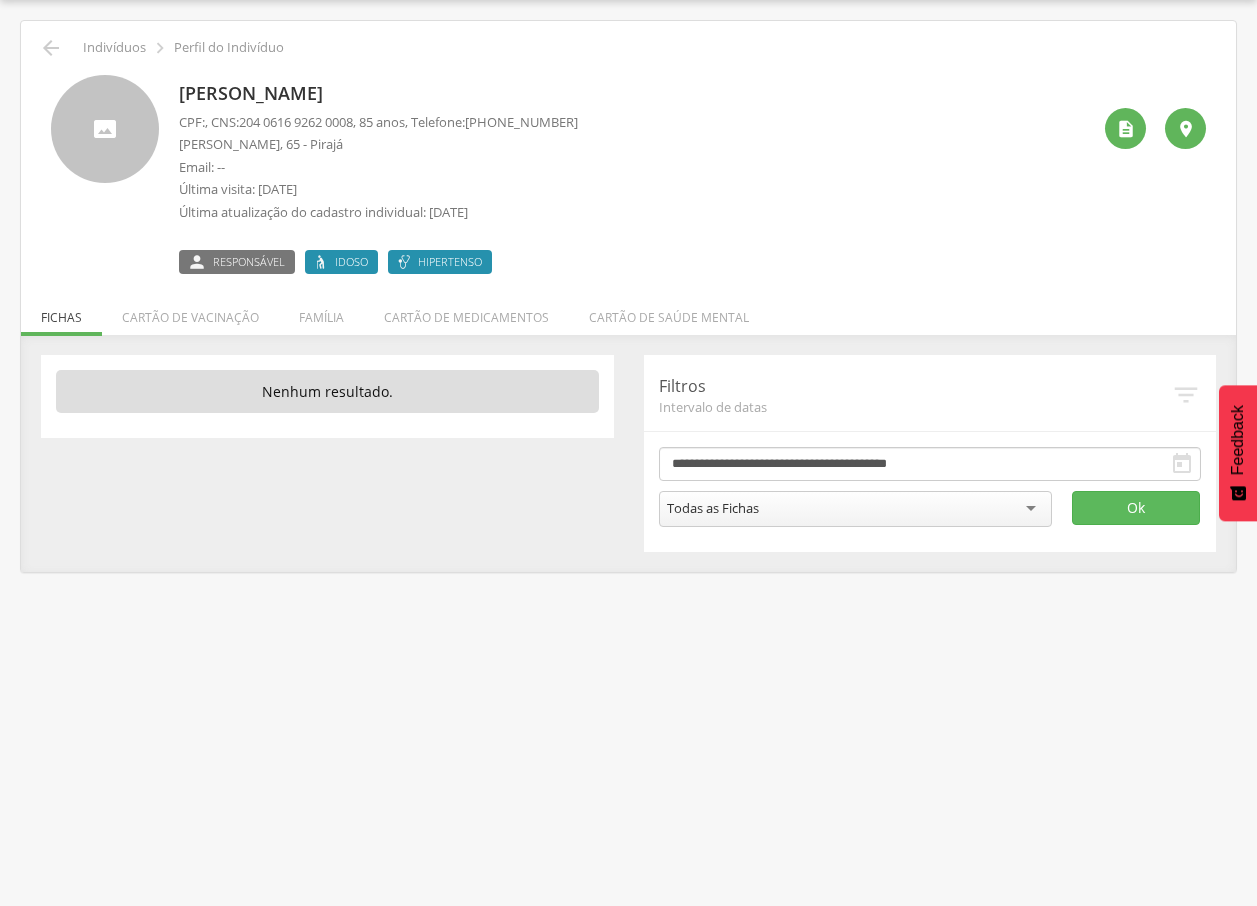drag, startPoint x: 176, startPoint y: 92, endPoint x: 455, endPoint y: 89, distance: 279.01614 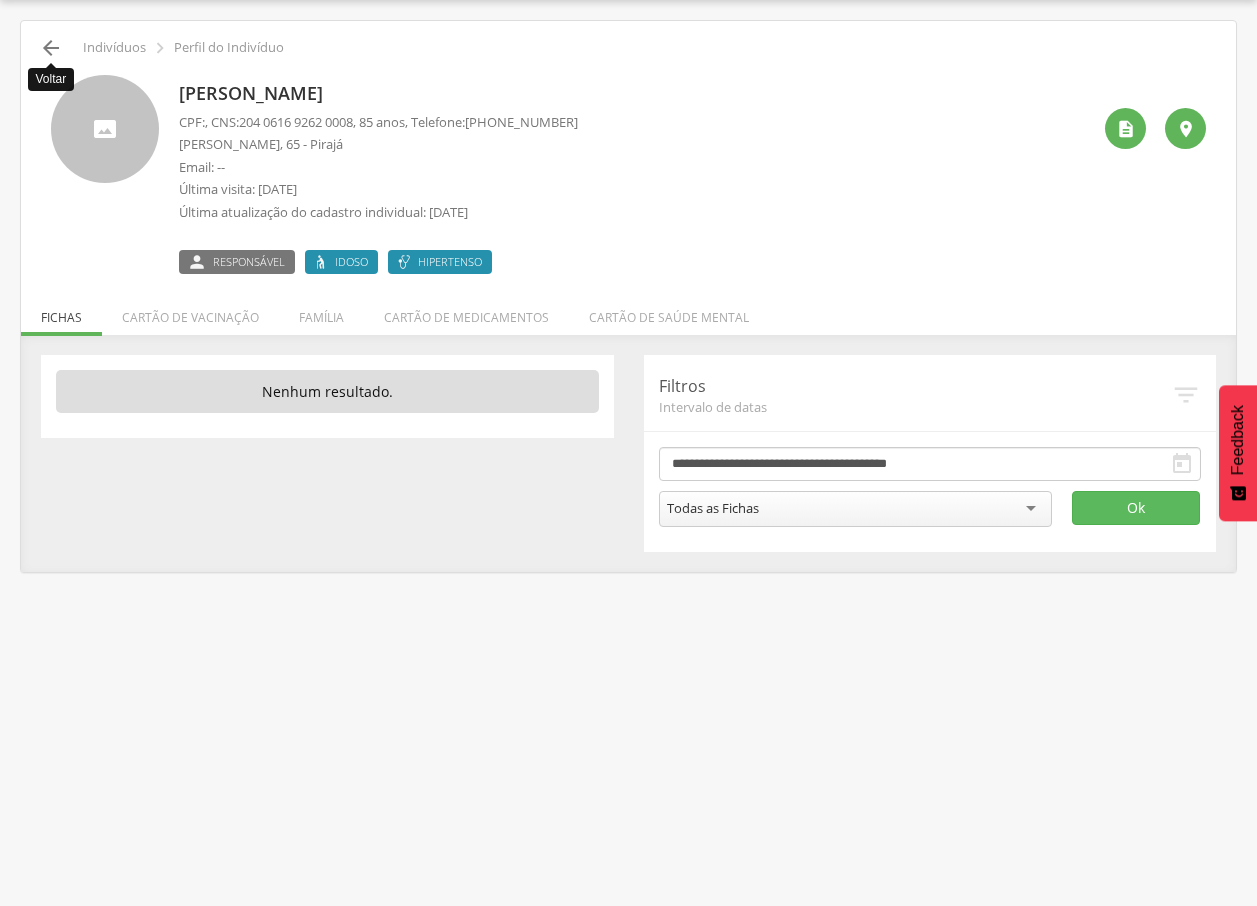 click on "" at bounding box center [51, 48] 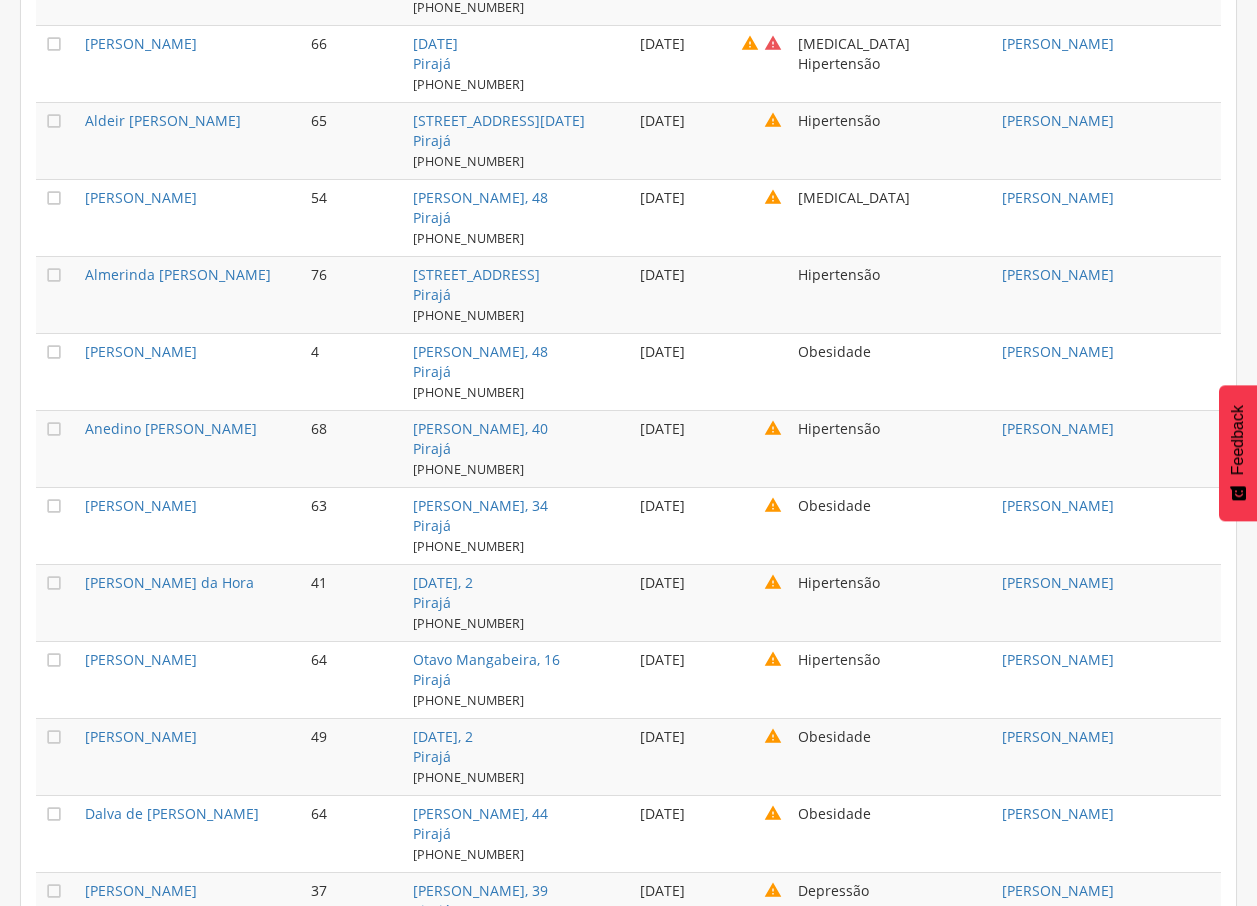 scroll, scrollTop: 1058, scrollLeft: 0, axis: vertical 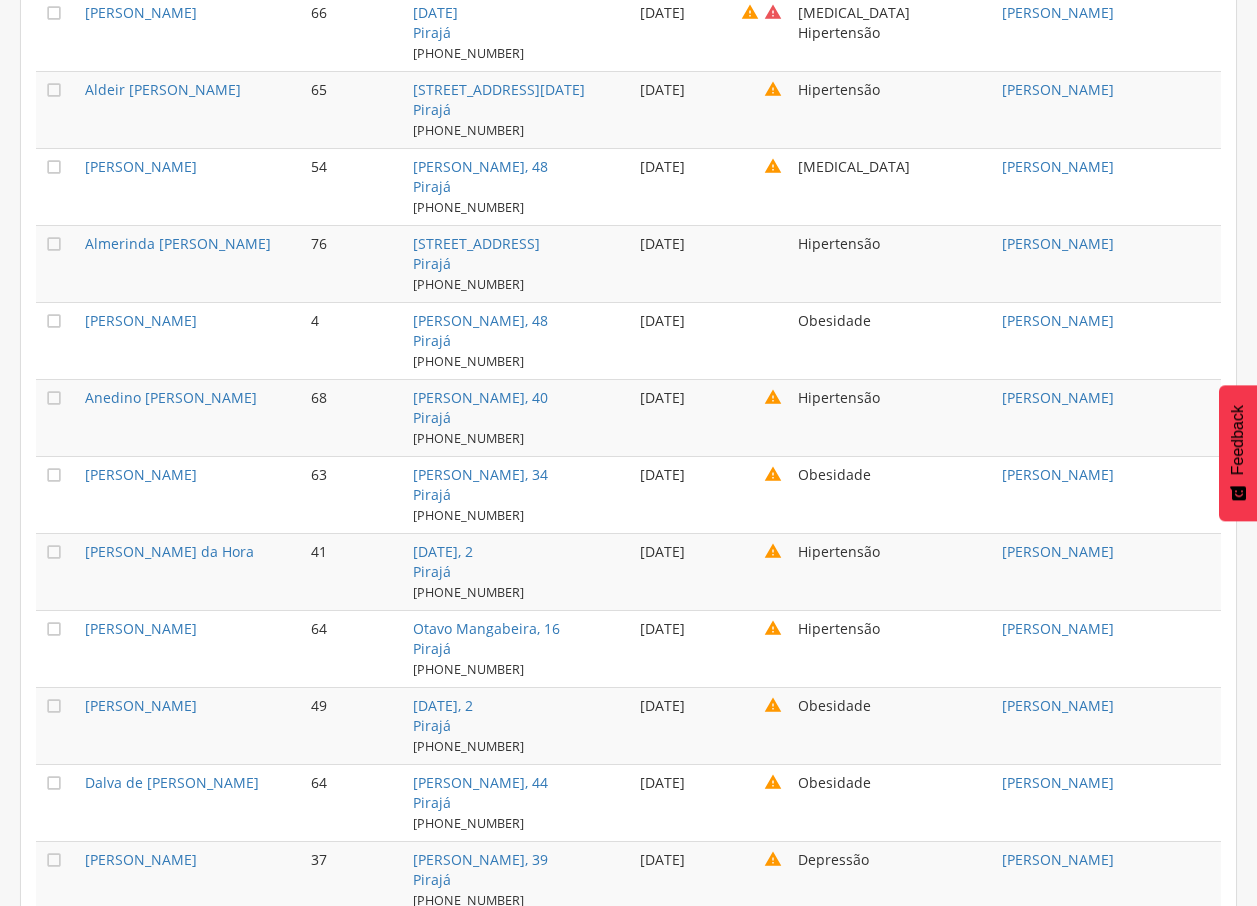 drag, startPoint x: 1249, startPoint y: 242, endPoint x: 1252, endPoint y: 283, distance: 41.109608 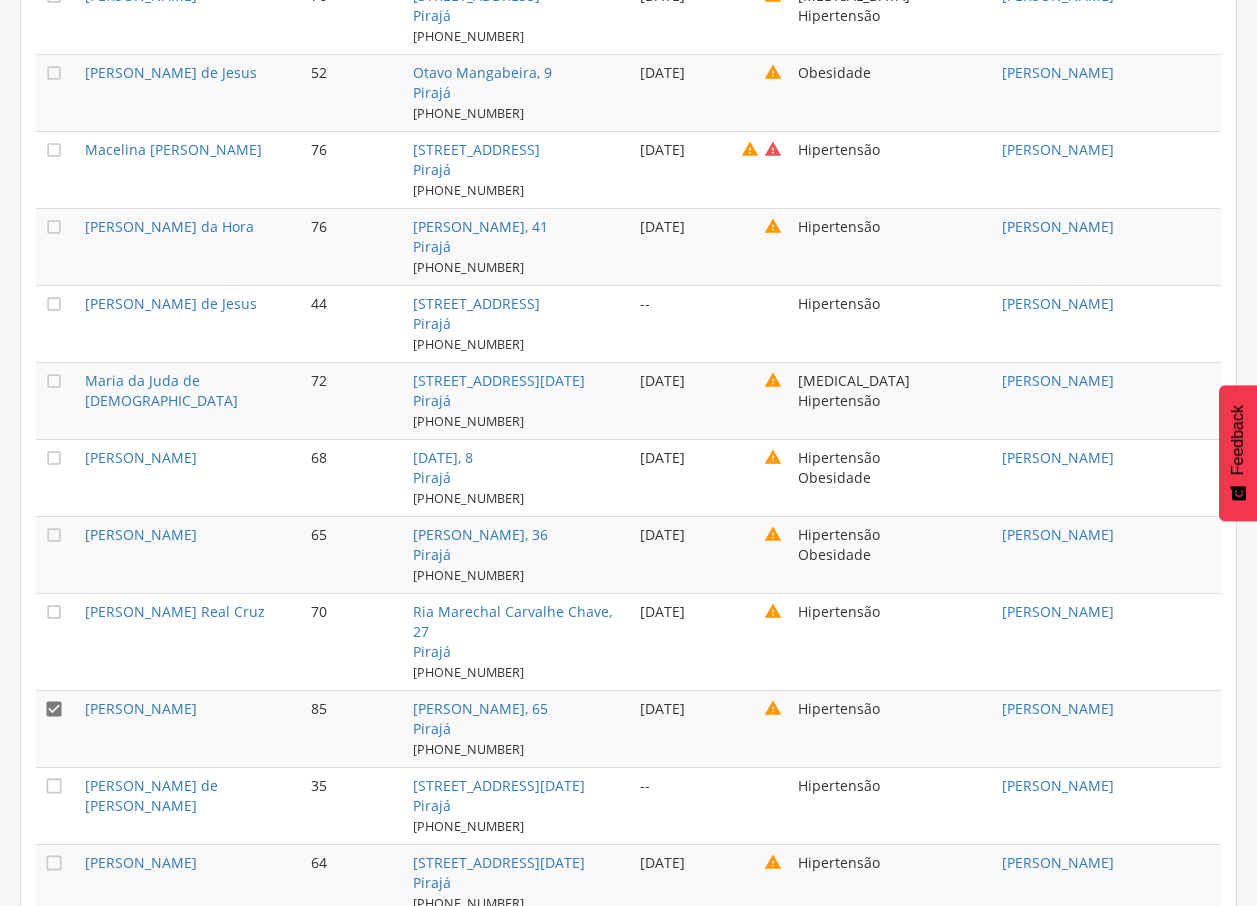 scroll, scrollTop: 4288, scrollLeft: 0, axis: vertical 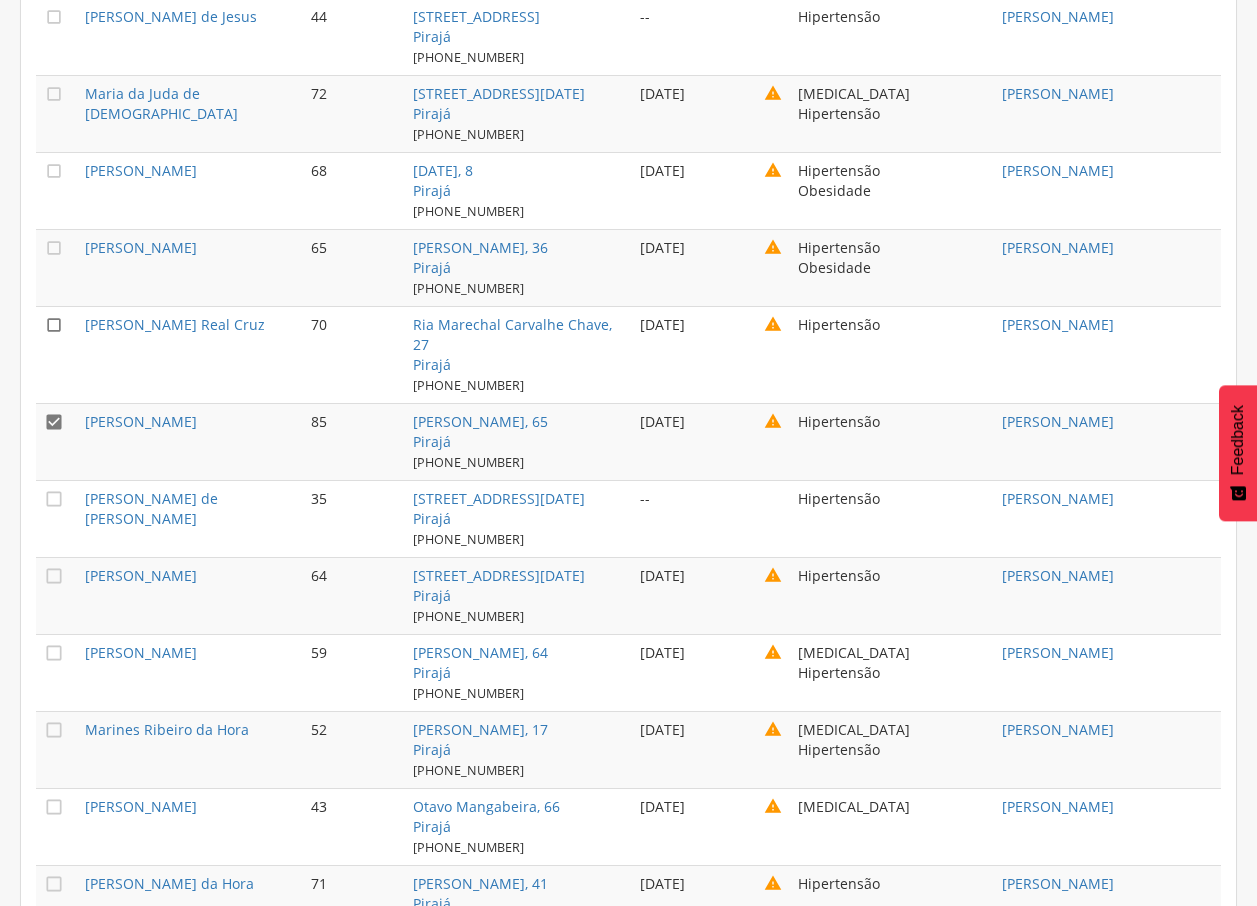 click on "" at bounding box center (54, 325) 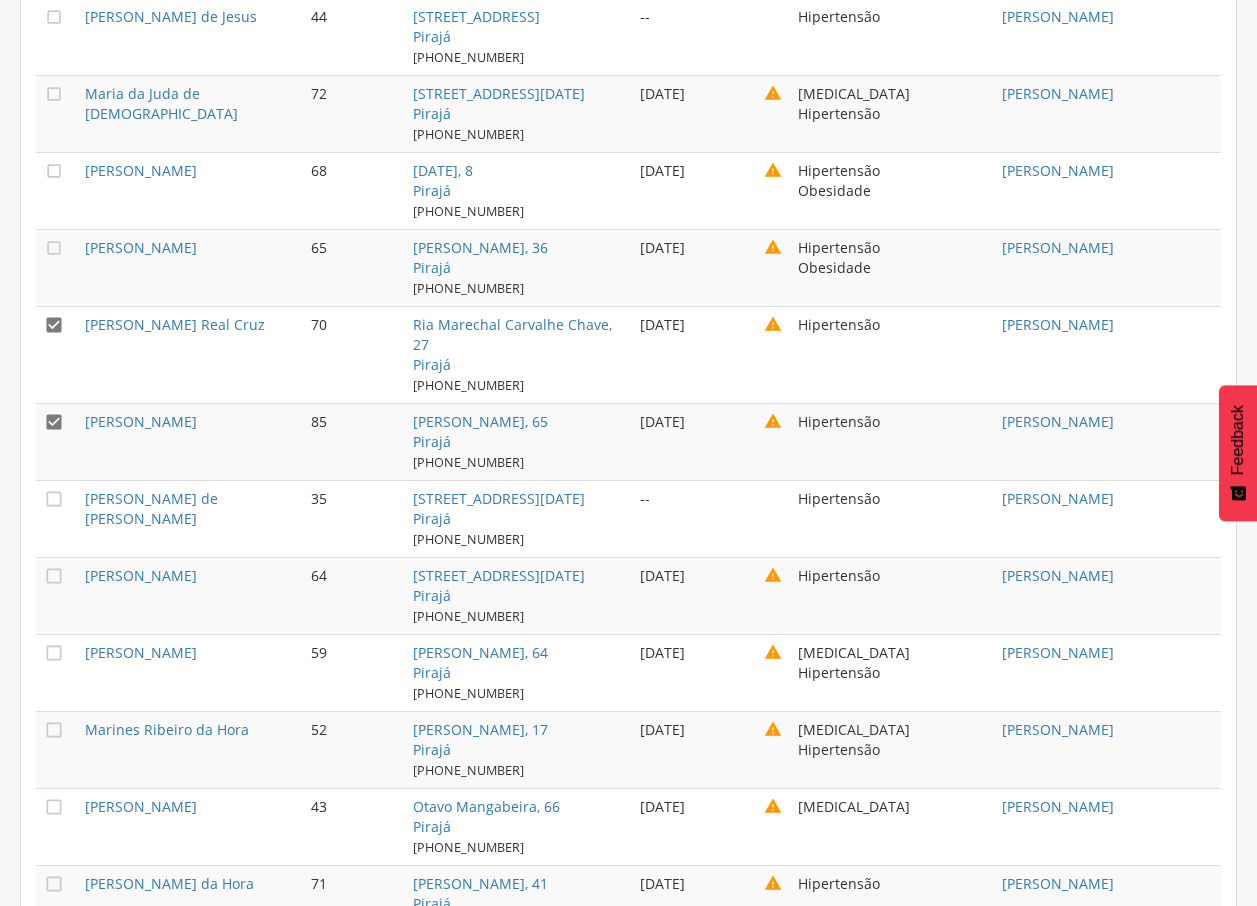 click on "" at bounding box center (54, 422) 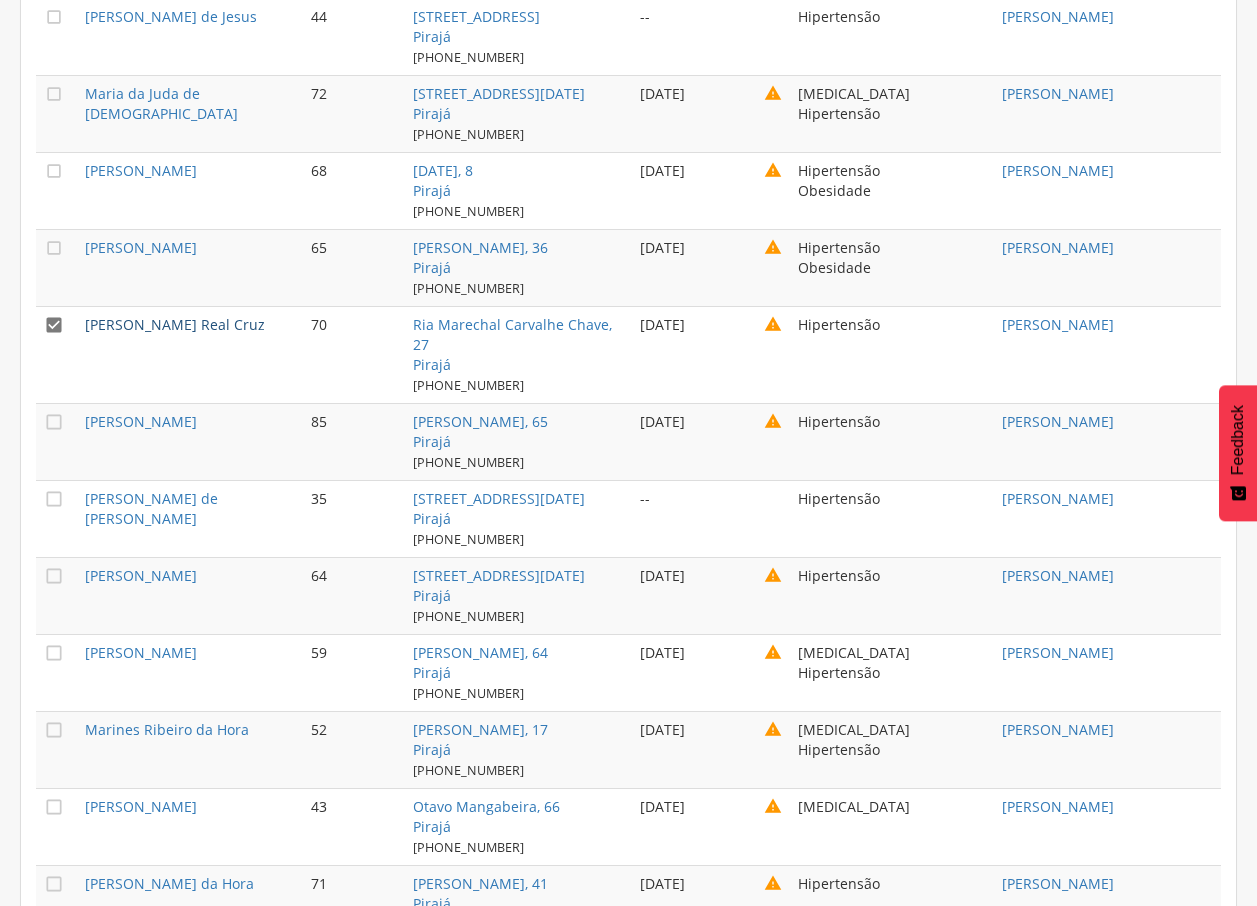 click on "[PERSON_NAME] Real Cruz" at bounding box center (175, 324) 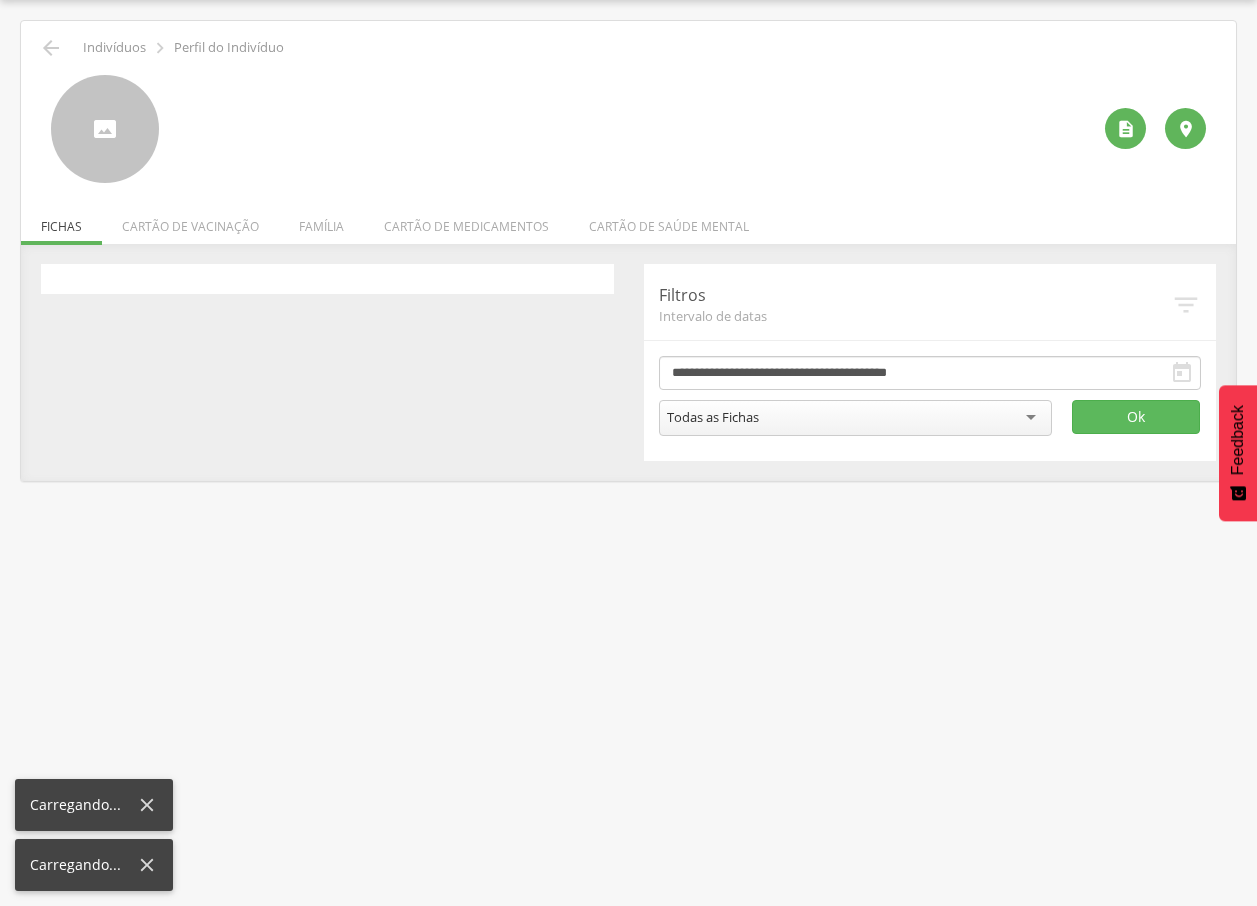 scroll, scrollTop: 60, scrollLeft: 0, axis: vertical 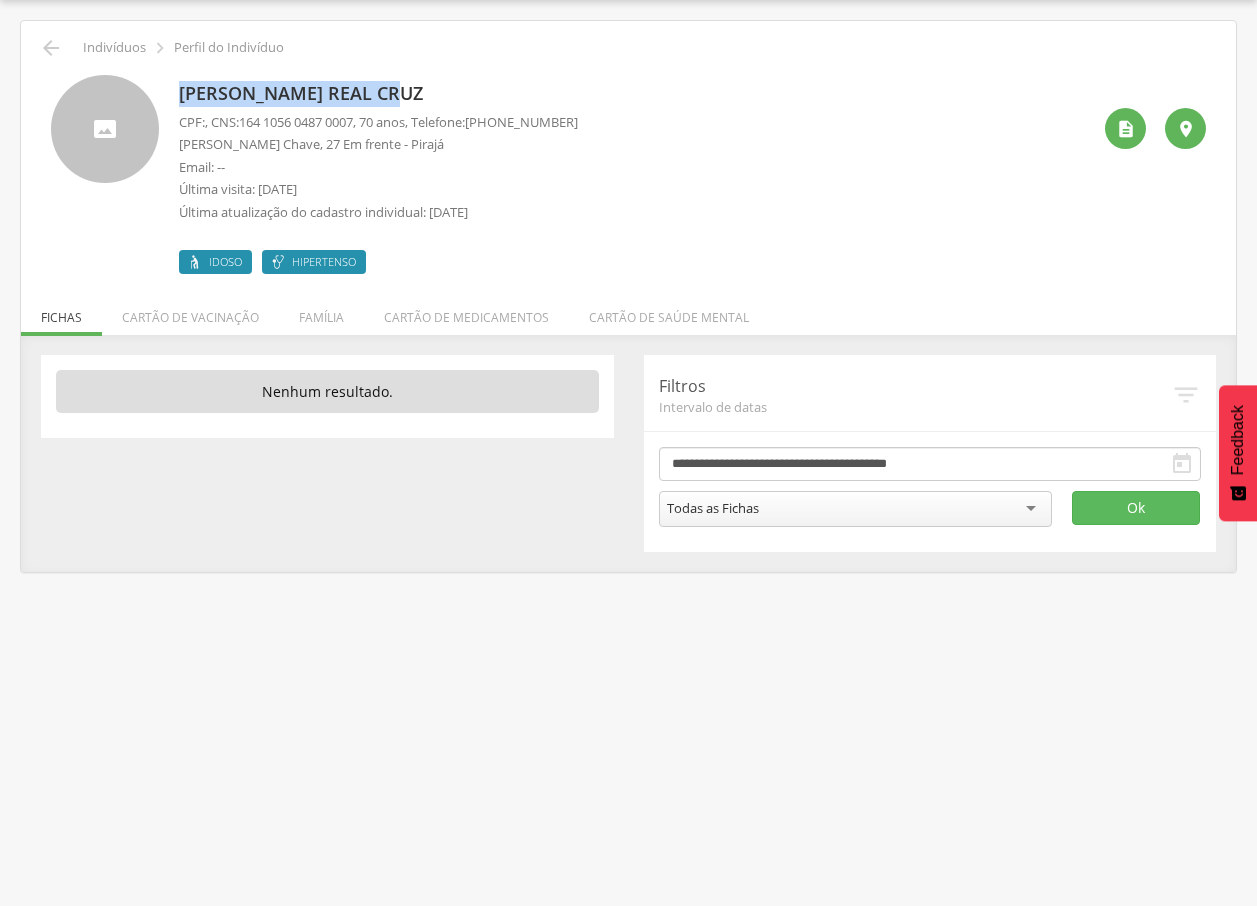 drag, startPoint x: 181, startPoint y: 93, endPoint x: 440, endPoint y: 97, distance: 259.03088 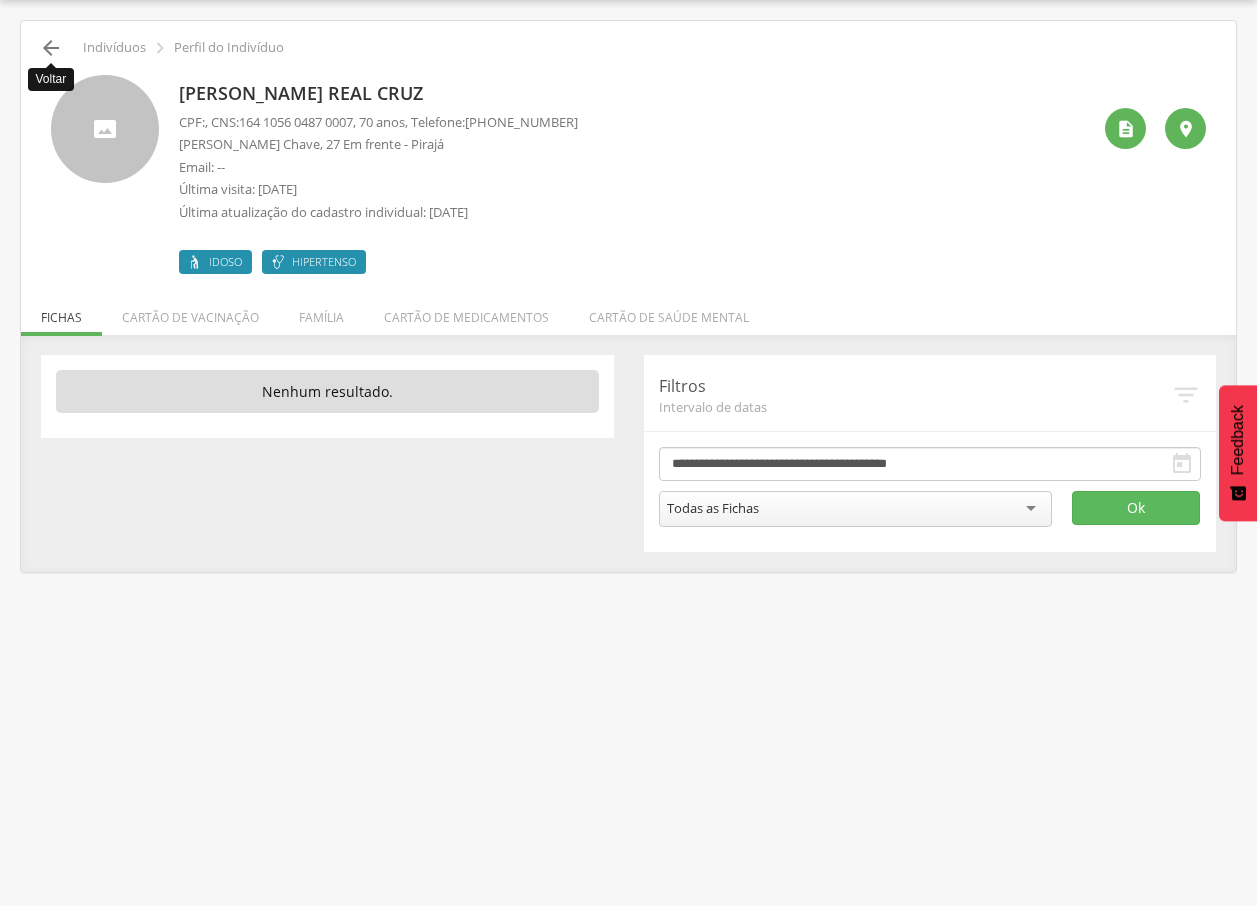 click on "" at bounding box center (51, 48) 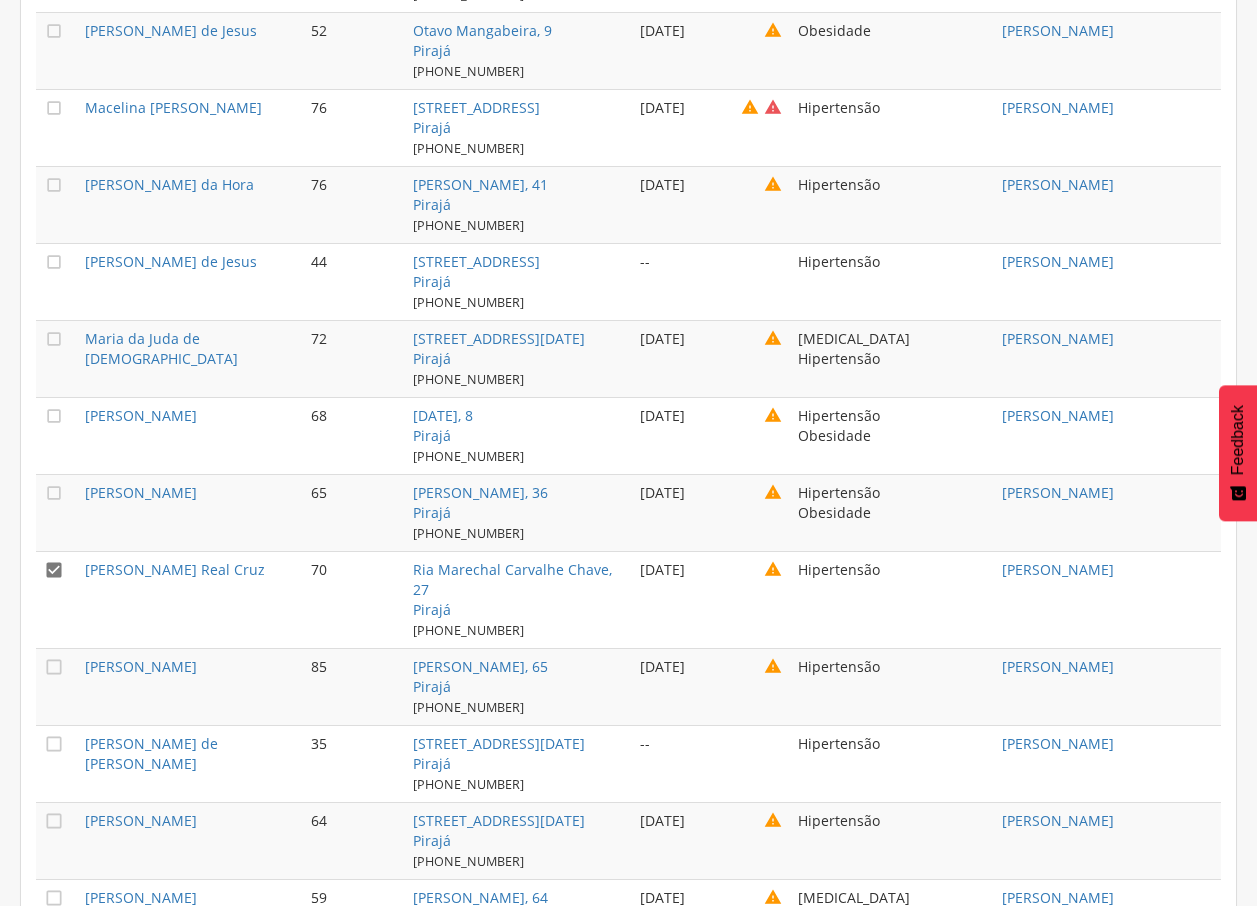 scroll, scrollTop: 4144, scrollLeft: 0, axis: vertical 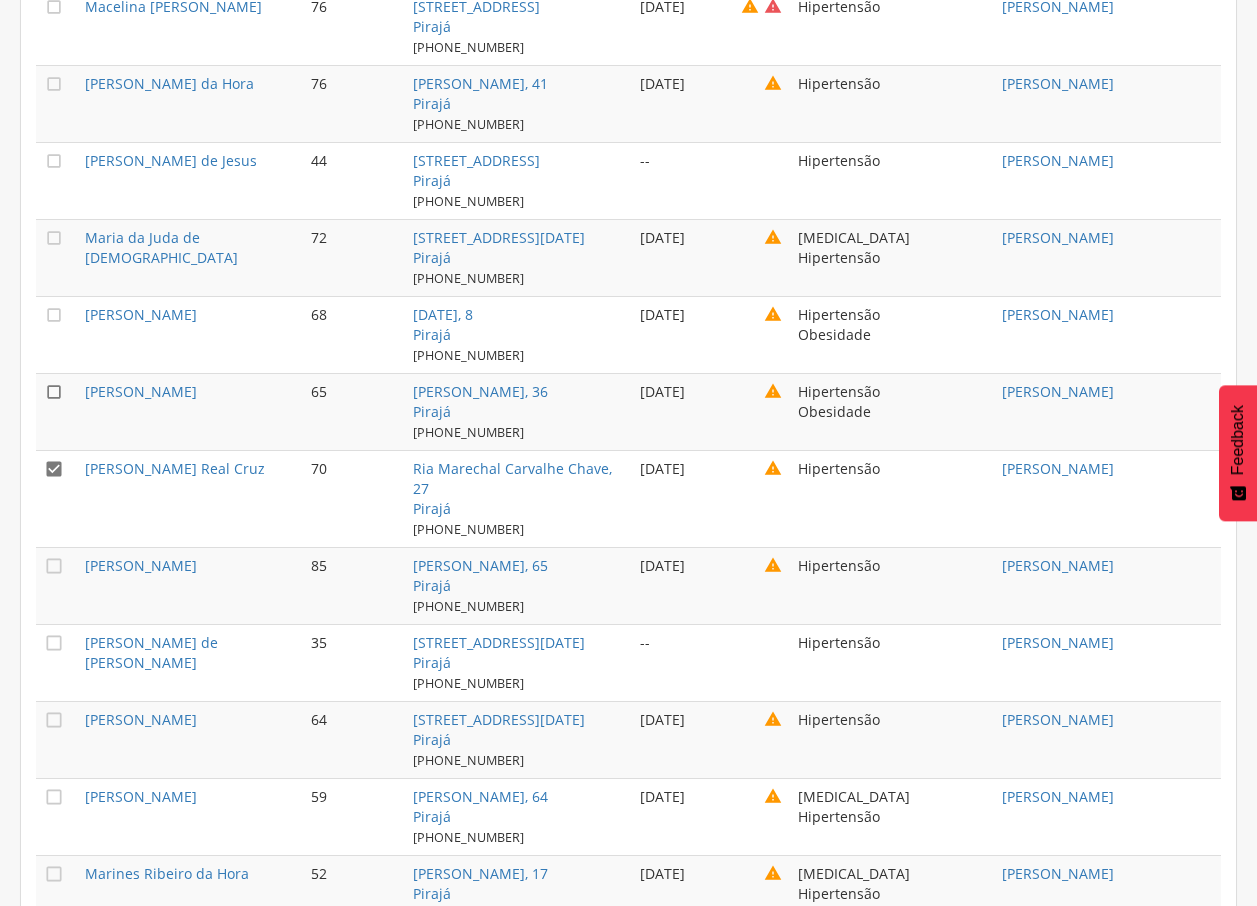 click on "" at bounding box center (54, 392) 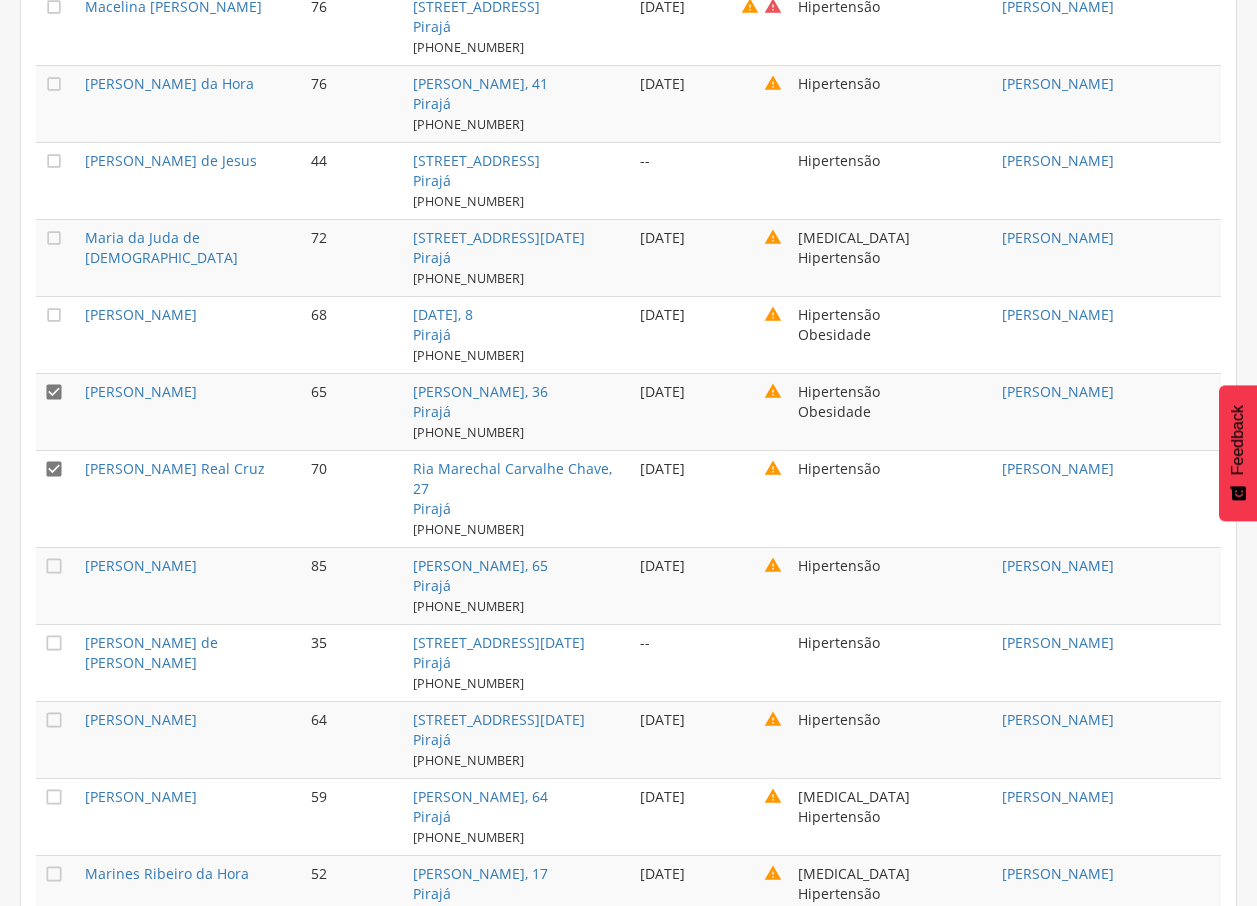 click on "" at bounding box center [54, 469] 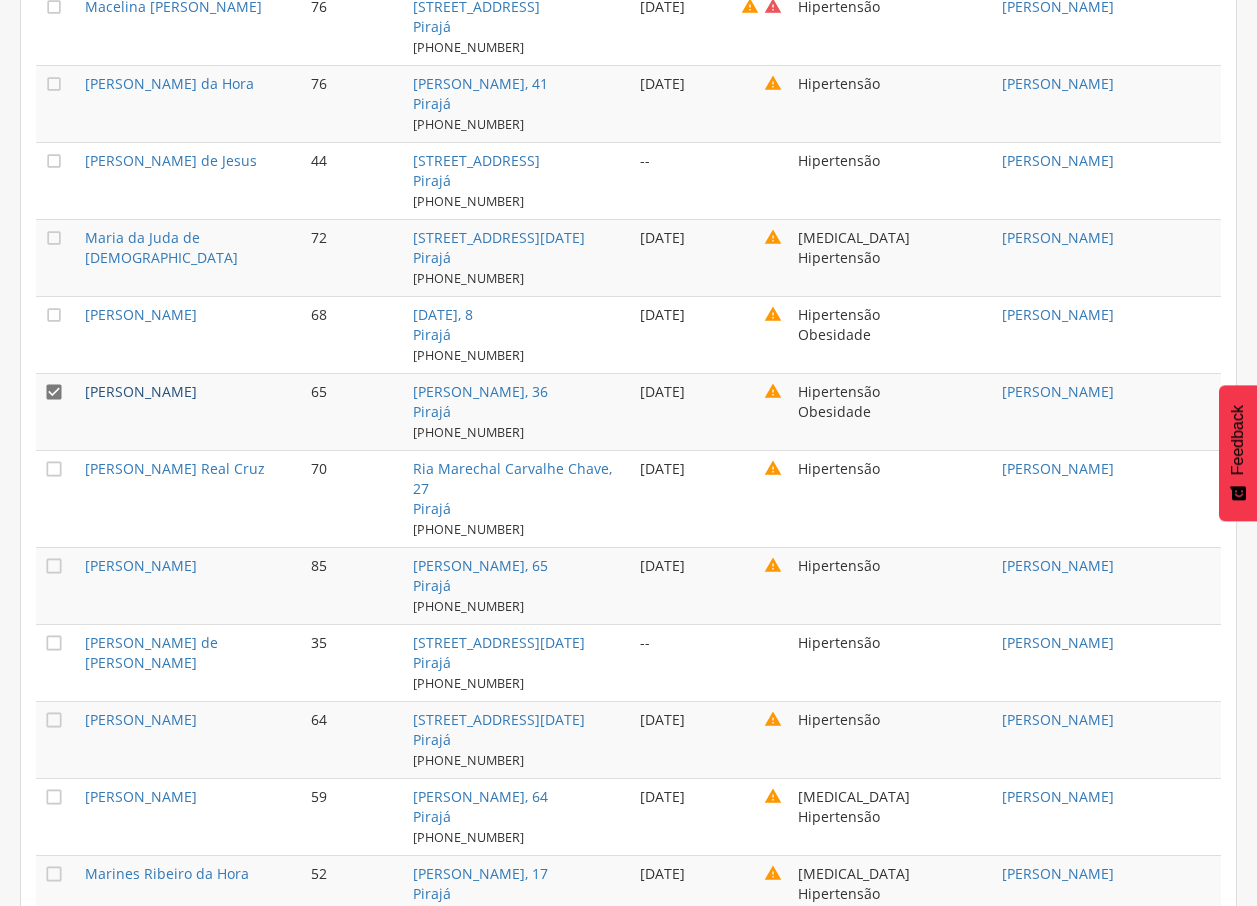 click on "[PERSON_NAME]" at bounding box center (141, 391) 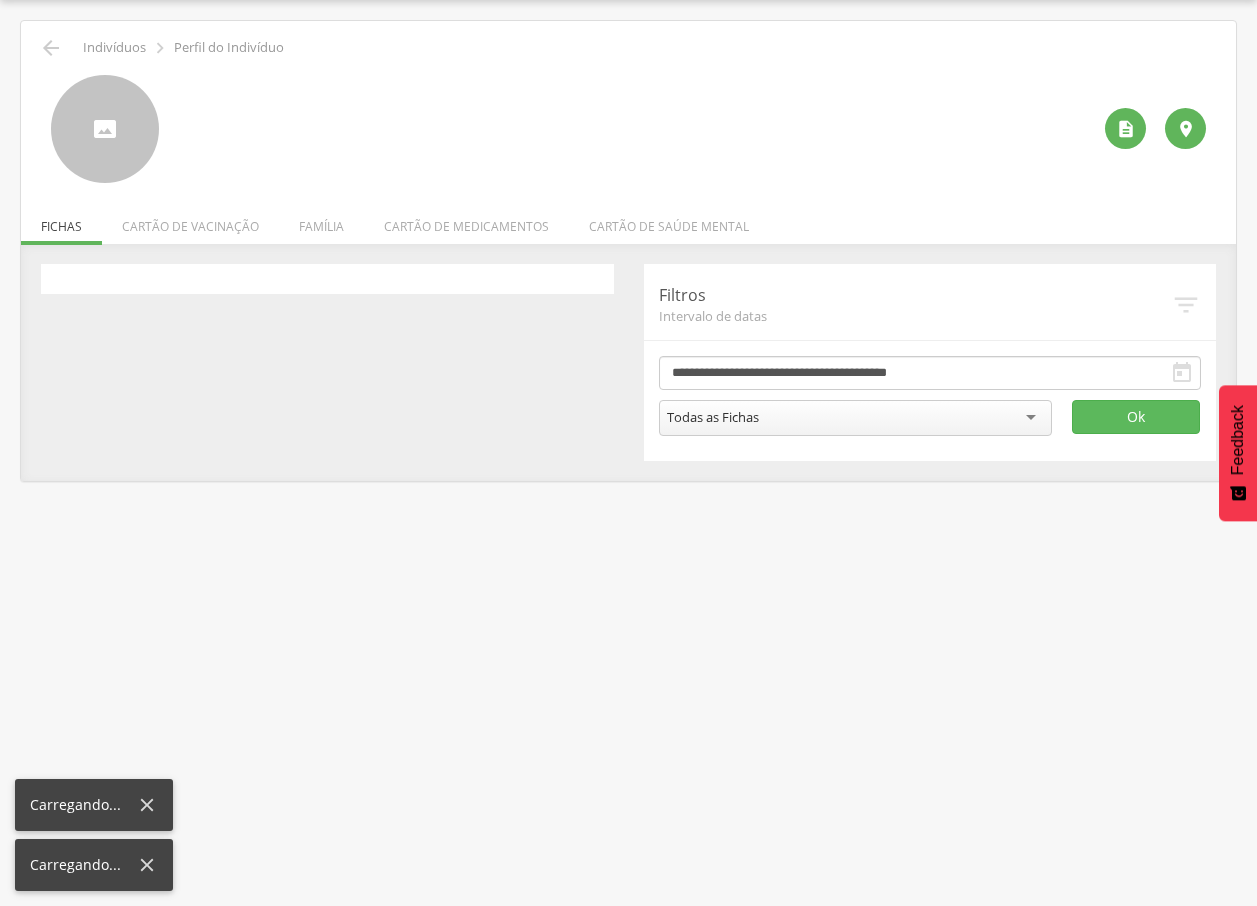 scroll, scrollTop: 60, scrollLeft: 0, axis: vertical 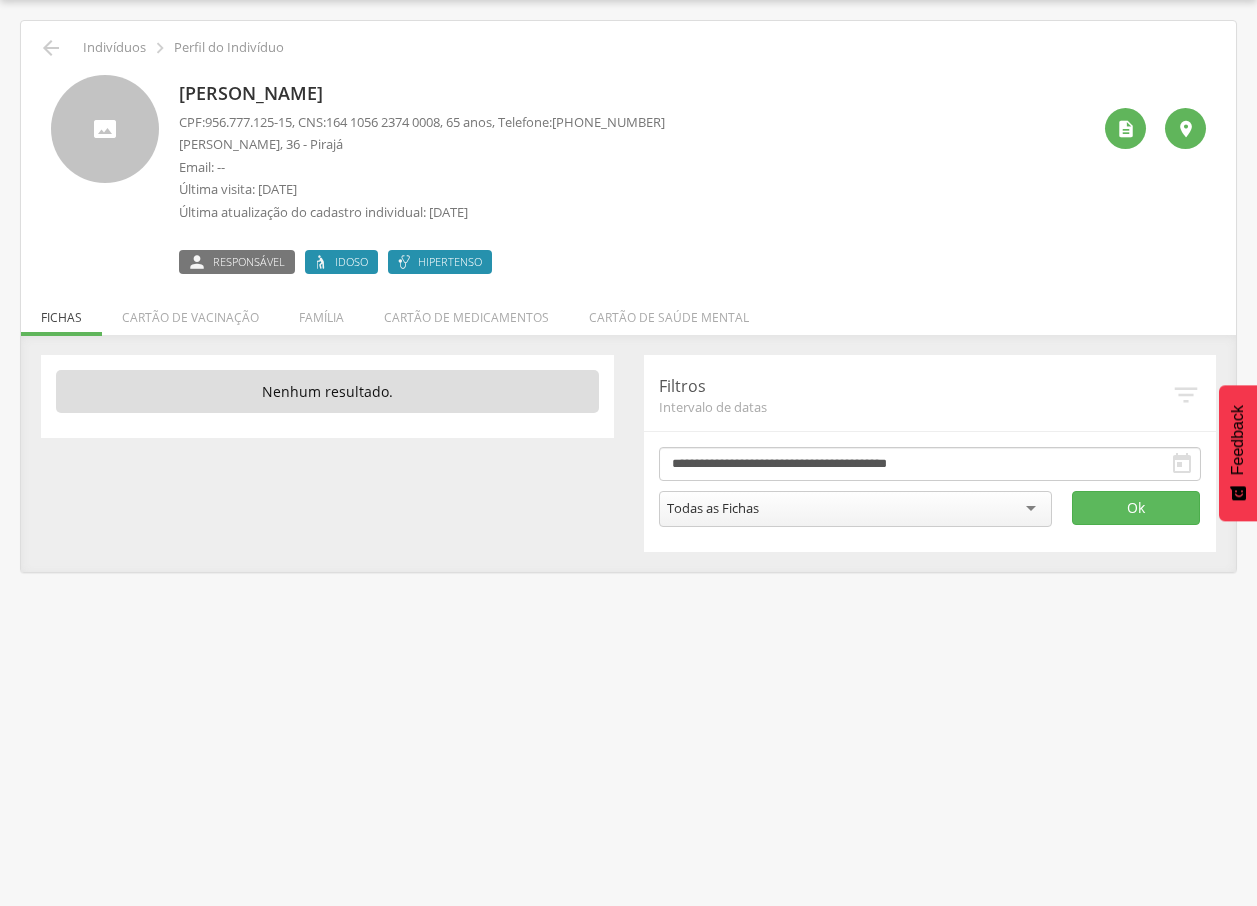 drag, startPoint x: 172, startPoint y: 90, endPoint x: 473, endPoint y: 87, distance: 301.01495 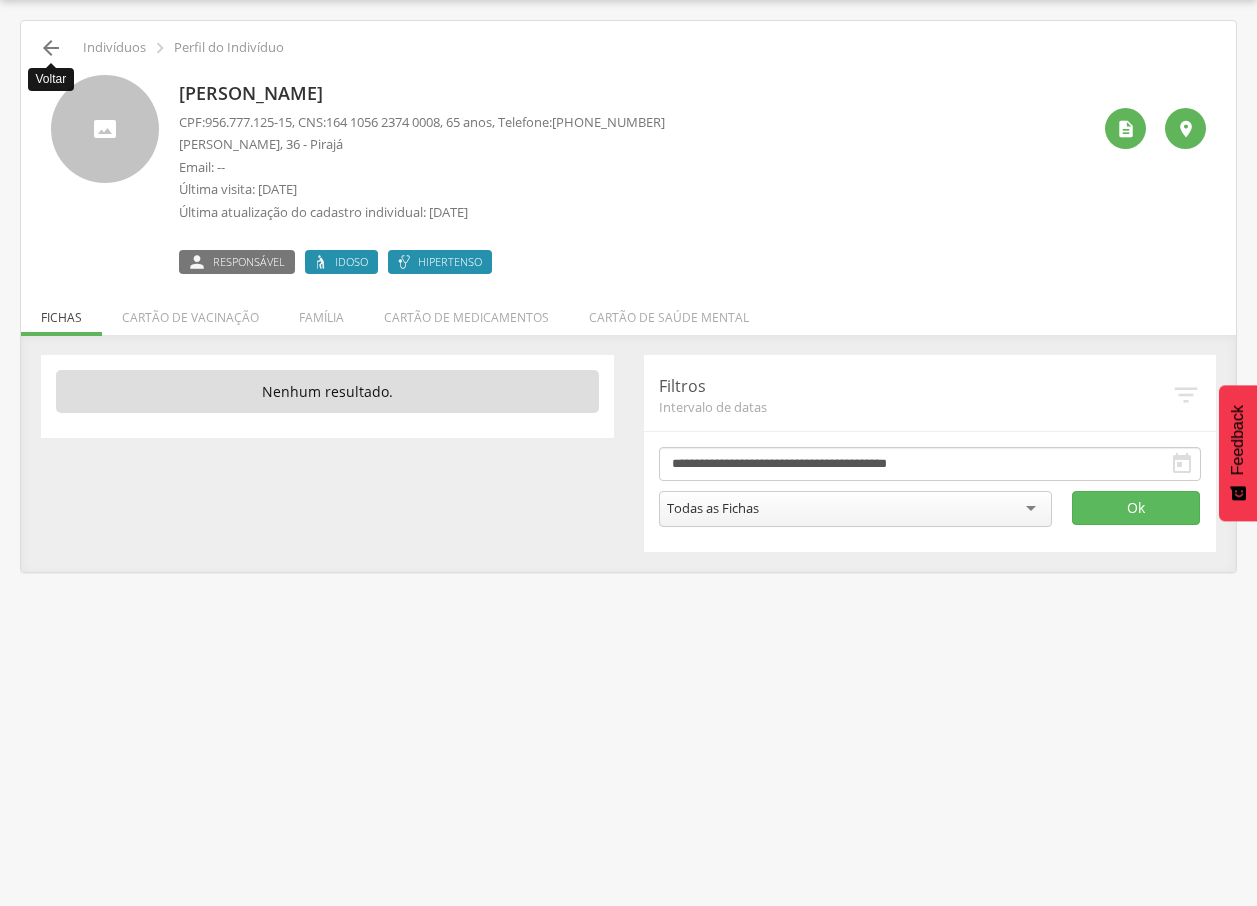 click on "" at bounding box center (51, 48) 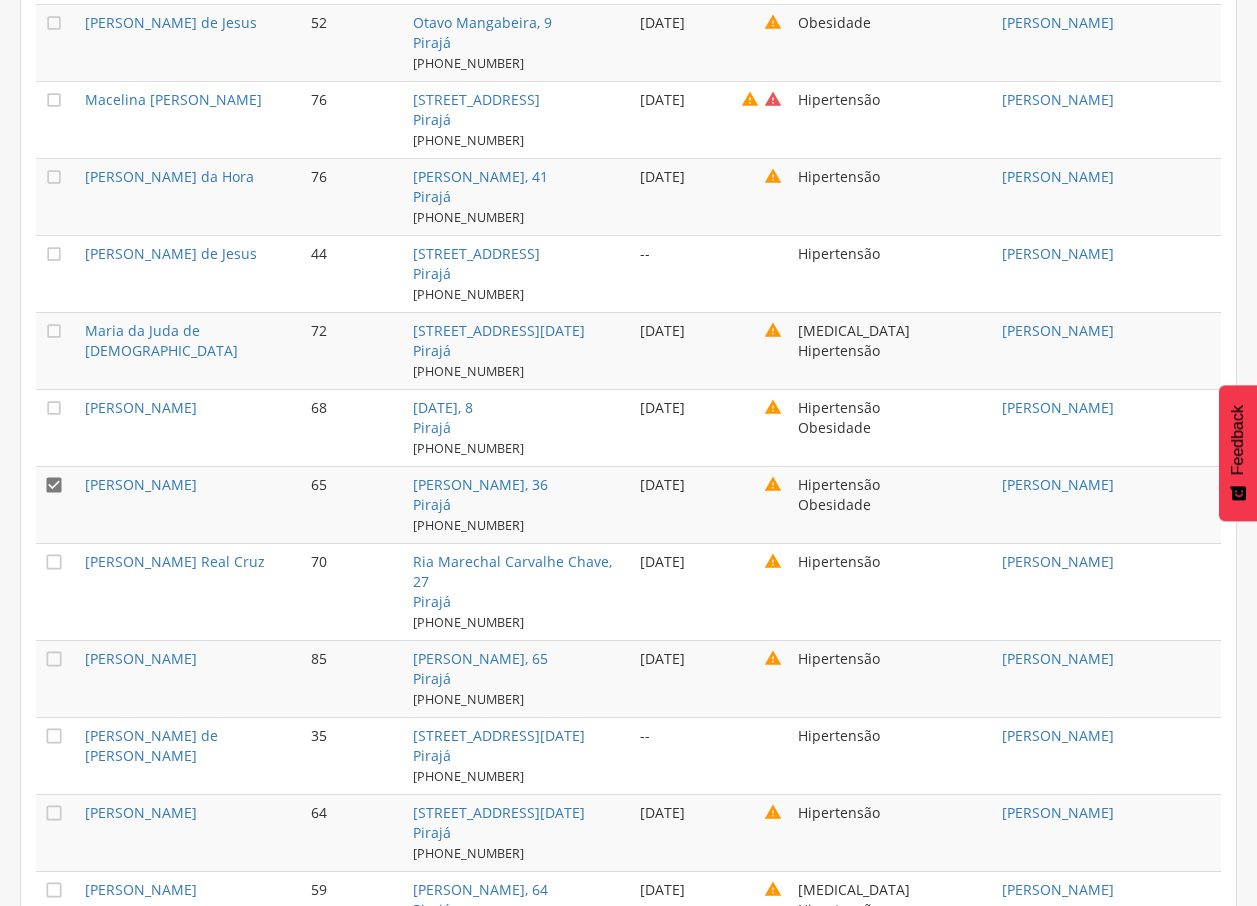scroll, scrollTop: 4059, scrollLeft: 0, axis: vertical 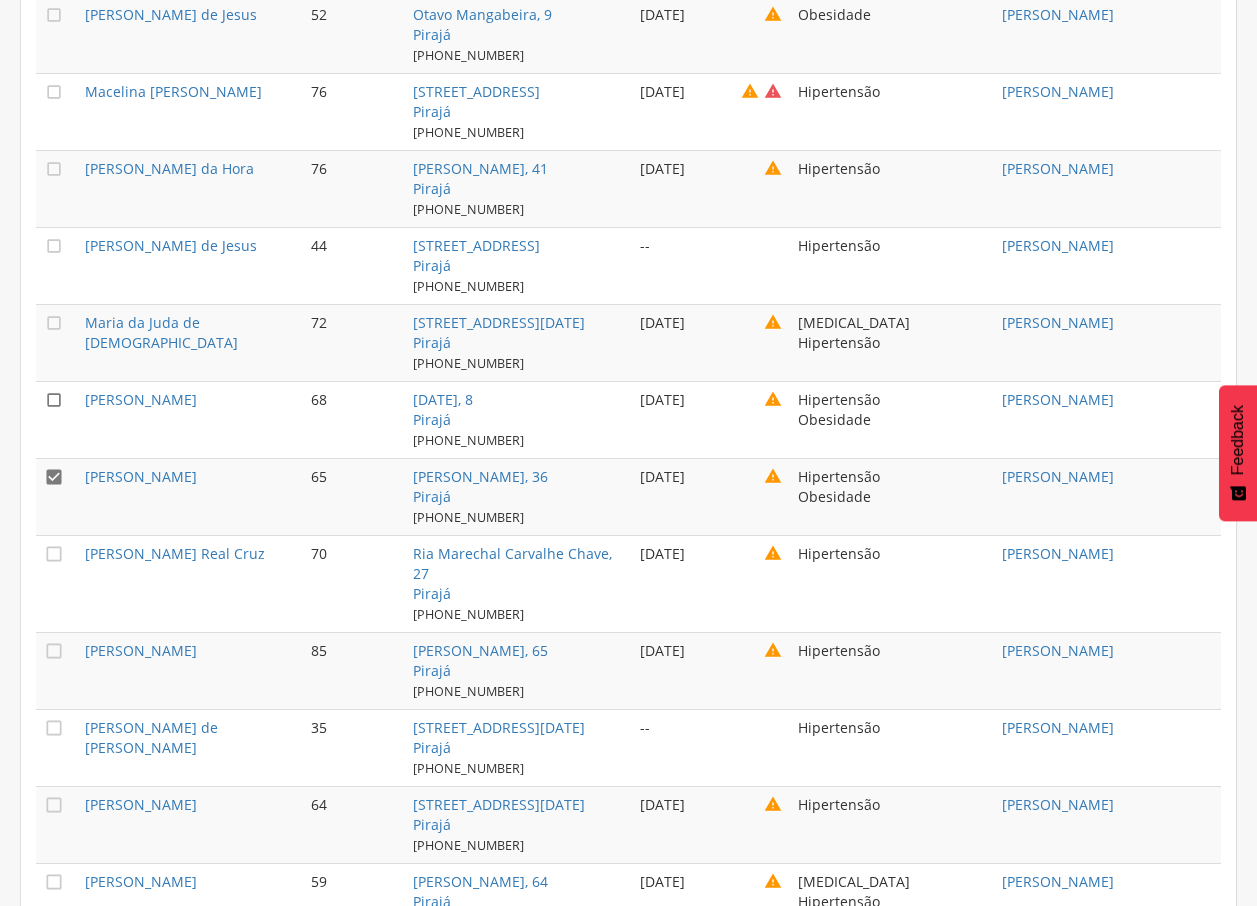 click on "" at bounding box center [54, 400] 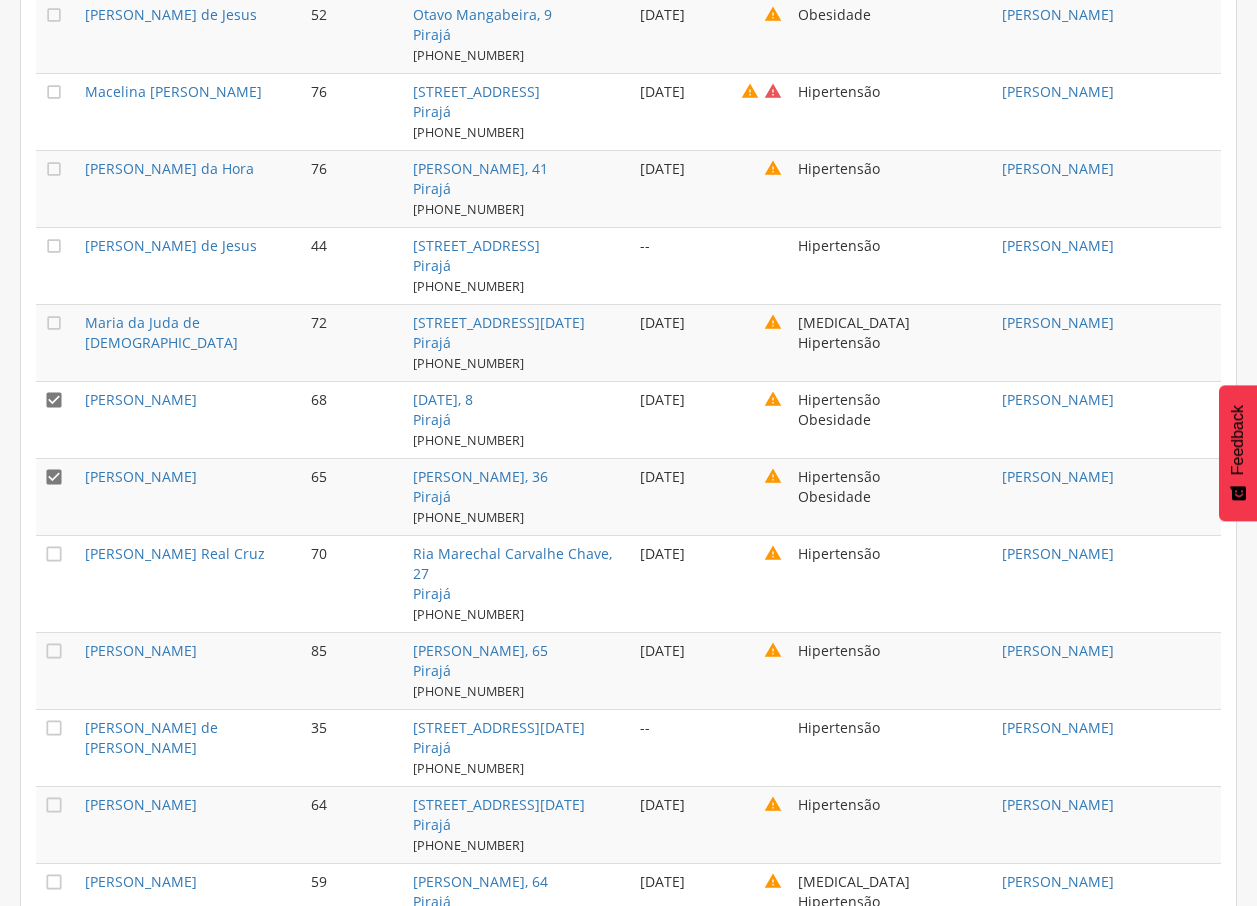 click on "" at bounding box center [54, 477] 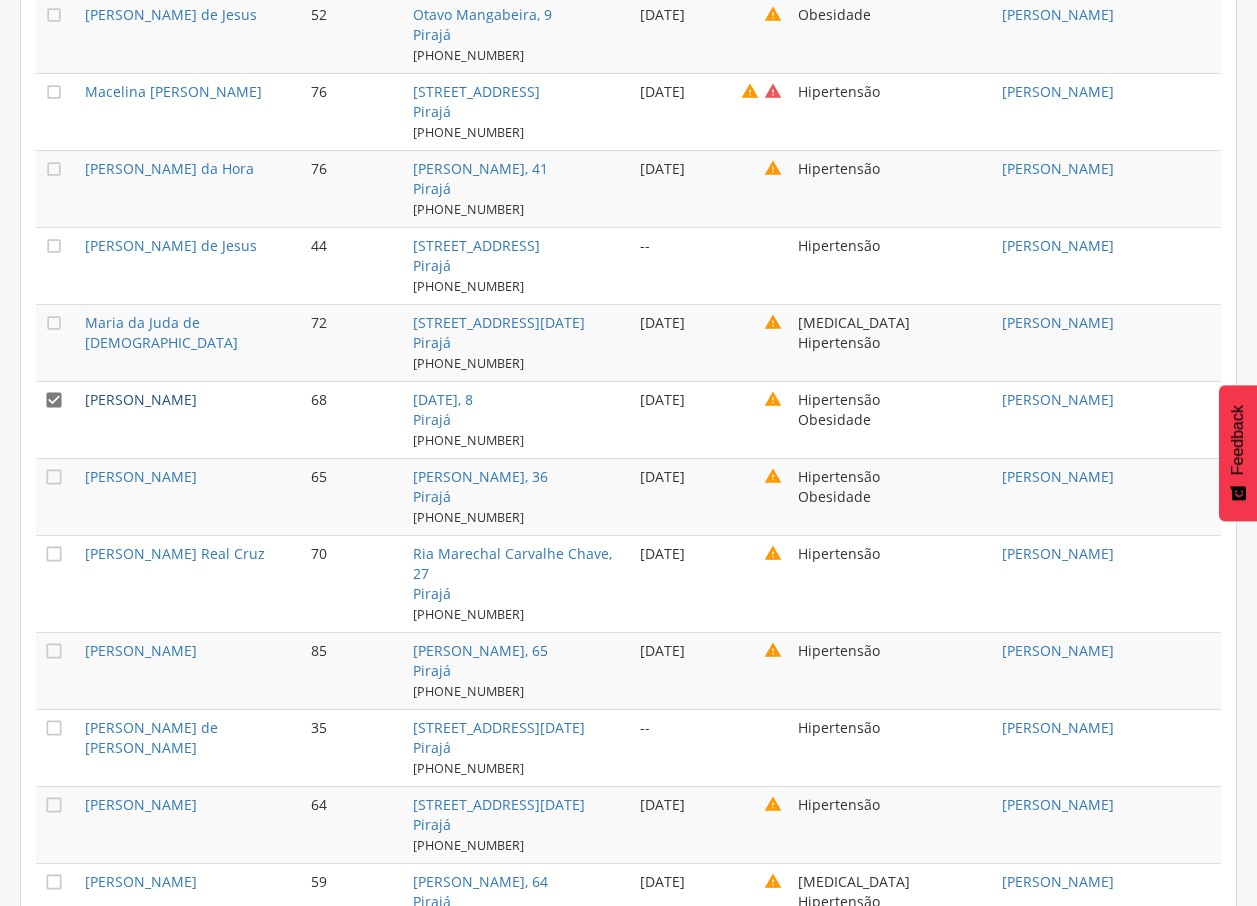 click on "[PERSON_NAME]" at bounding box center (141, 399) 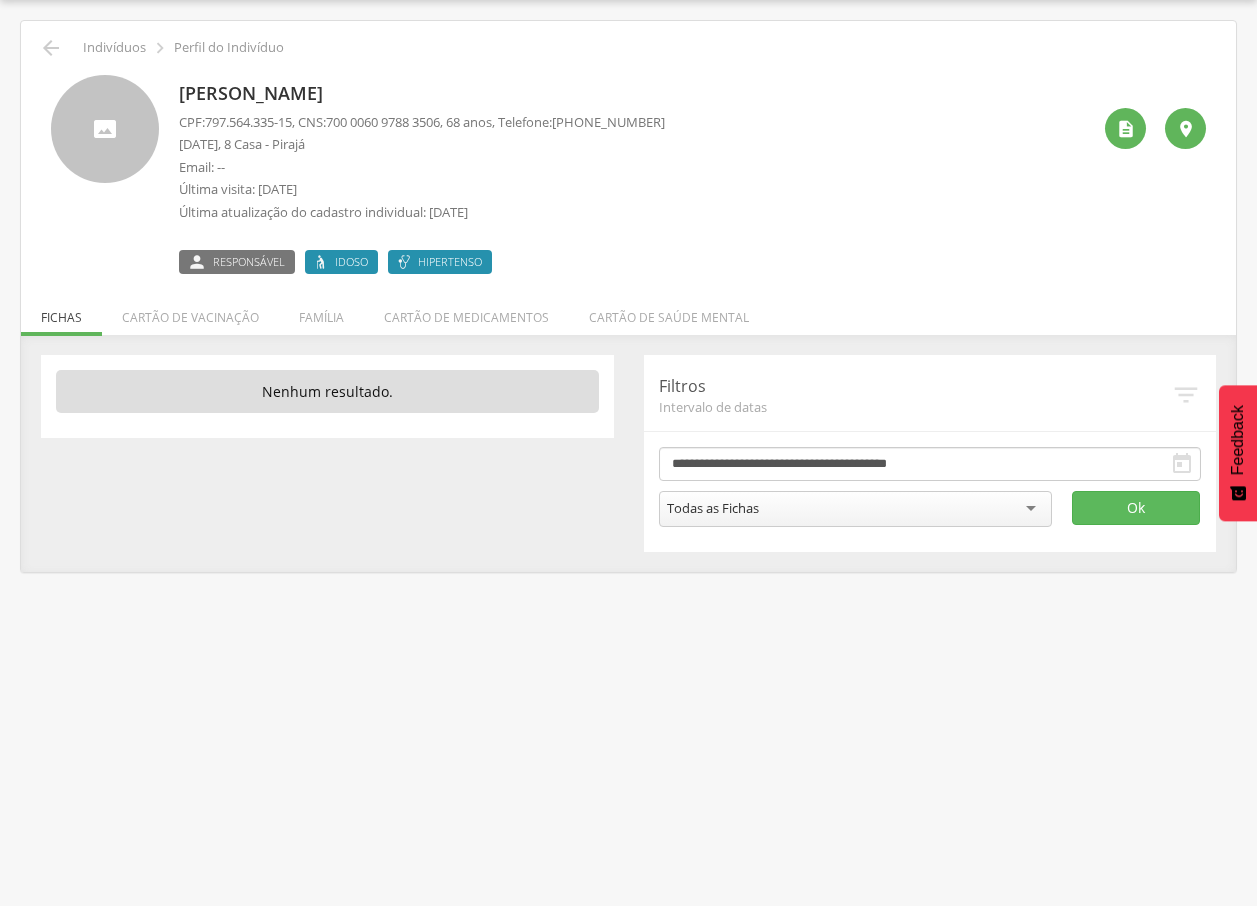 drag, startPoint x: 178, startPoint y: 101, endPoint x: 485, endPoint y: 76, distance: 308.01624 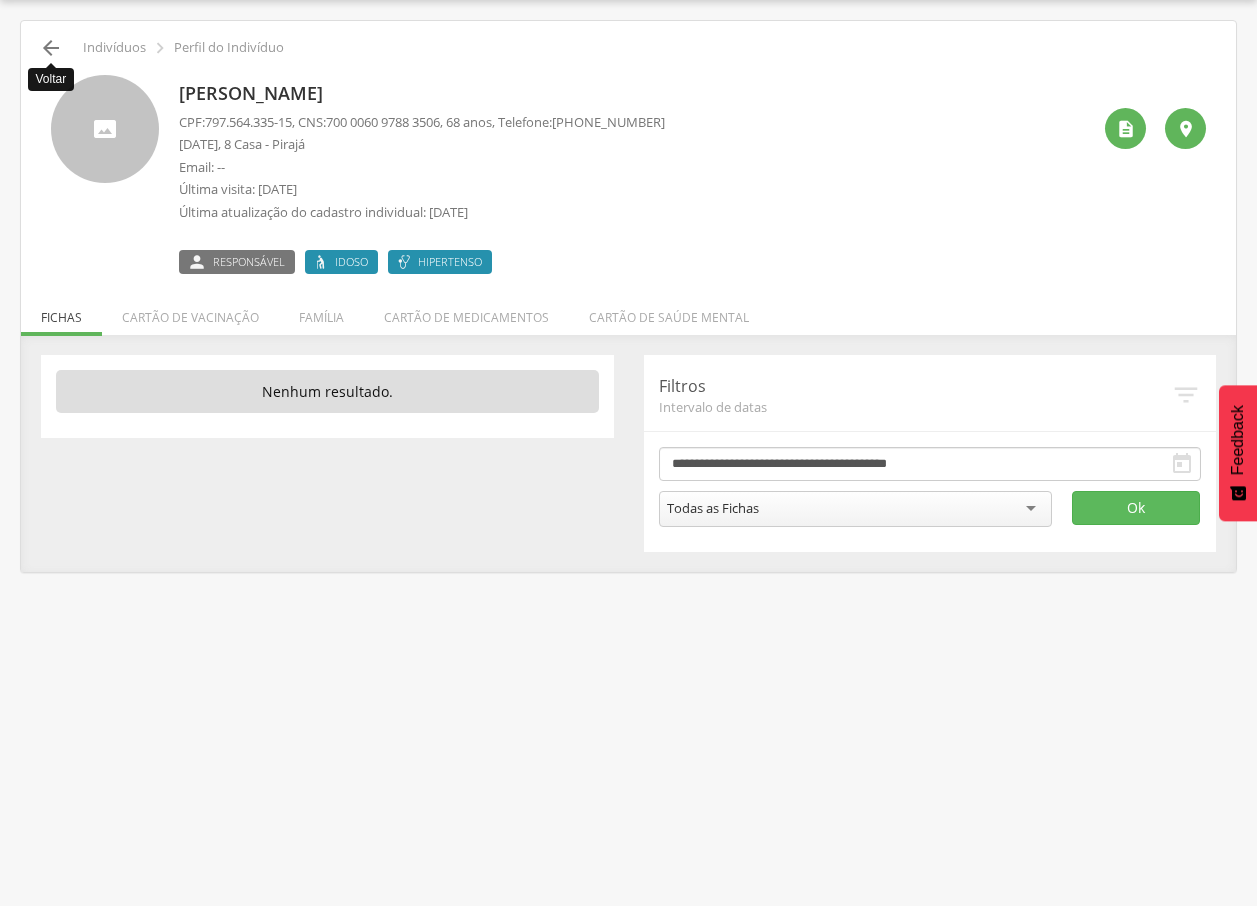 click on "" at bounding box center (51, 48) 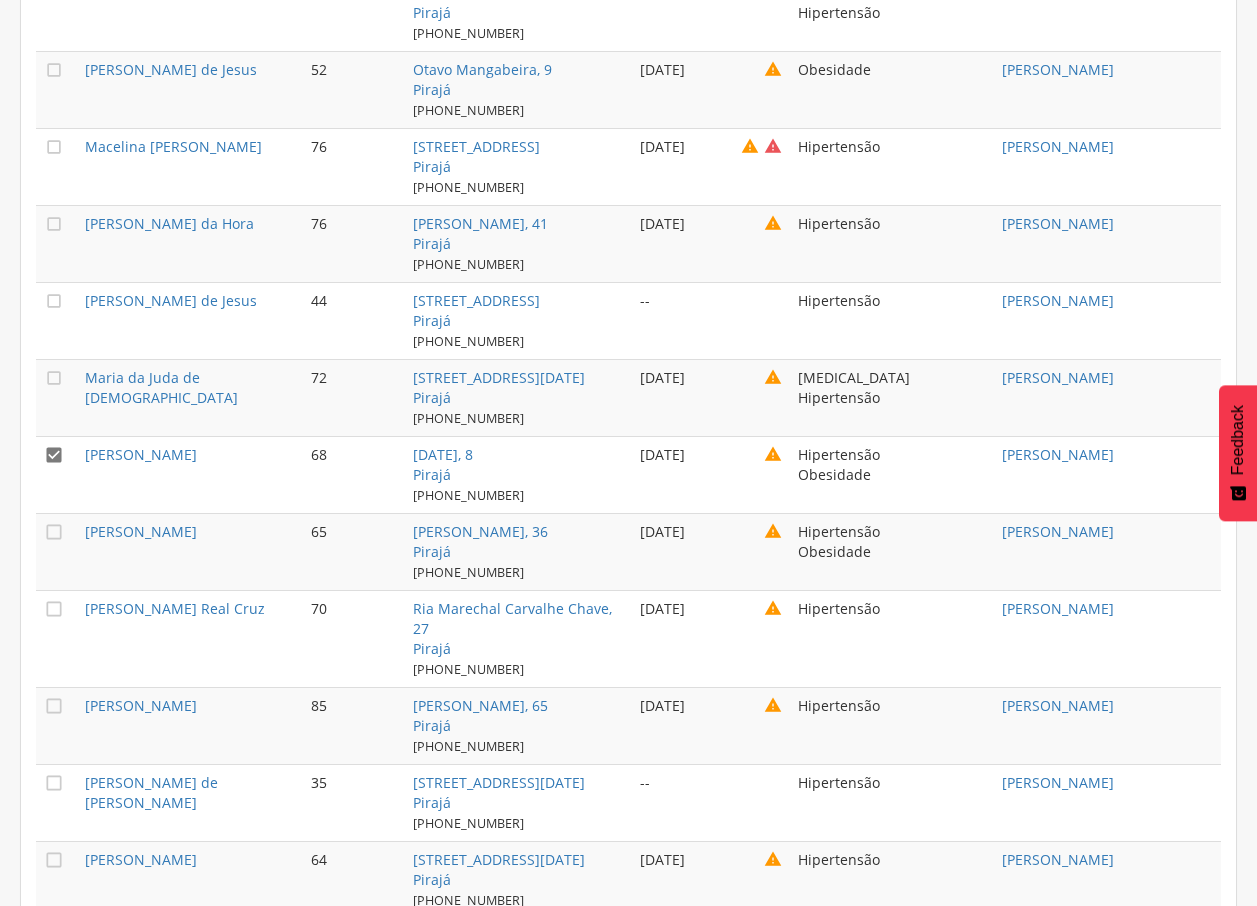 scroll, scrollTop: 4012, scrollLeft: 0, axis: vertical 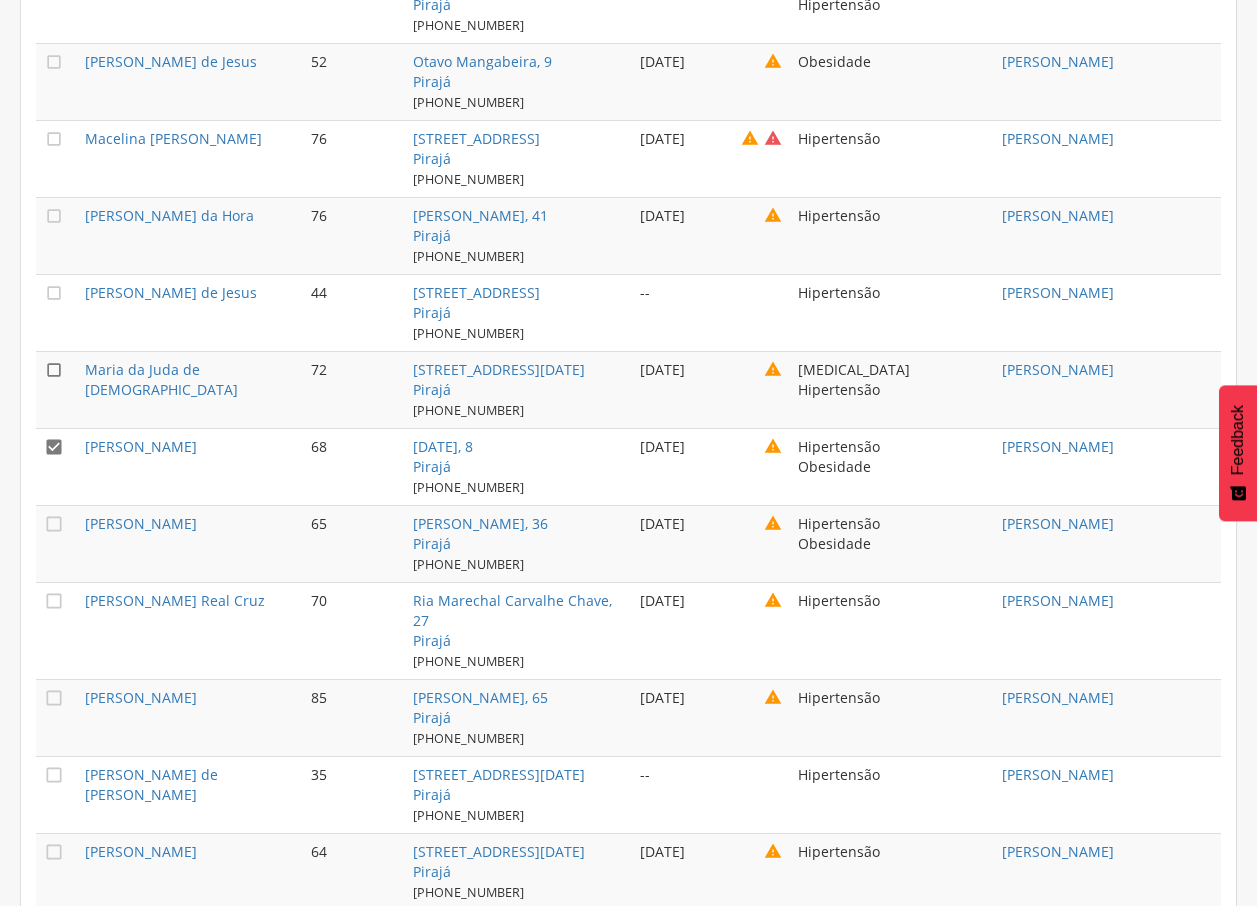 click on "" at bounding box center [54, 370] 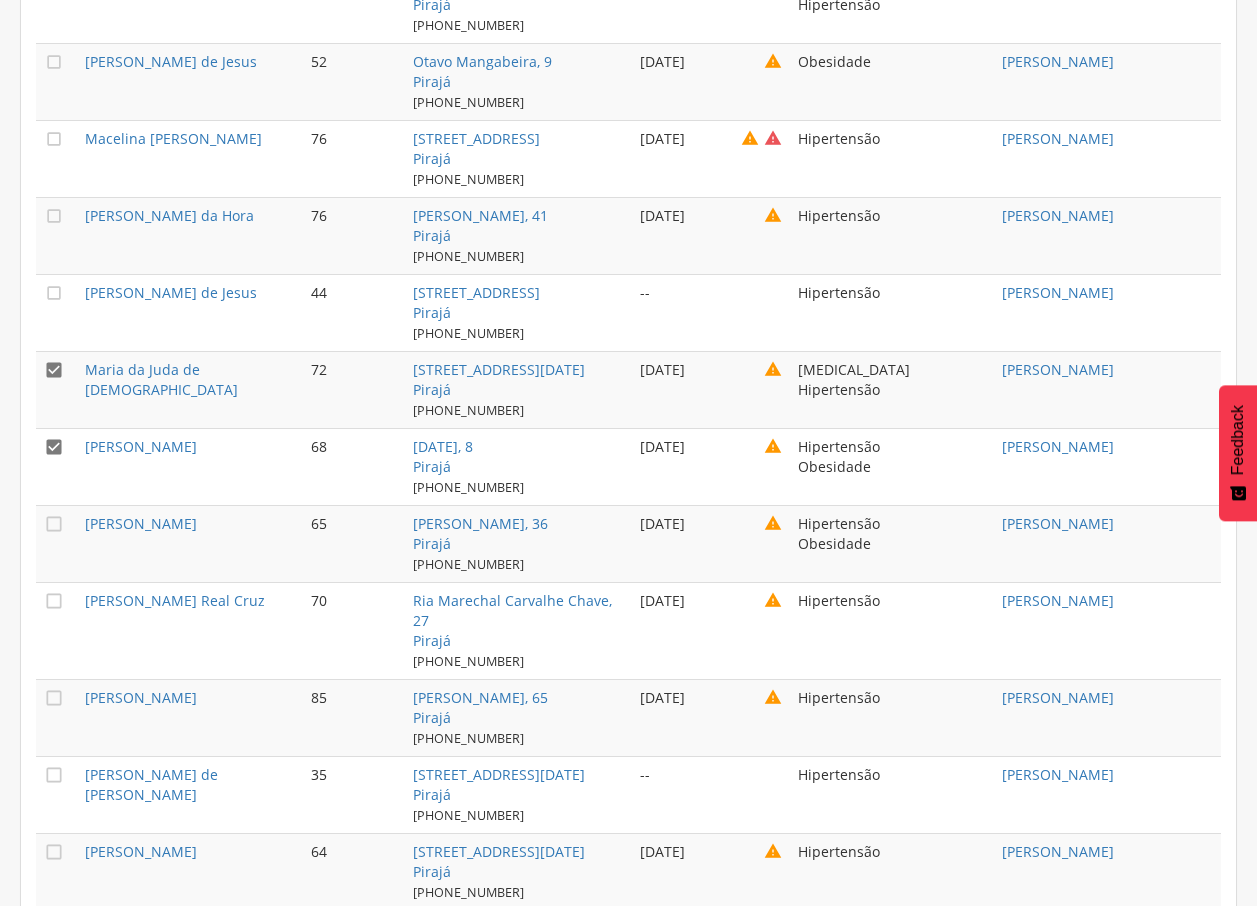 drag, startPoint x: 55, startPoint y: 479, endPoint x: 95, endPoint y: 458, distance: 45.17743 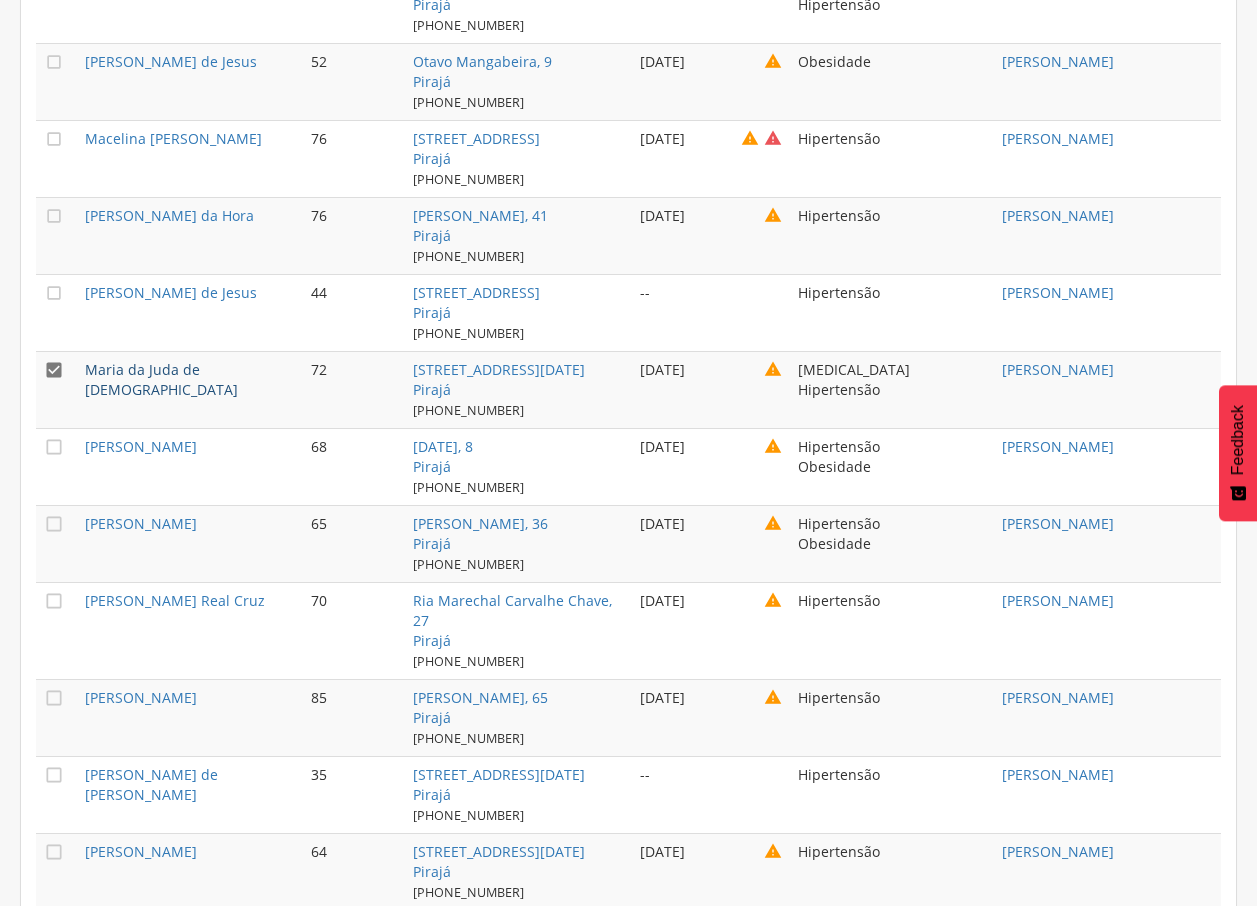 click on "Maria da Juda de [DEMOGRAPHIC_DATA]" at bounding box center (161, 379) 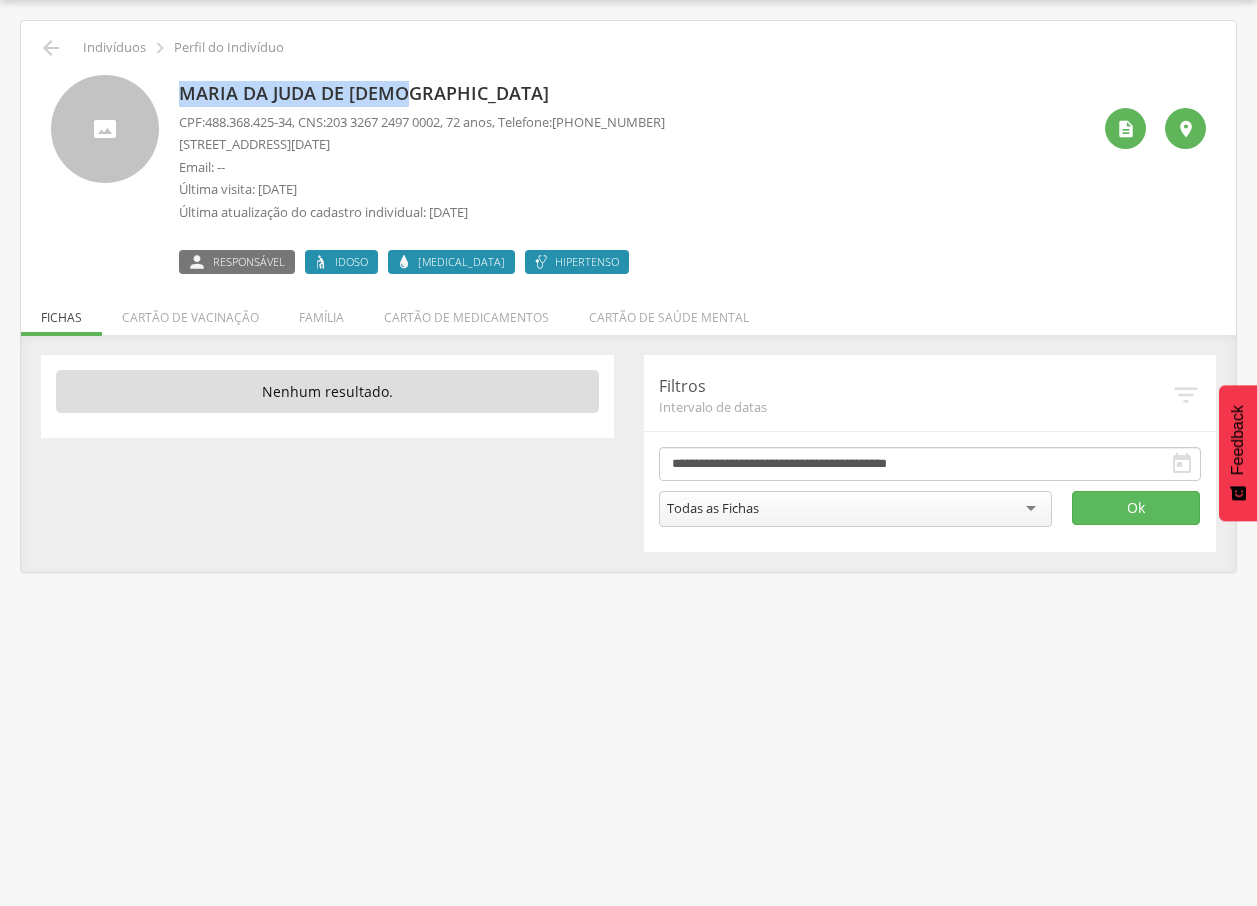 drag, startPoint x: 207, startPoint y: 88, endPoint x: 406, endPoint y: 88, distance: 199 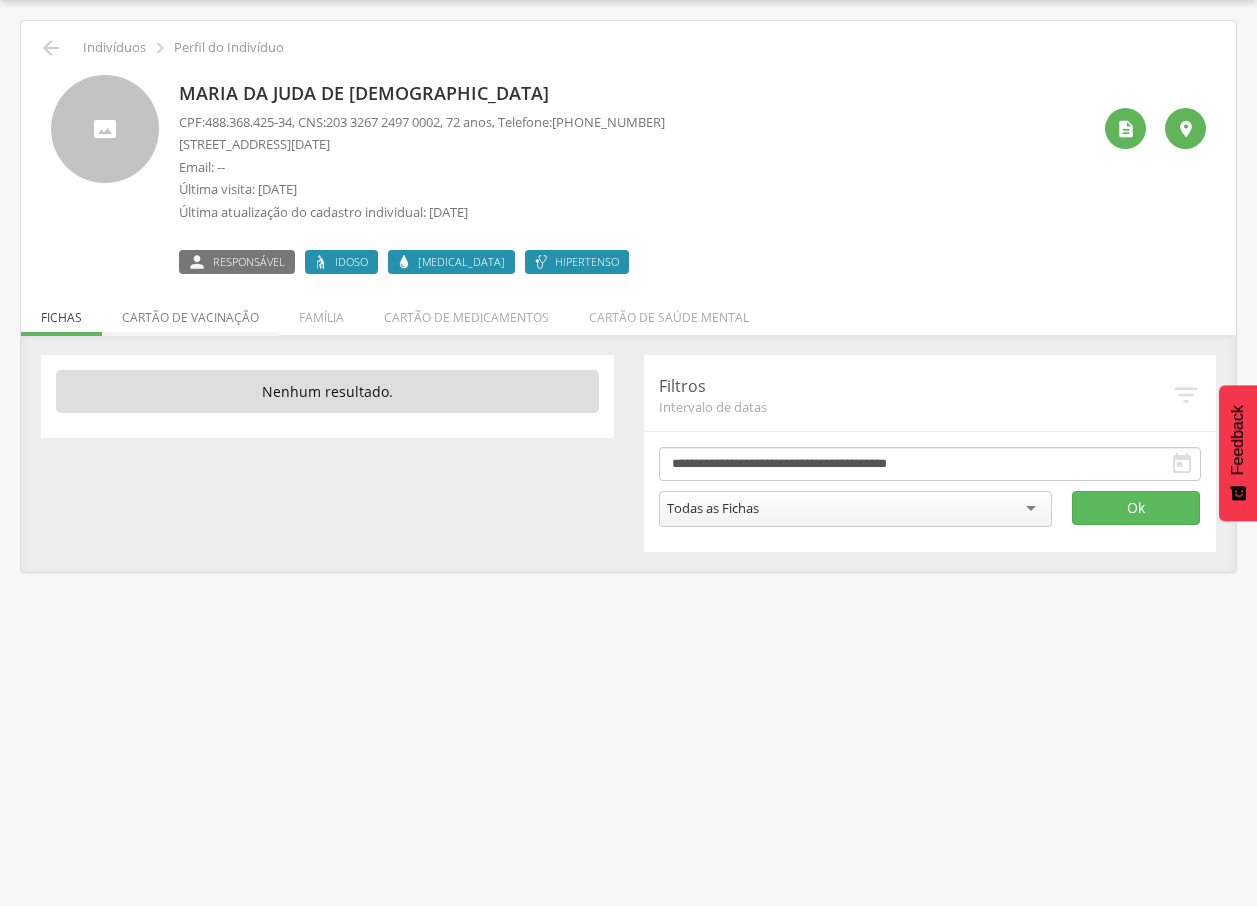 click on "Cartão de vacinação" at bounding box center (190, 312) 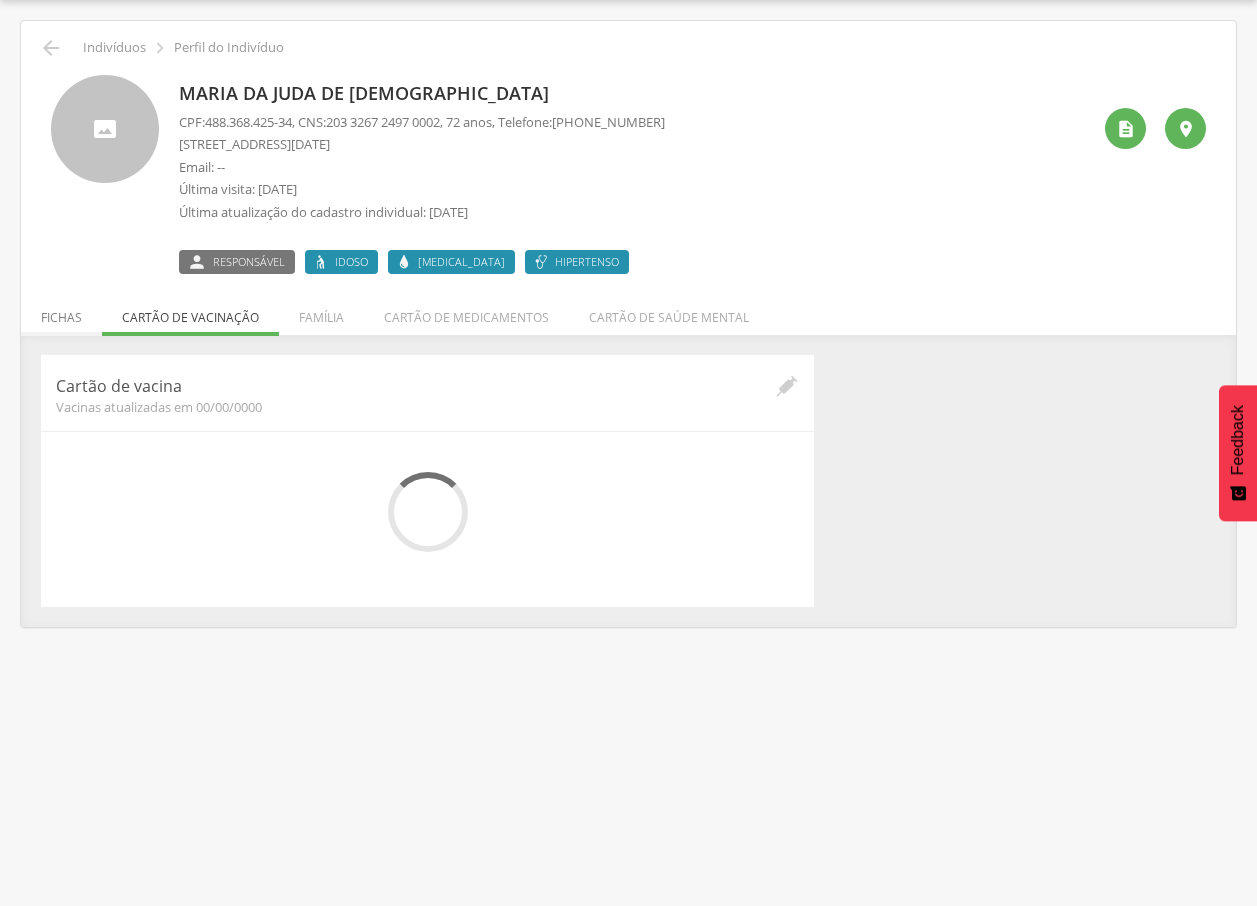 click on "Fichas" at bounding box center (61, 312) 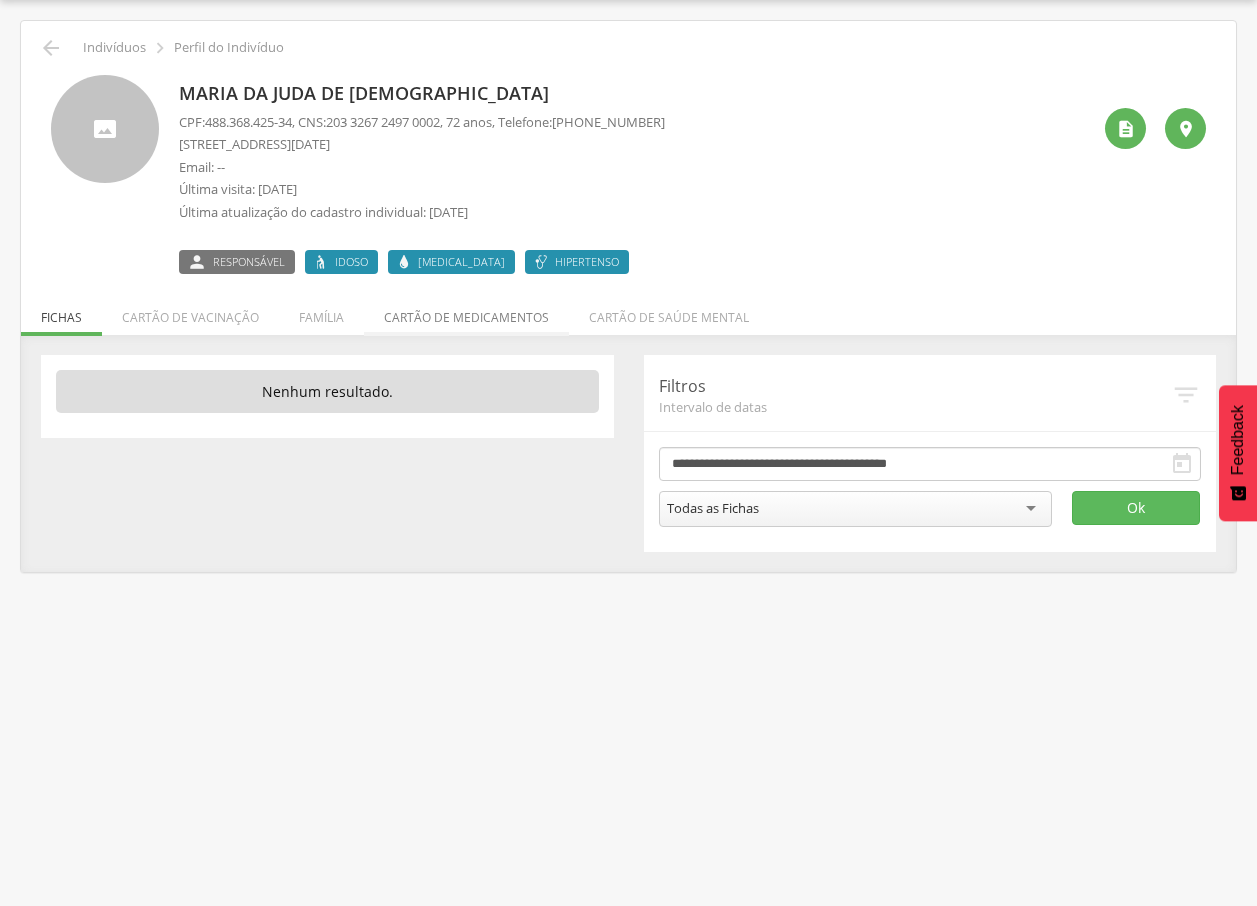click on "Cartão de medicamentos" at bounding box center (466, 312) 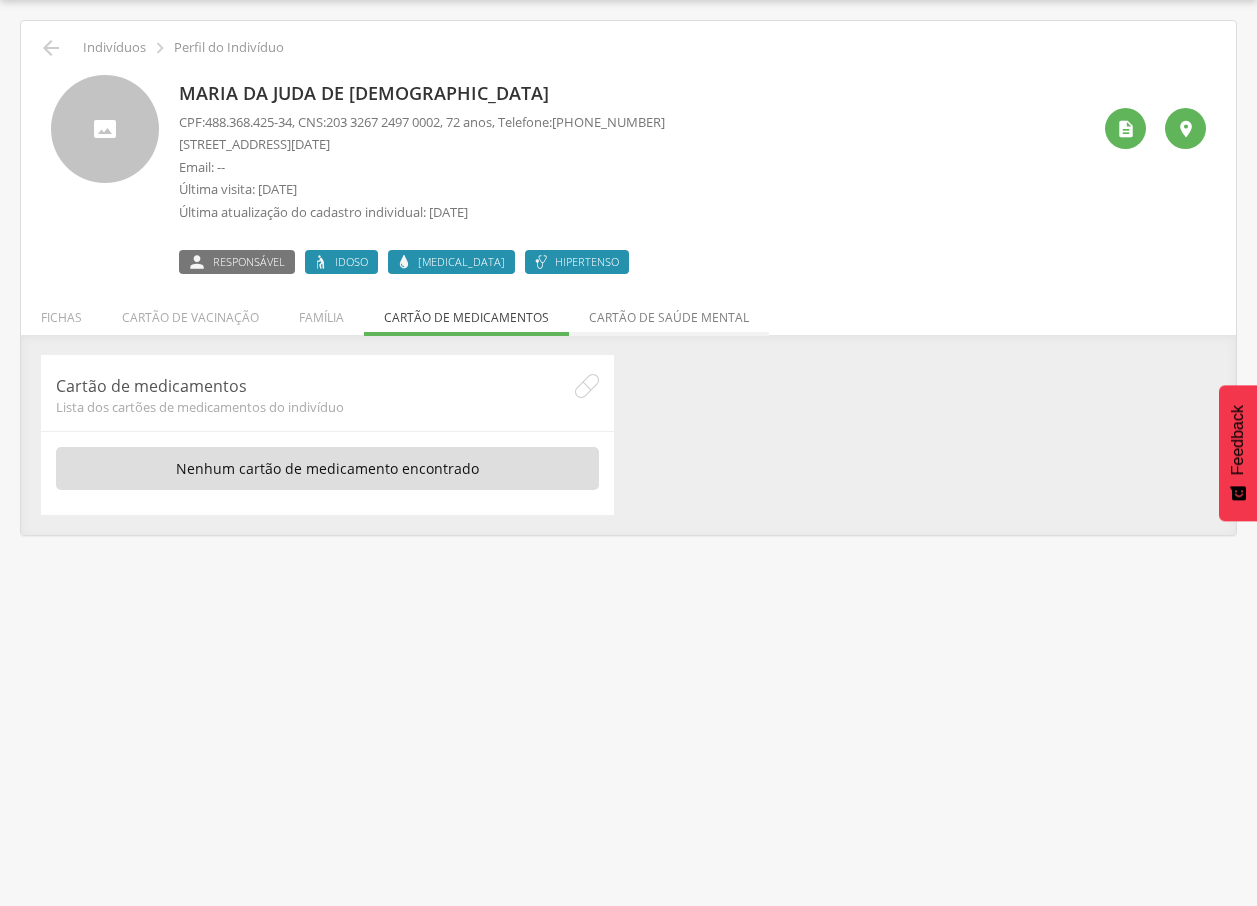 click on "Cartão de saúde mental" at bounding box center [669, 312] 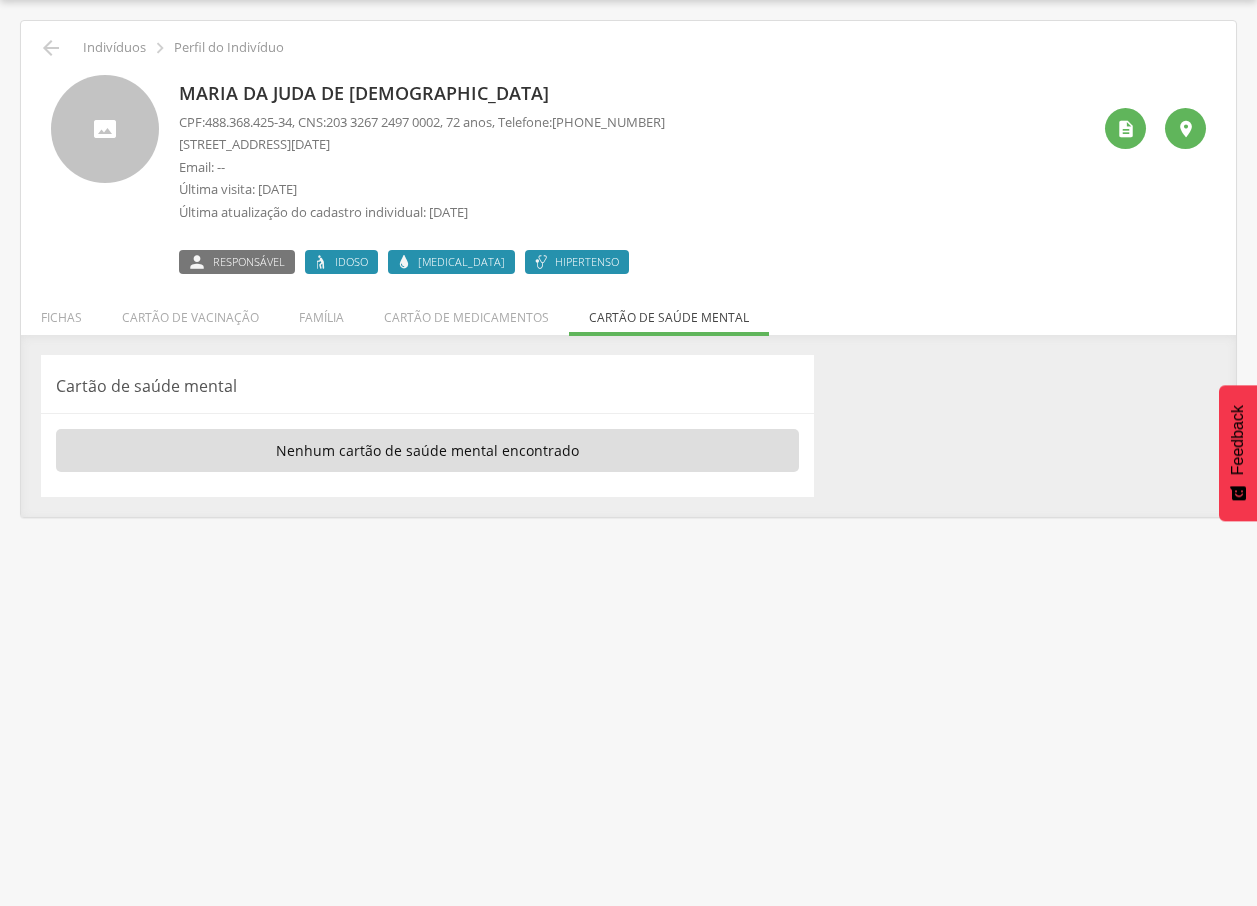 click on "Hipertenso" at bounding box center [587, 262] 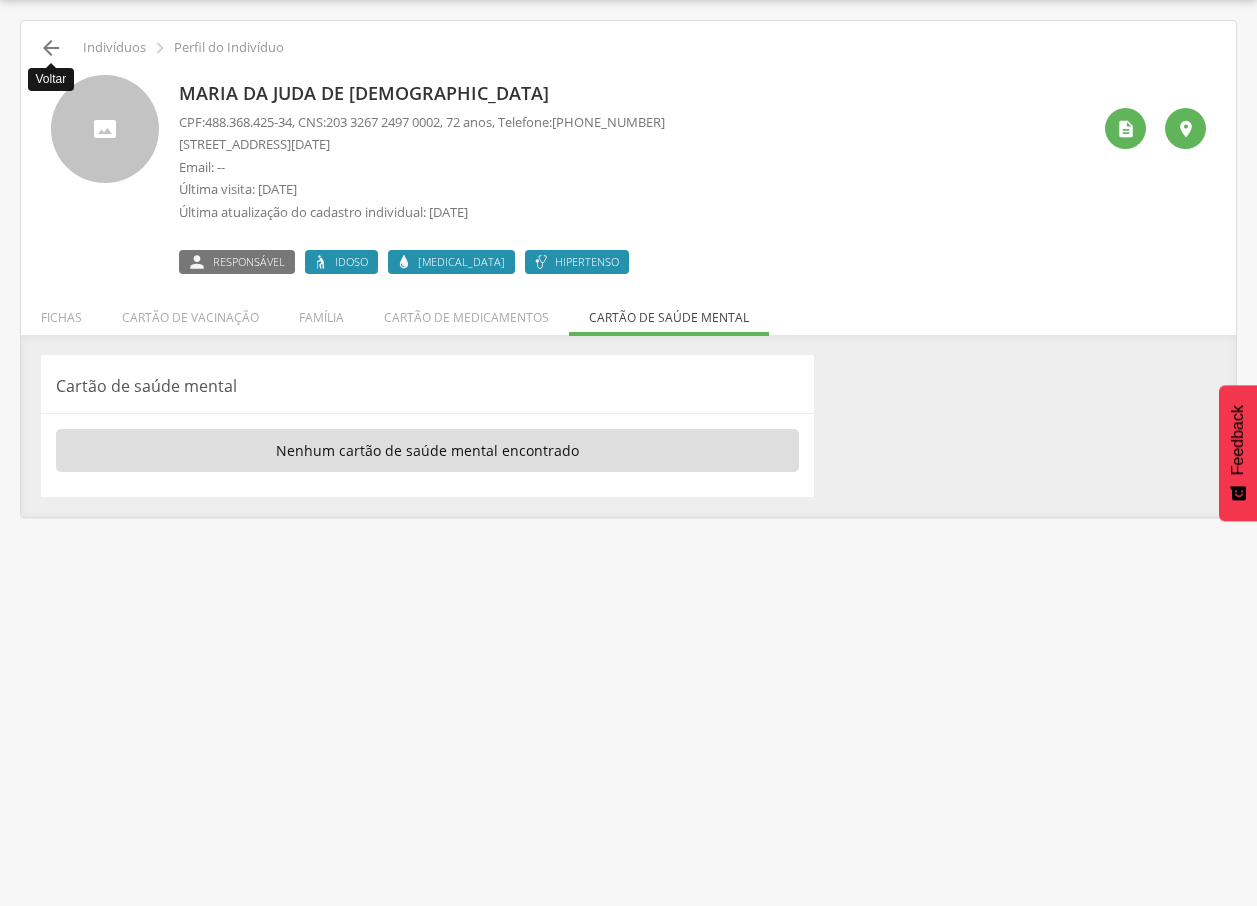 click on "" at bounding box center (51, 48) 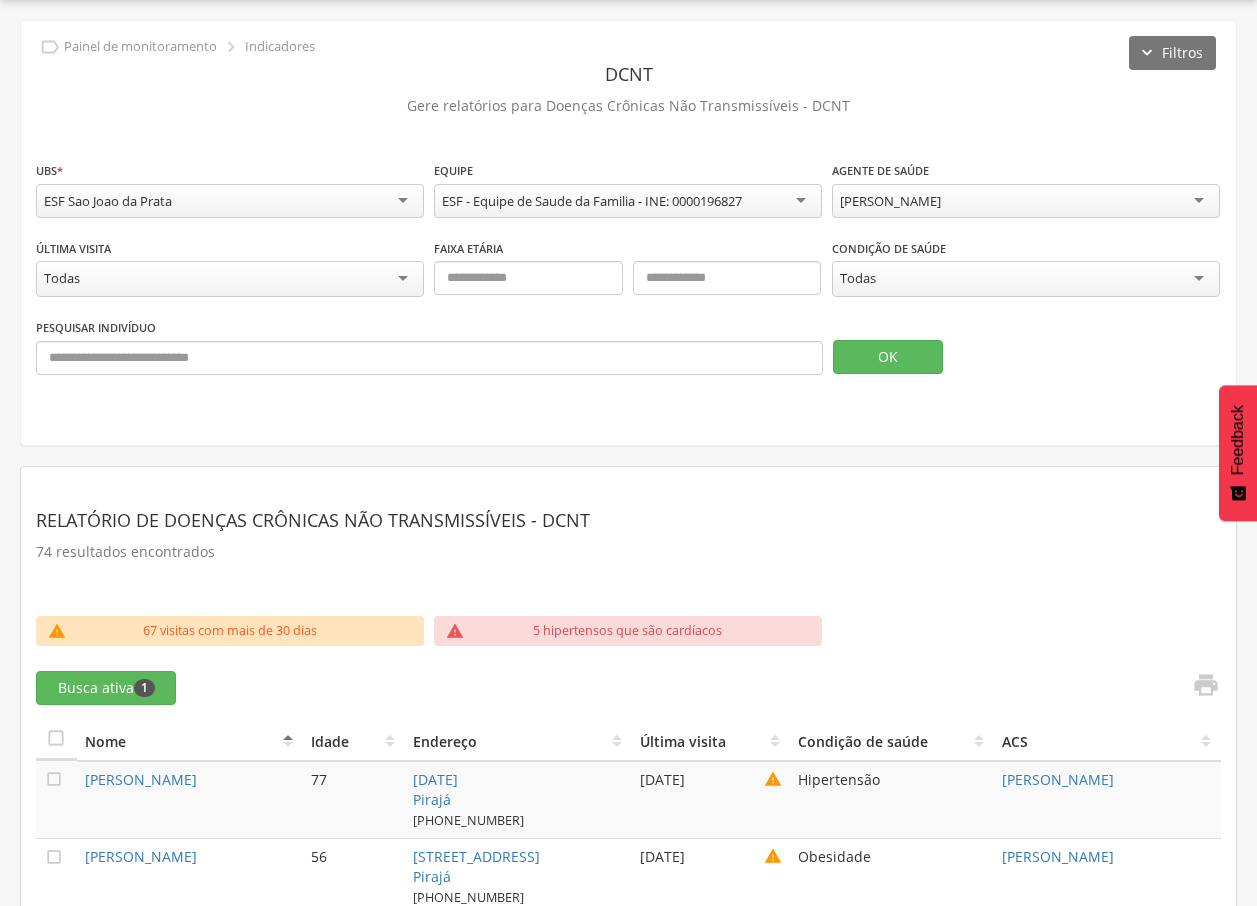 scroll, scrollTop: 0, scrollLeft: 0, axis: both 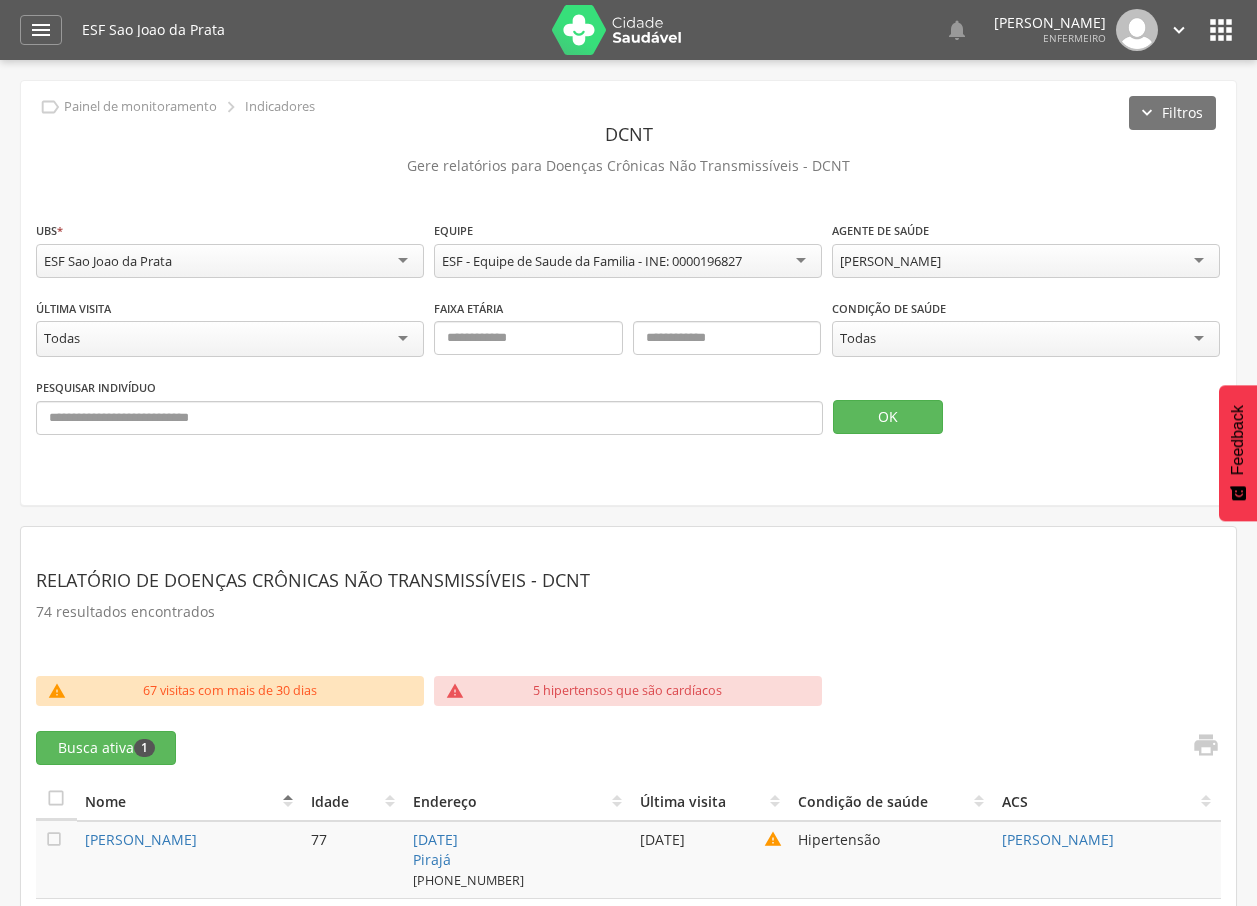 click on "" at bounding box center (1221, 30) 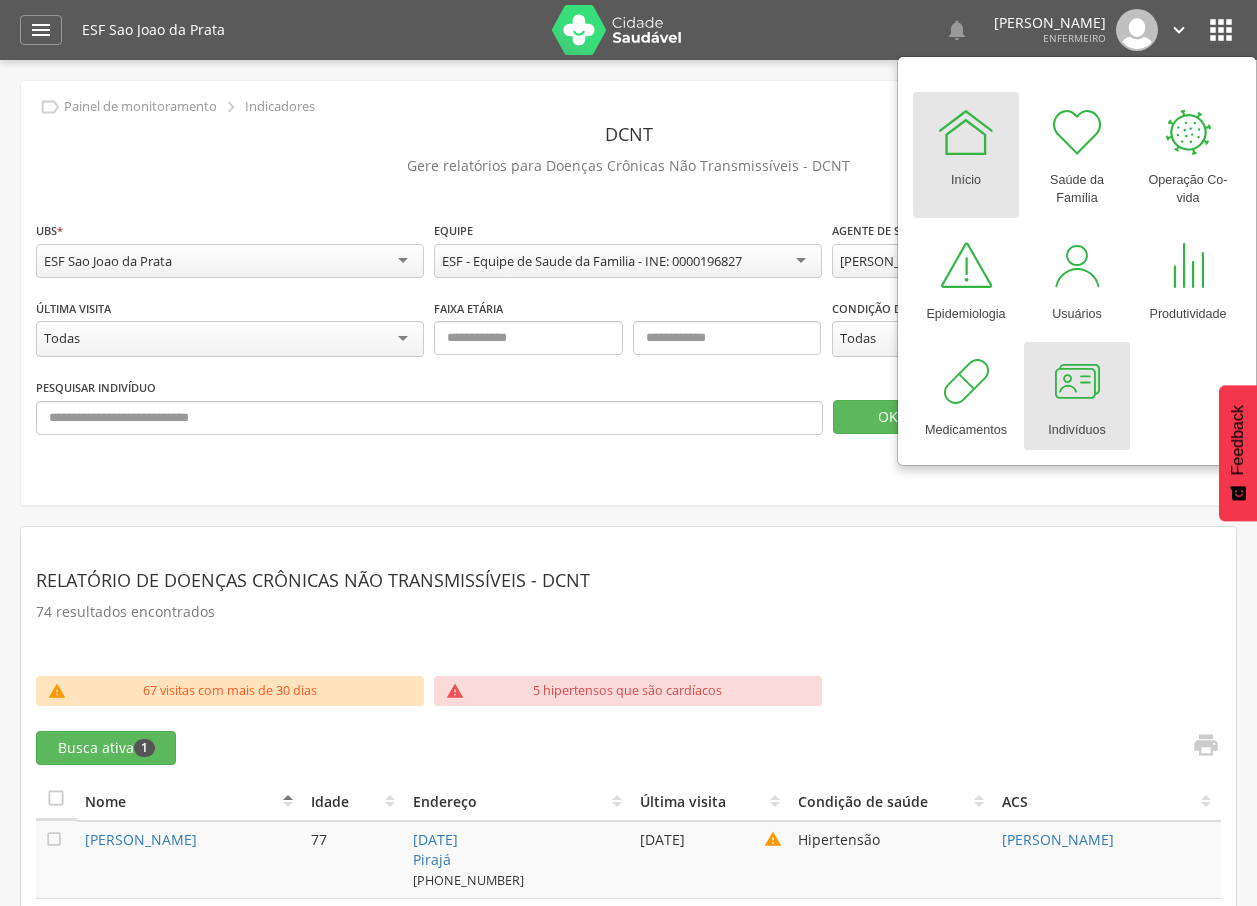 click at bounding box center (1077, 382) 